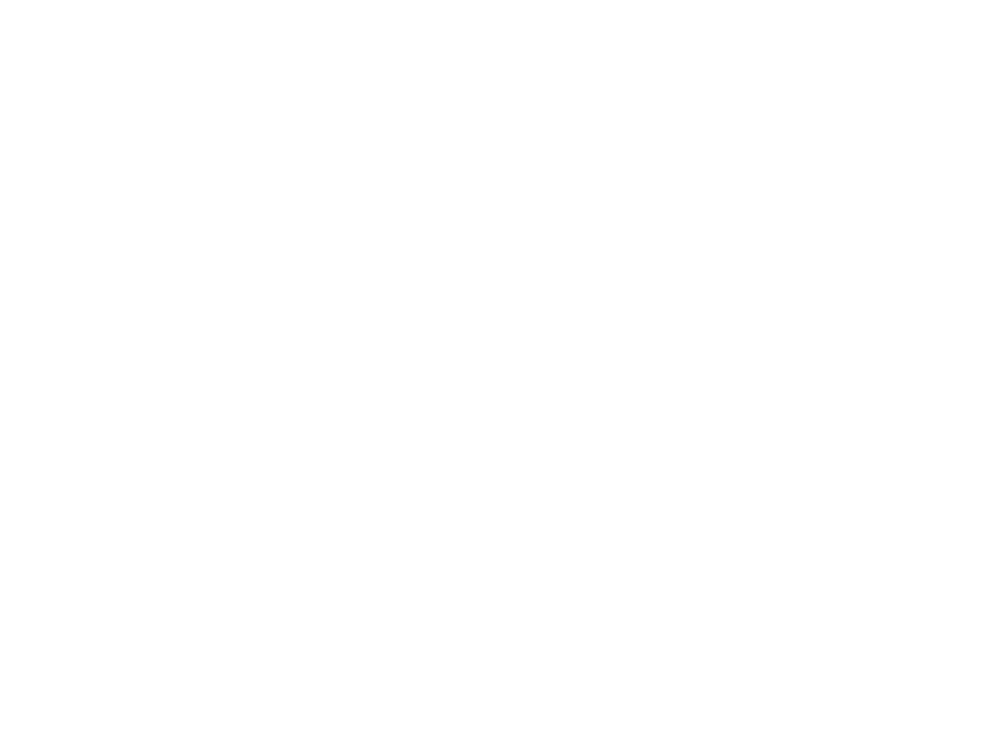 scroll, scrollTop: 0, scrollLeft: 0, axis: both 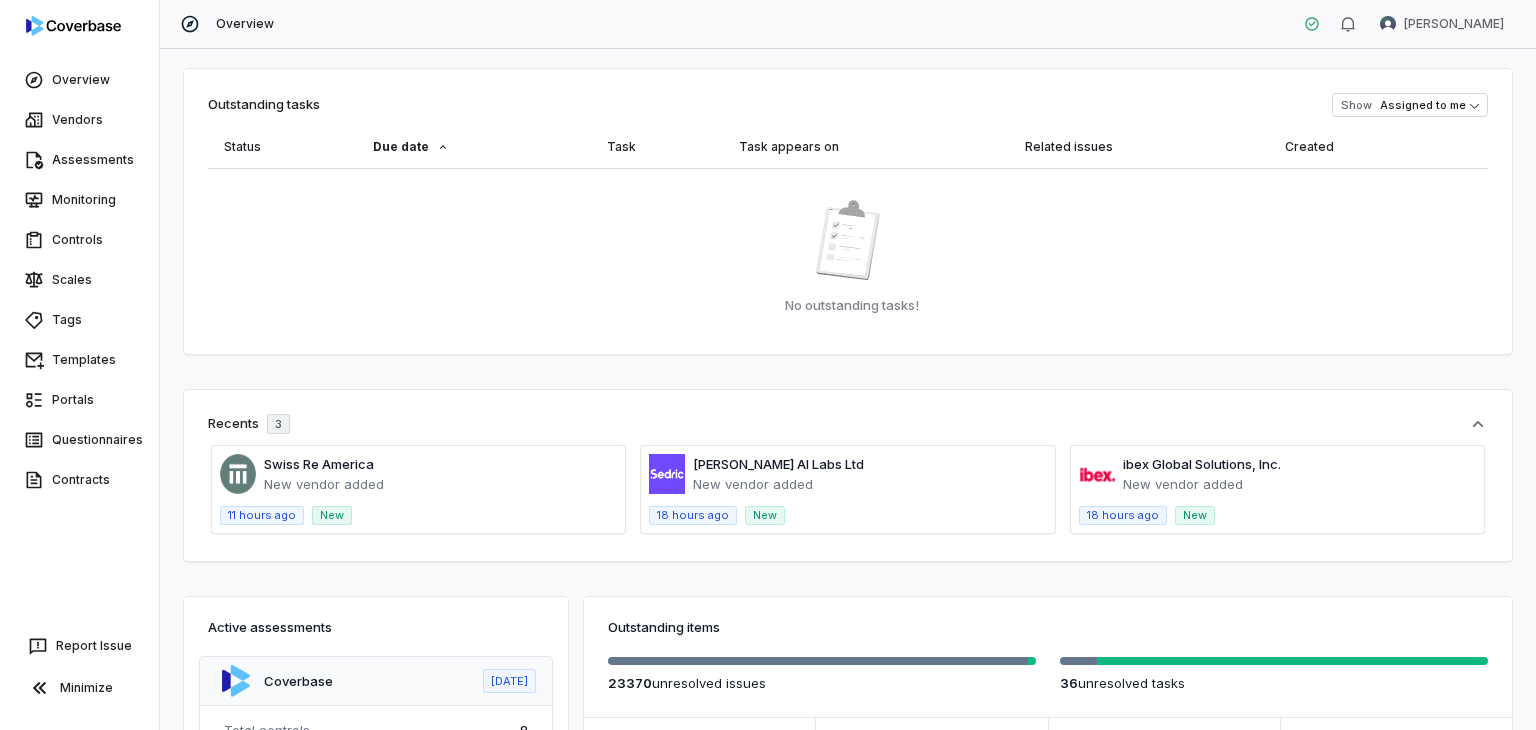 click on "Overview Vendors Assessments Monitoring Controls Scales Tags Templates Portals Questionnaires Contracts Report Issue Minimize Overview [PERSON_NAME] Outstanding tasks Show Assigned to me Status Due date Task Task appears on Related issues Created No outstanding tasks! Recents 3 Swiss Re America New vendor added 11 hours ago New [PERSON_NAME] AI Labs Ltd New vendor added 18 hours ago New ibex Global Solutions, Inc. New vendor added 18 hours ago New Active assessments Coverbase [DATE] Total controls 8 Unresolved issues 2  /  2 Unresolved tasks 0  /  0 Status Needs review Crowdstrike [DATE] Total controls 855 Unresolved issues 739  /  742 Unresolved tasks 0  /  0 Status Needs review Drata [DATE] Total controls 104 Unresolved issues 18  /  18 Unresolved tasks 0  /  0 Status Needs review JackHenry [DATE] Total controls 334 Unresolved issues 281  /  282 Unresolved tasks 0  /  0 Status Needs review Thomson Reuters Inc. [DATE] Total controls 8 Unresolved issues 1  /  2 0  /" at bounding box center [768, 365] 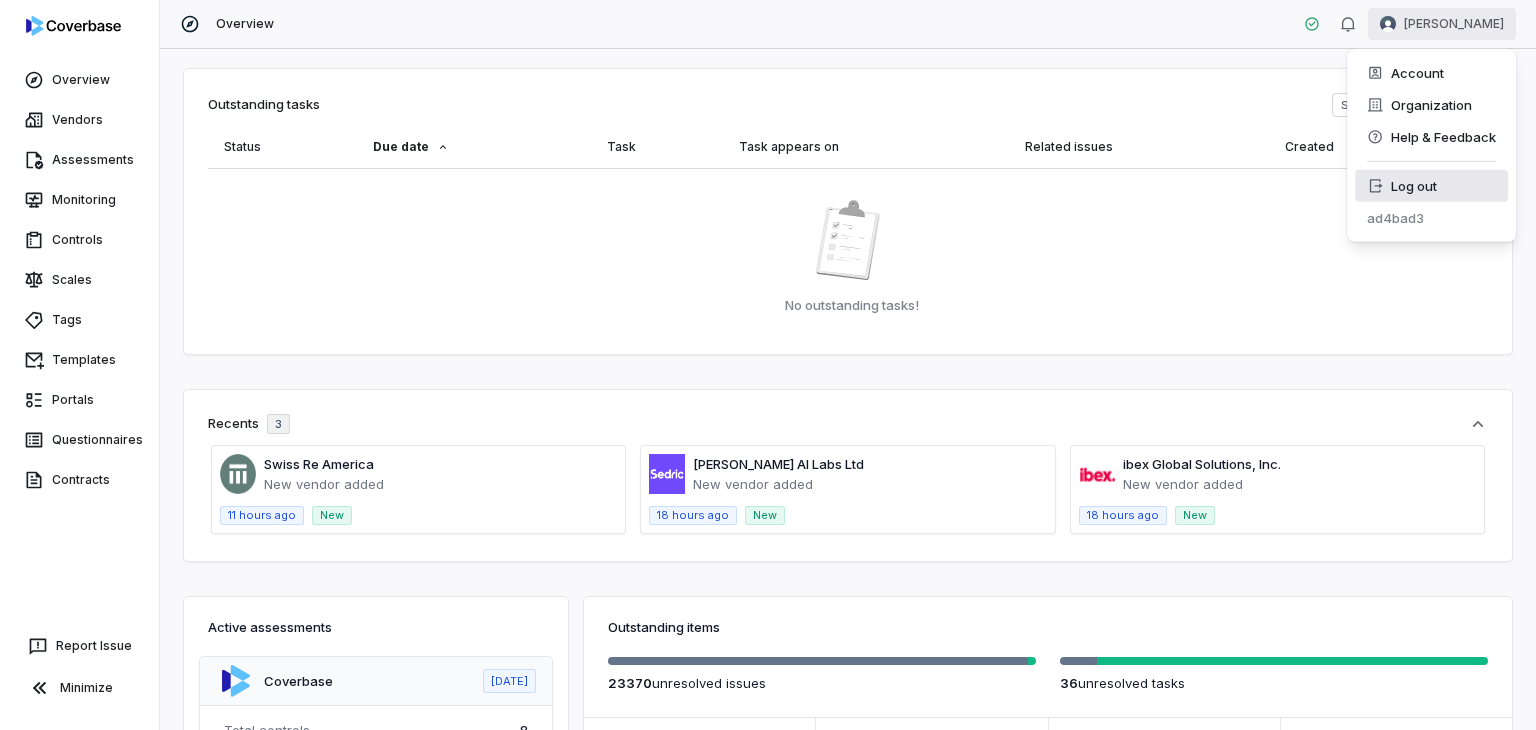 click on "Log out" at bounding box center [1431, 186] 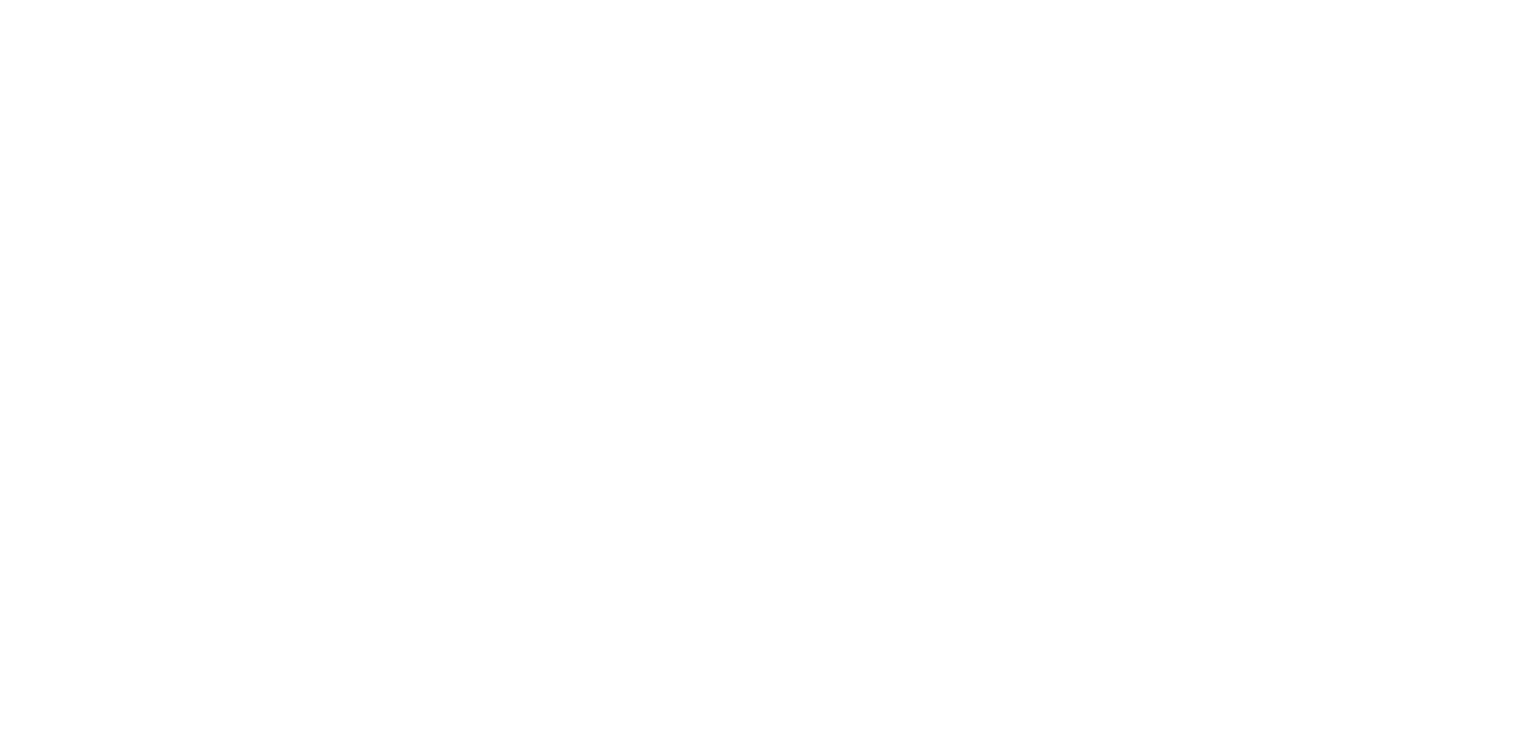 scroll, scrollTop: 0, scrollLeft: 0, axis: both 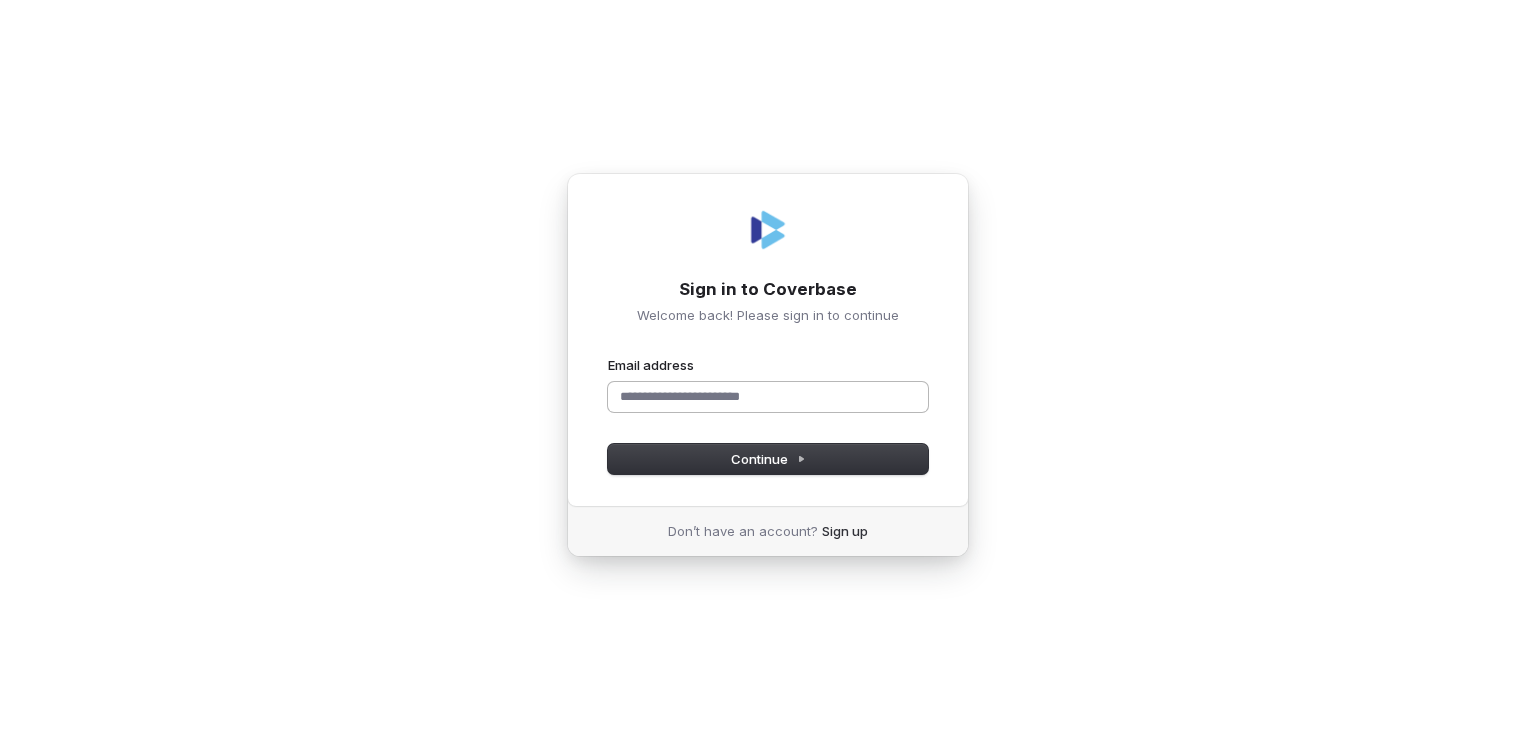 click on "Email address" at bounding box center (768, 397) 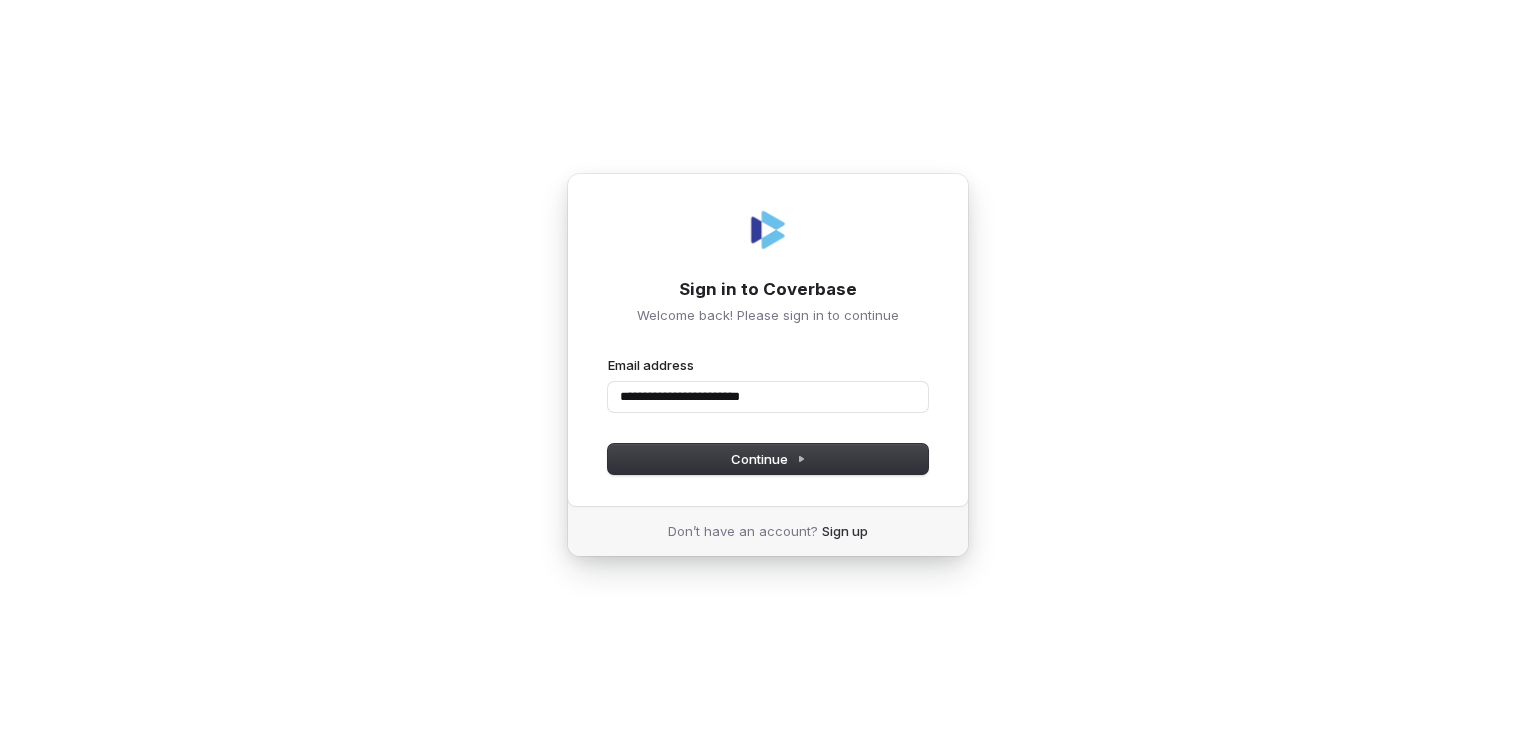type on "**********" 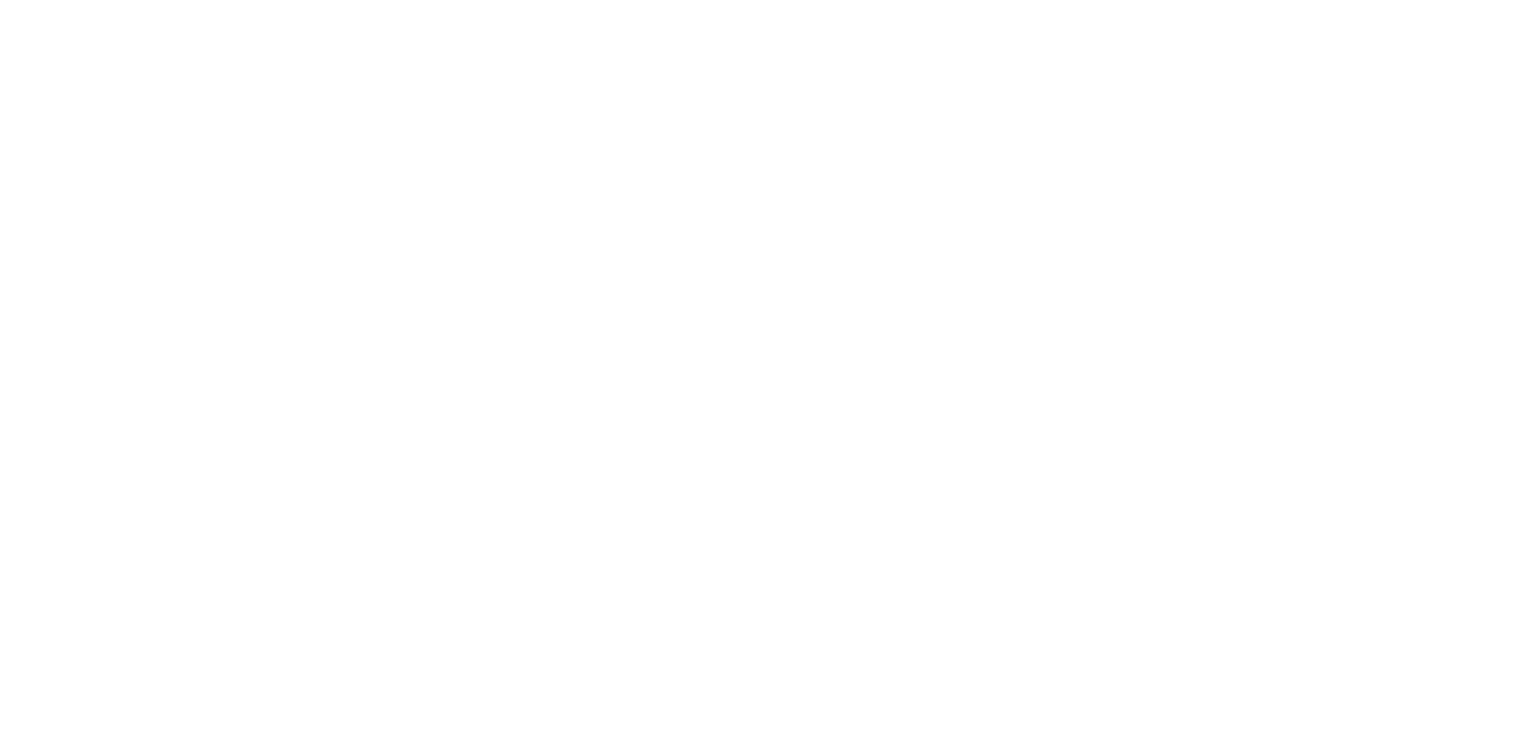 scroll, scrollTop: 0, scrollLeft: 0, axis: both 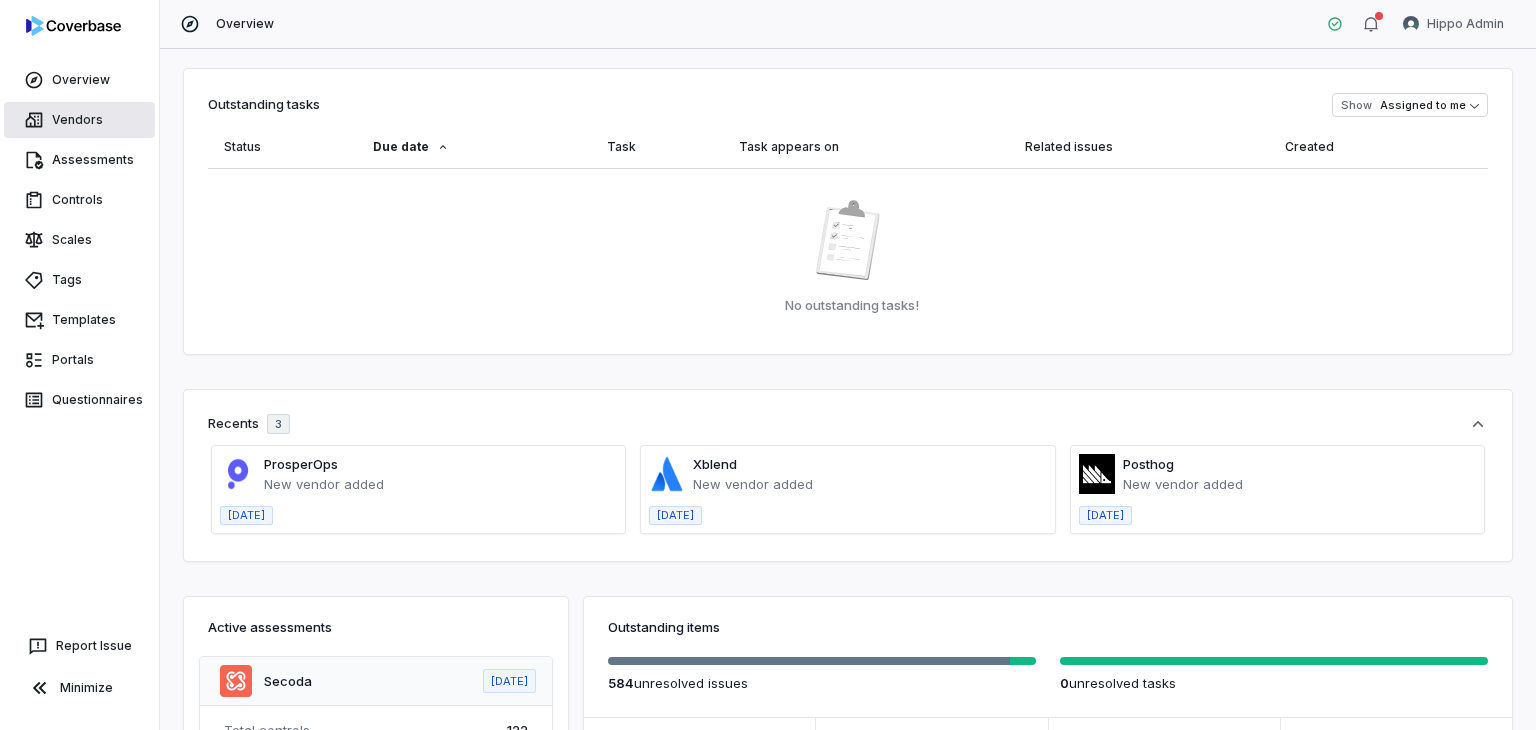 click on "Vendors" at bounding box center (79, 120) 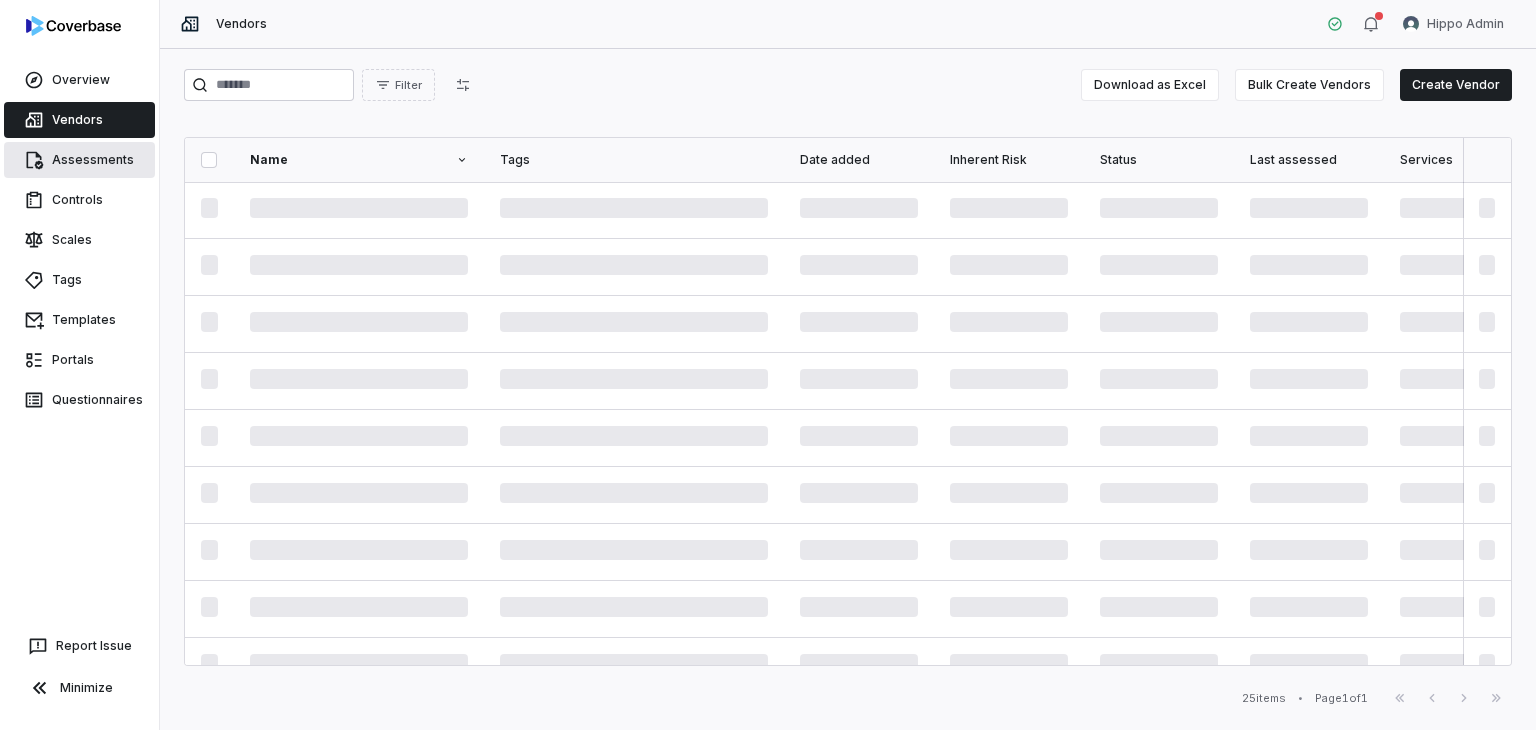 click on "Assessments" at bounding box center (79, 160) 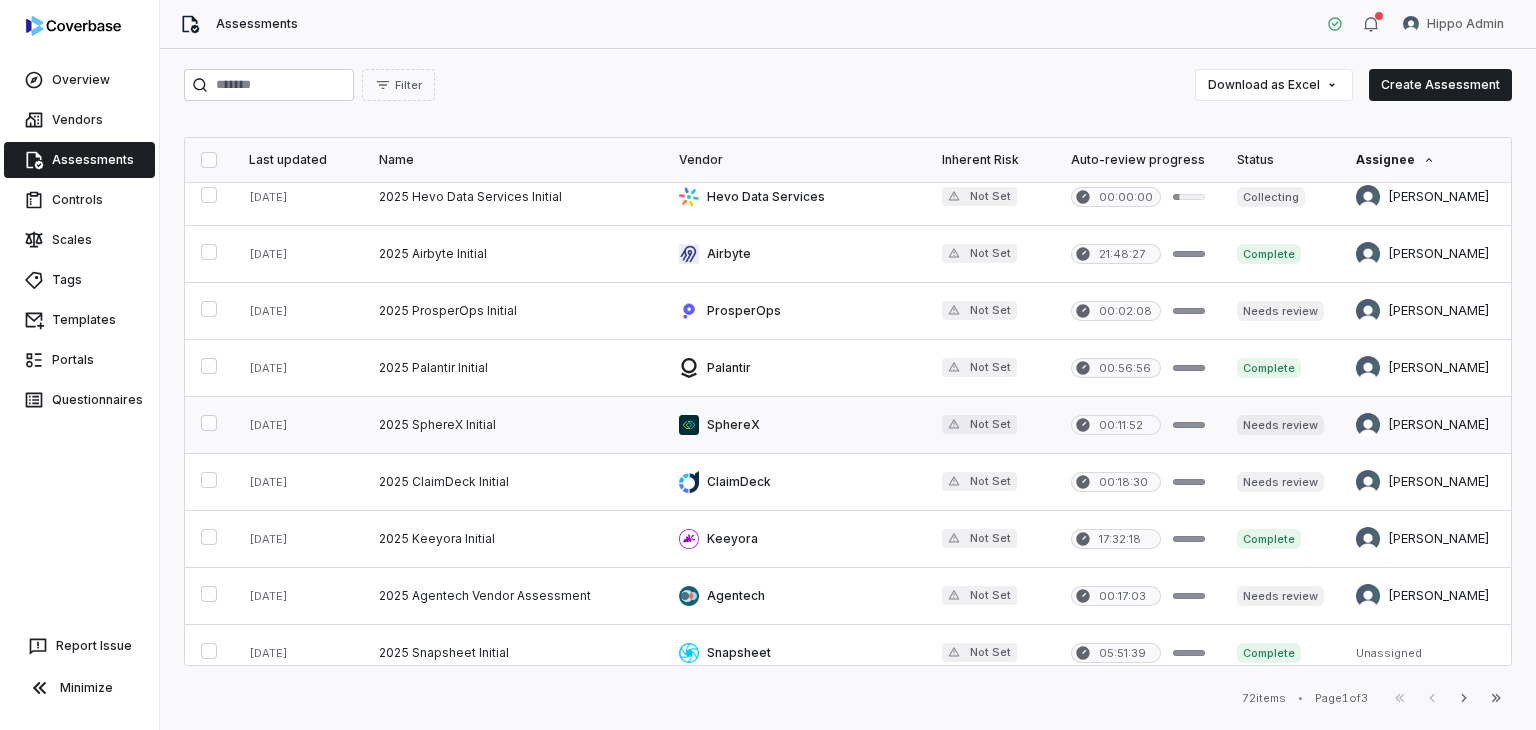scroll, scrollTop: 200, scrollLeft: 0, axis: vertical 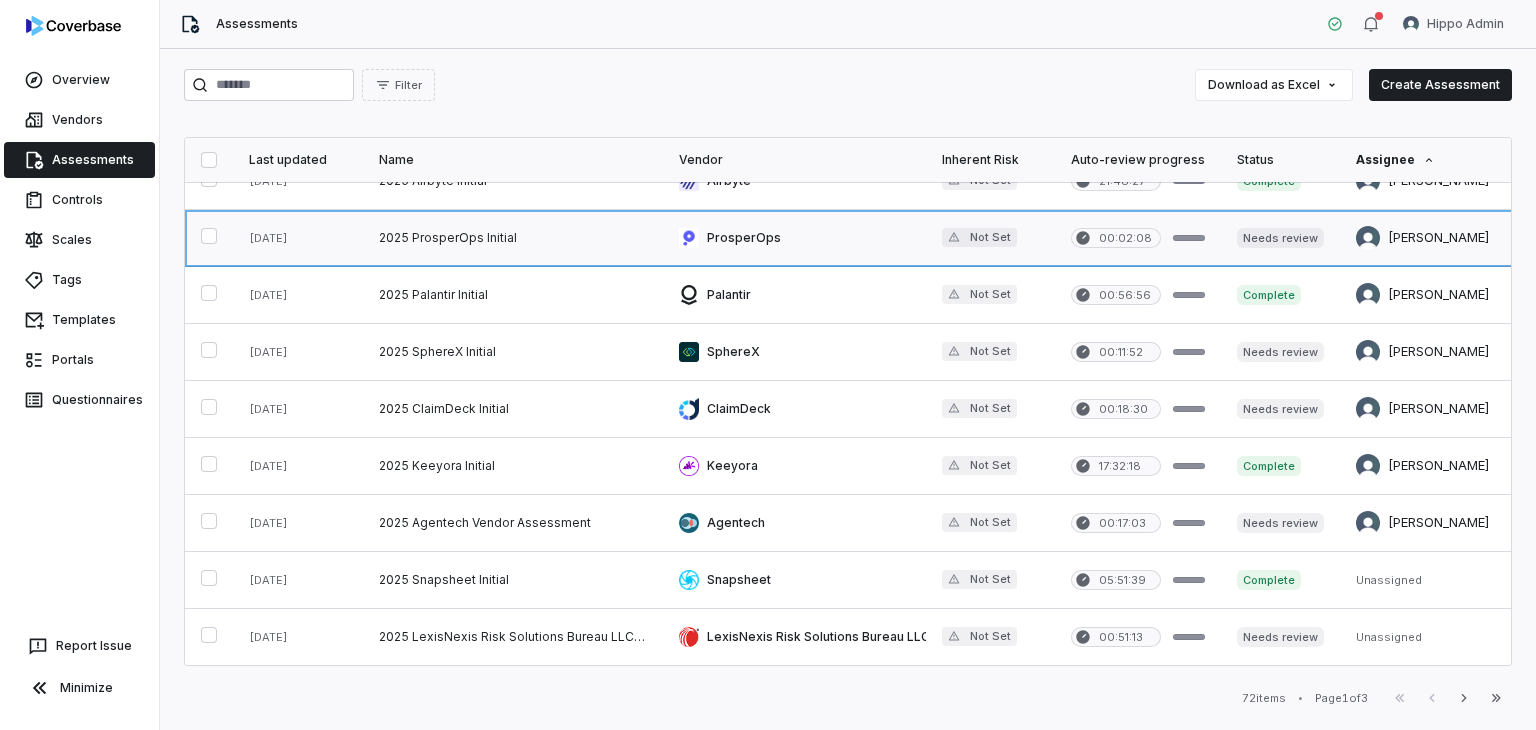 click at bounding box center [513, 238] 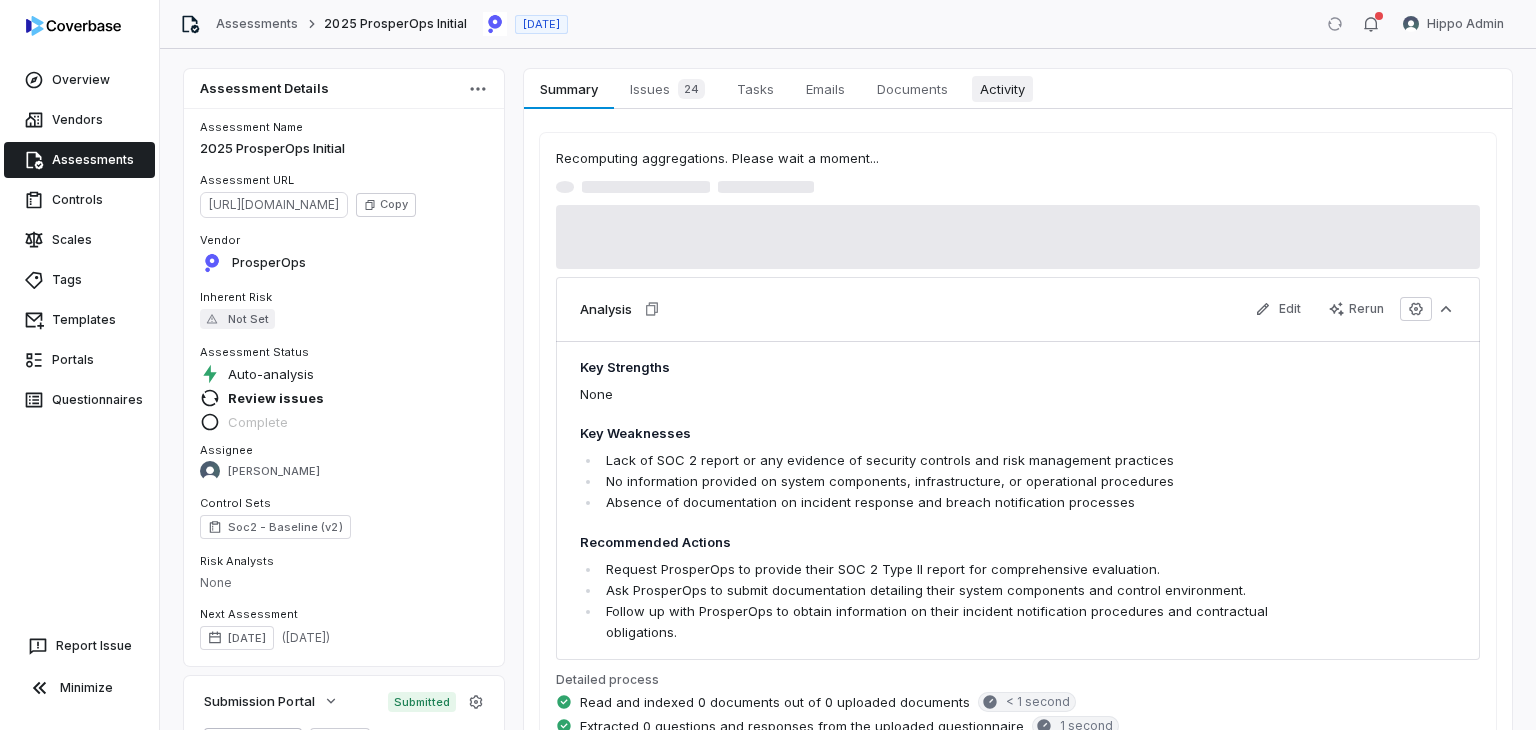 click on "Activity" at bounding box center (1002, 89) 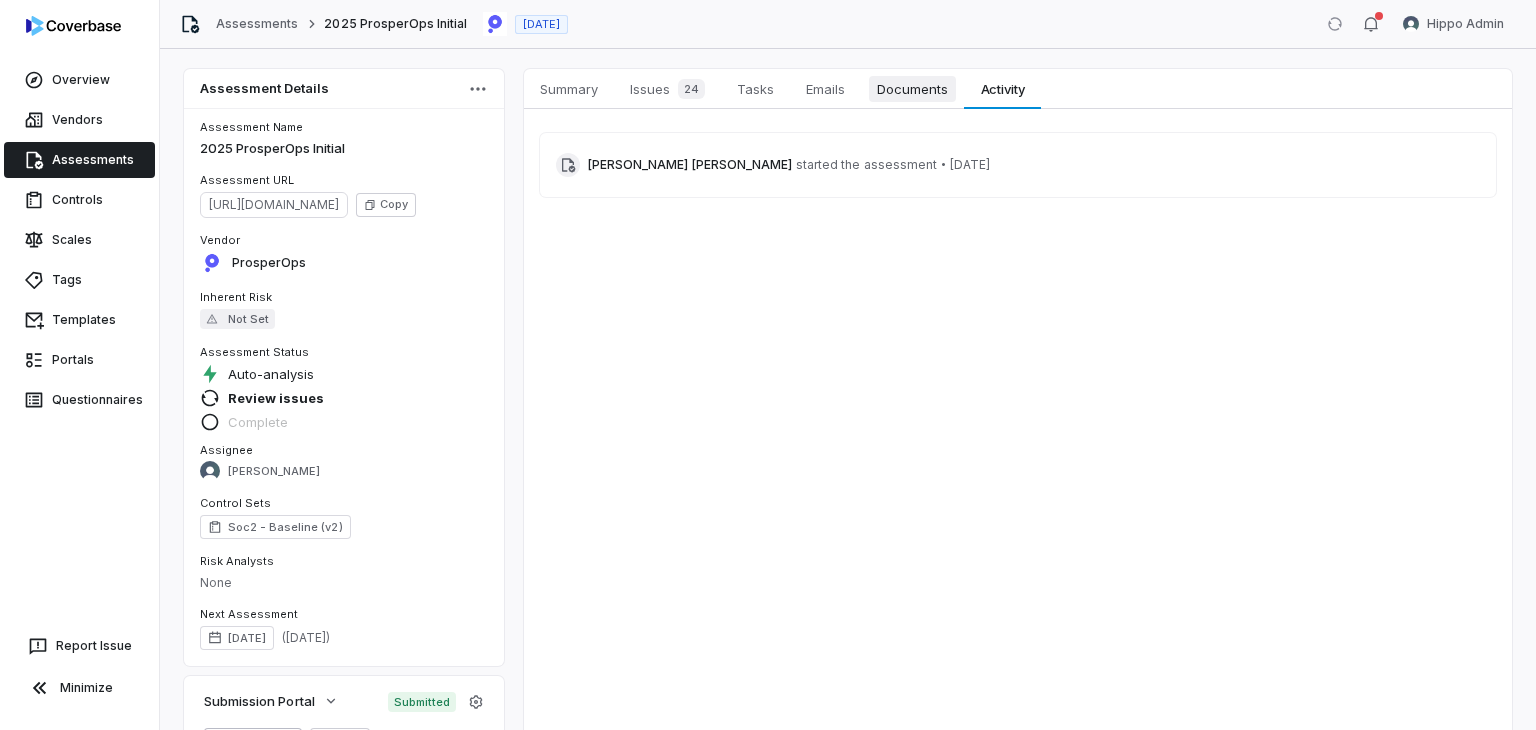 click on "Documents" at bounding box center [912, 89] 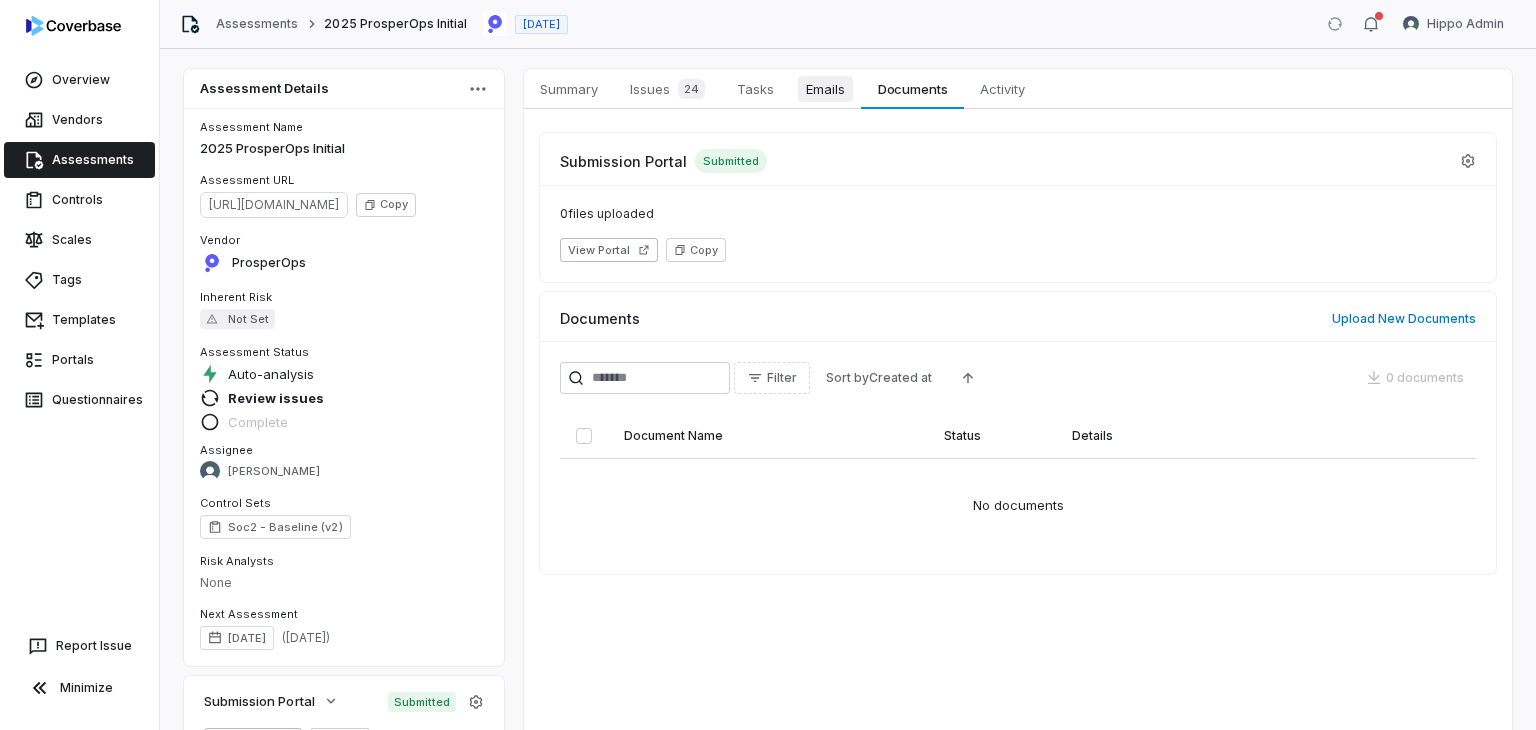 click on "Emails" at bounding box center [825, 89] 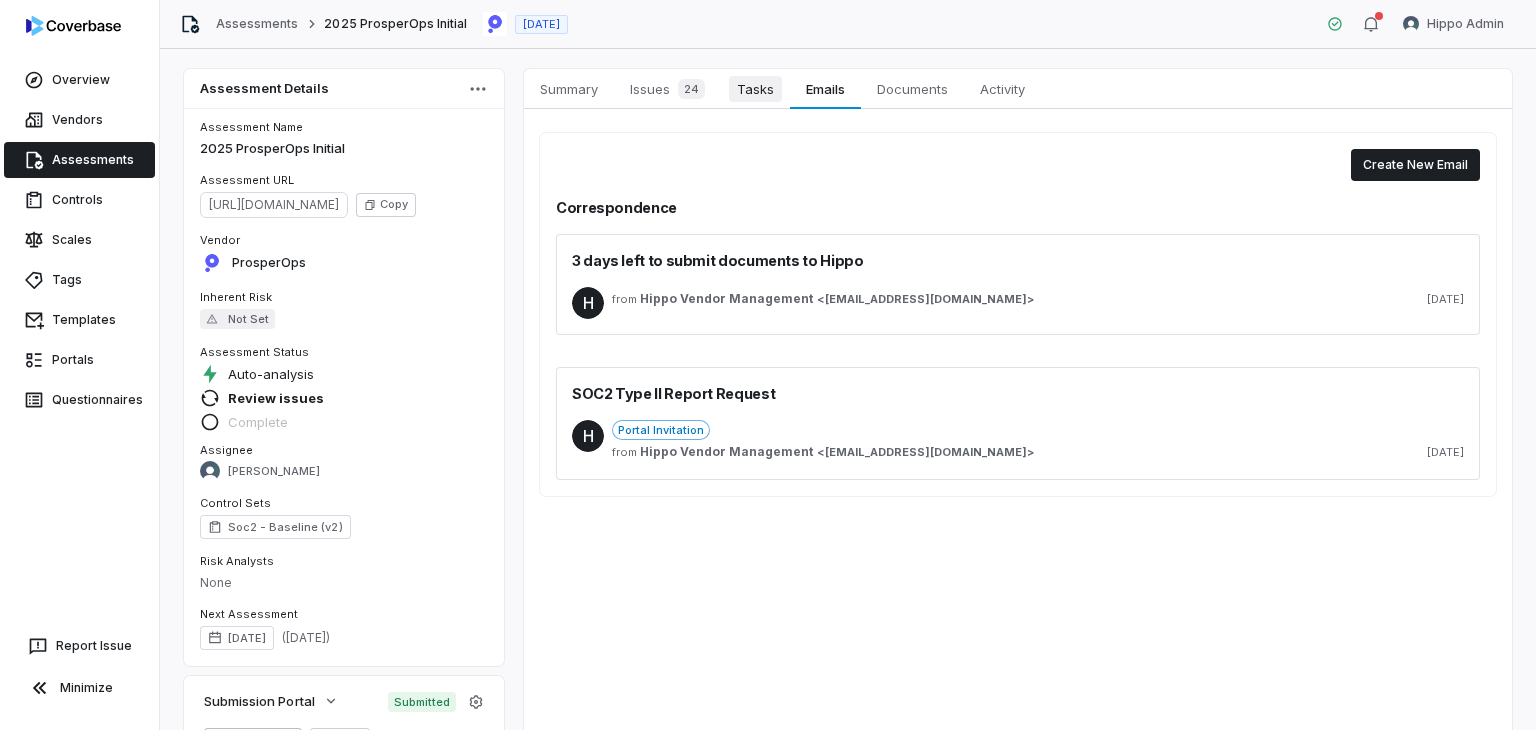 click on "Tasks" at bounding box center [755, 89] 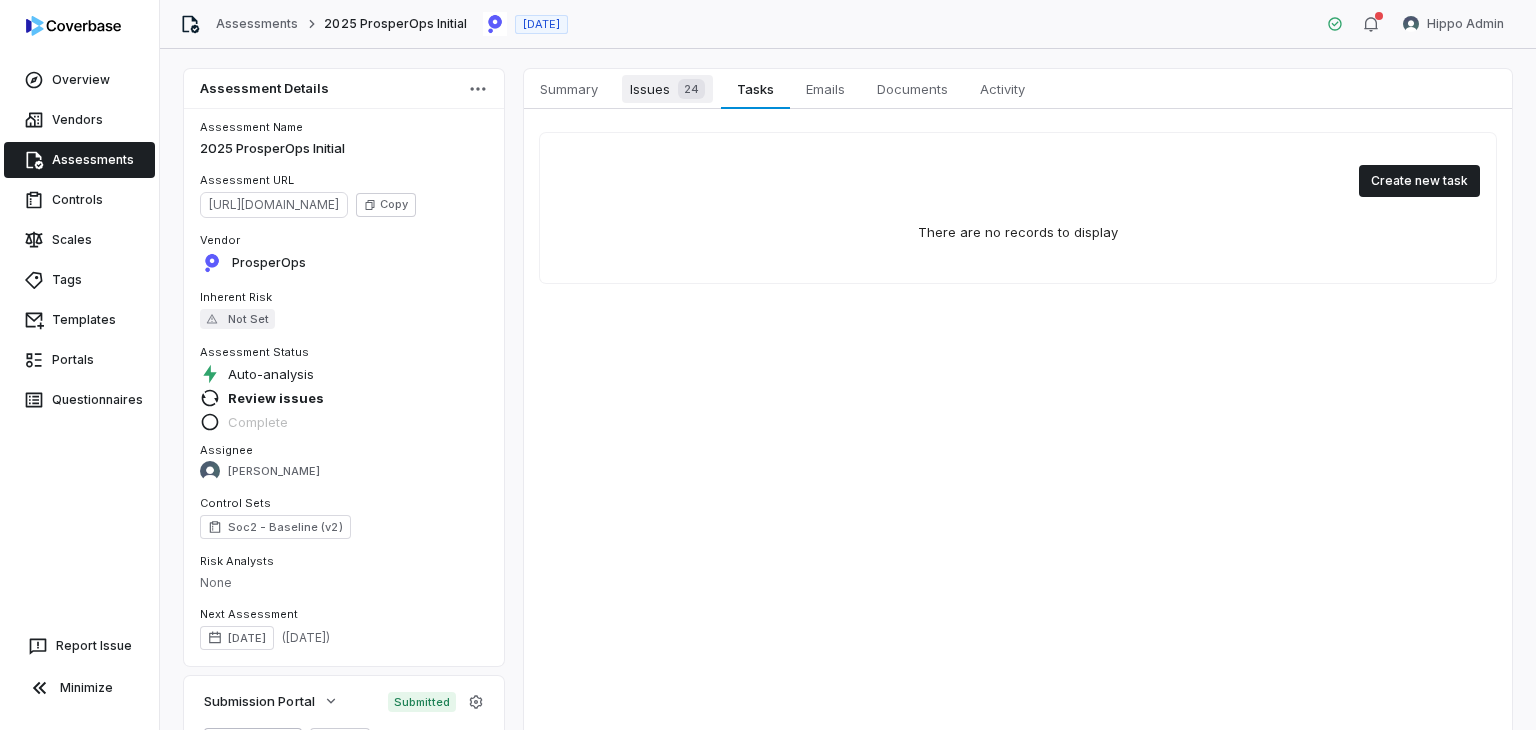 click on "24" at bounding box center [691, 89] 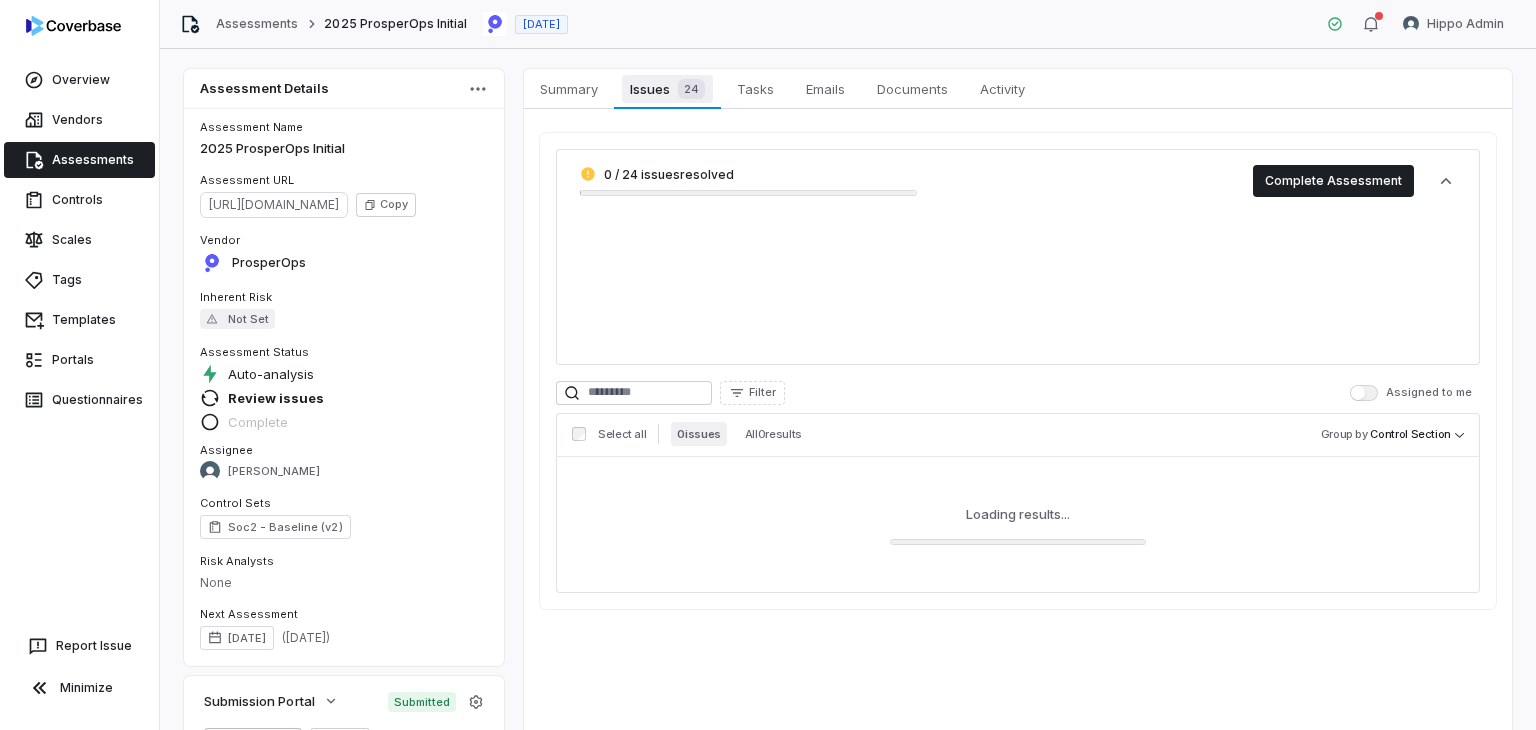 click on "Issues 24" at bounding box center (667, 89) 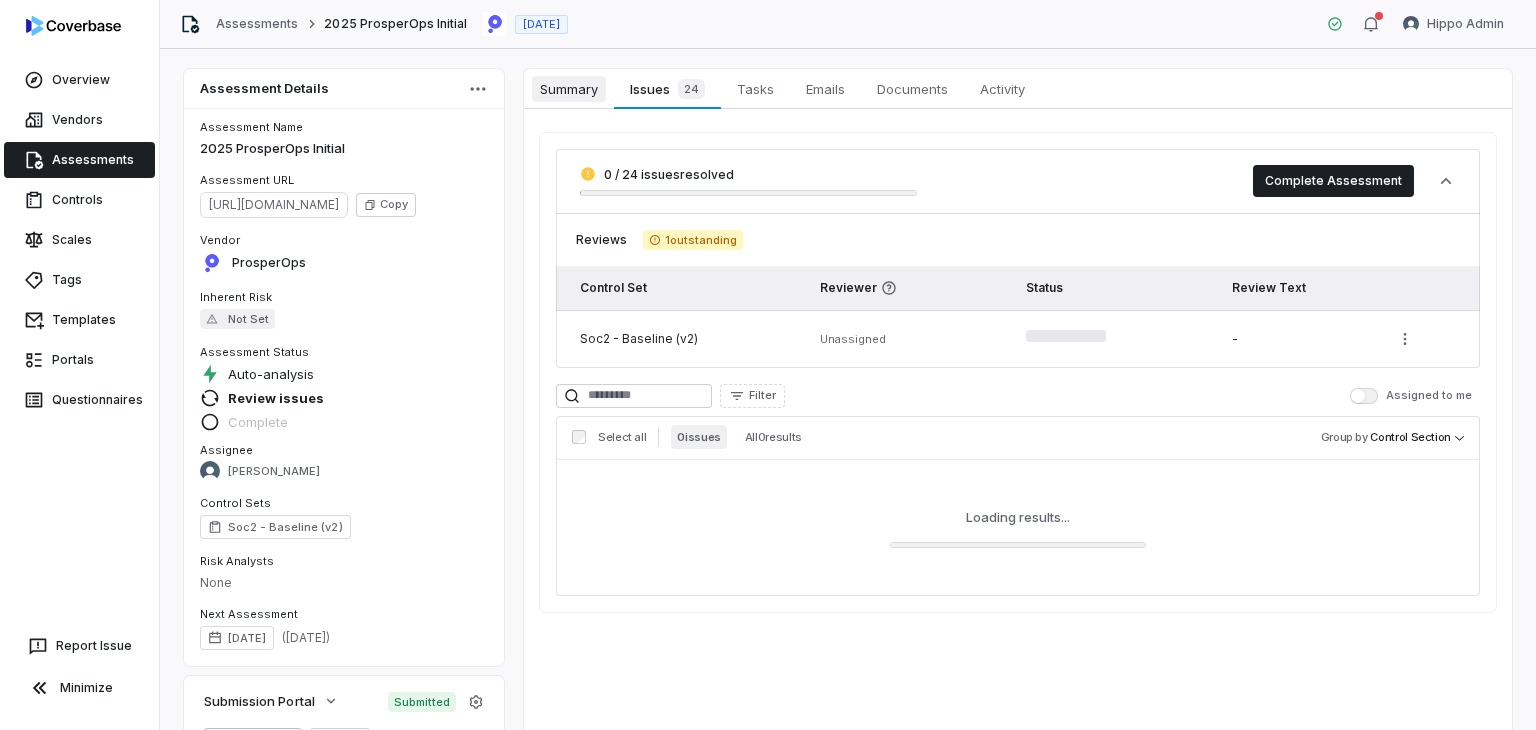 click on "Summary Summary" at bounding box center [569, 89] 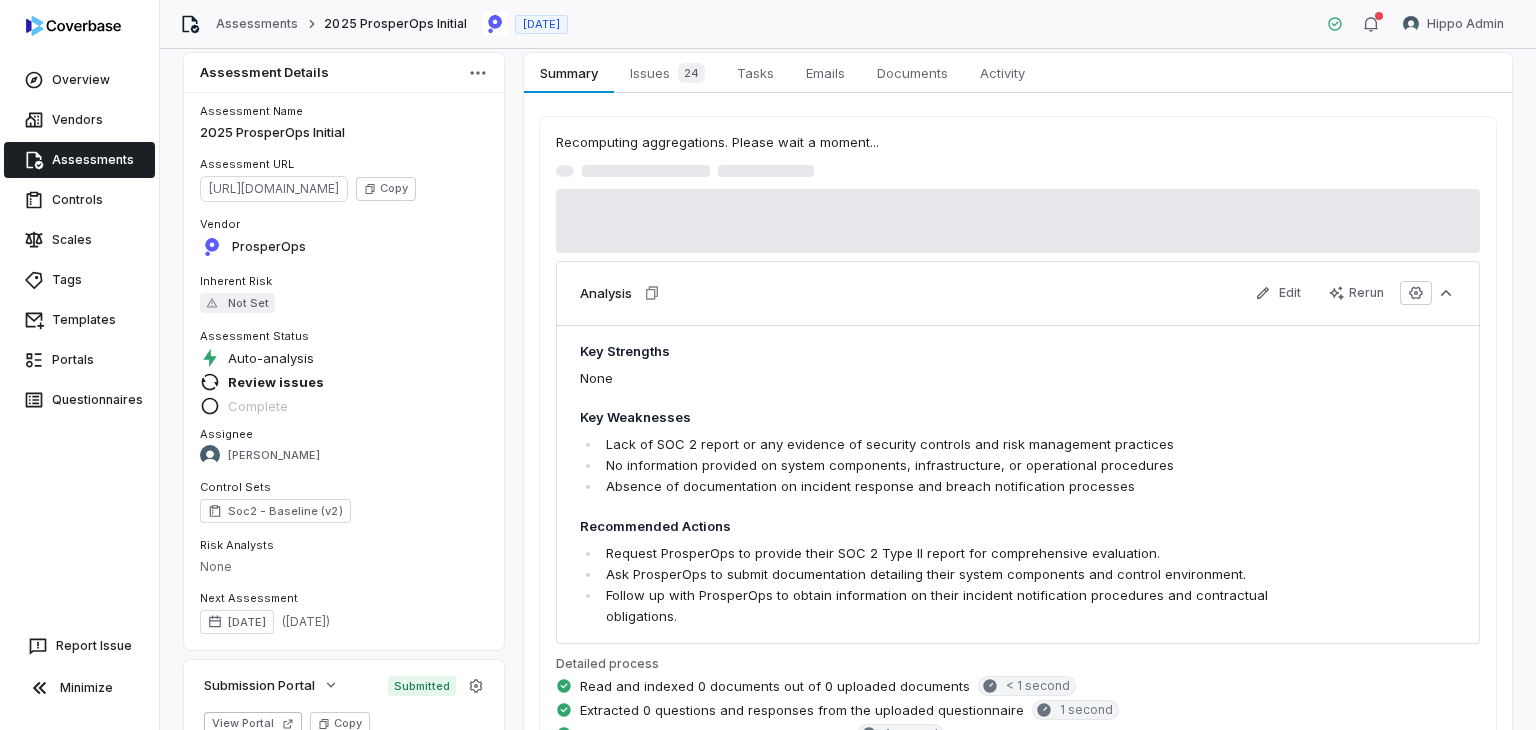 scroll, scrollTop: 0, scrollLeft: 0, axis: both 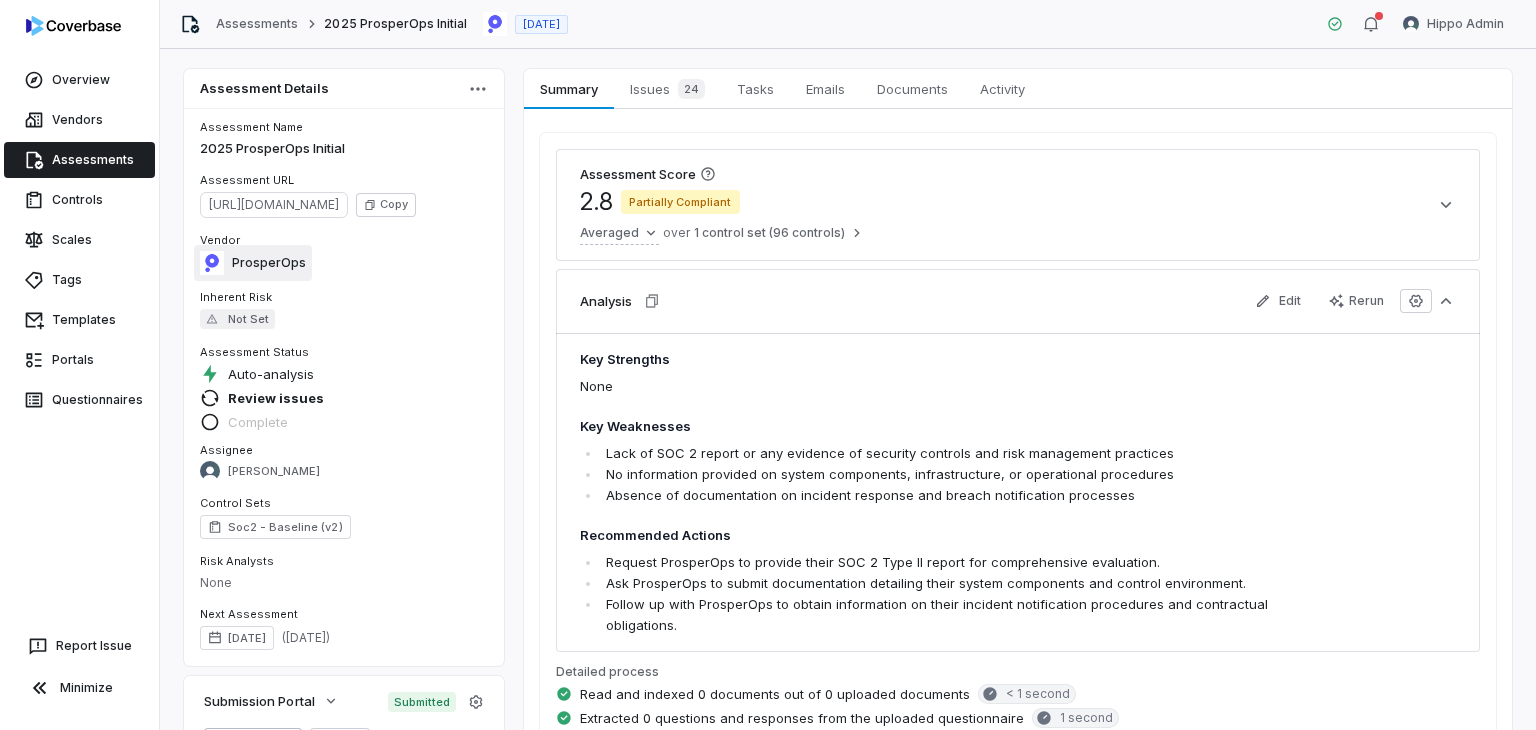 click on "ProsperOps" at bounding box center [253, 263] 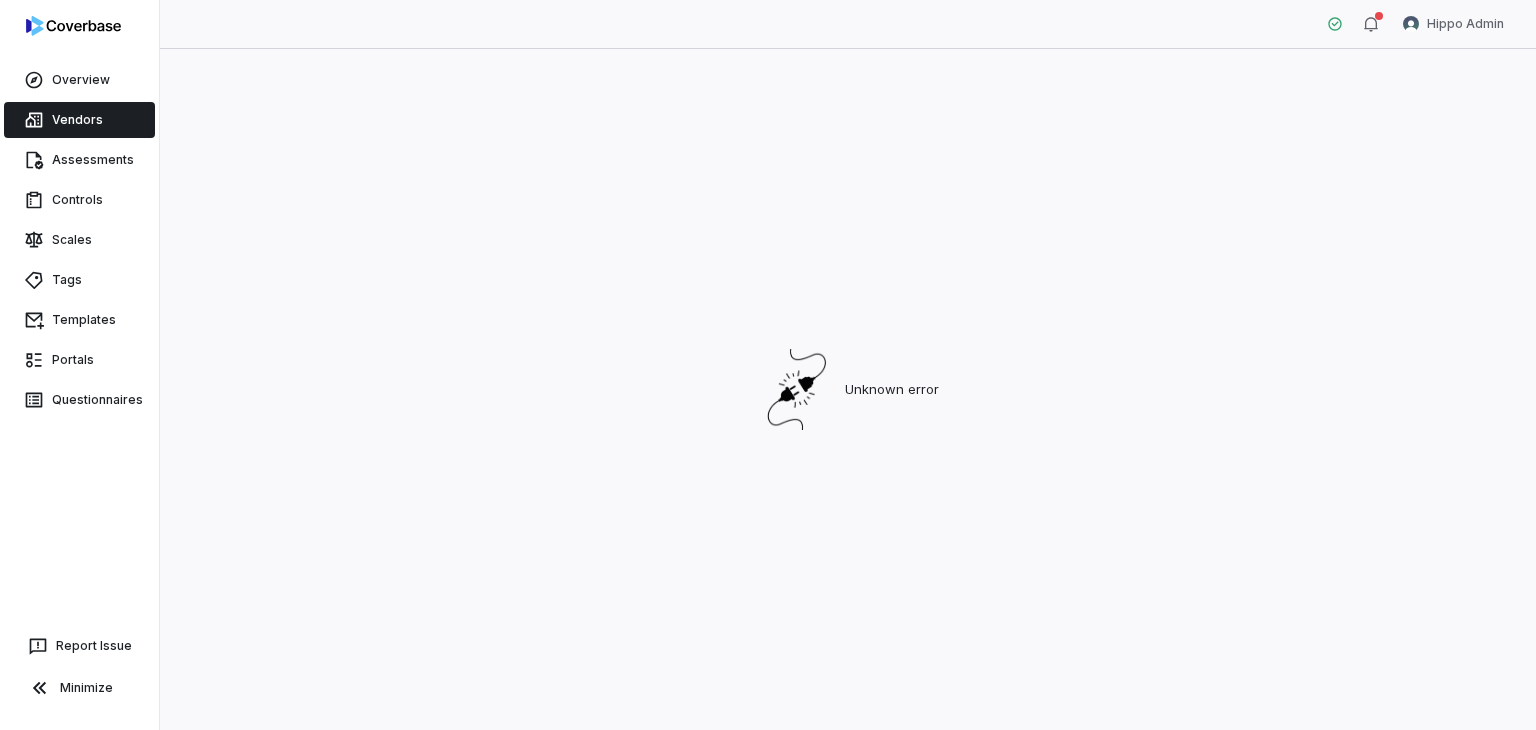 click on "Vendors" at bounding box center [79, 120] 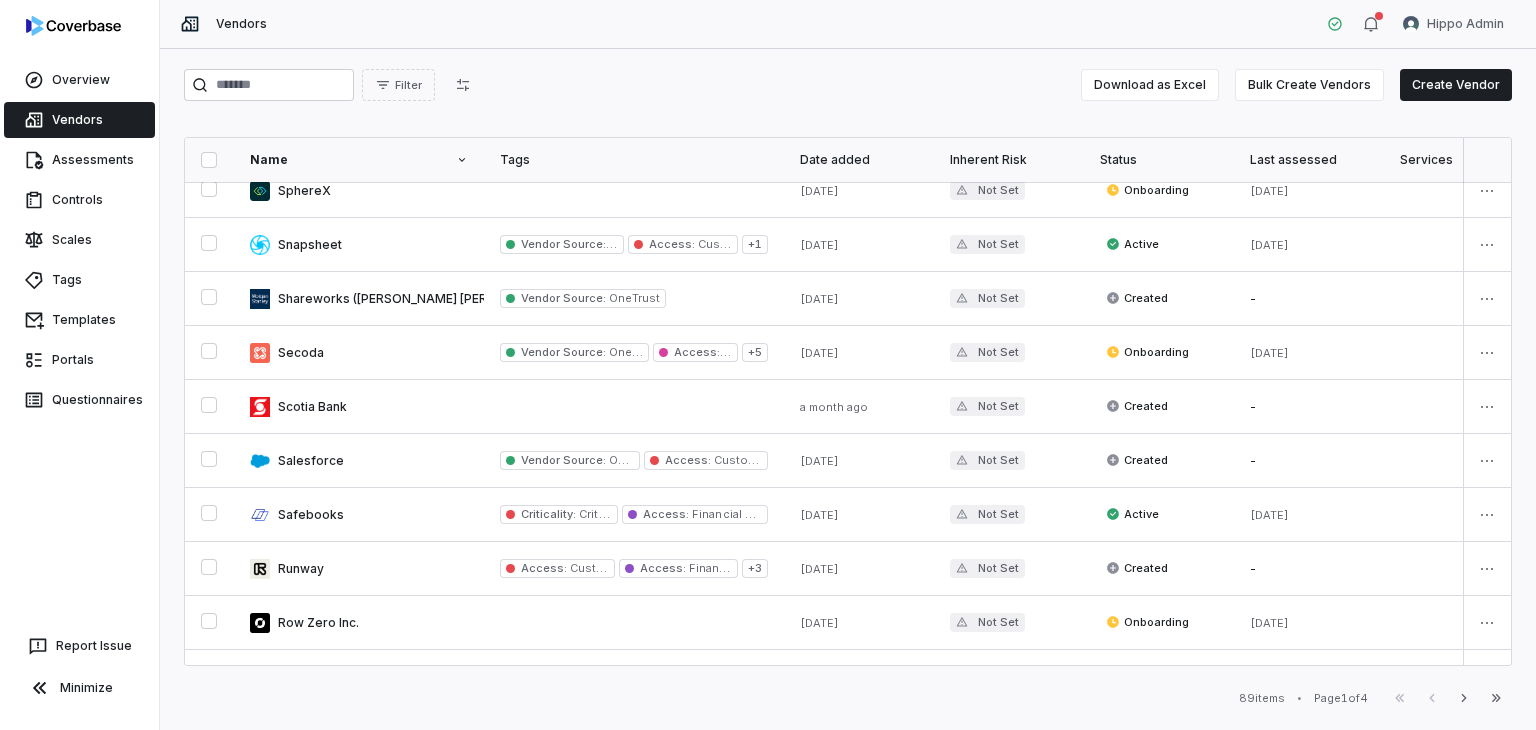 scroll, scrollTop: 871, scrollLeft: 0, axis: vertical 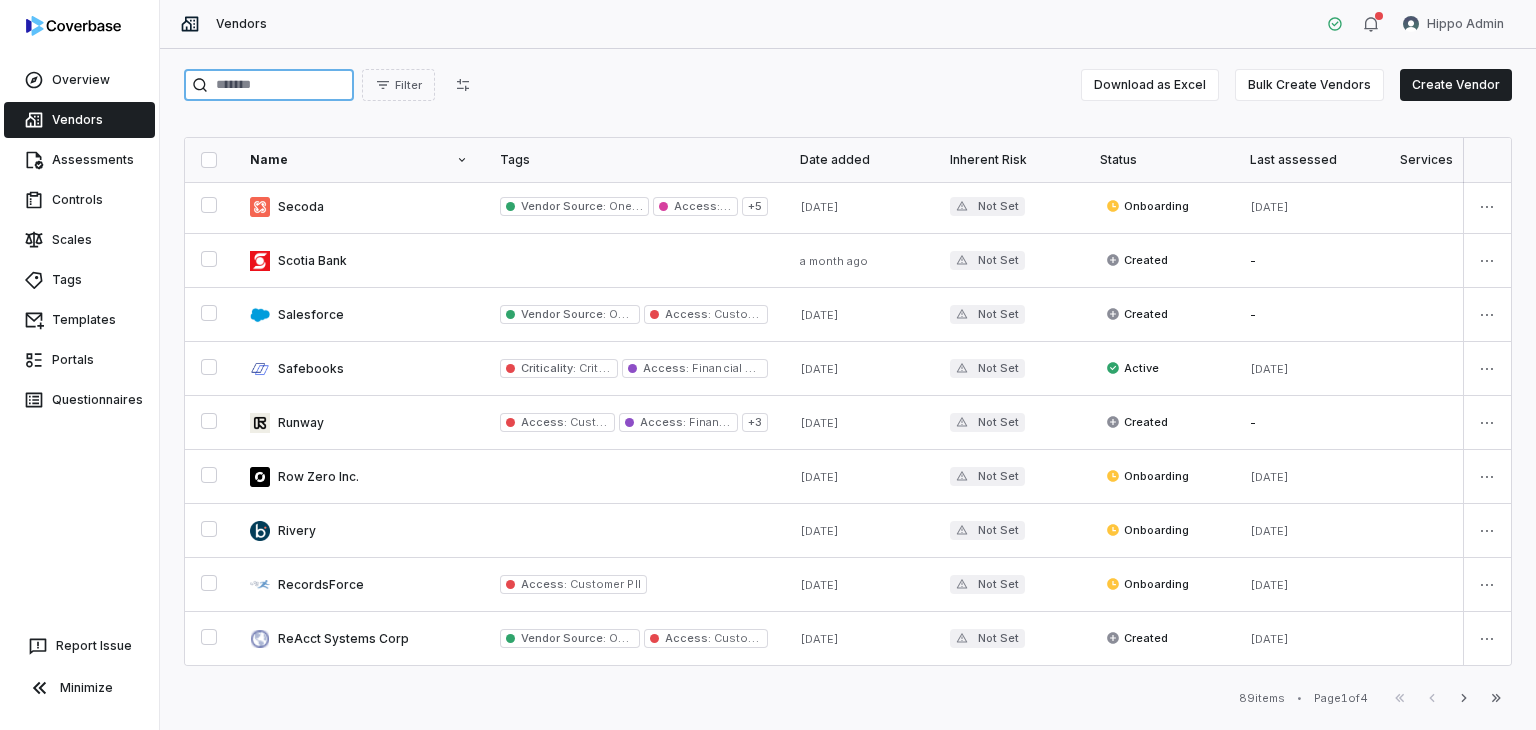 click at bounding box center (269, 85) 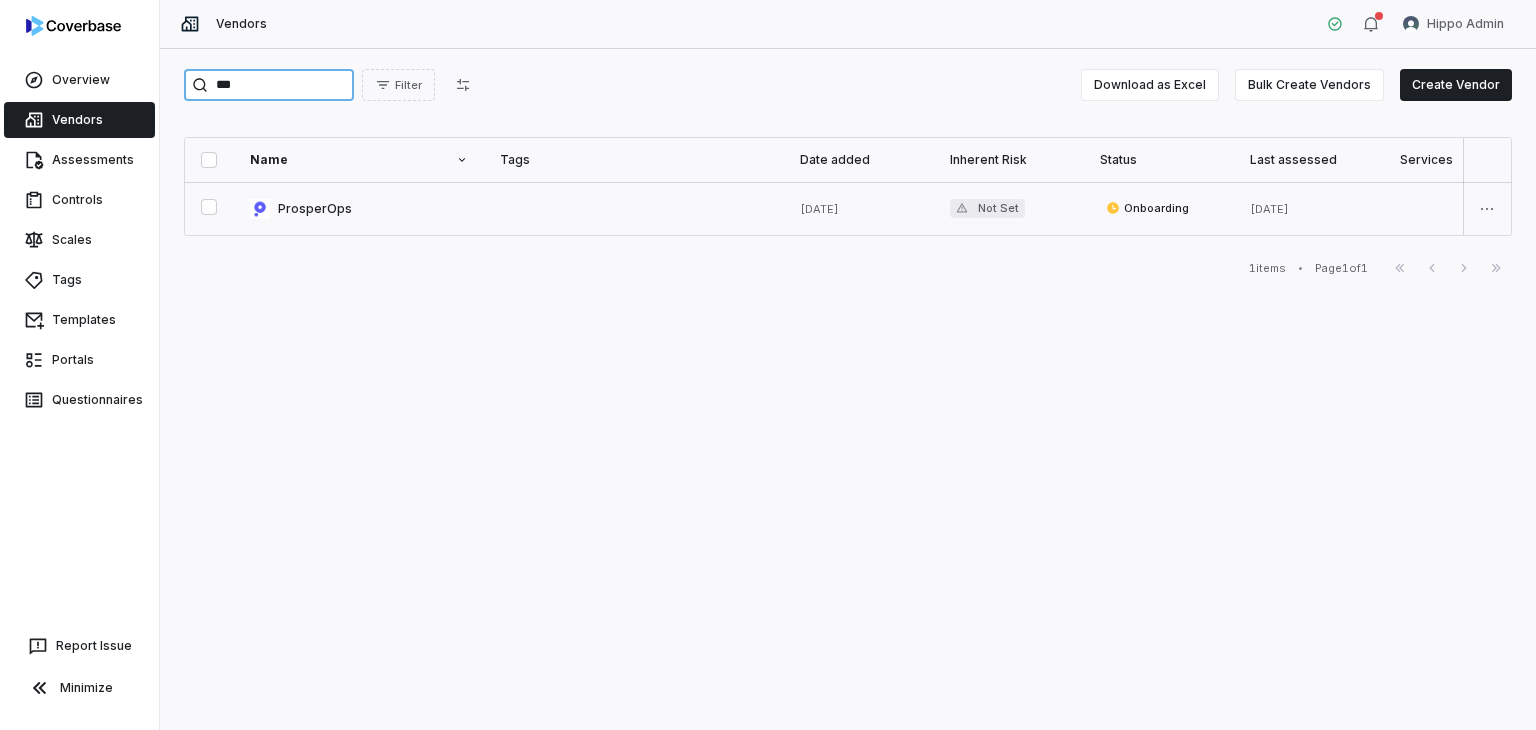 type on "***" 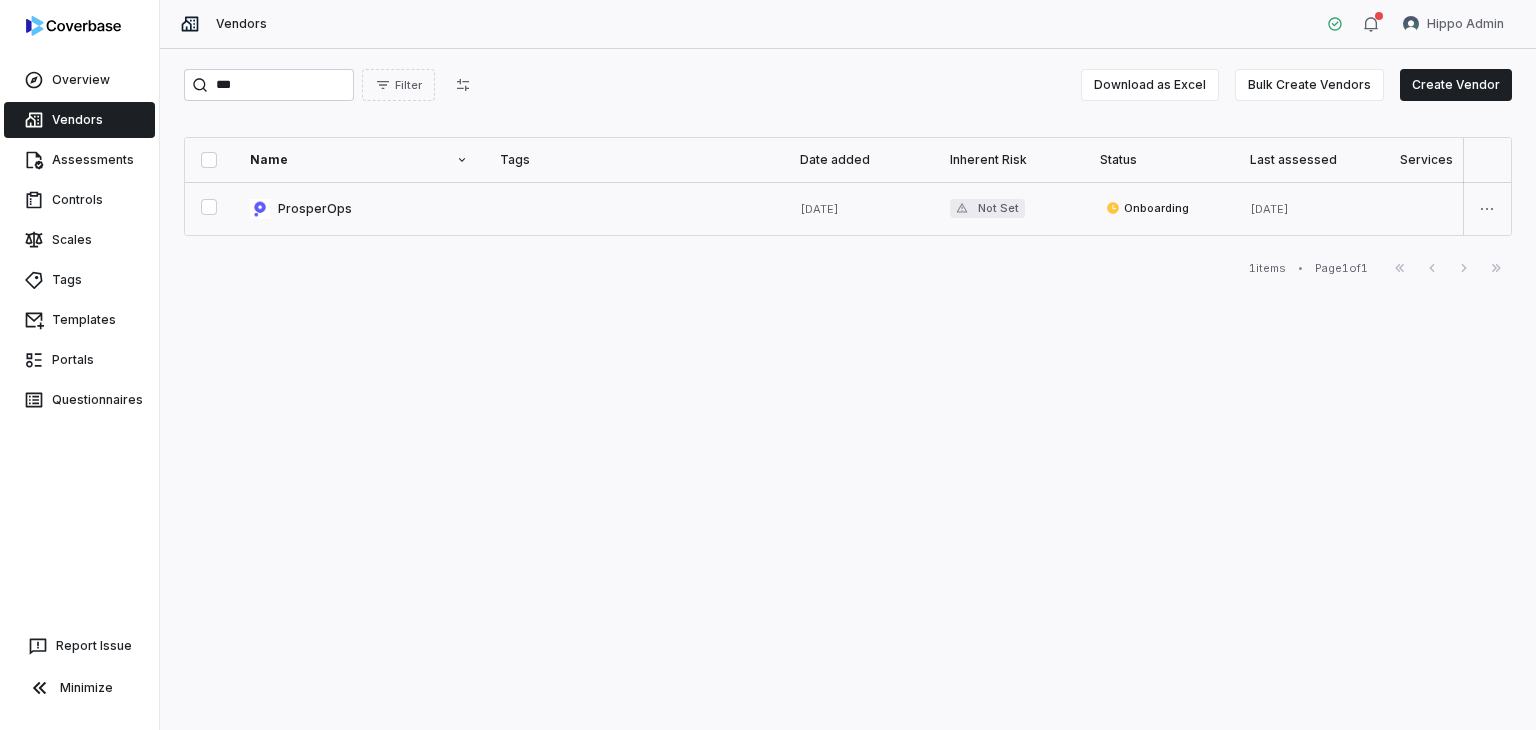 click at bounding box center [359, 208] 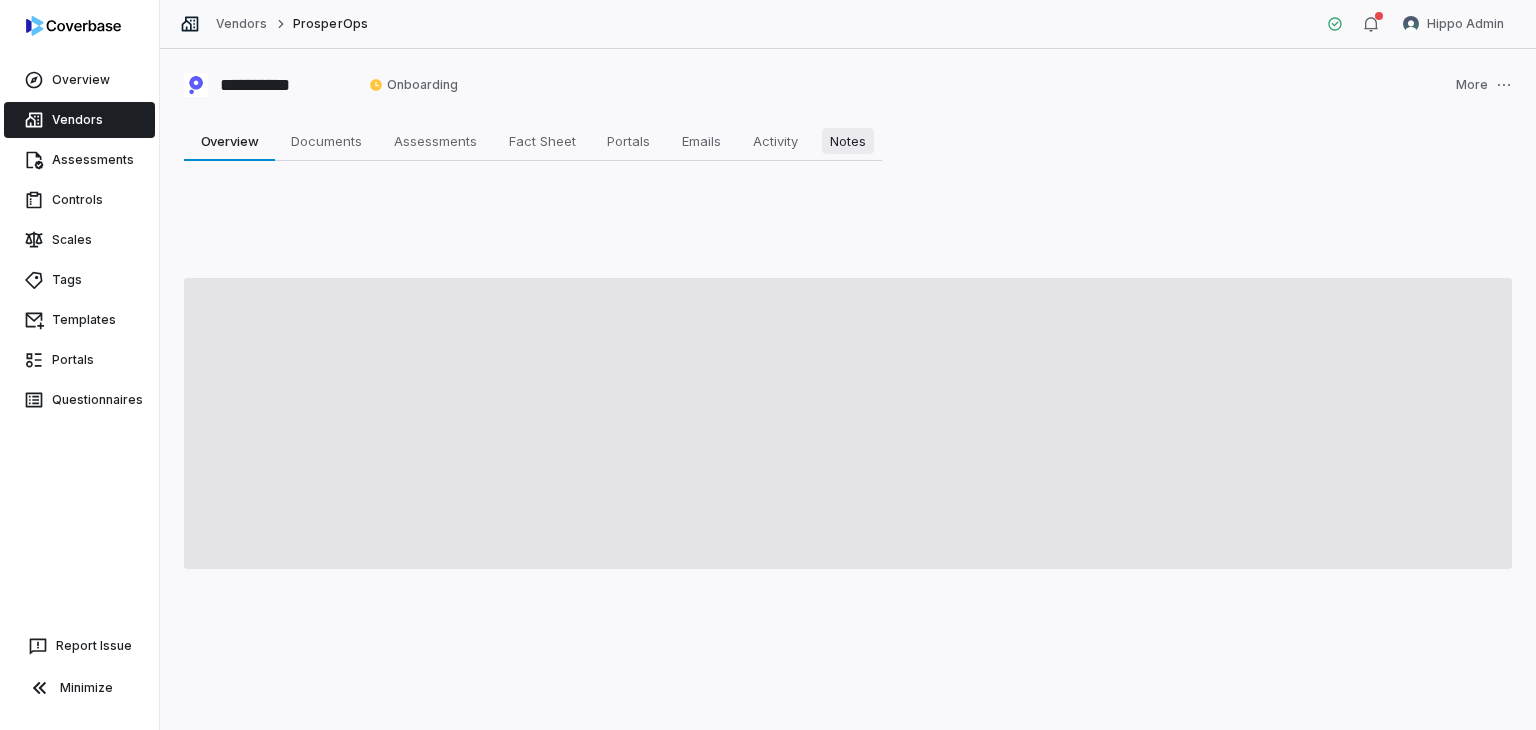 click on "Notes Notes" at bounding box center (848, 141) 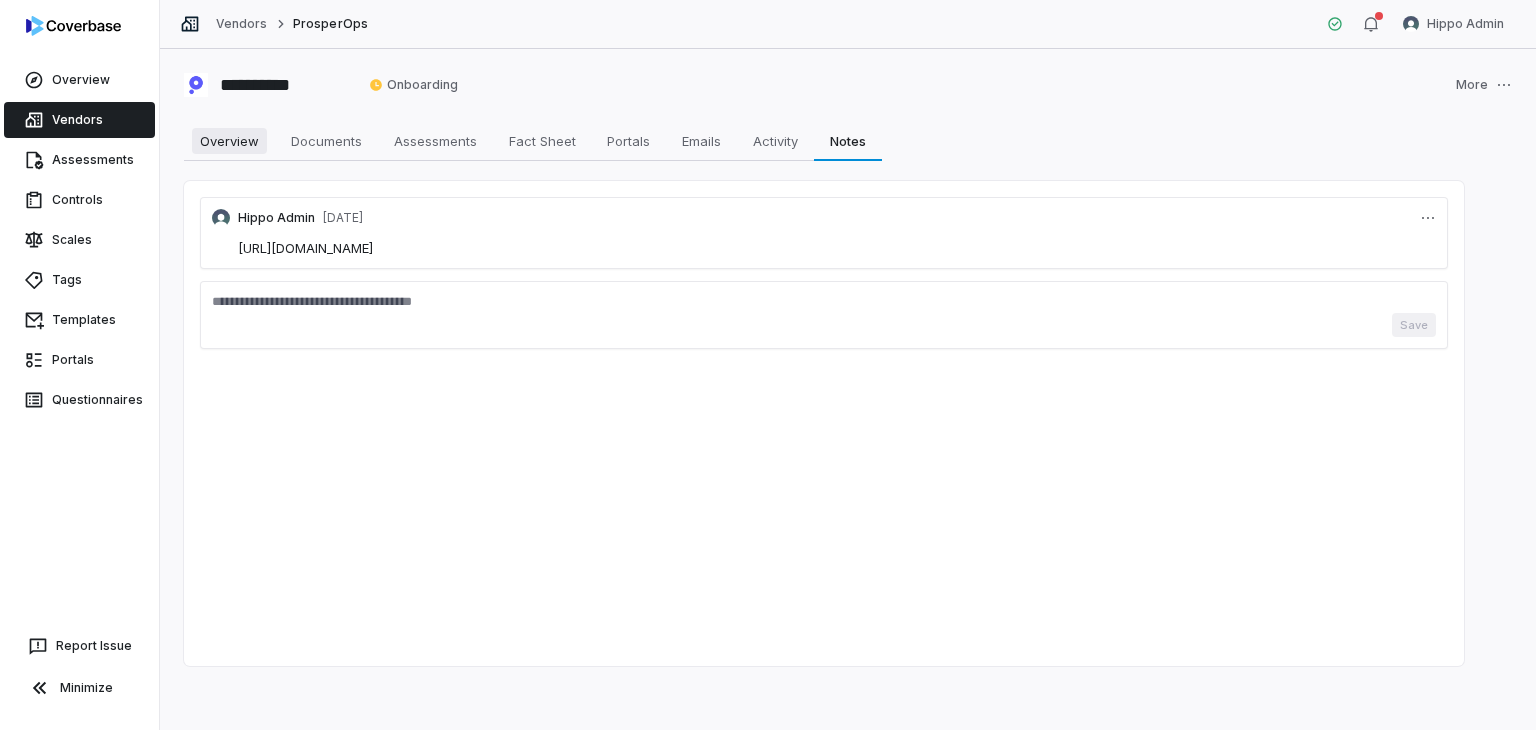 click on "Overview" at bounding box center (229, 141) 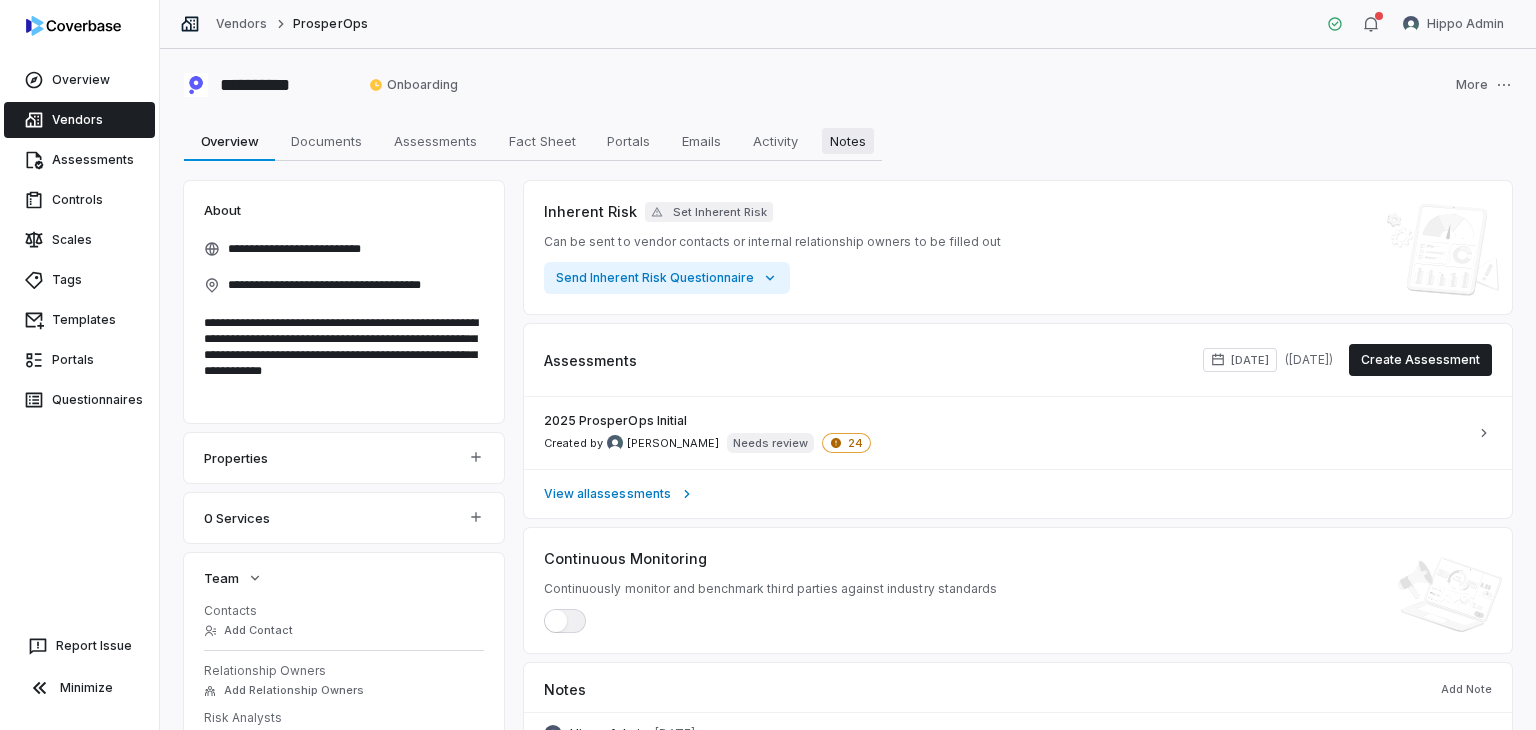 click on "Notes" at bounding box center [848, 141] 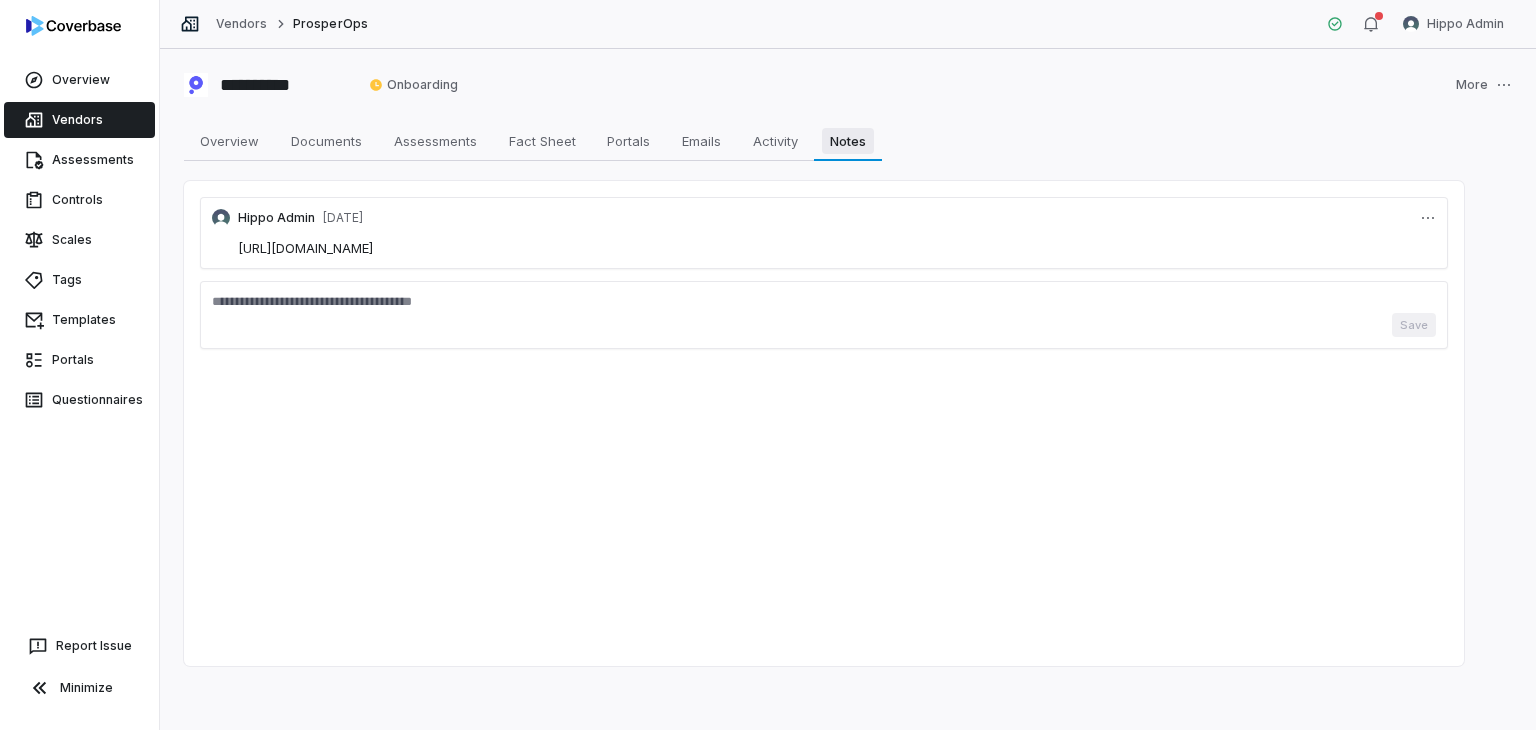 type on "*" 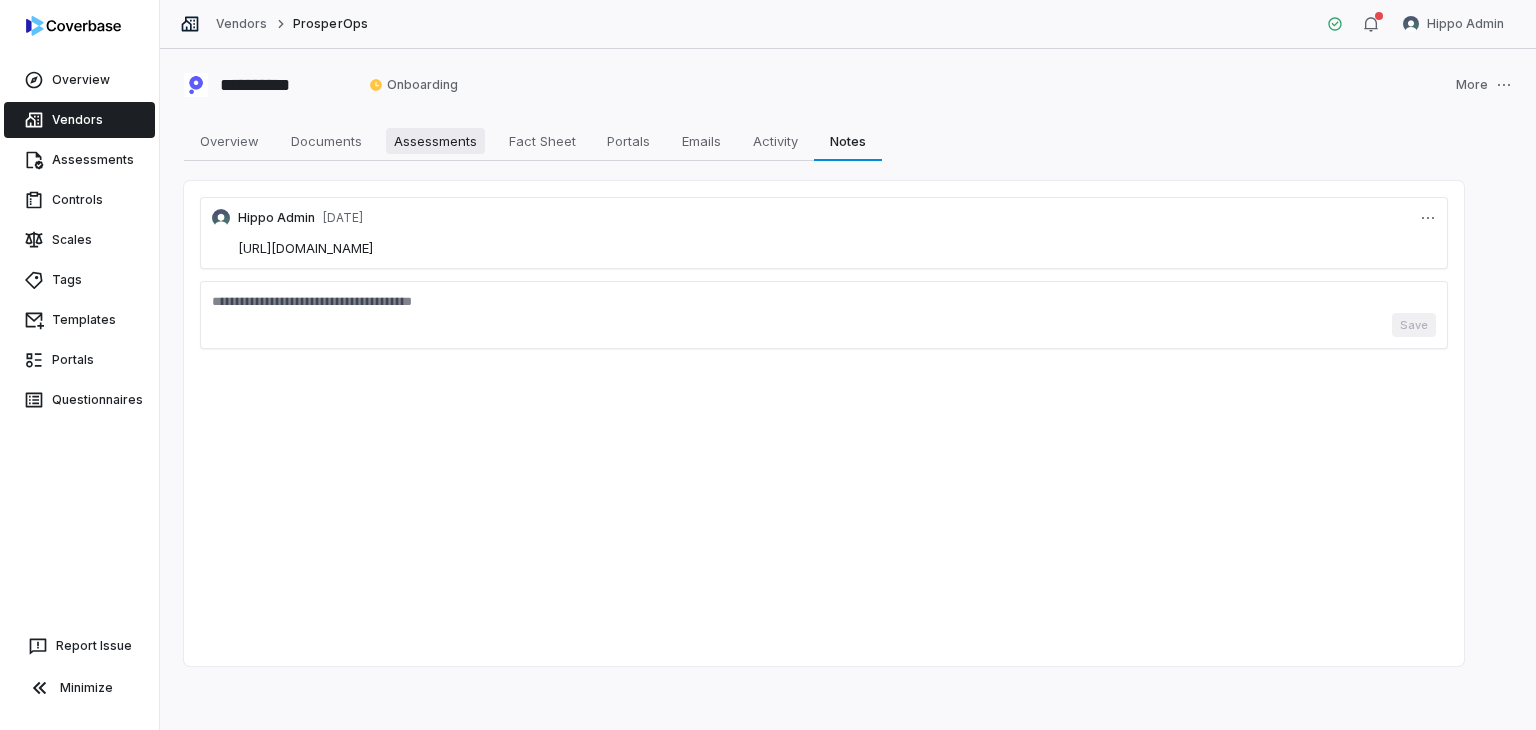 click on "Assessments" at bounding box center (435, 141) 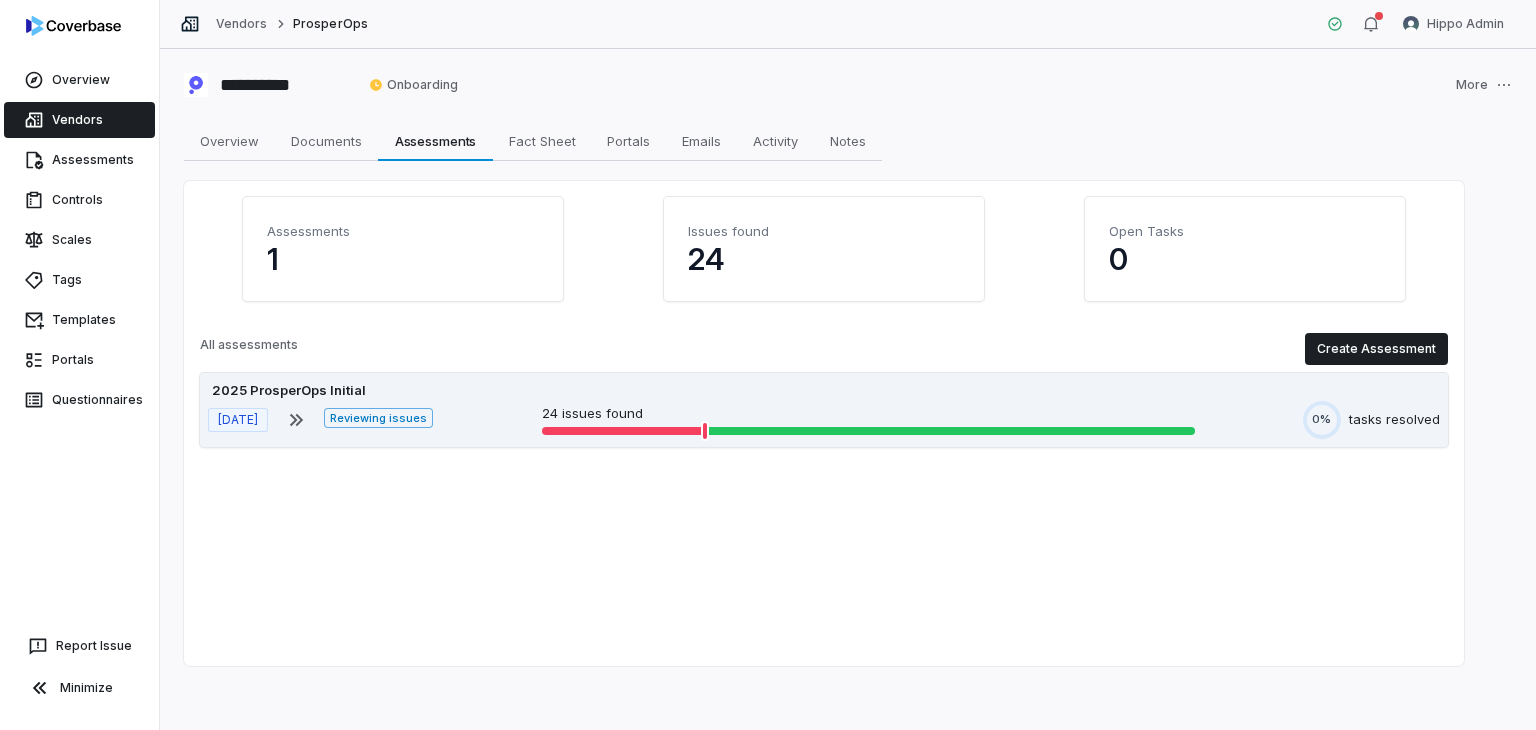 click on "2025 ProsperOps Initial" at bounding box center [824, 391] 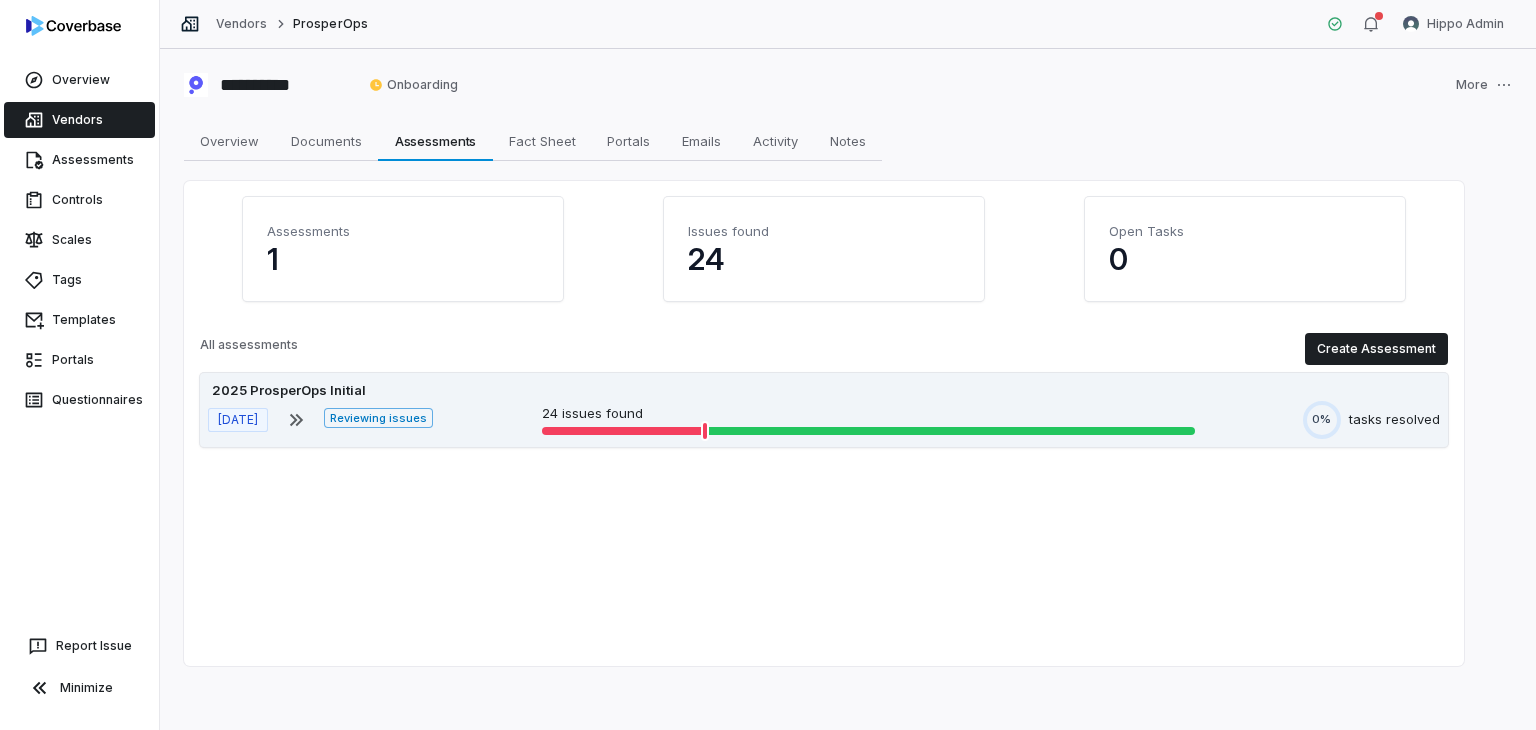 click on "2025 ProsperOps Initial" at bounding box center (824, 391) 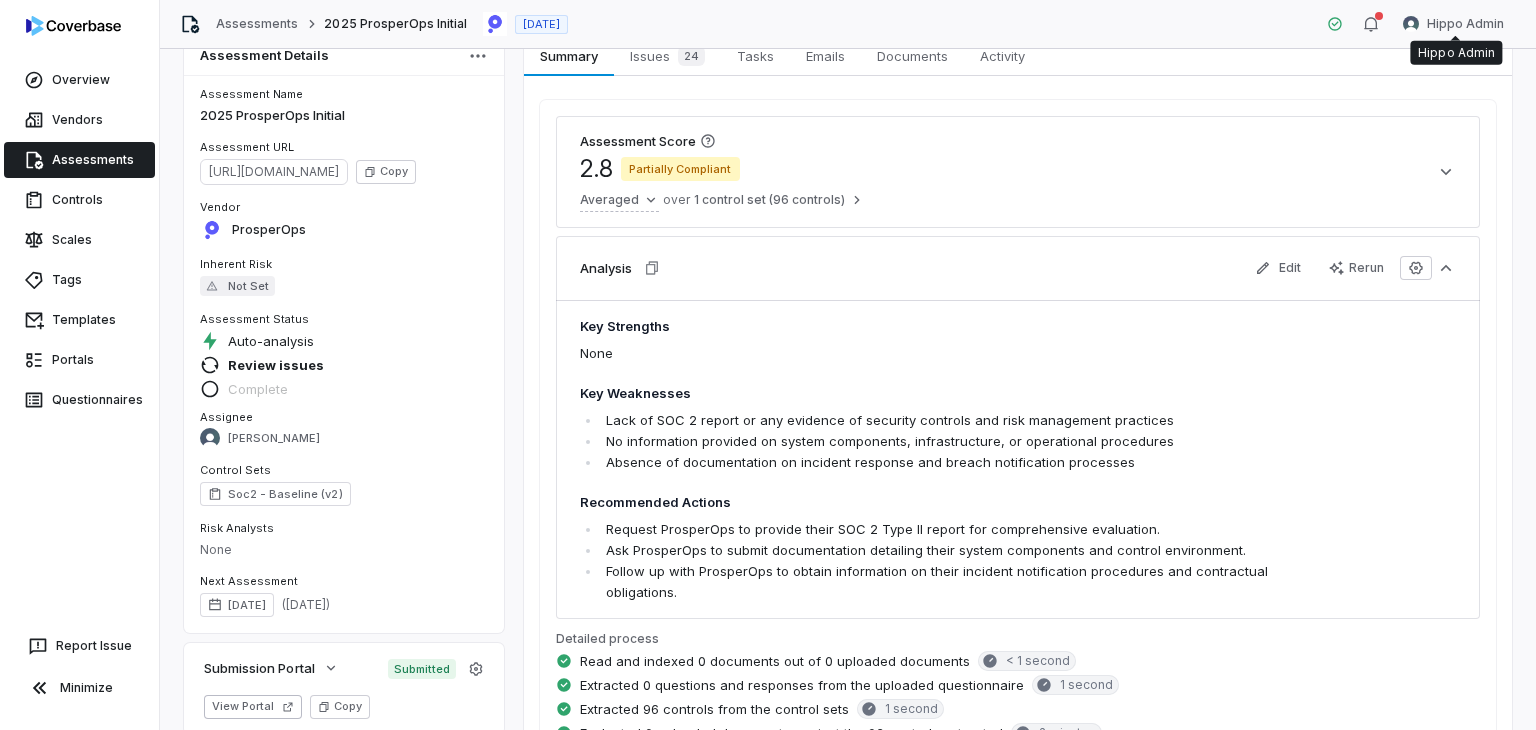 scroll, scrollTop: 0, scrollLeft: 0, axis: both 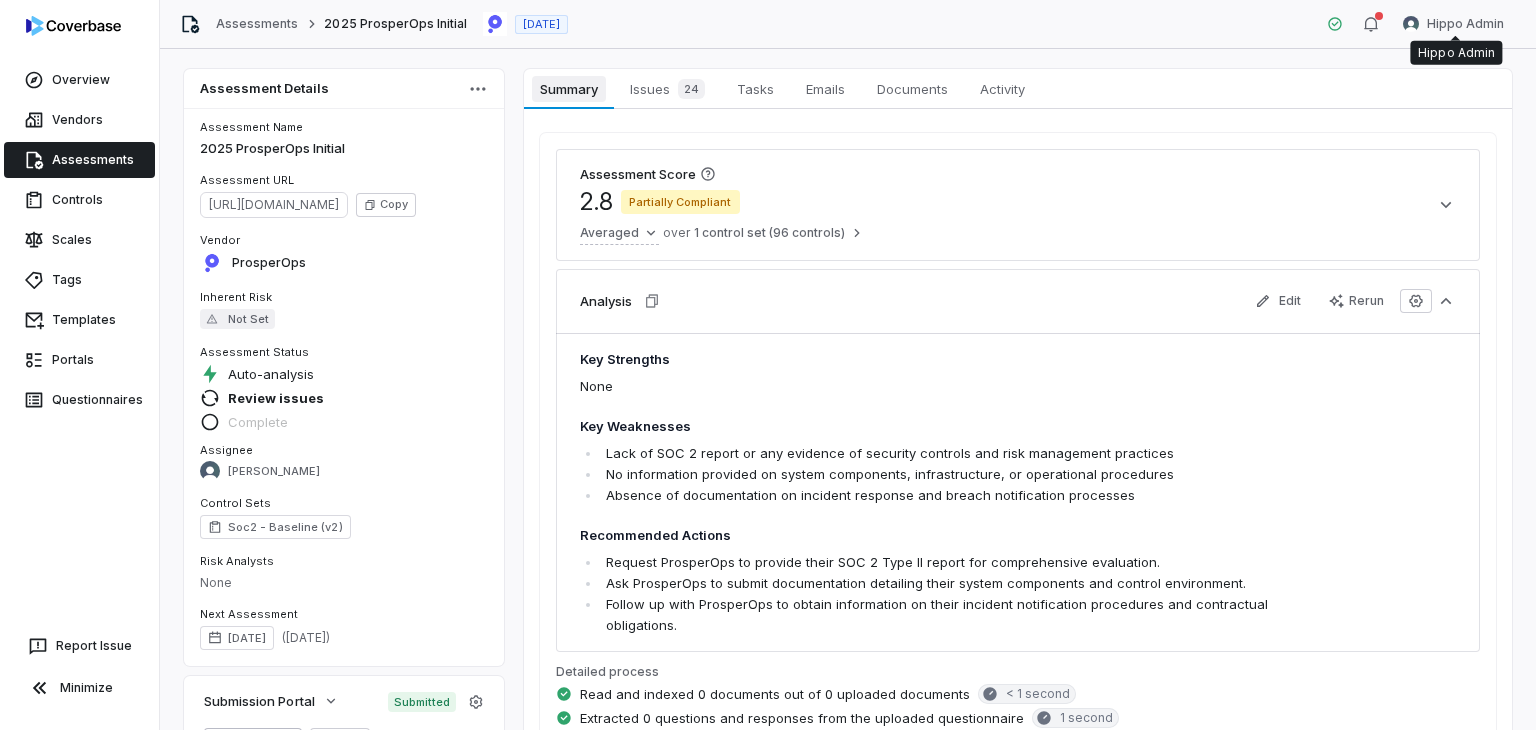 click on "Summary" at bounding box center [568, 89] 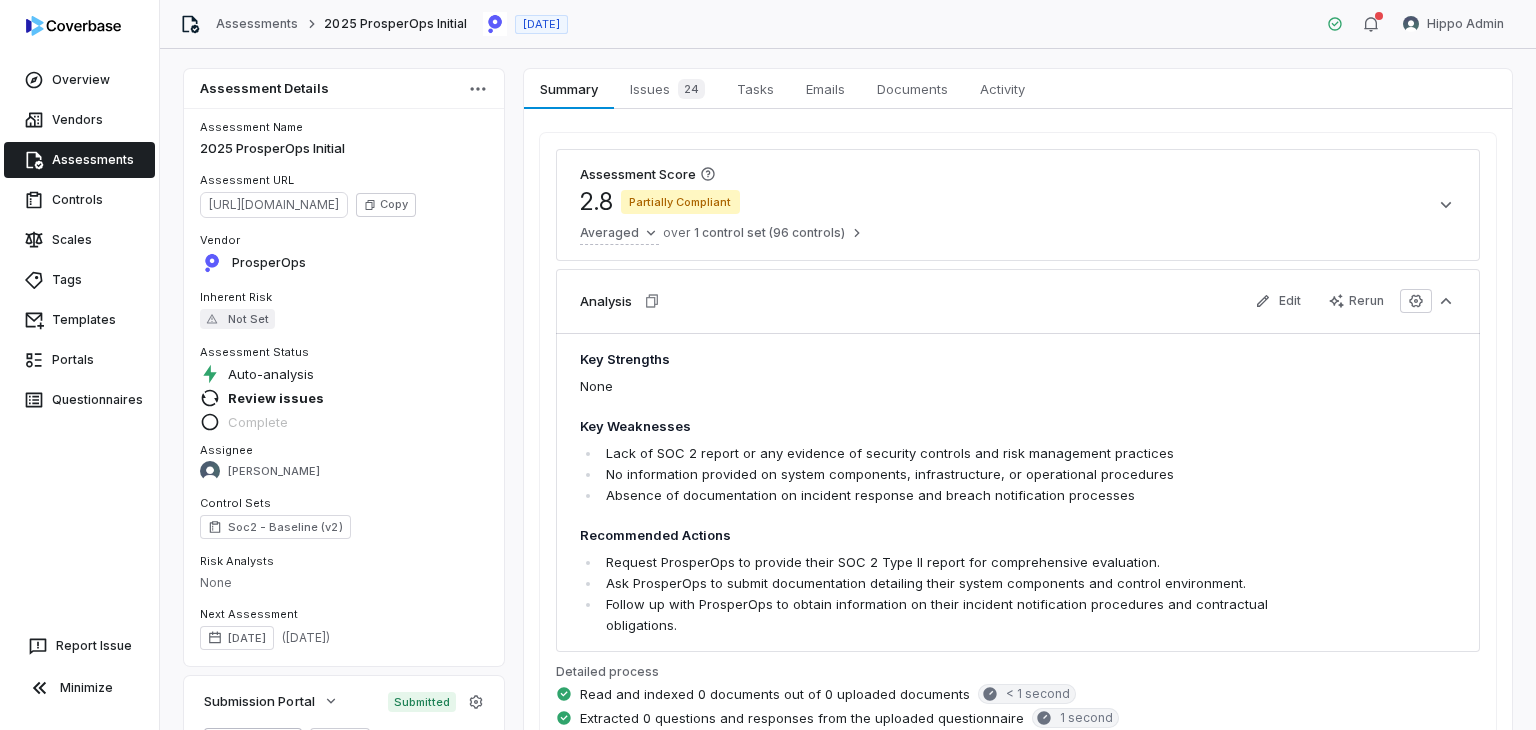 click on "Assessments" at bounding box center (79, 160) 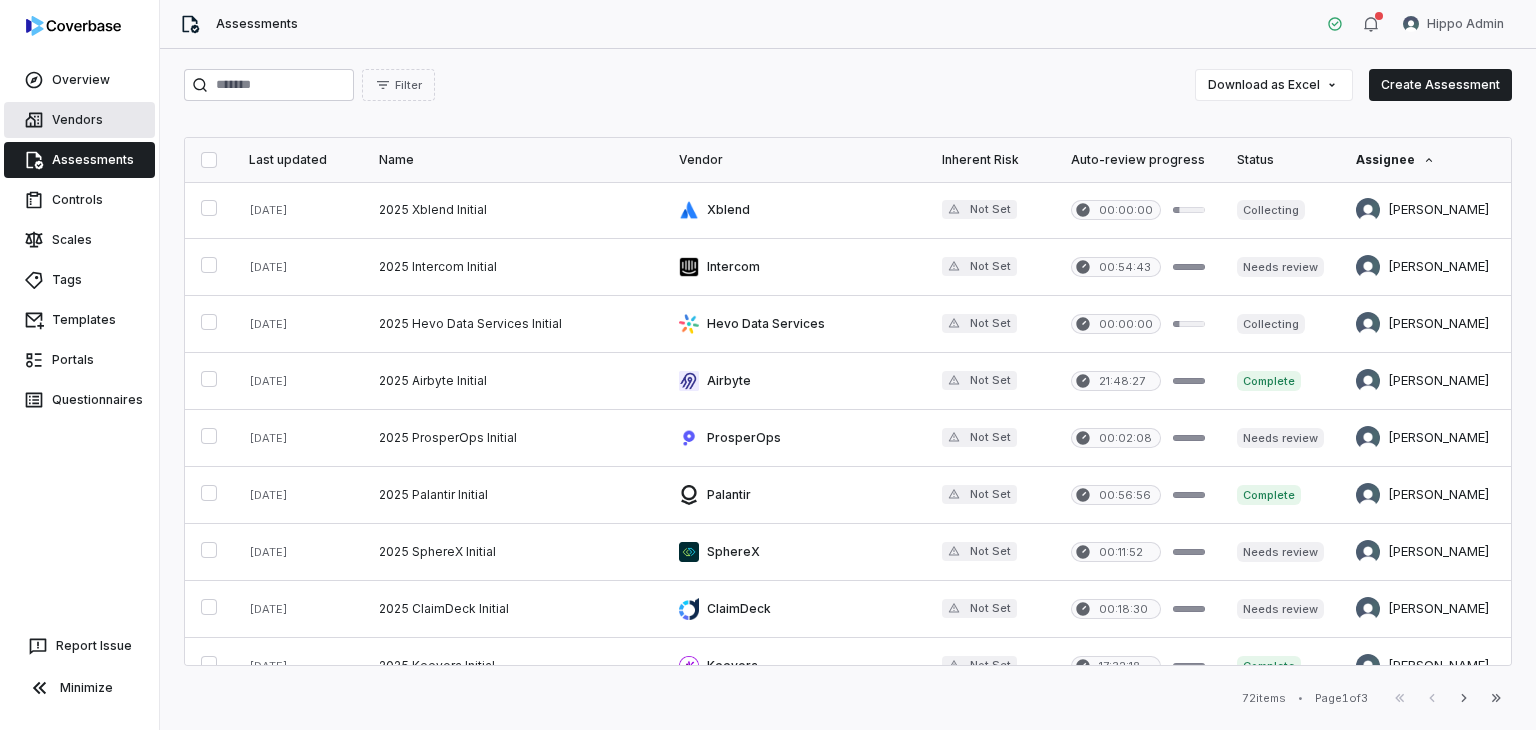 click on "Vendors" at bounding box center [79, 120] 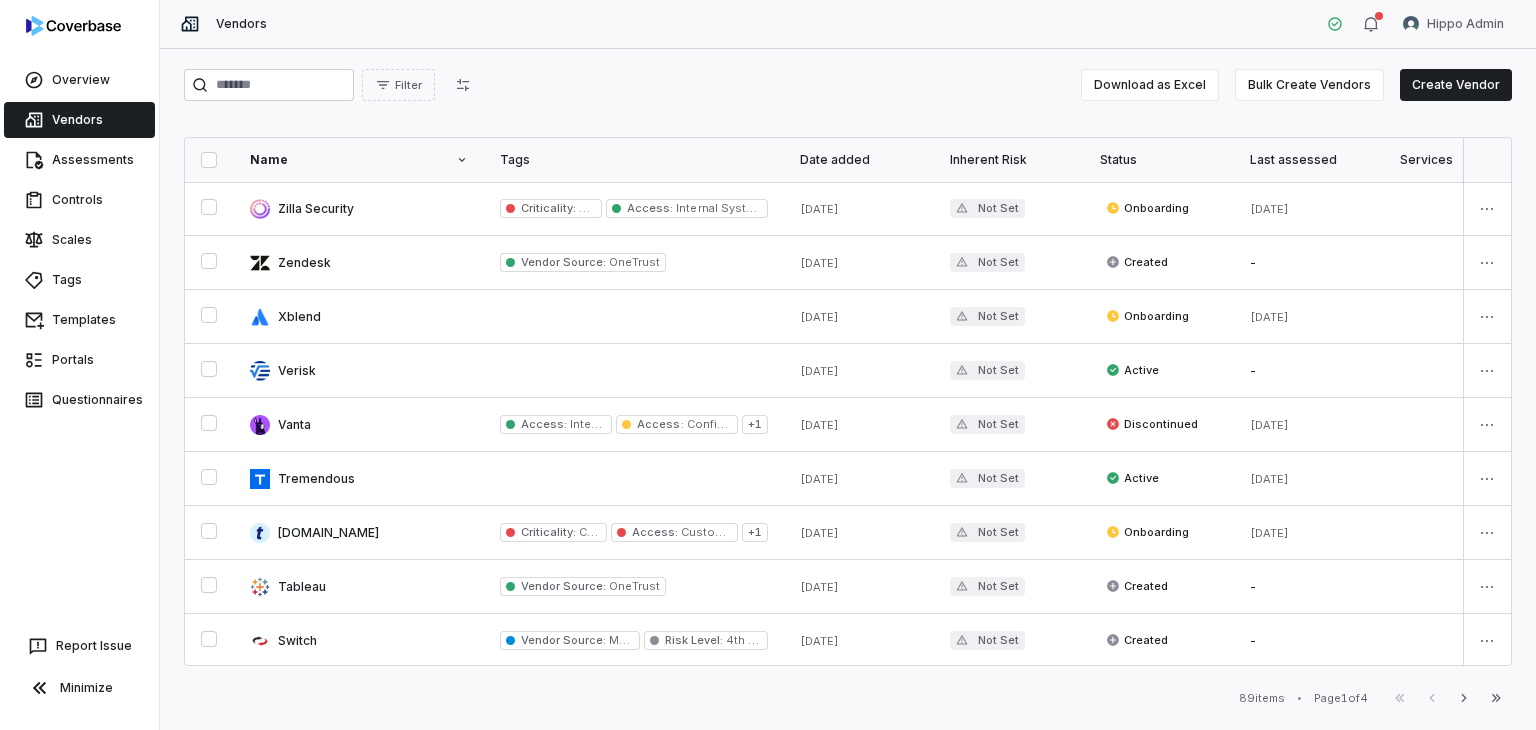 click on "Filter Download as Excel Bulk Create Vendors Create Vendor" at bounding box center (848, 89) 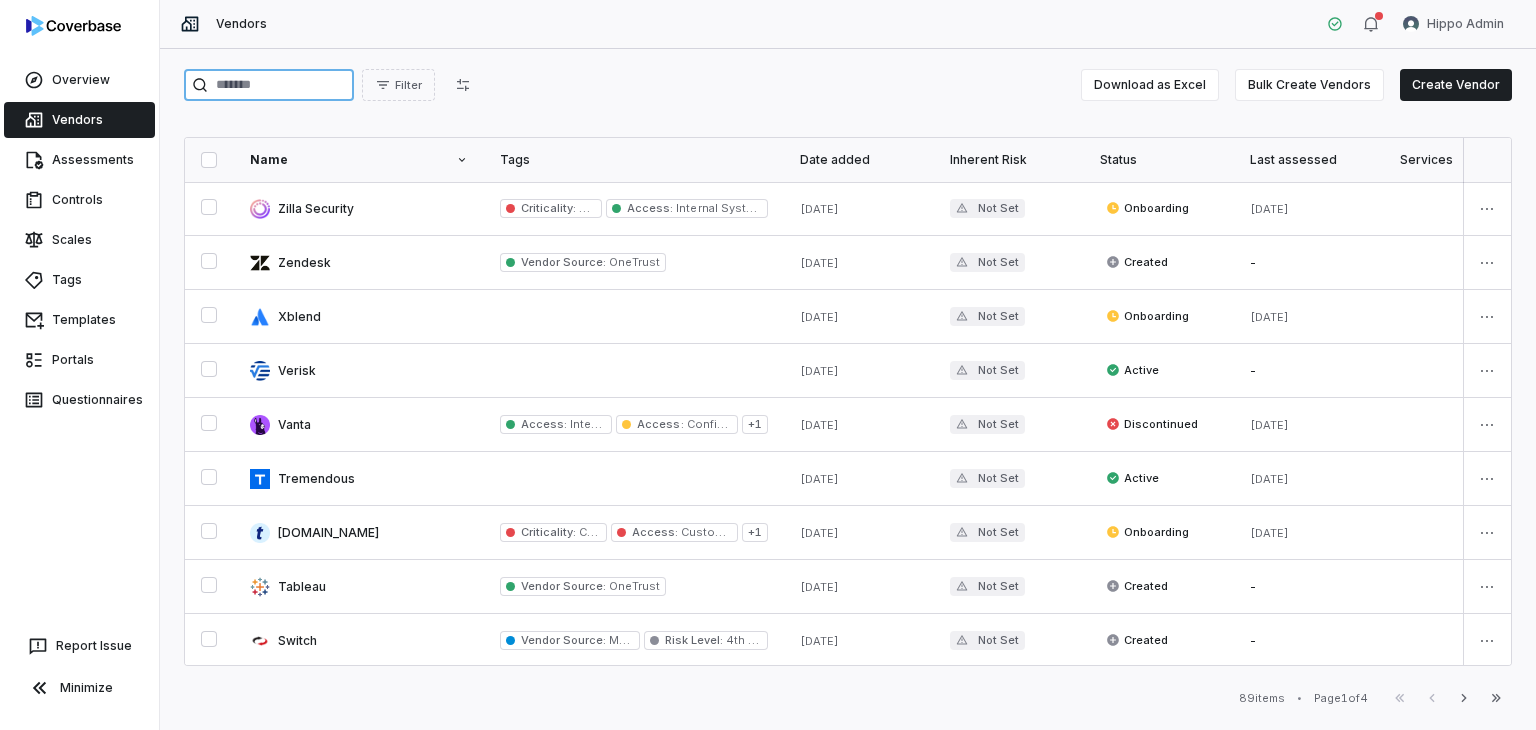 click at bounding box center (269, 85) 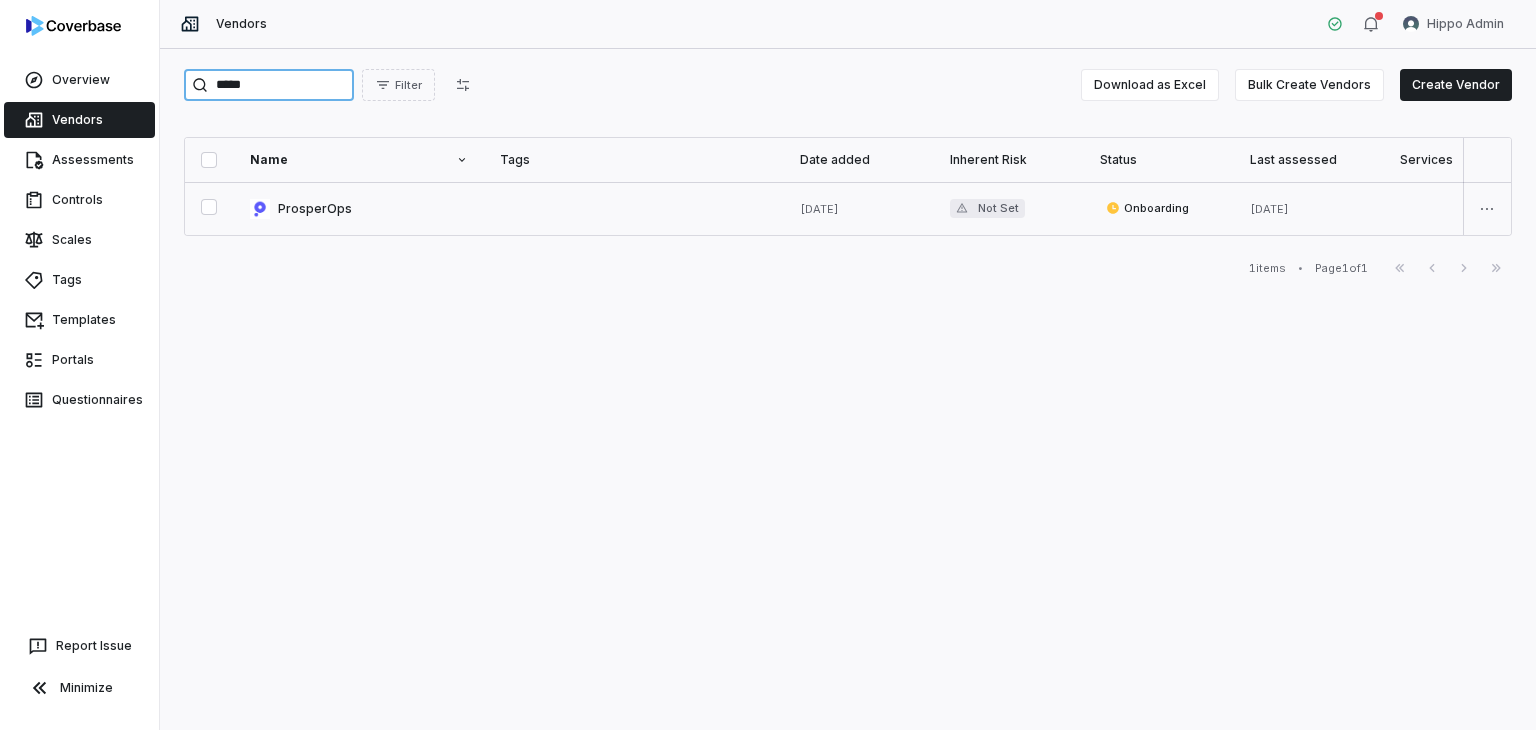 type on "*****" 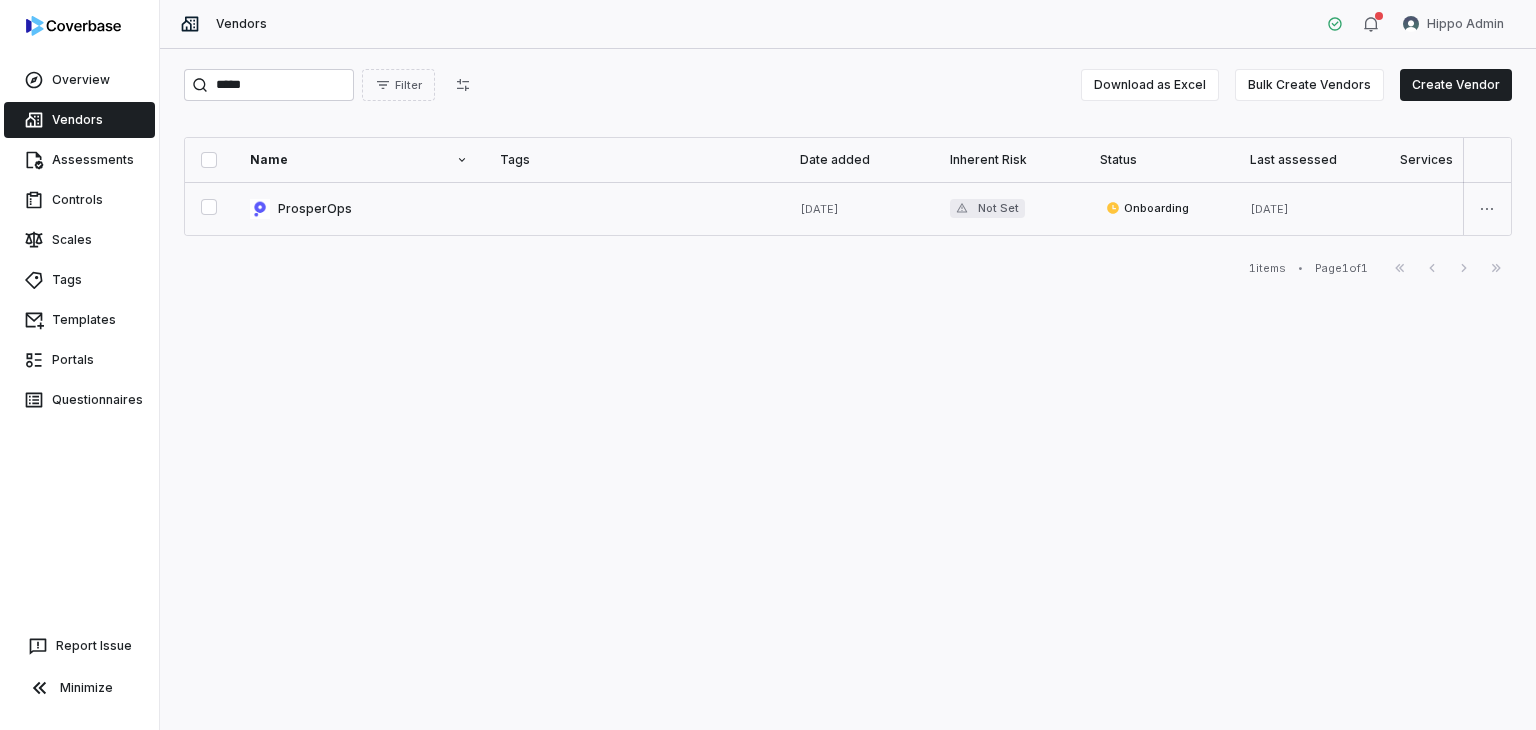 click at bounding box center [359, 208] 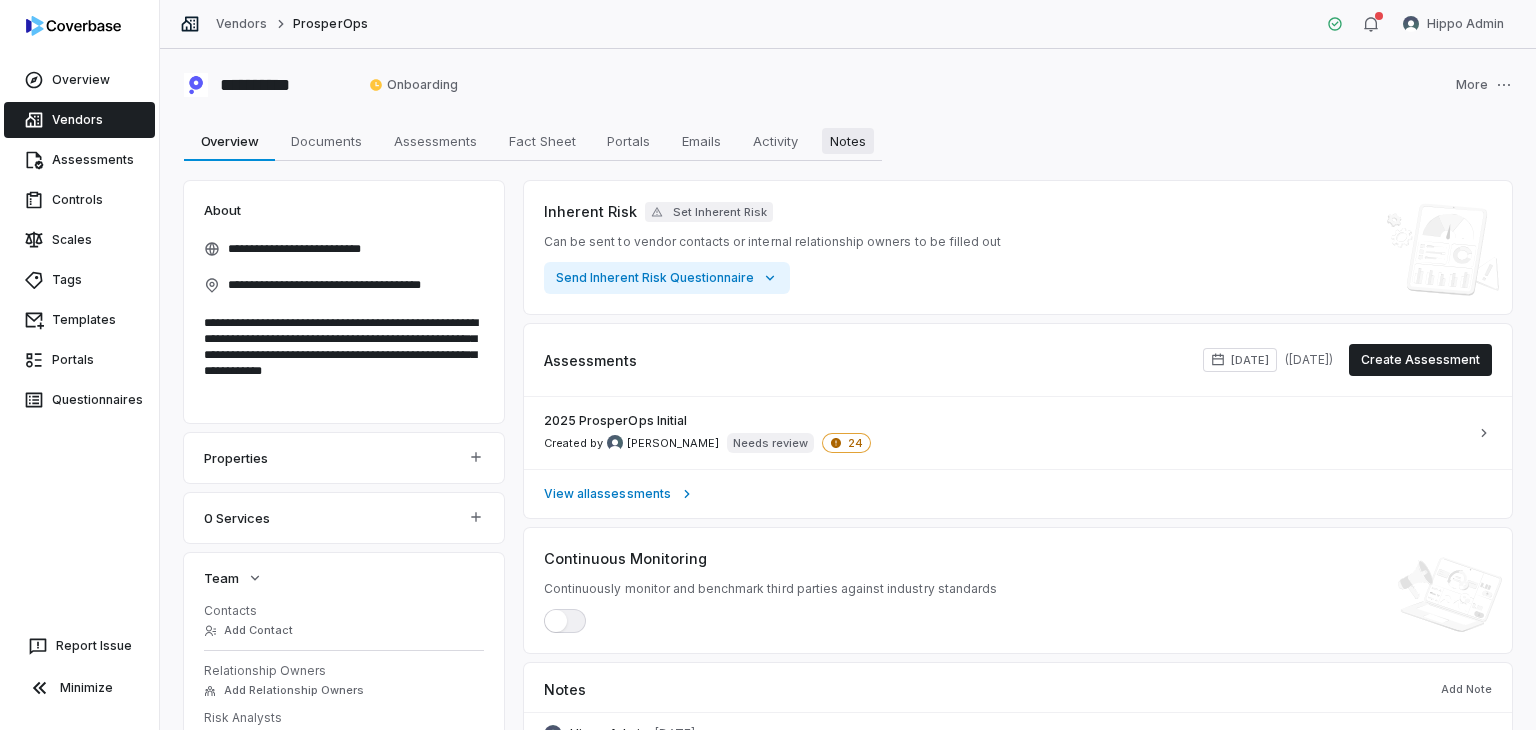 click on "Notes Notes" at bounding box center (848, 141) 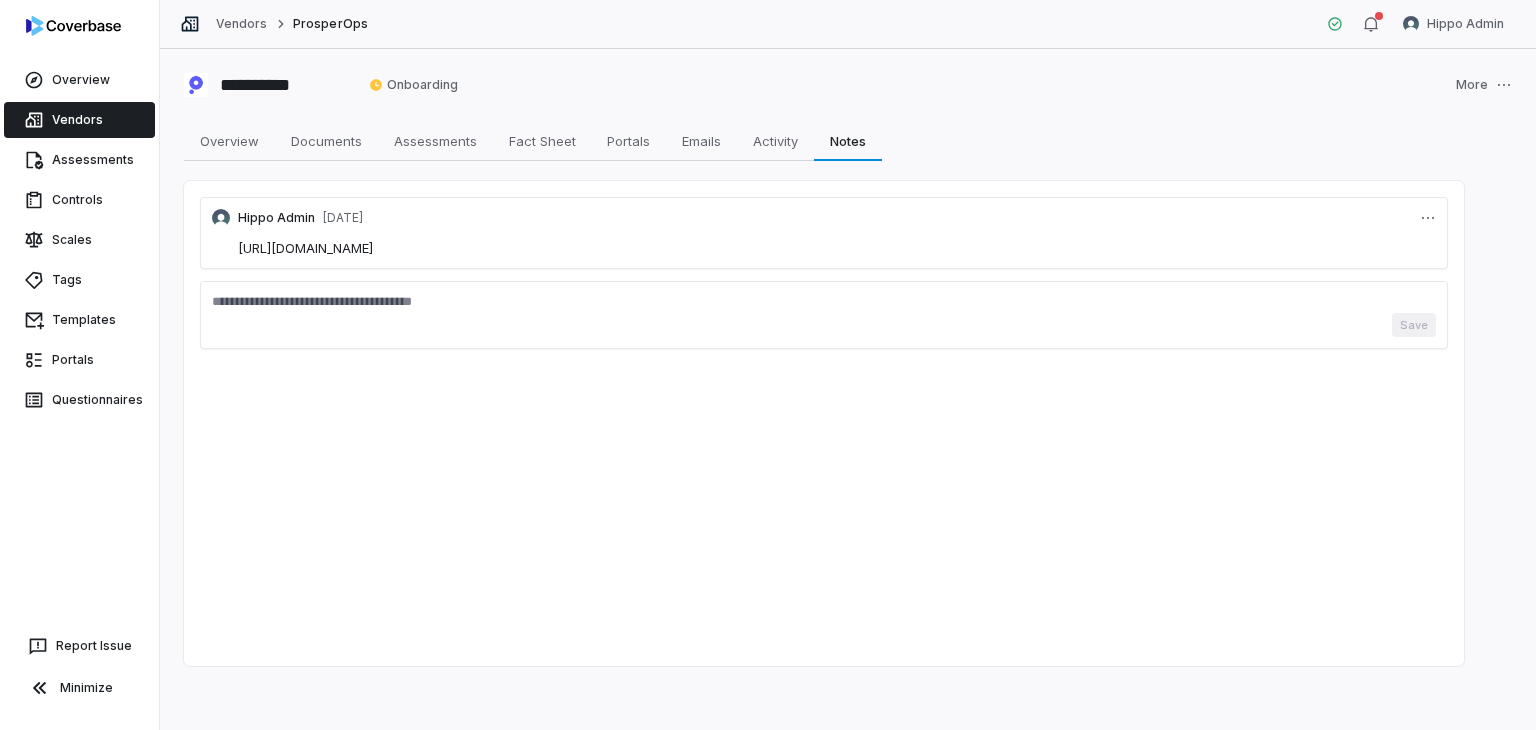 click on "https://trust.prosperops.com/" at bounding box center [305, 248] 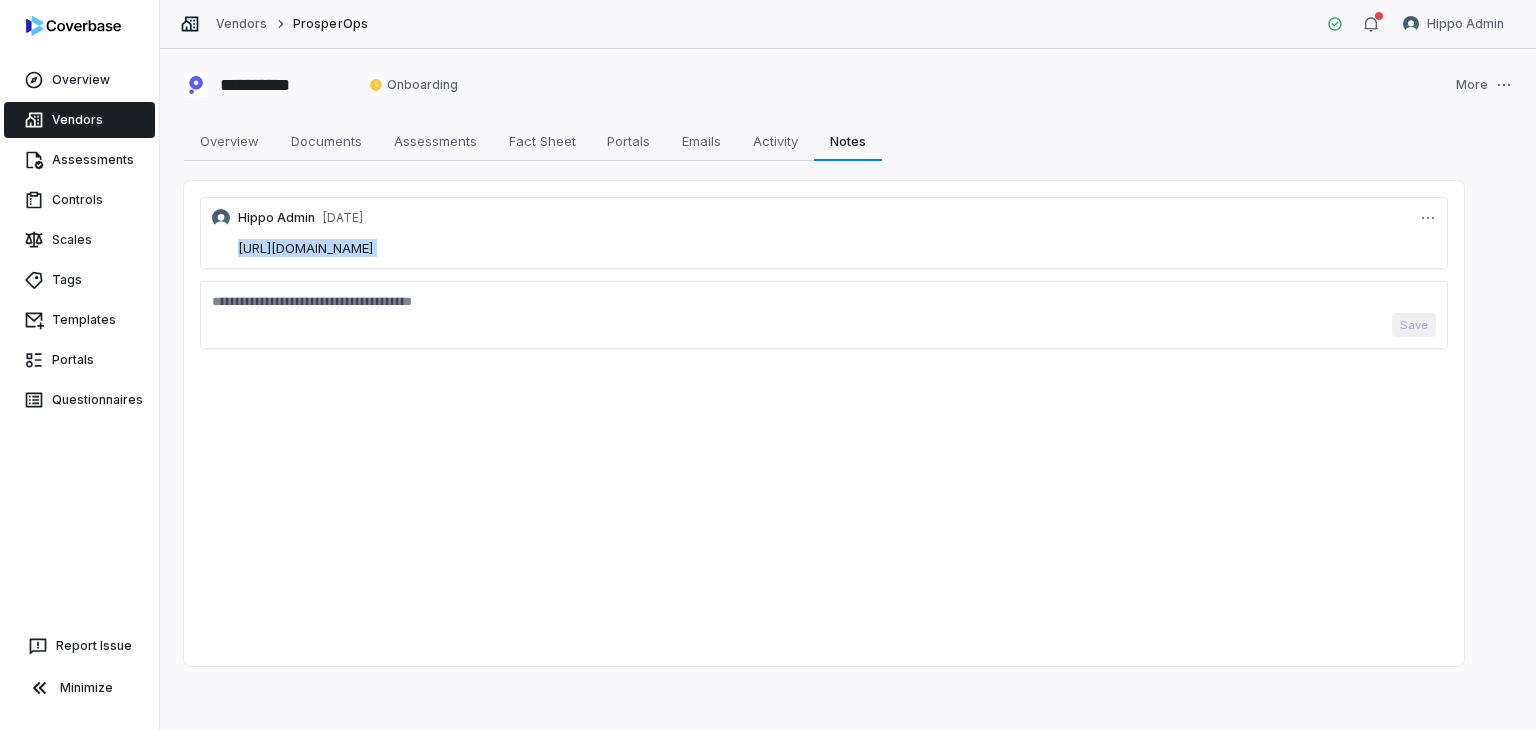 click on "https://trust.prosperops.com/" at bounding box center (305, 248) 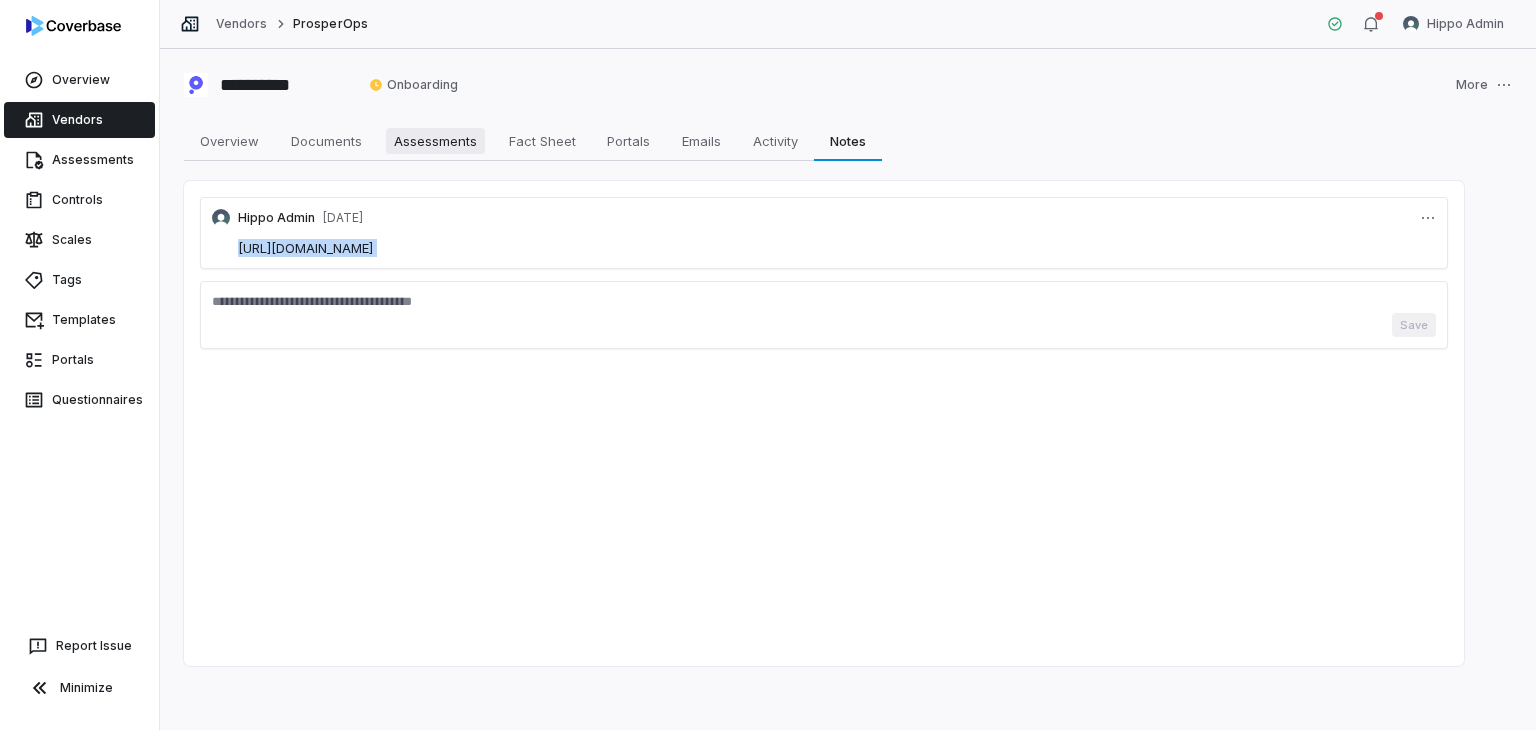 click on "Assessments" at bounding box center (435, 141) 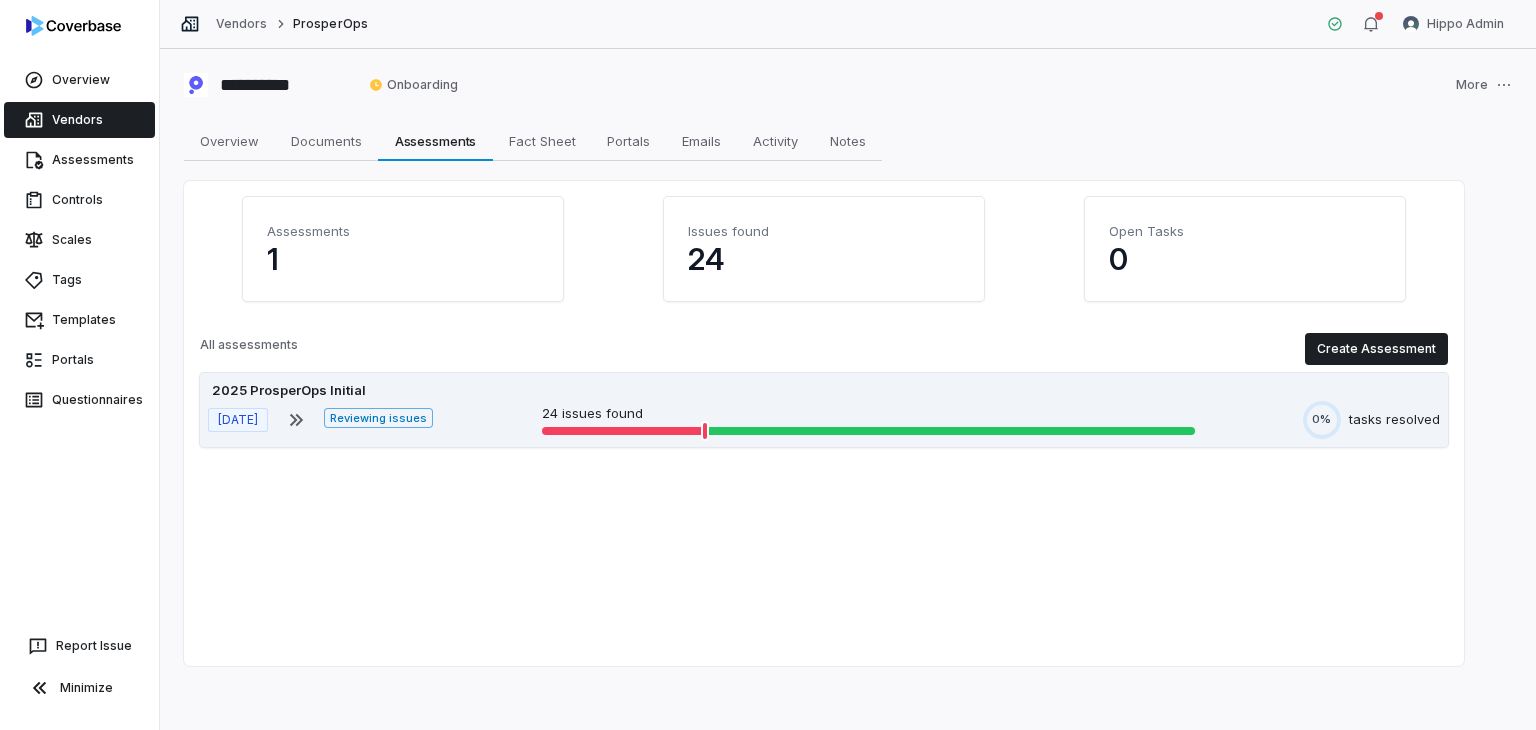 click on "2025 ProsperOps Initial" at bounding box center [824, 391] 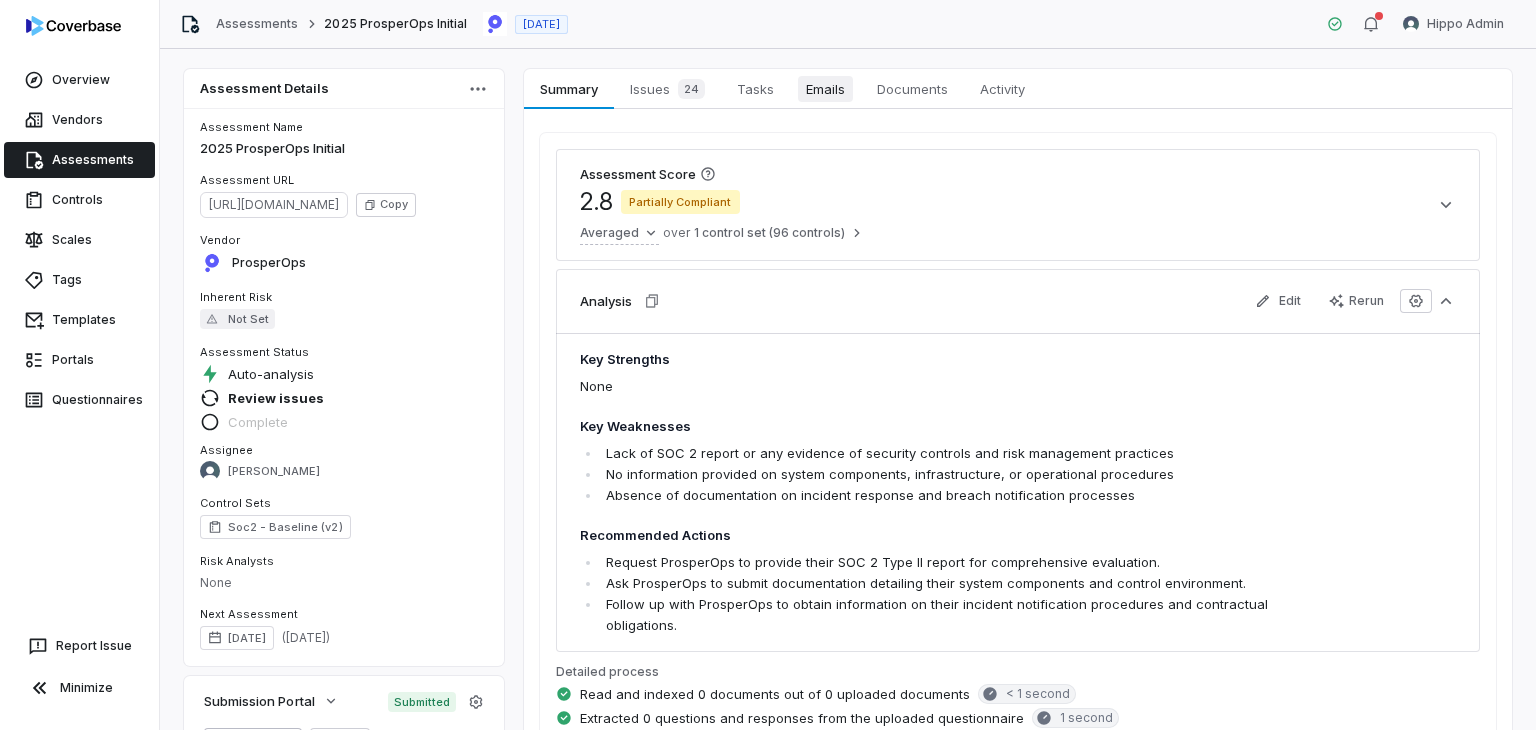 click on "Emails" at bounding box center [825, 89] 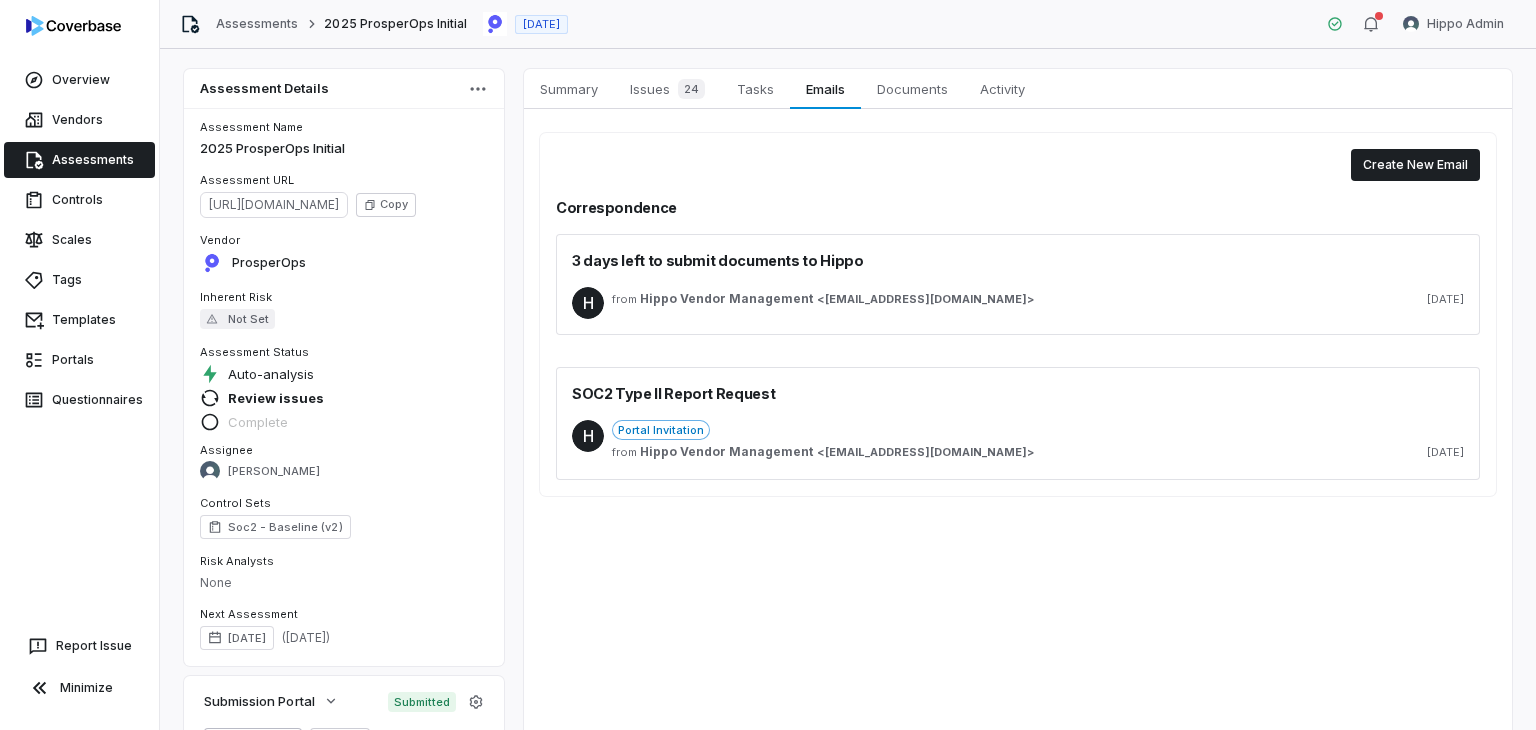 click on "H from Hippo Vendor Management   < venman@hippo.com > 8 days ago" at bounding box center [1018, 303] 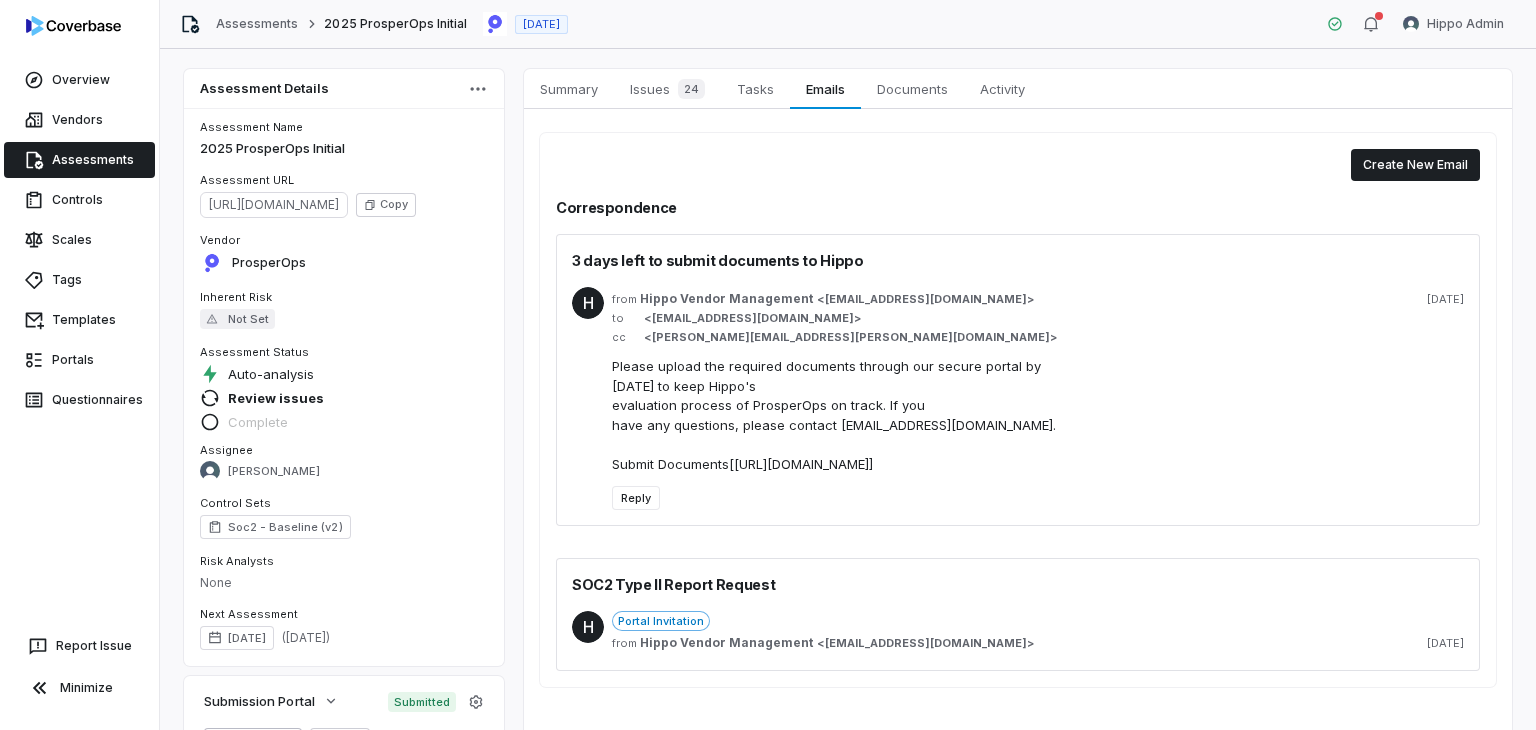 click on "Portal Invitation" at bounding box center (1038, 621) 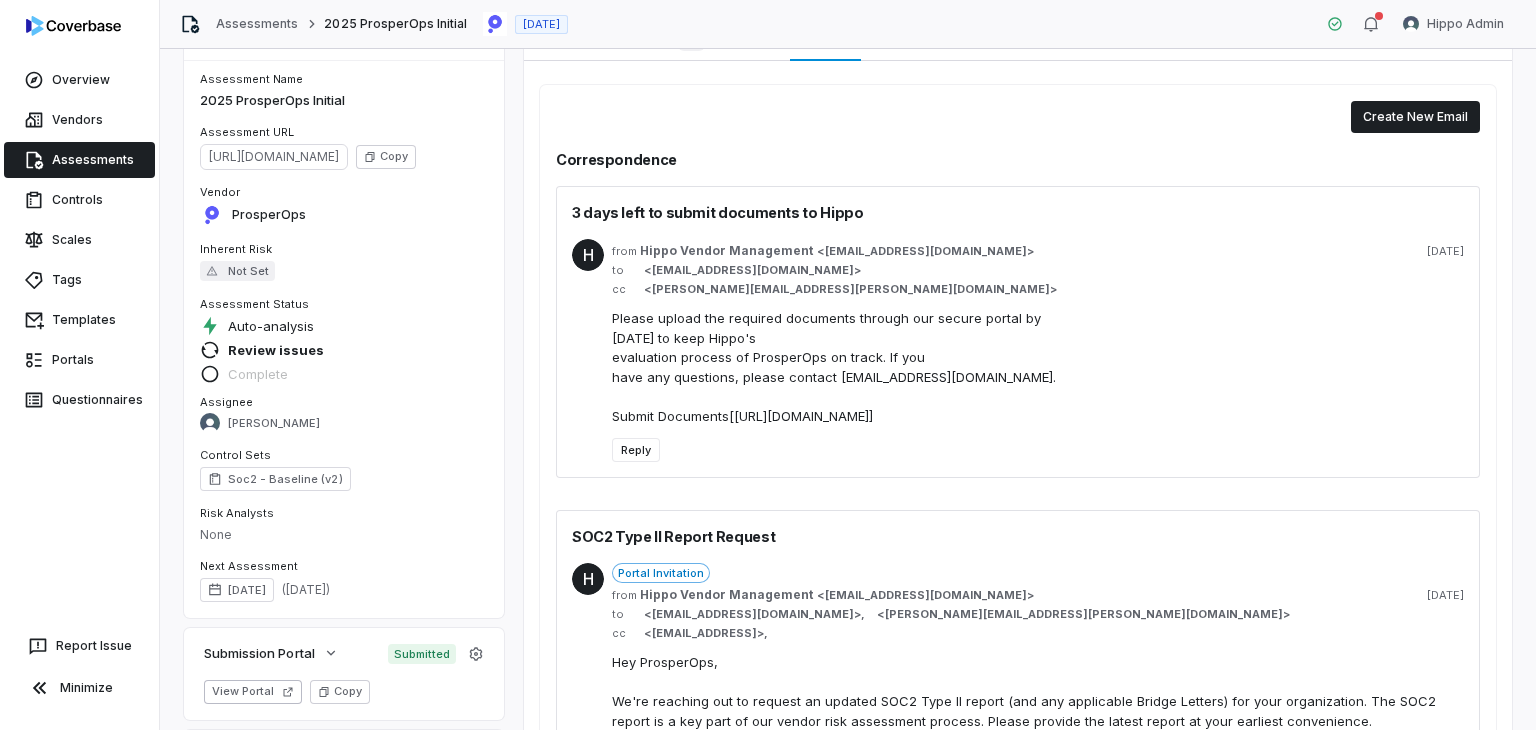 scroll, scrollTop: 0, scrollLeft: 0, axis: both 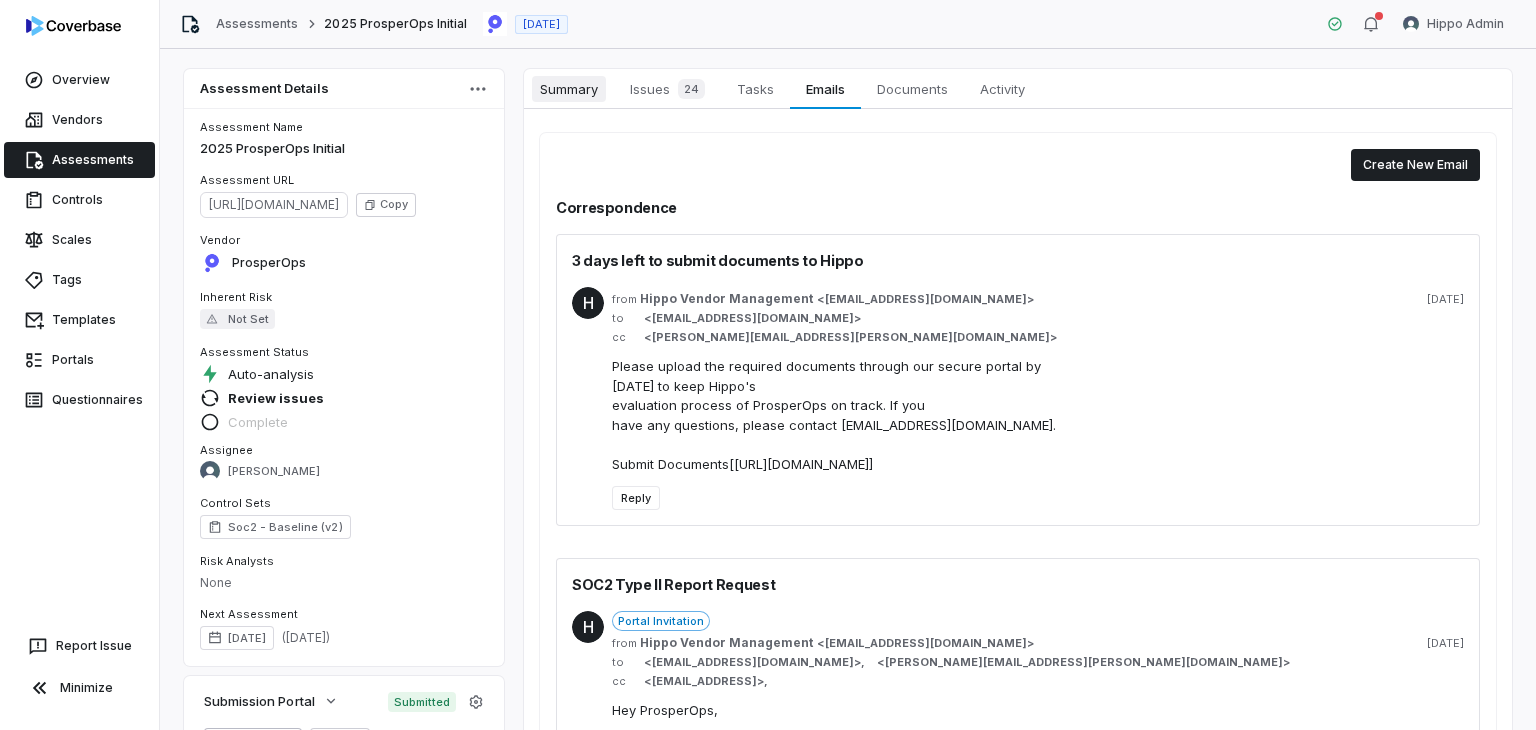 click on "Summary" at bounding box center (569, 89) 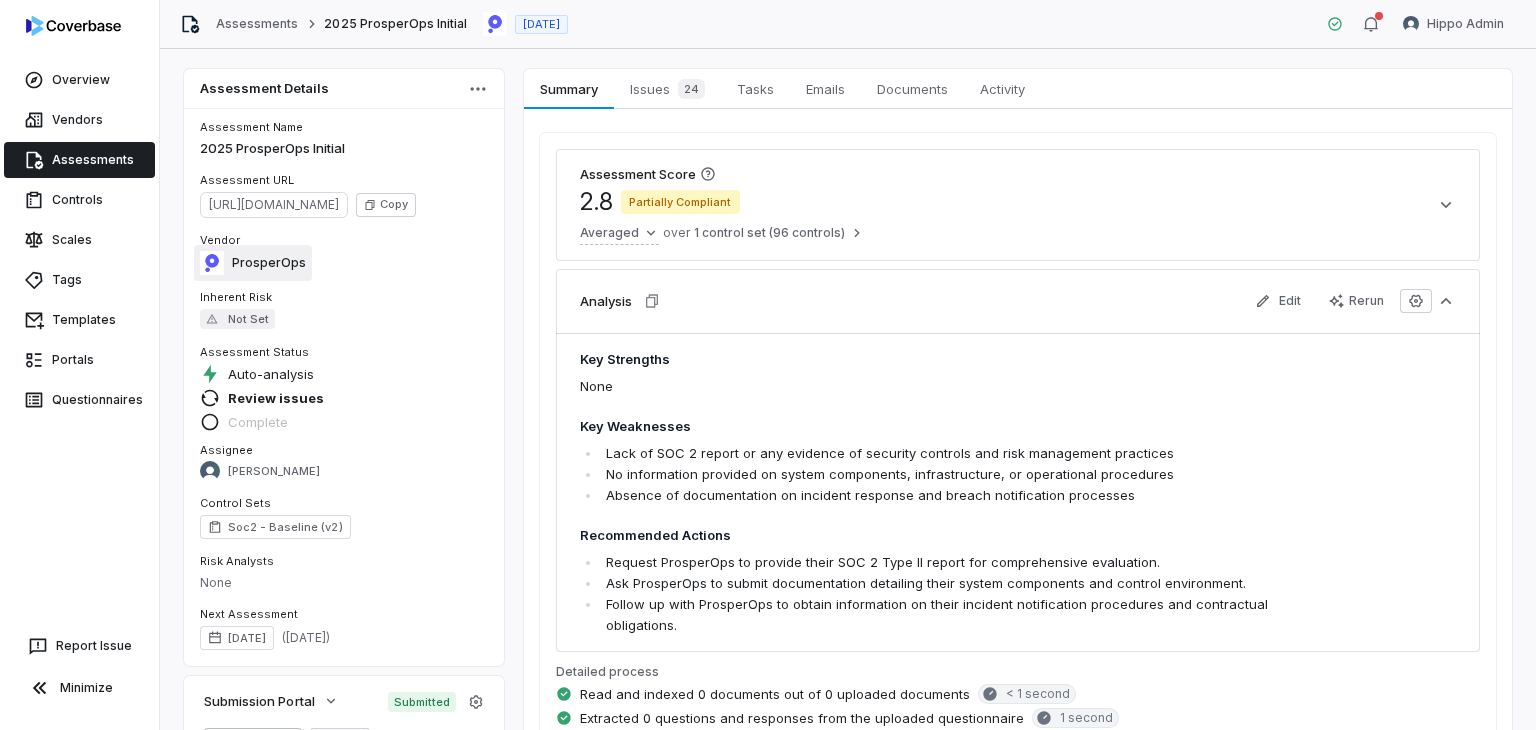 click on "ProsperOps" at bounding box center (253, 263) 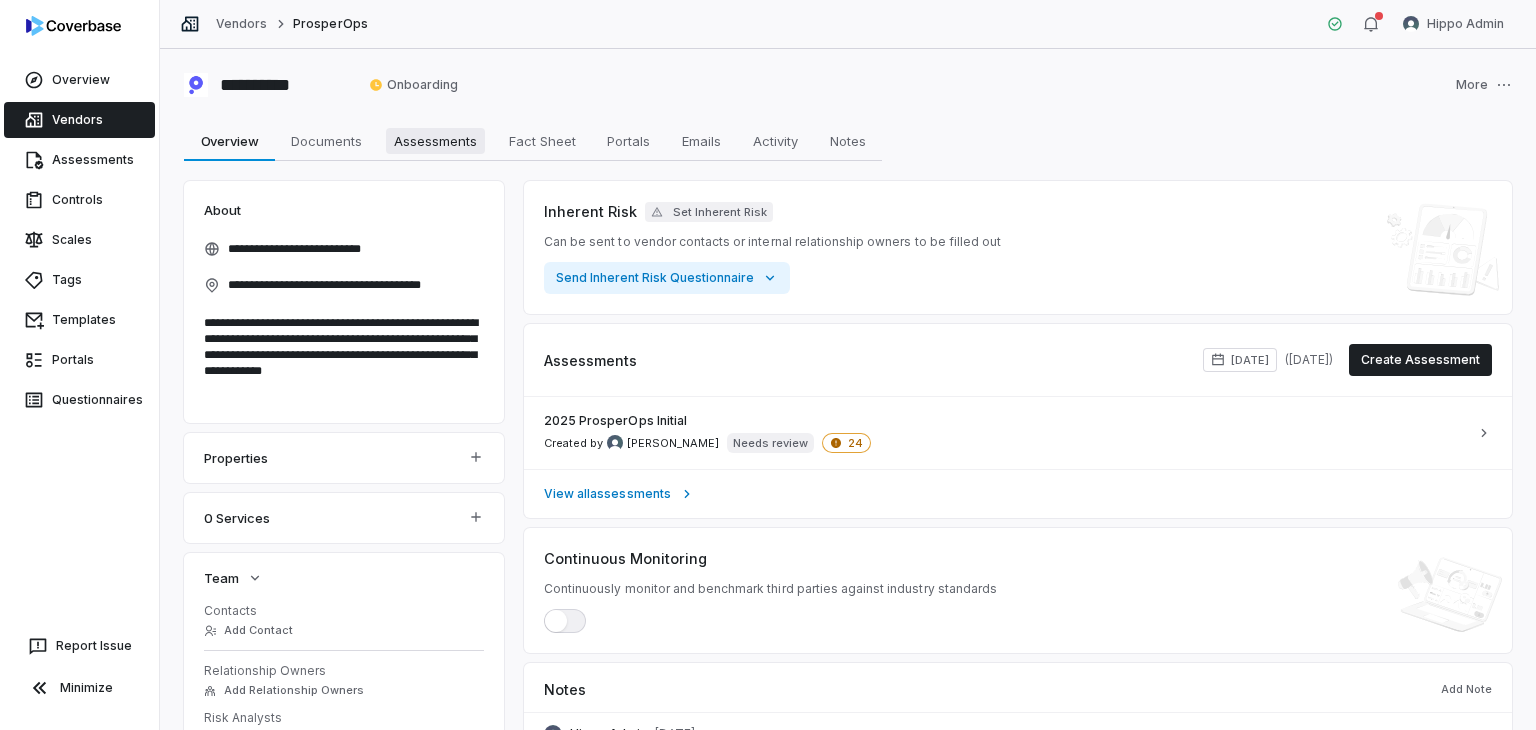 click on "Assessments" at bounding box center [435, 141] 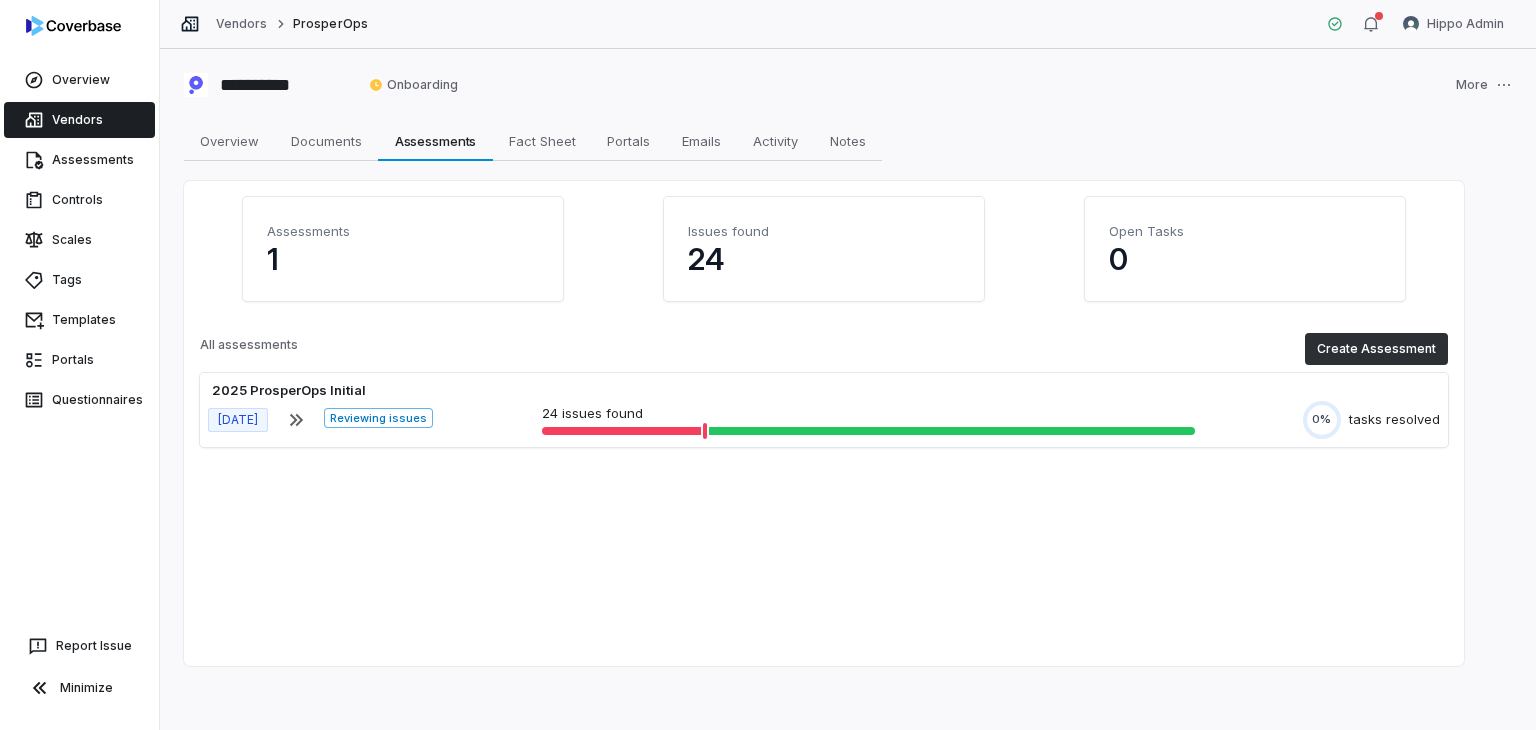 click on "Create Assessment" at bounding box center (1376, 349) 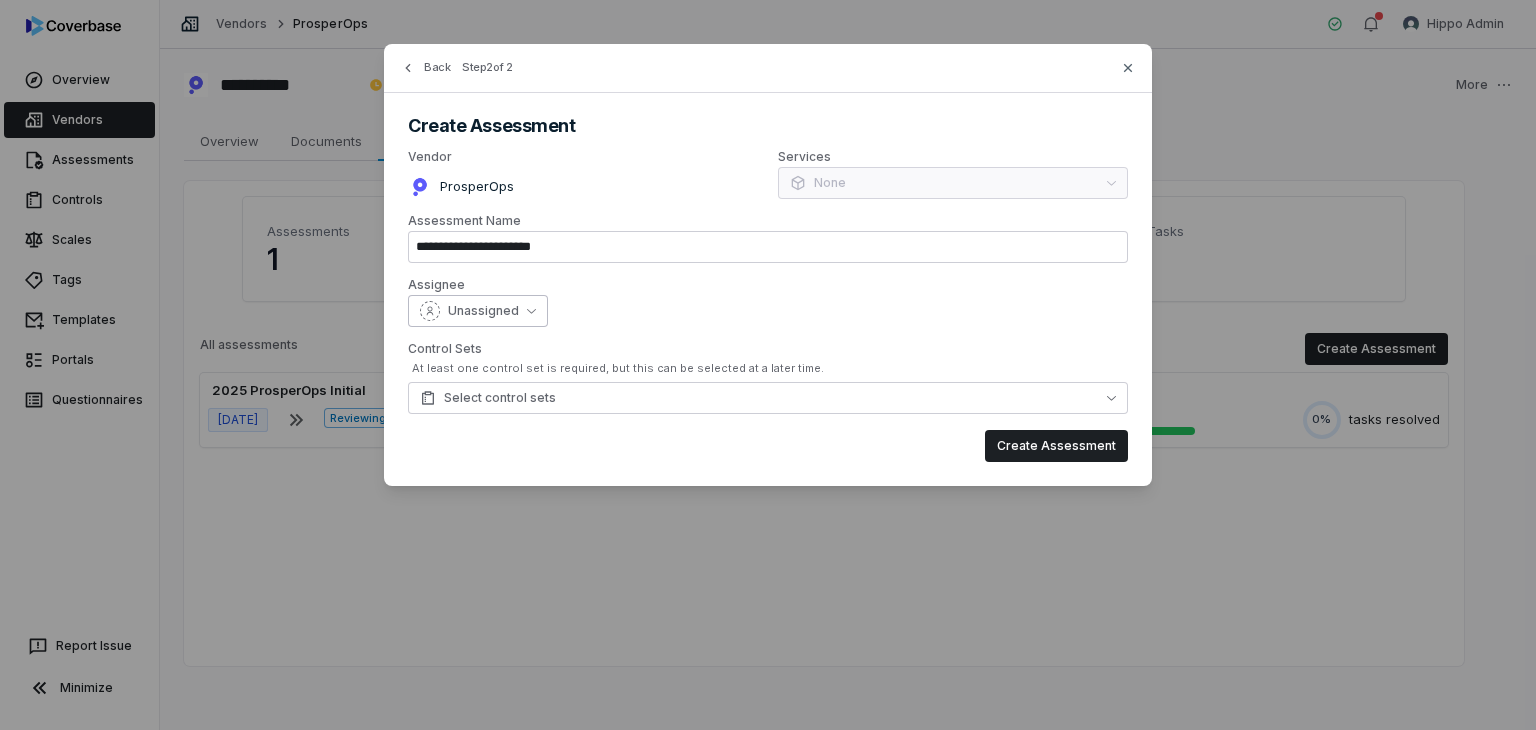 click on "Unassigned" at bounding box center (478, 311) 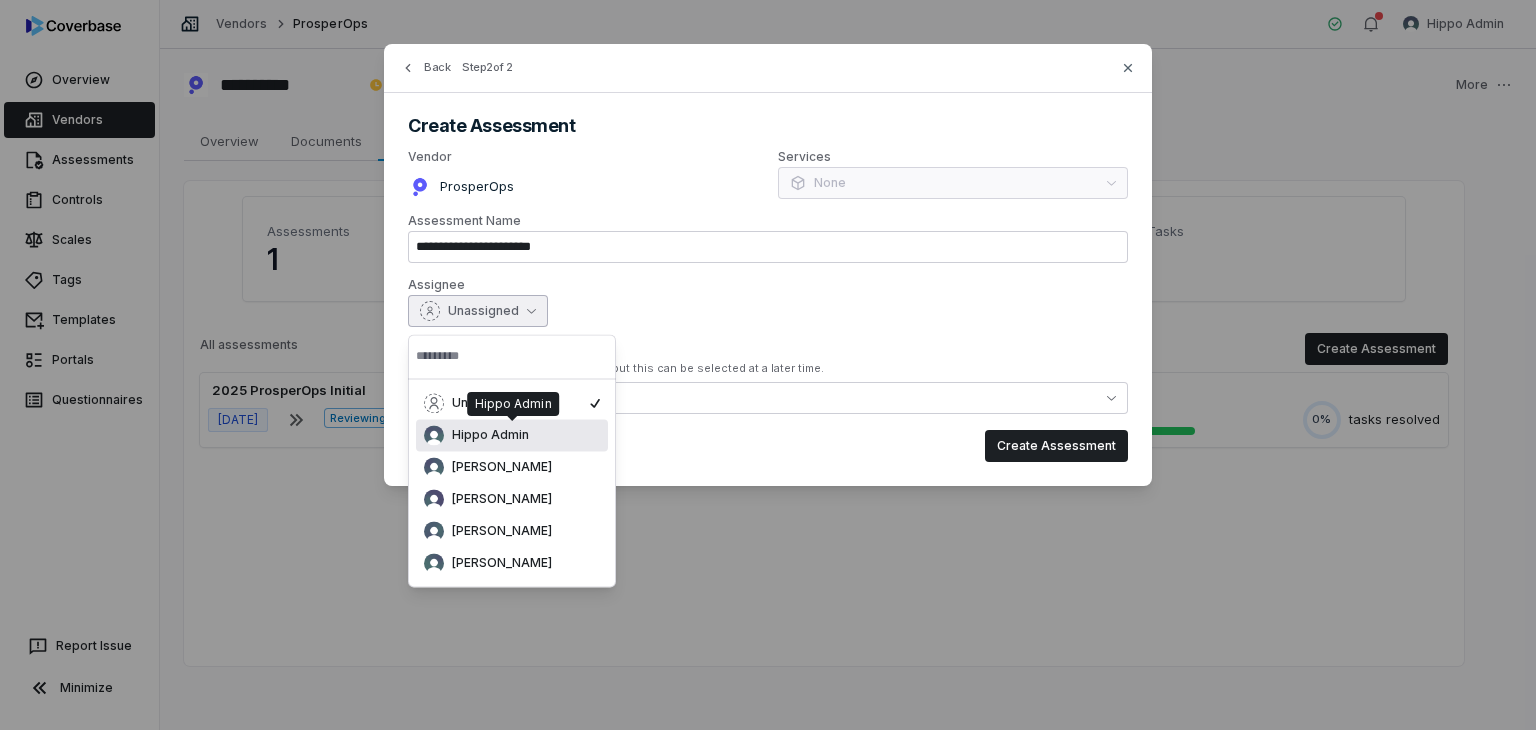 click on "Hippo Admin" at bounding box center (490, 435) 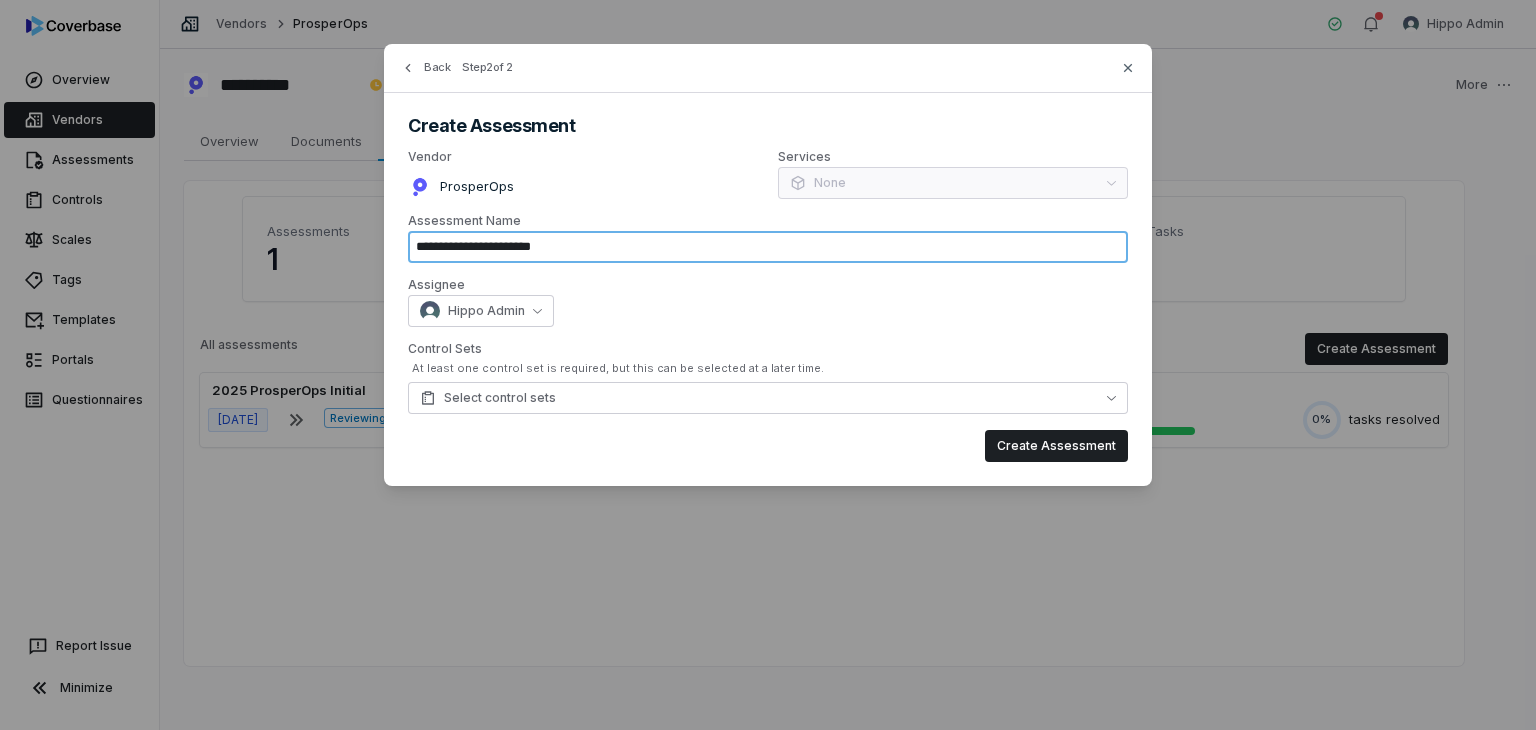 click on "**********" at bounding box center [768, 247] 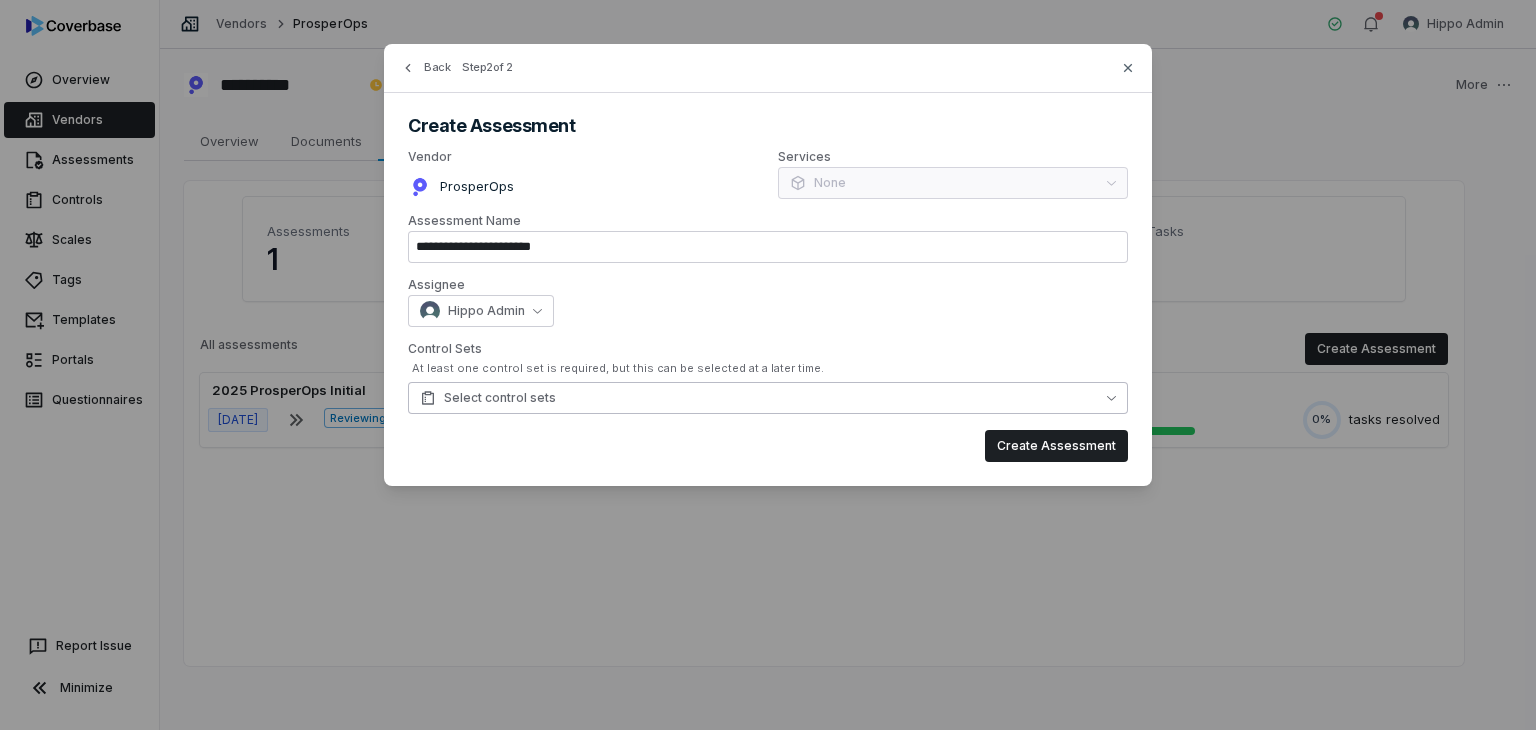 click on "Select control sets" at bounding box center (768, 398) 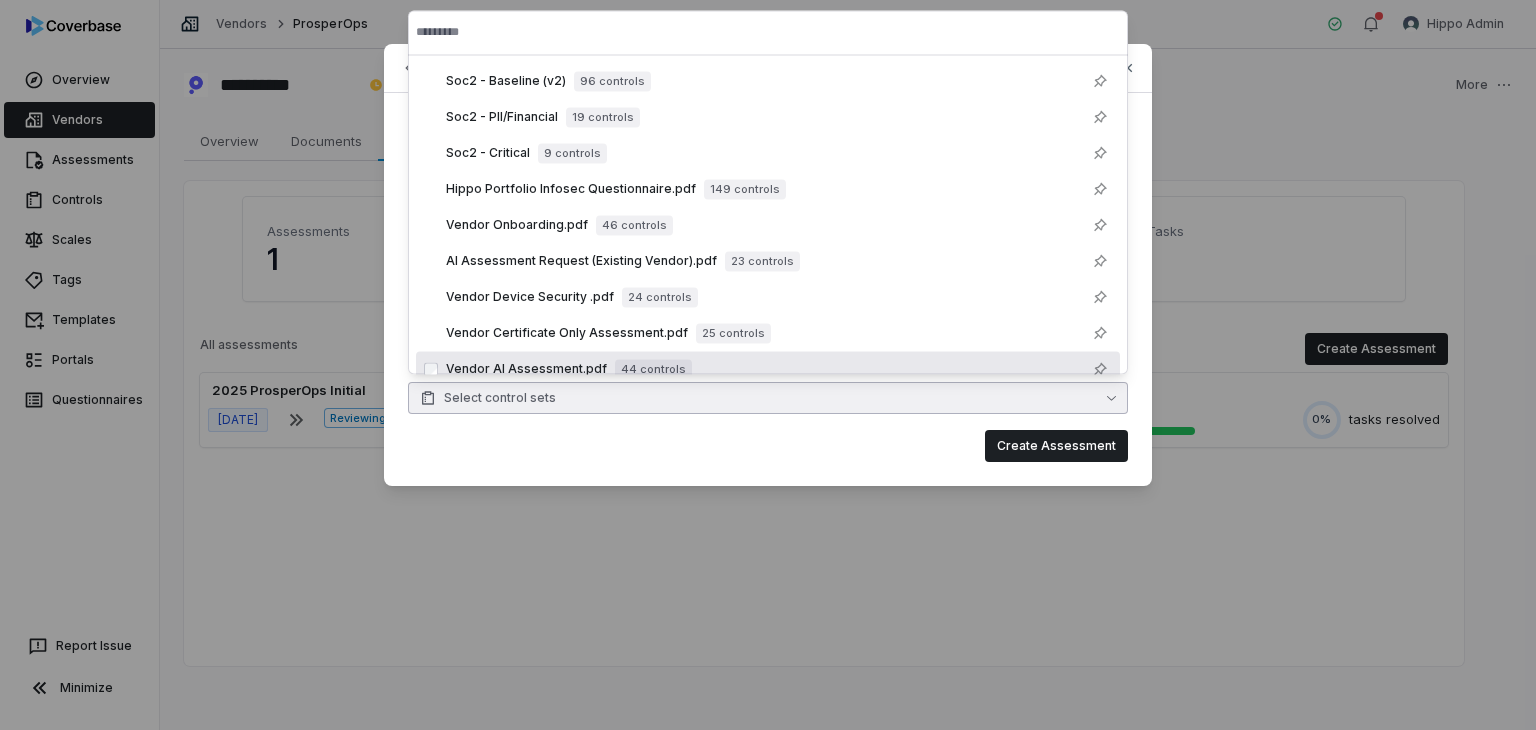 click on "**********" at bounding box center (768, 265) 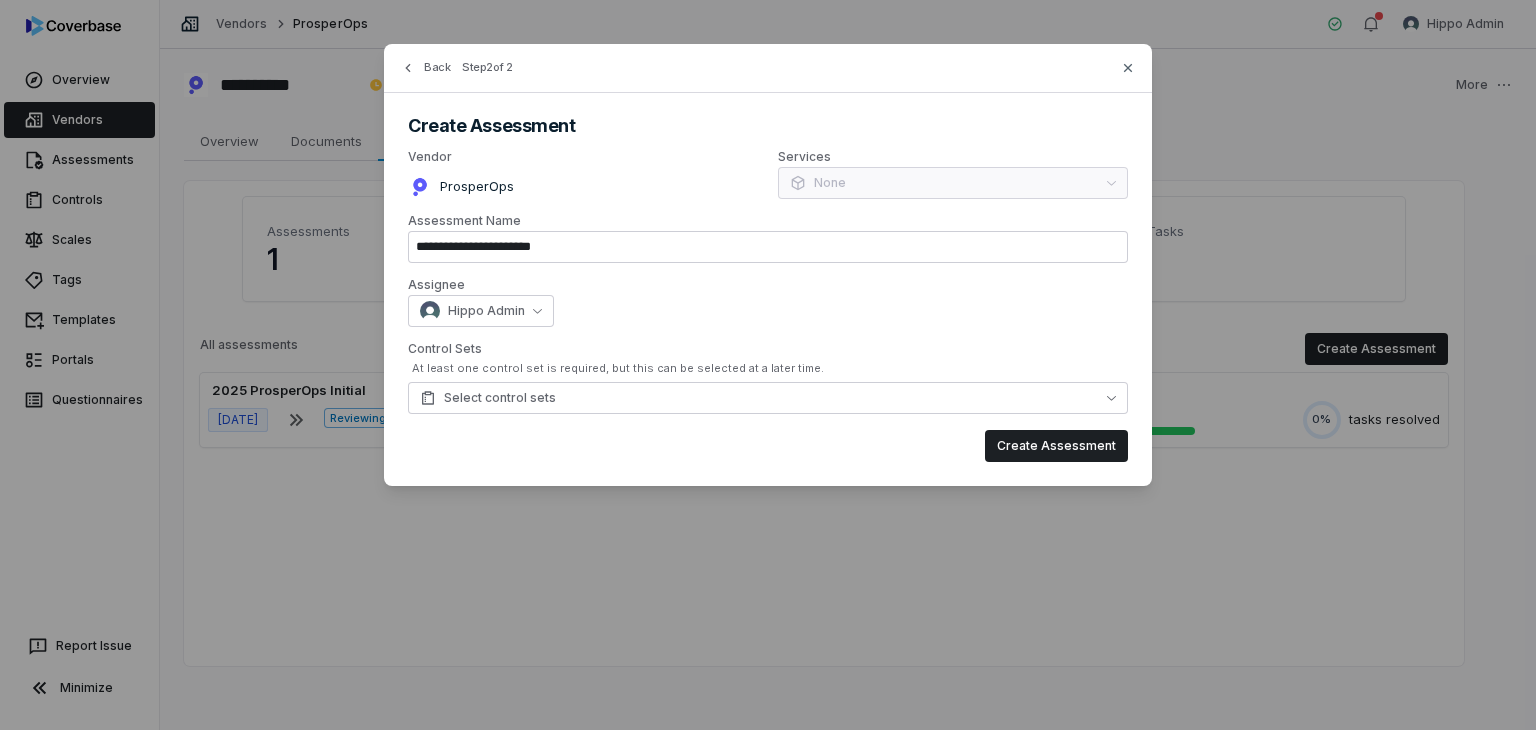 click on "Back Step  2  of 2" at bounding box center [768, 80] 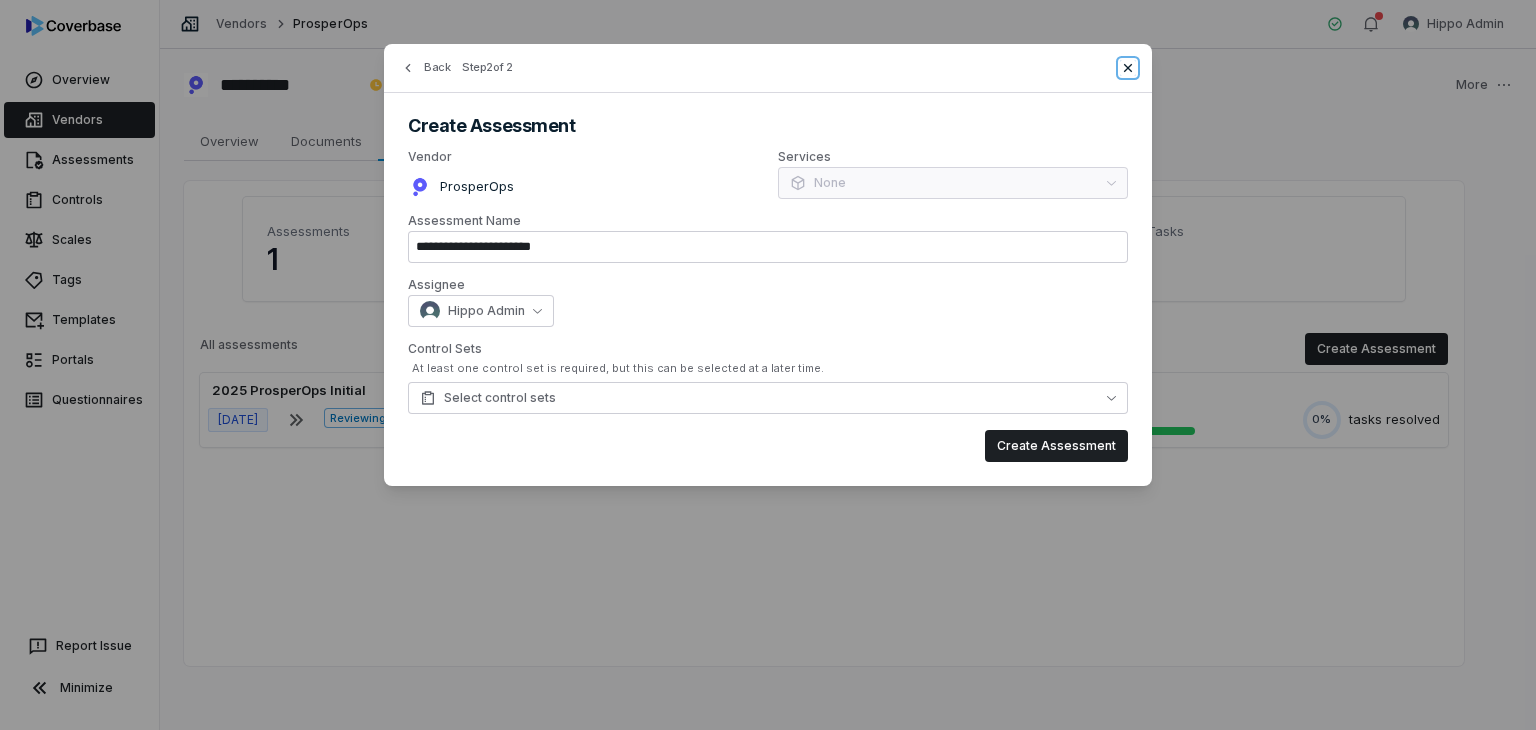 click 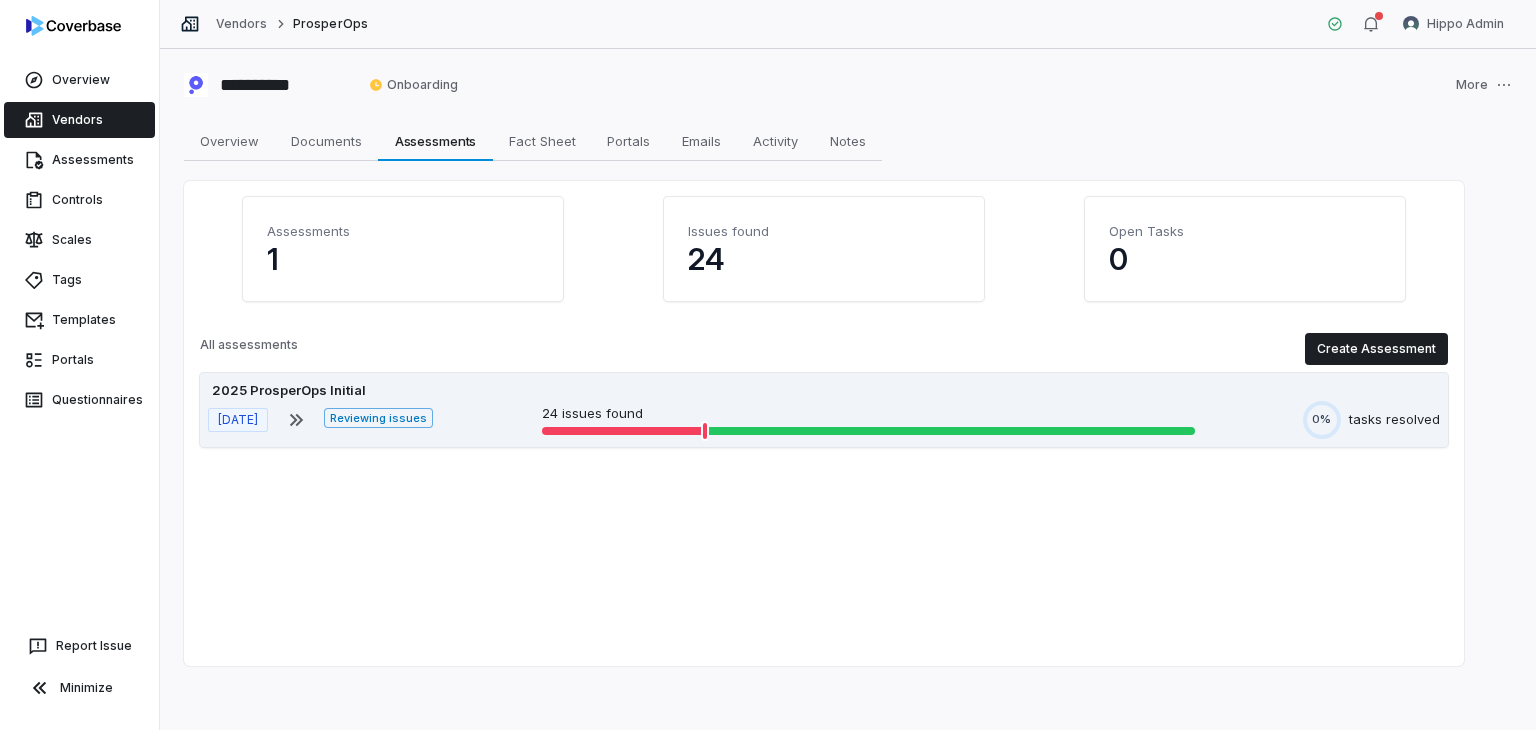click on "Jun 27, 2025 Reviewing issues 24 issues found 0% tasks resolved" at bounding box center (824, 420) 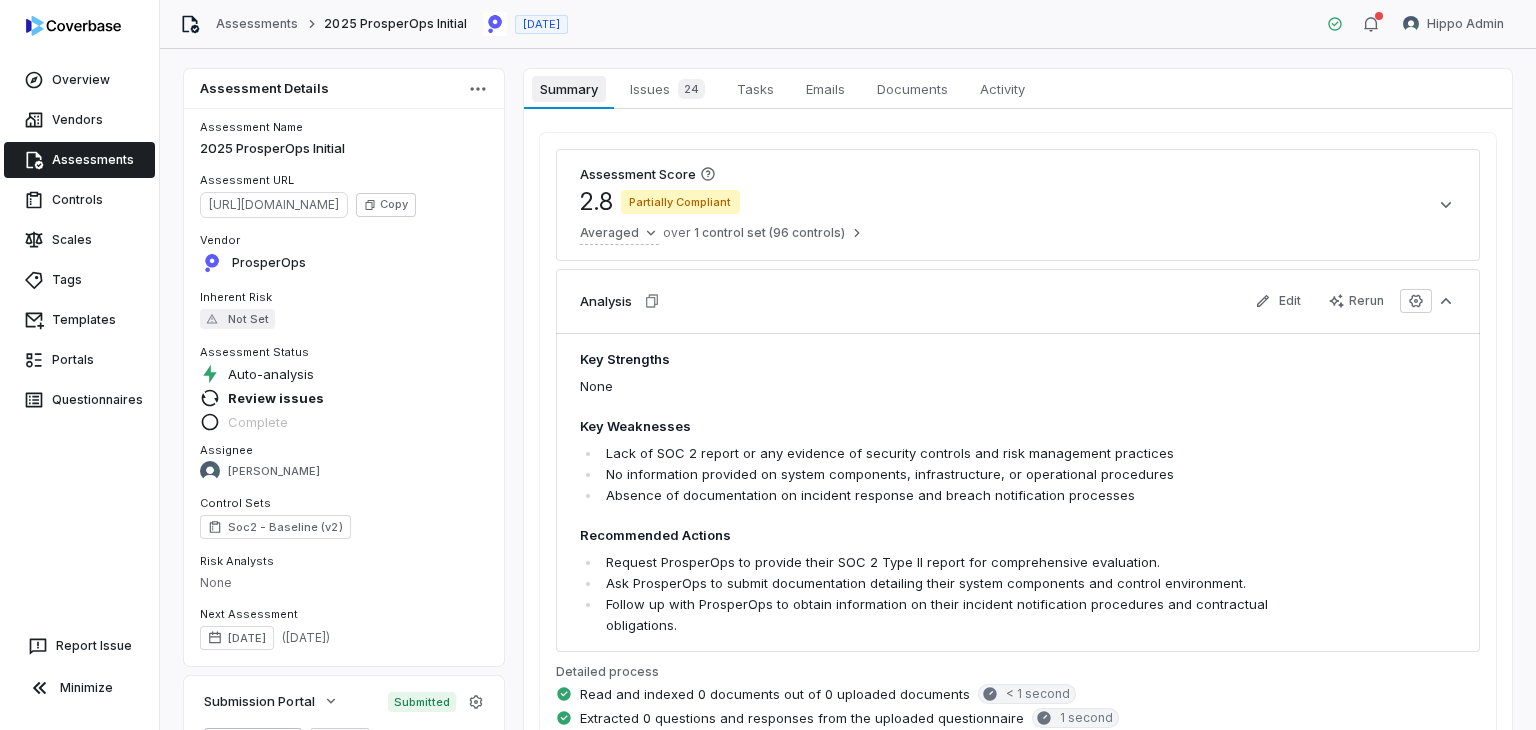 click on "Summary" at bounding box center [568, 89] 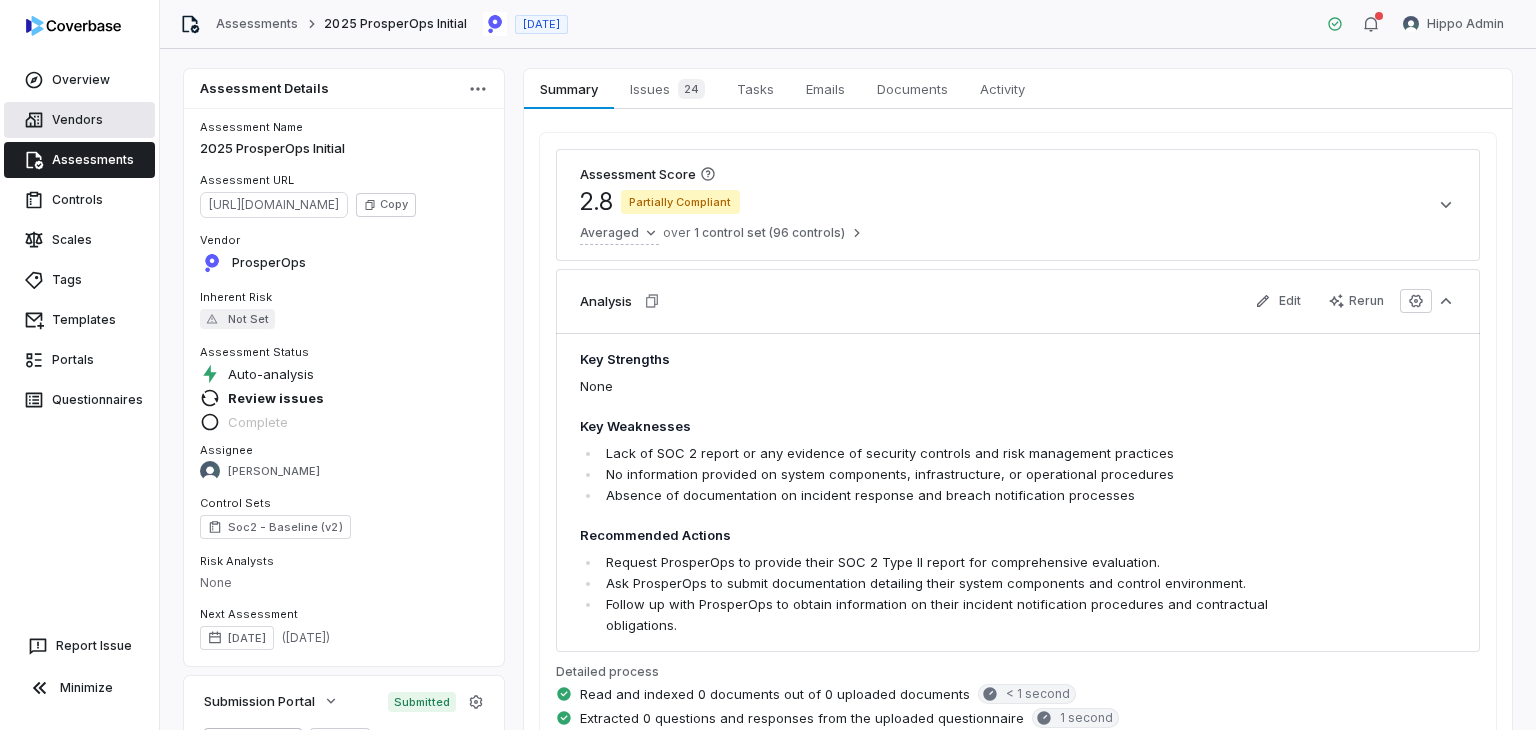 click on "Vendors" at bounding box center (79, 120) 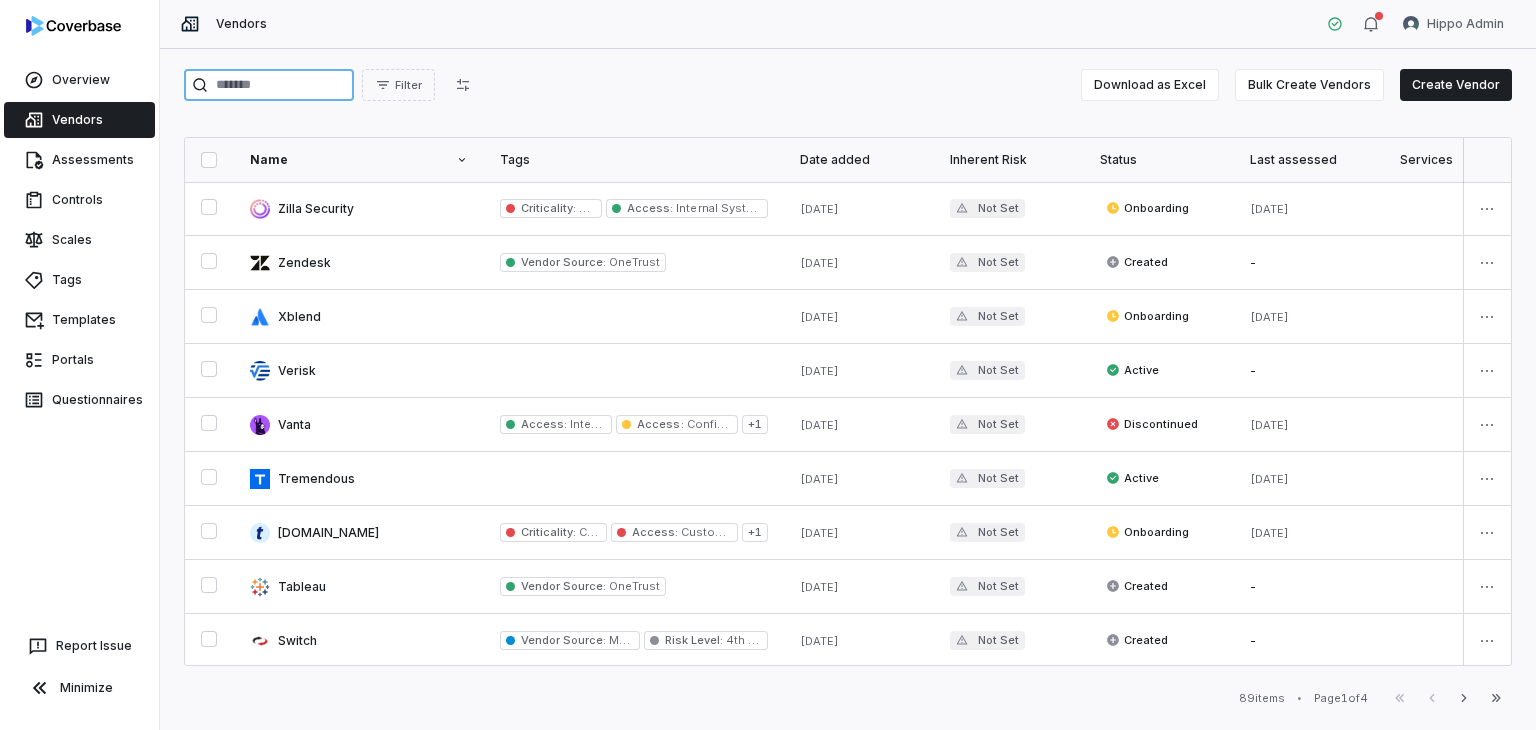 click at bounding box center (269, 85) 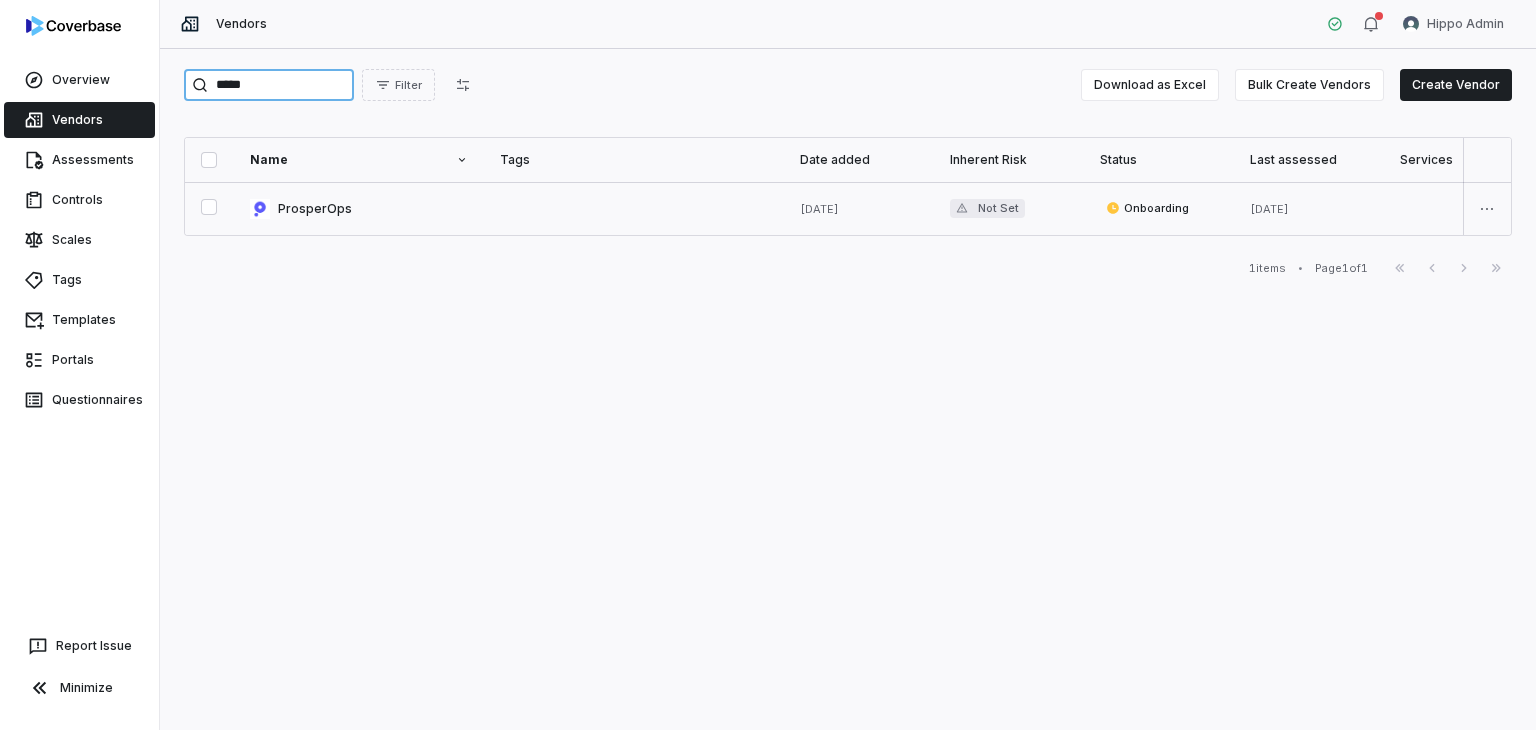 type on "*****" 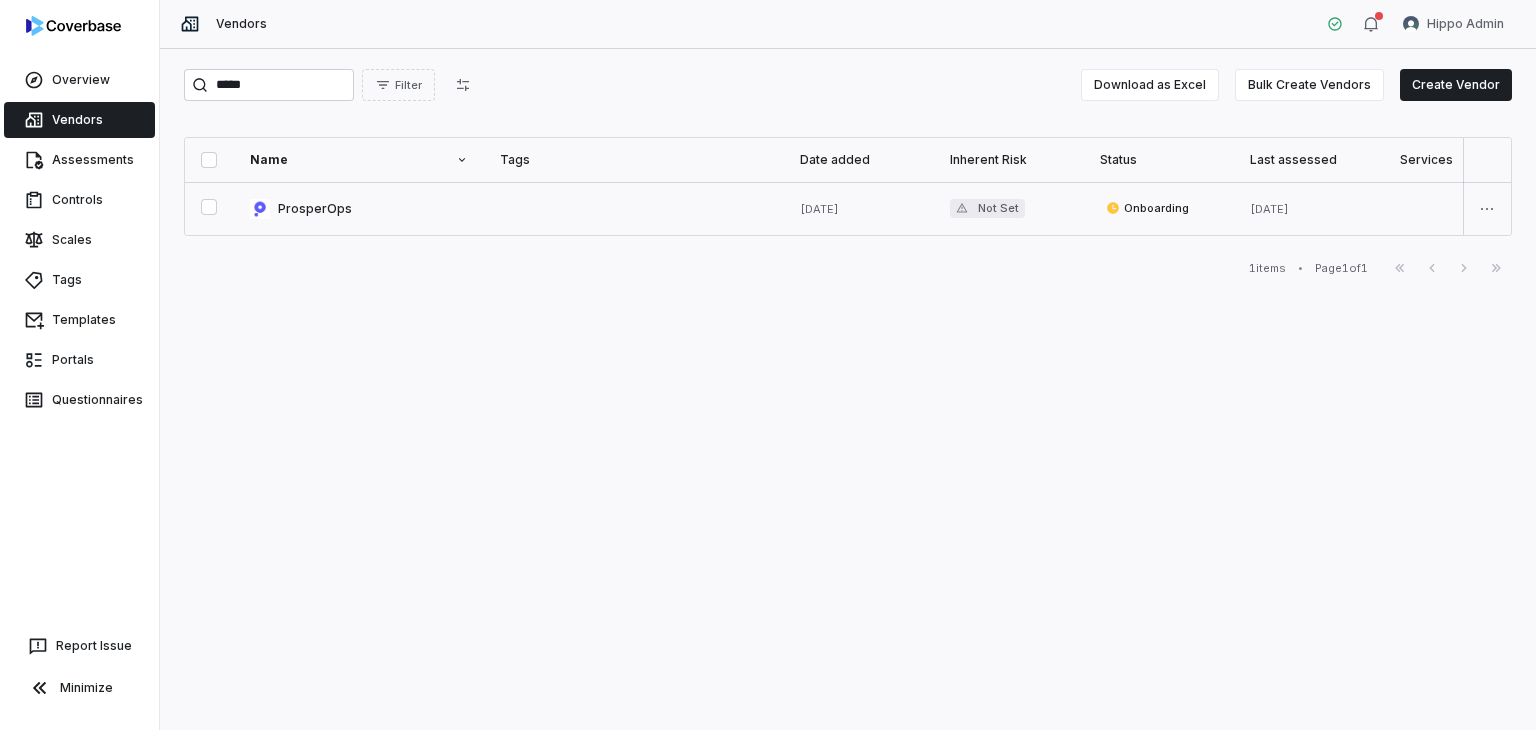 click at bounding box center (634, 208) 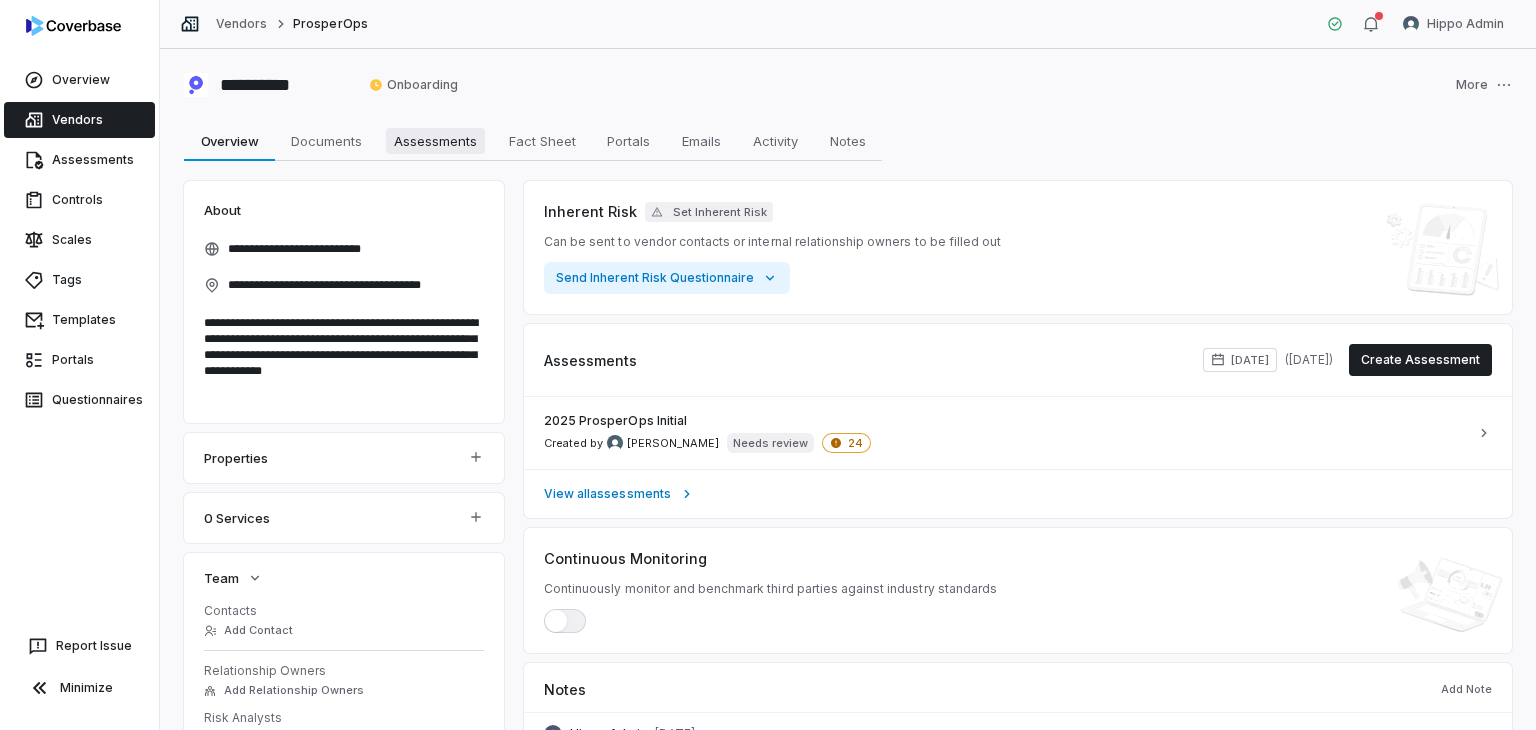 click on "Assessments" at bounding box center (435, 141) 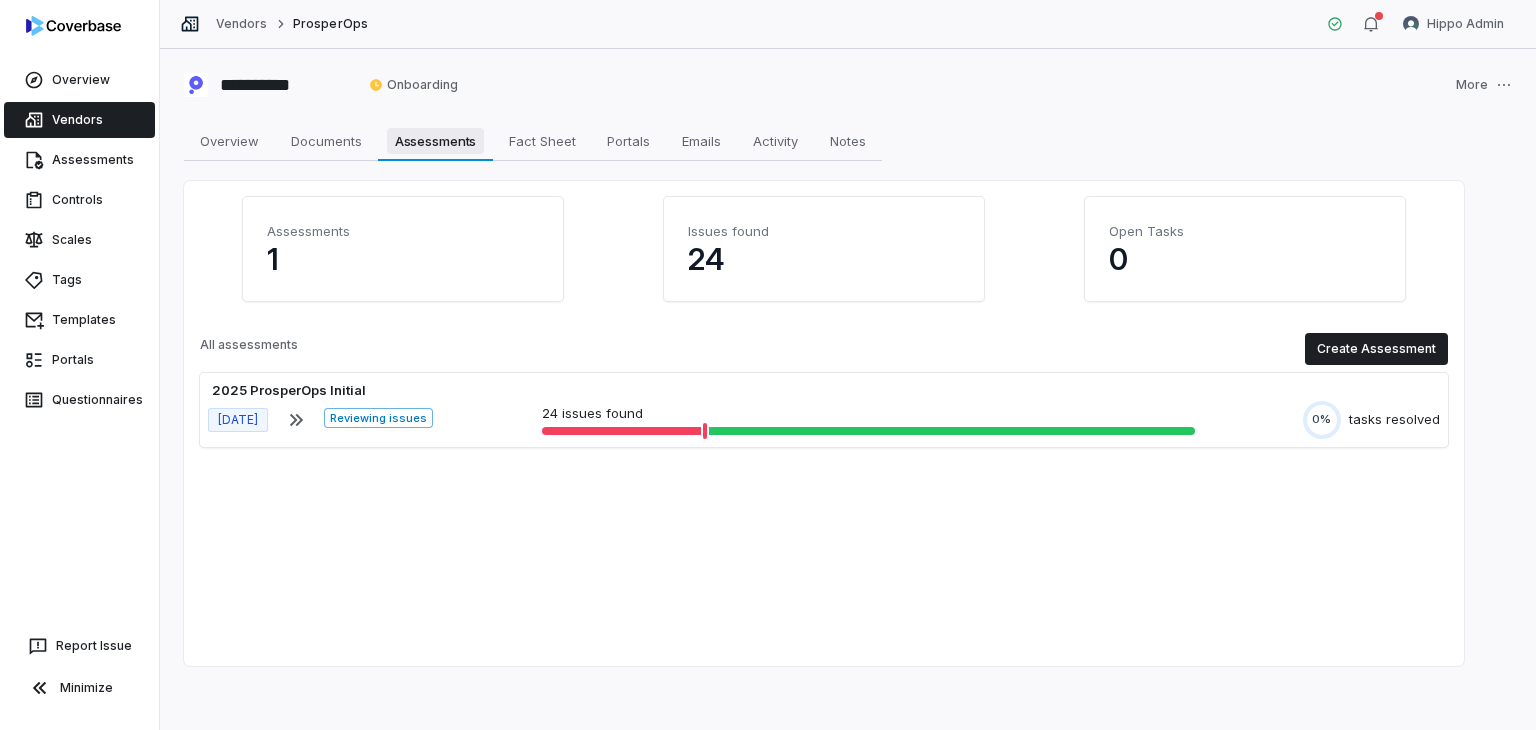 type on "*" 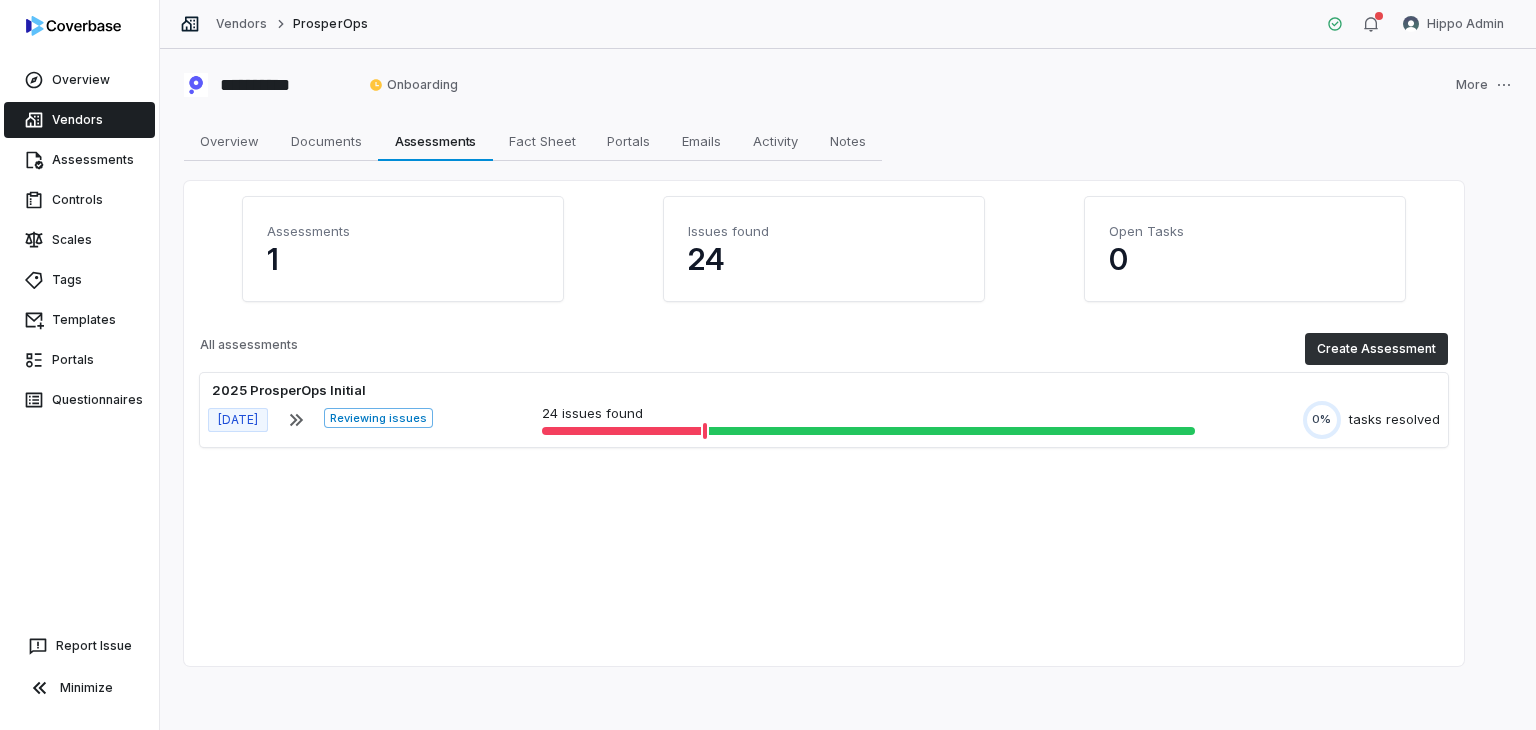 click on "Create Assessment" at bounding box center (1376, 349) 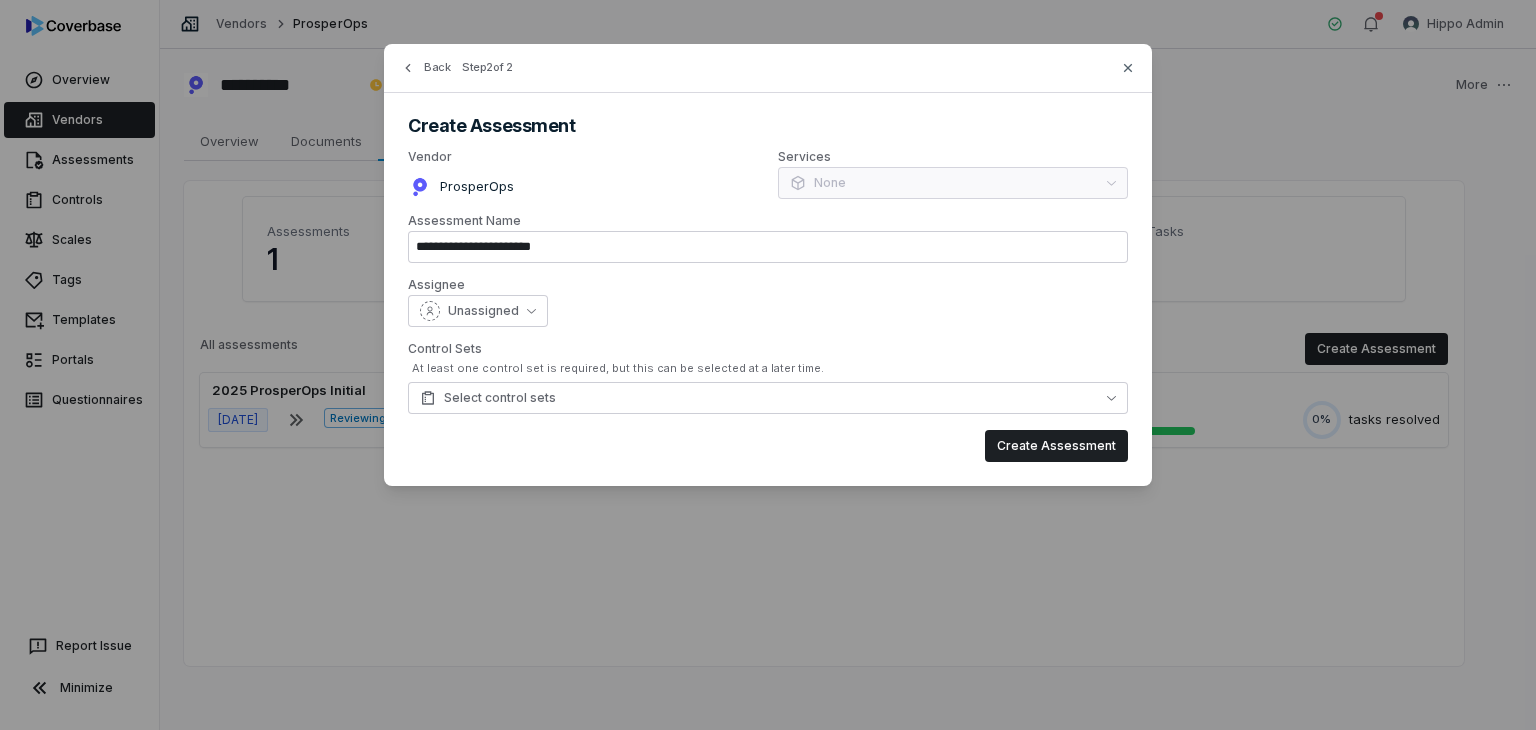 click on "**********" at bounding box center [768, 265] 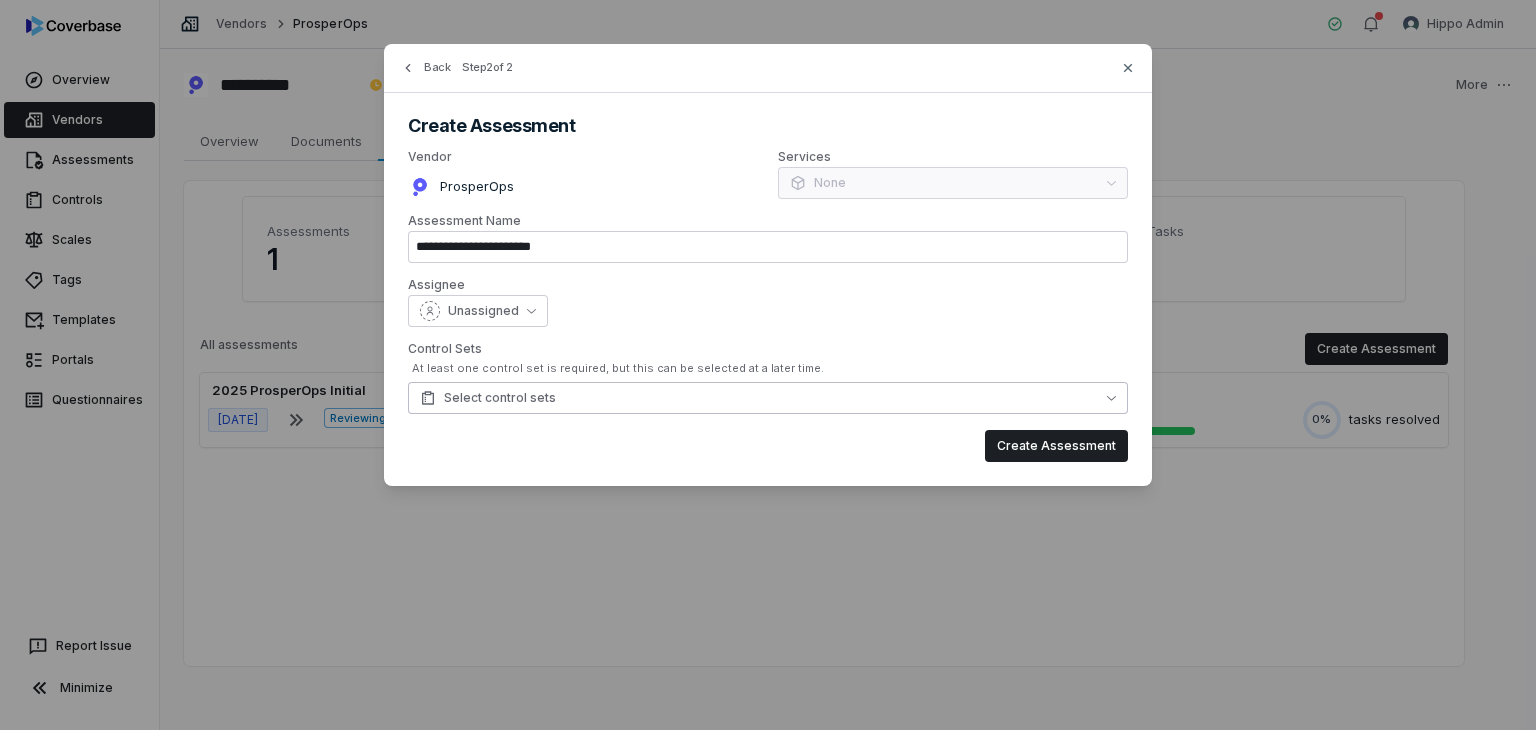 click on "Select control sets" at bounding box center (768, 398) 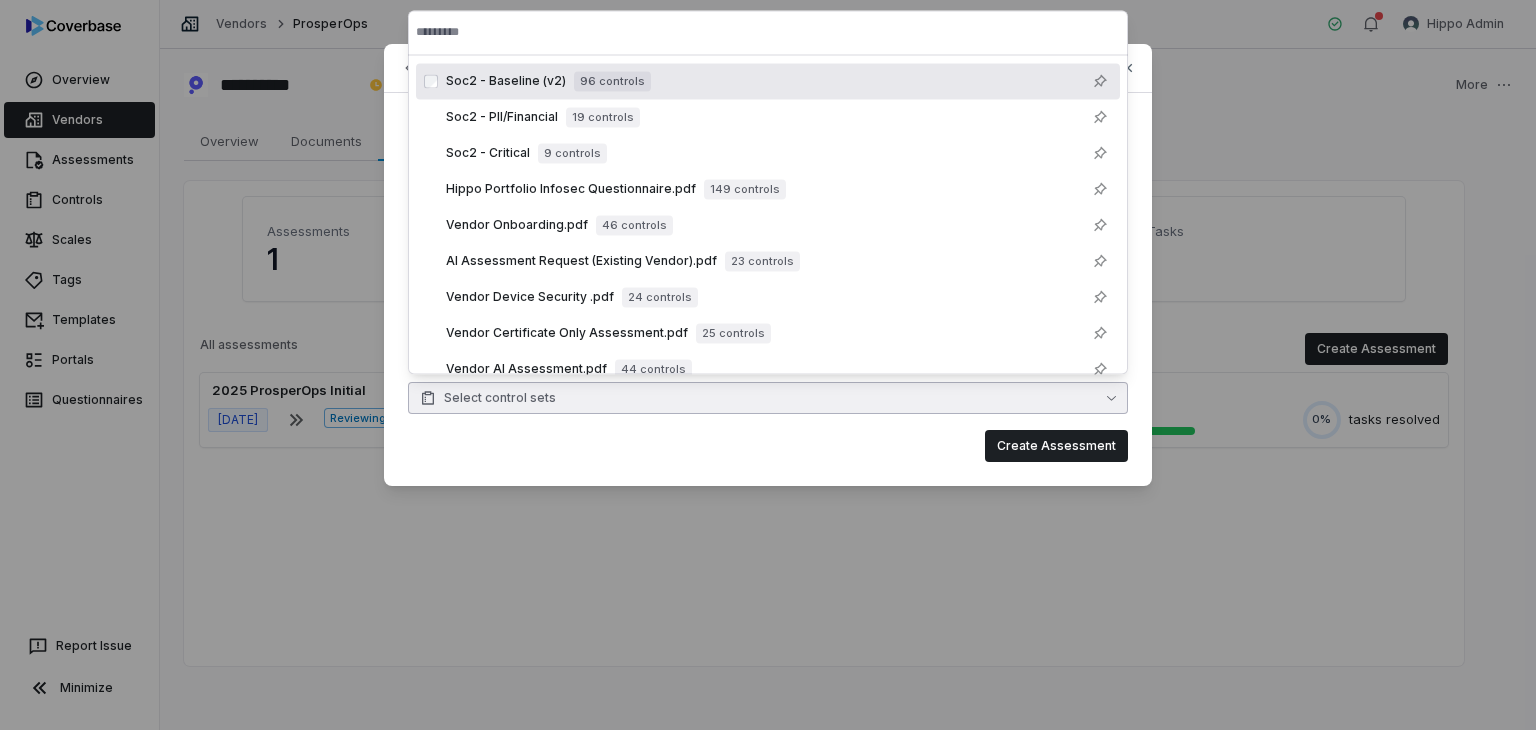 click on "Soc2 - Baseline (v2)" at bounding box center (506, 81) 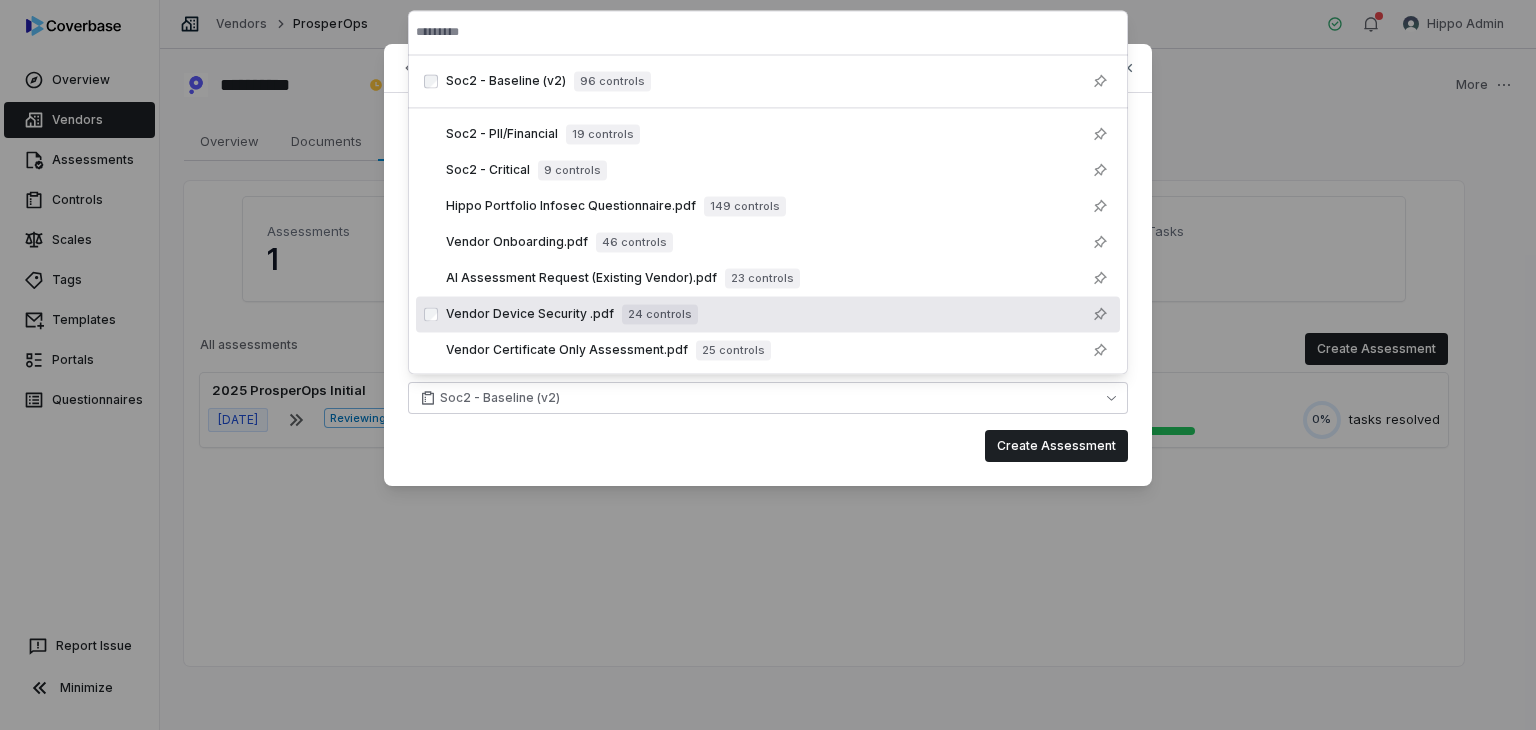 click on "**********" at bounding box center (768, 265) 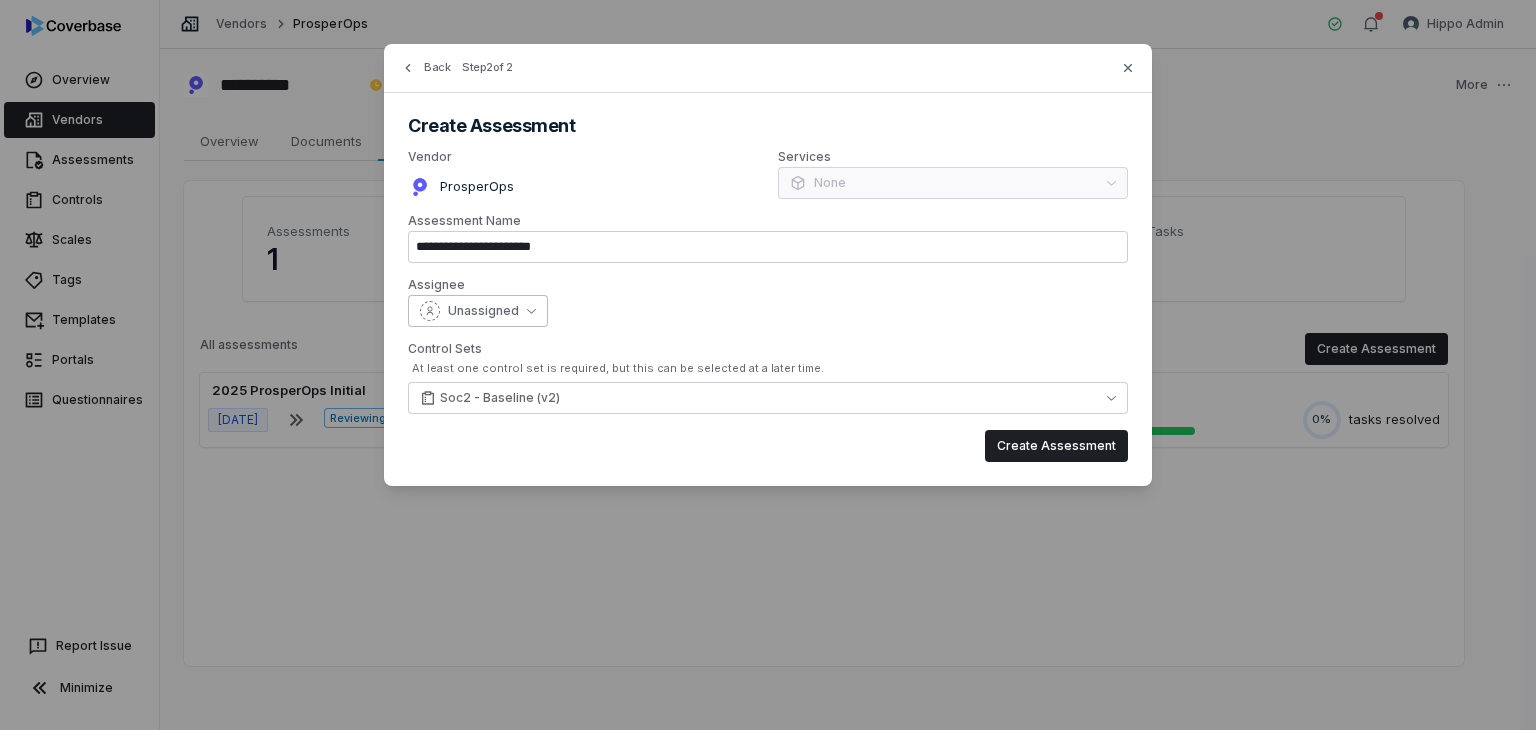 click on "Unassigned" at bounding box center (478, 311) 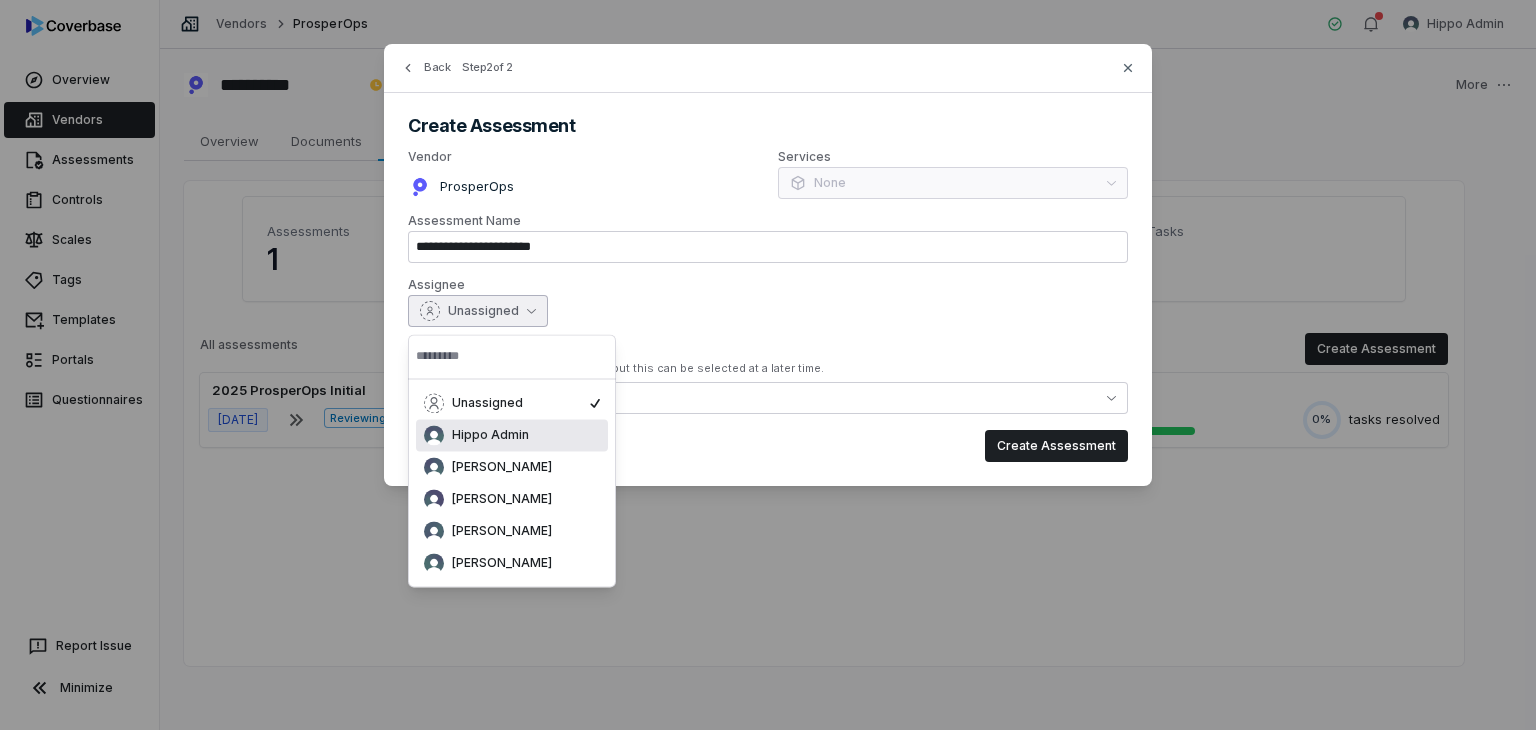 click on "Hippo Admin" at bounding box center [490, 435] 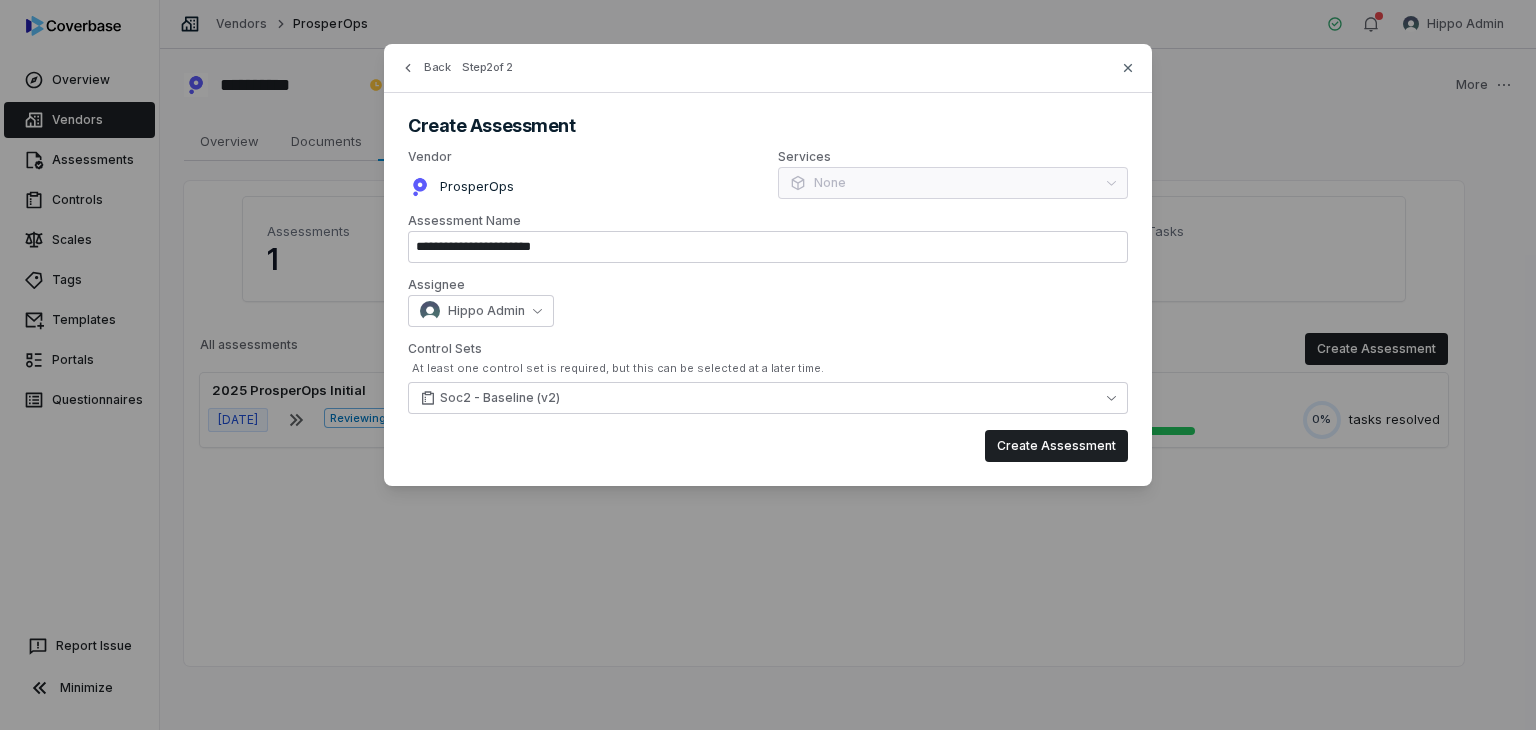 click on "**********" at bounding box center (768, 265) 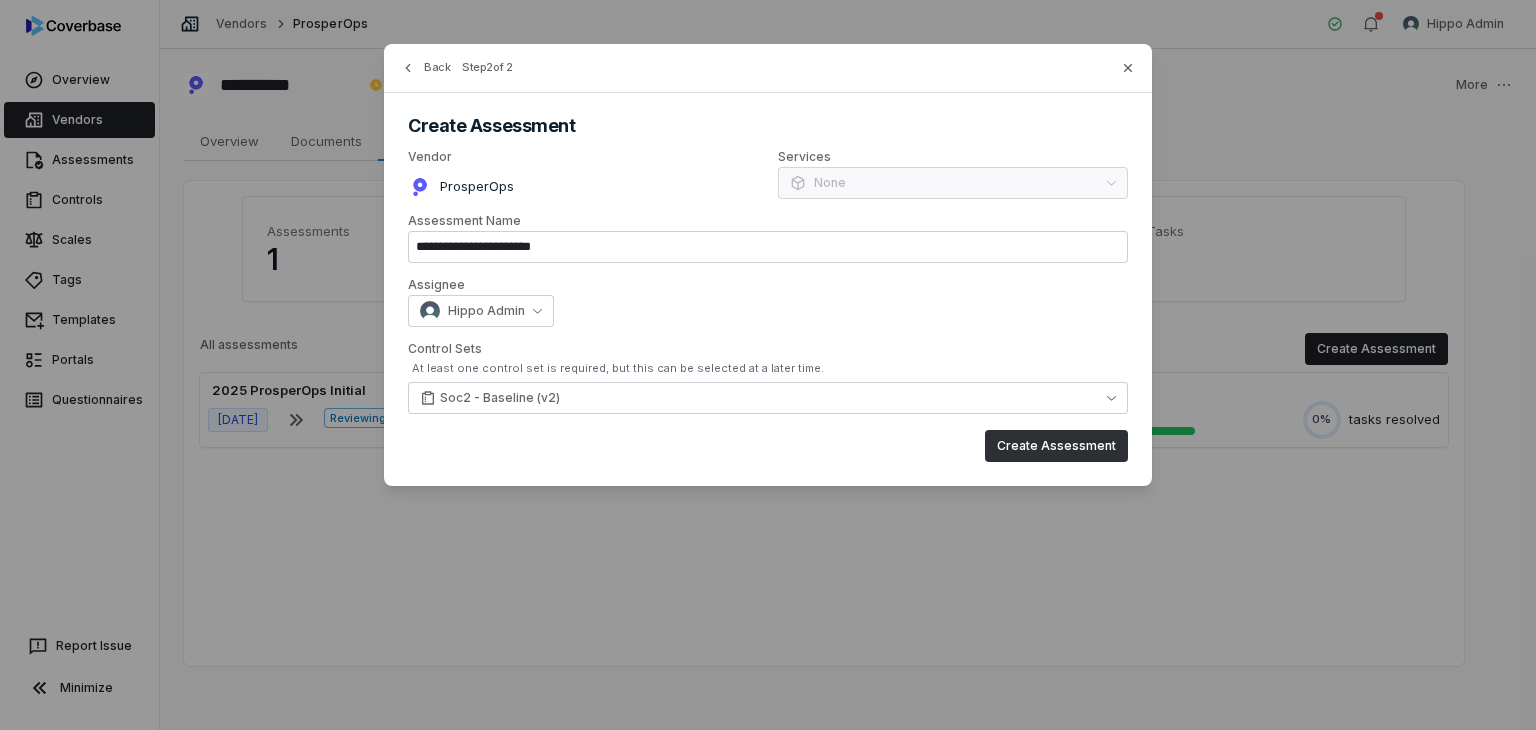 click on "Create Assessment" at bounding box center [1056, 446] 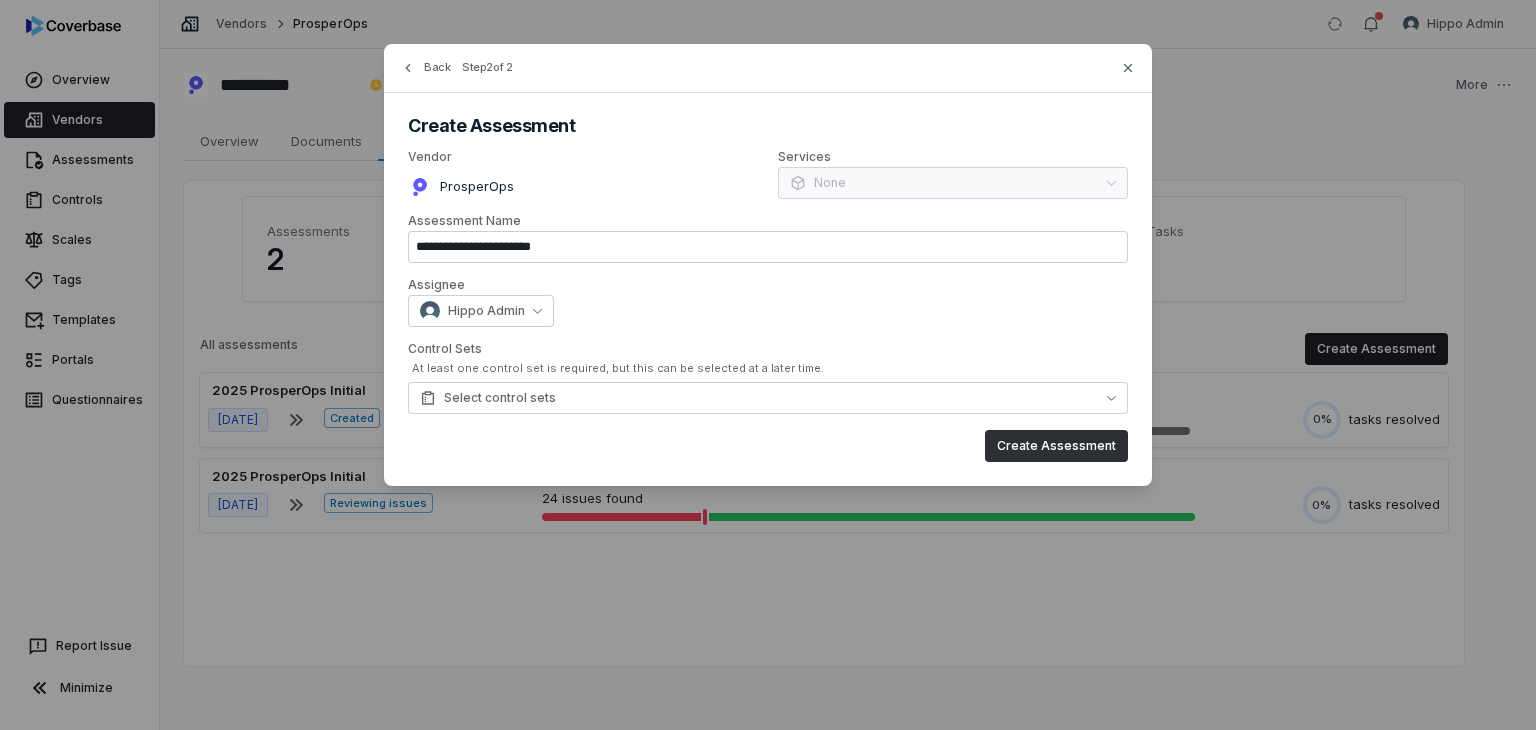 type on "**********" 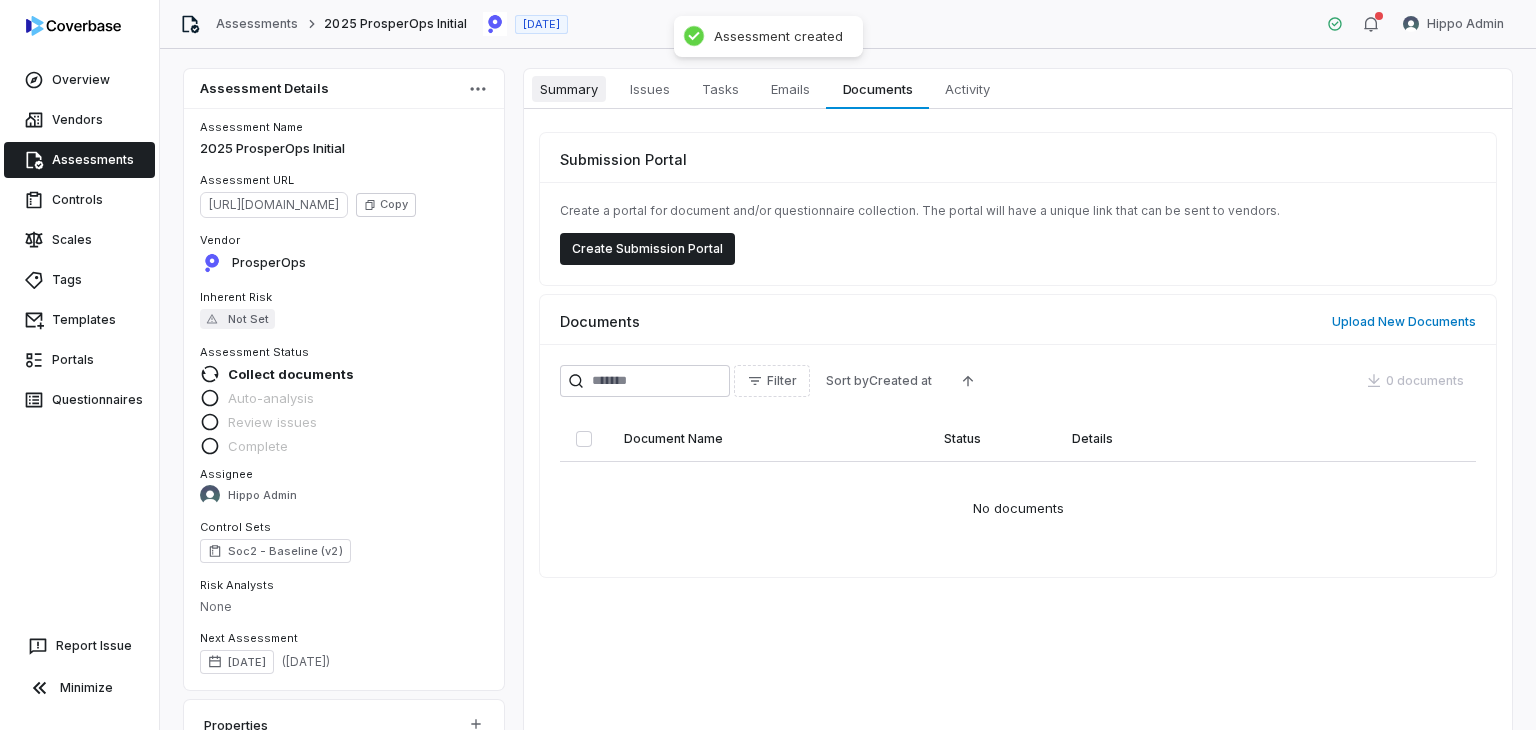 click on "Summary" at bounding box center [569, 89] 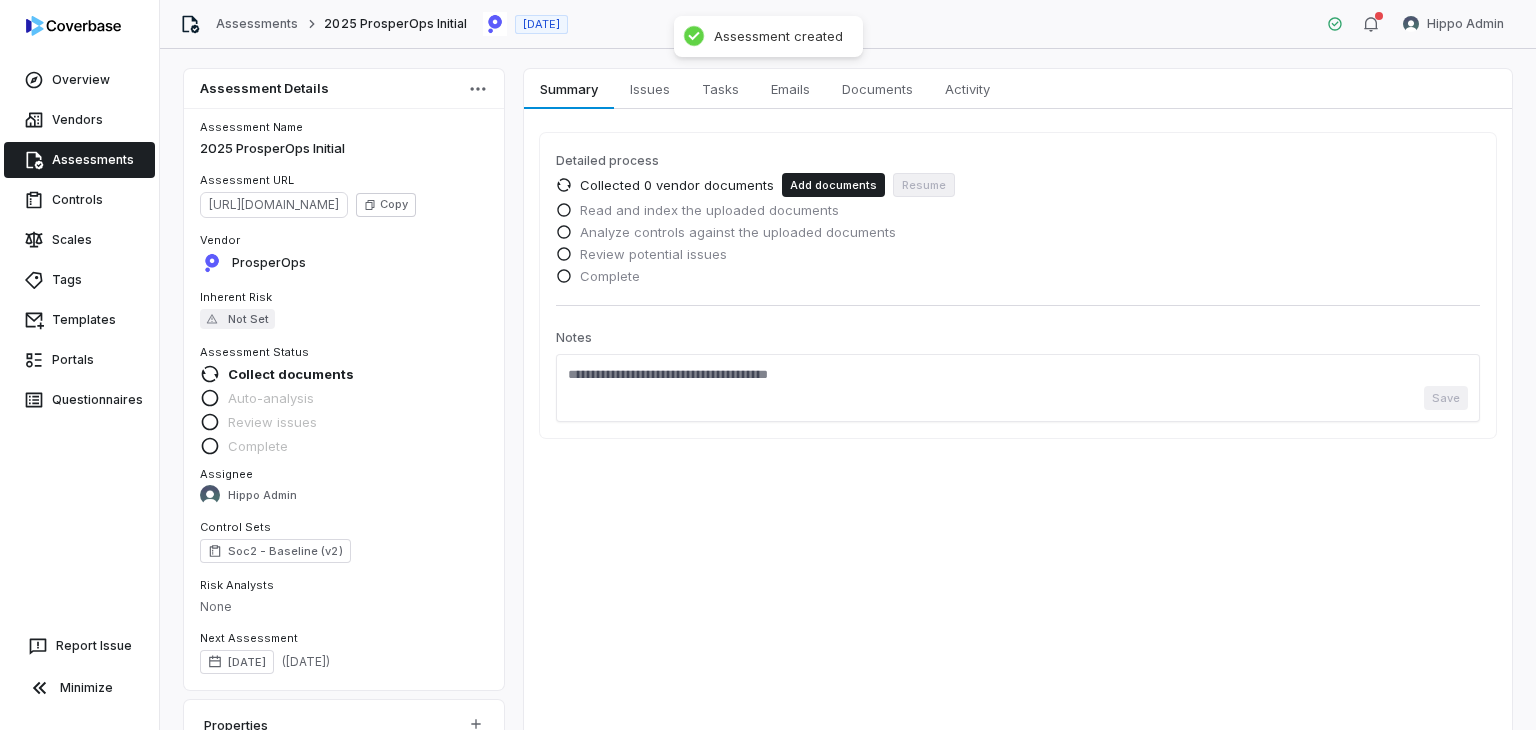 click on "Save" at bounding box center (1018, 388) 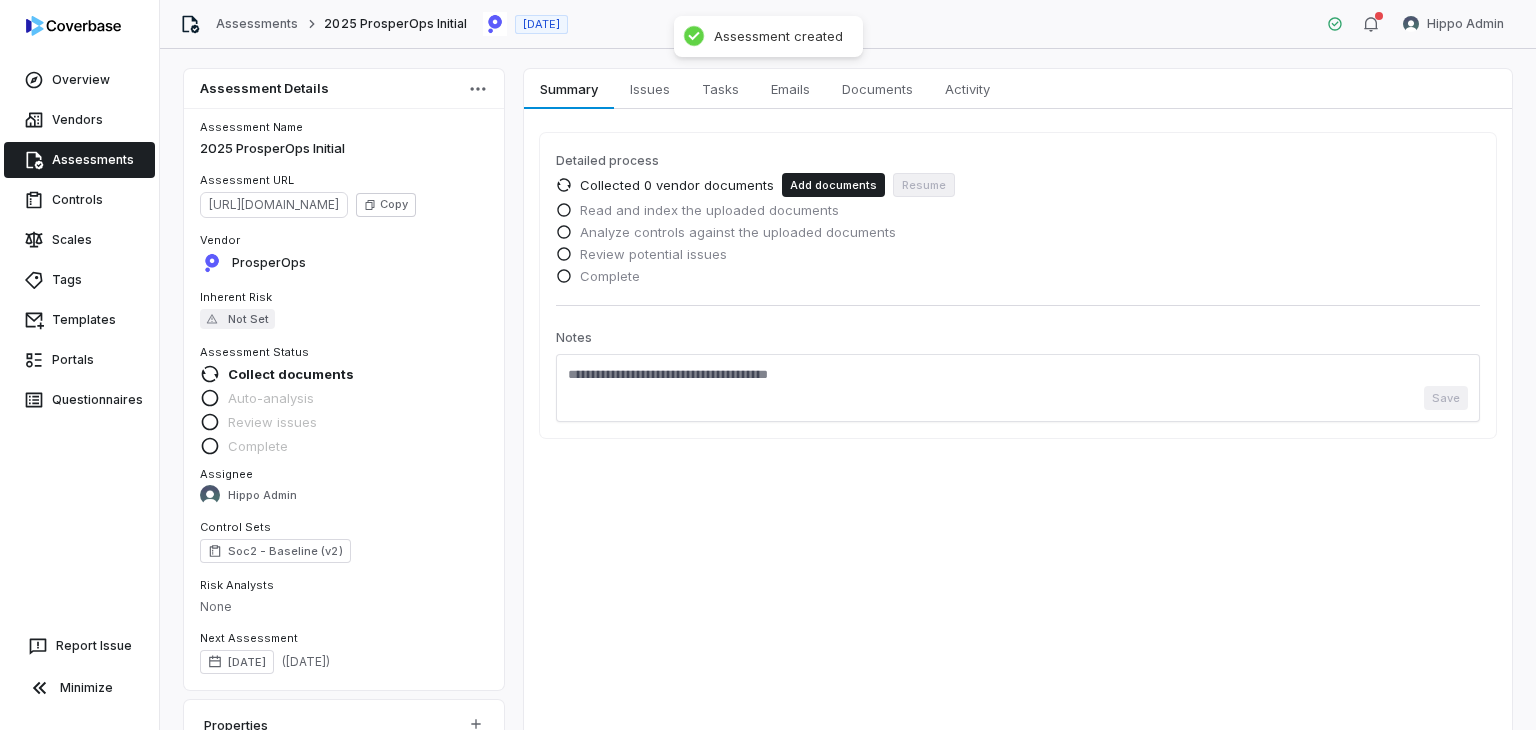 click at bounding box center [1018, 376] 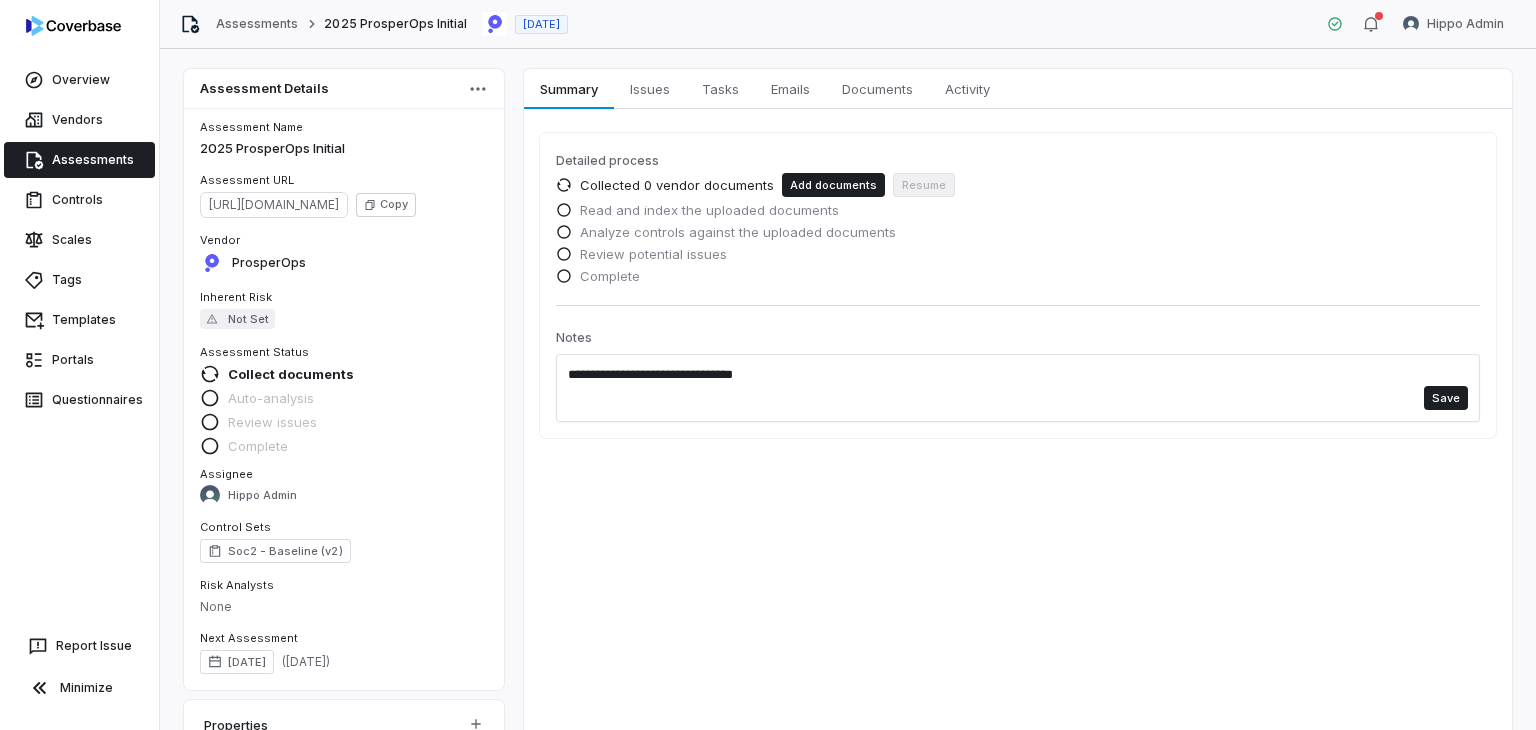 paste on "**********" 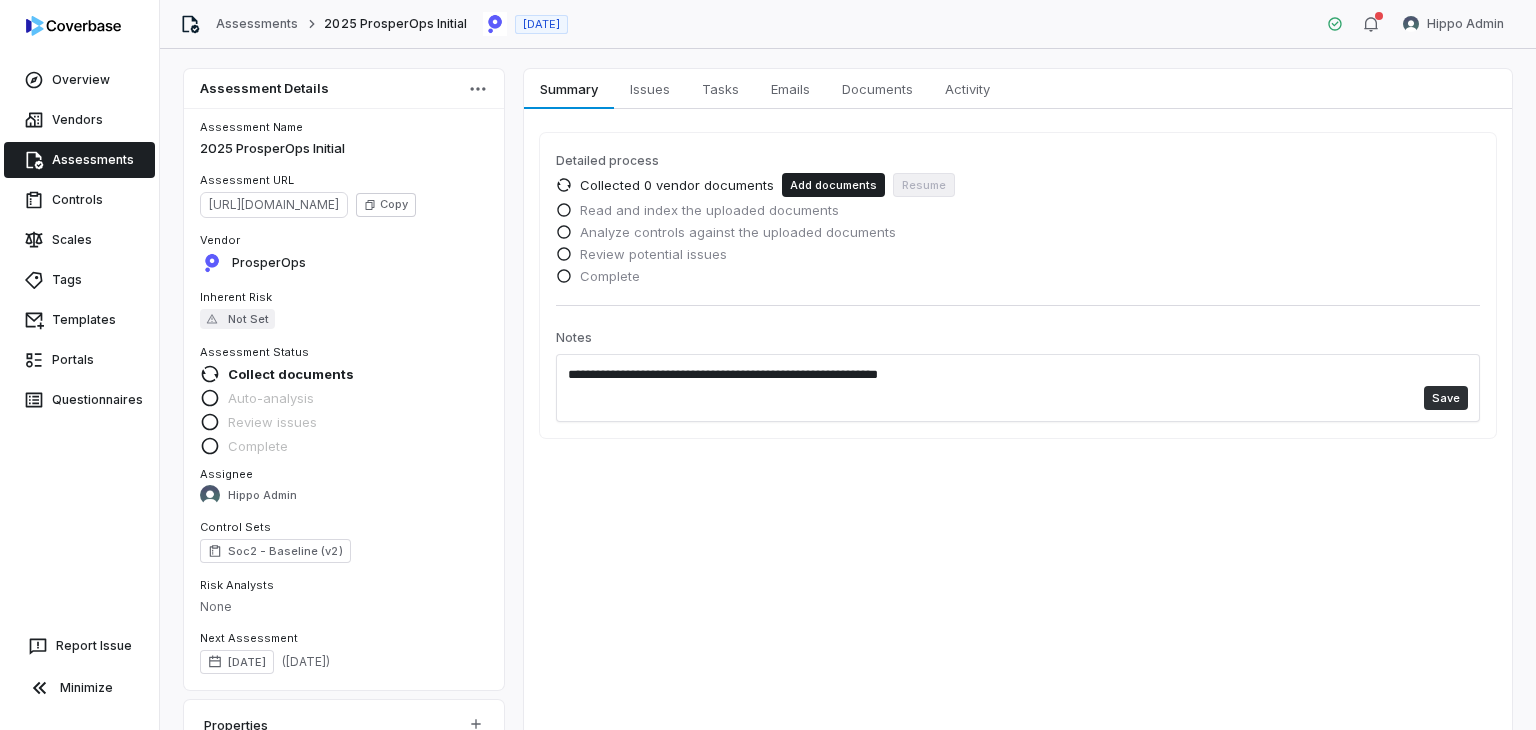 click on "Save" at bounding box center [1446, 398] 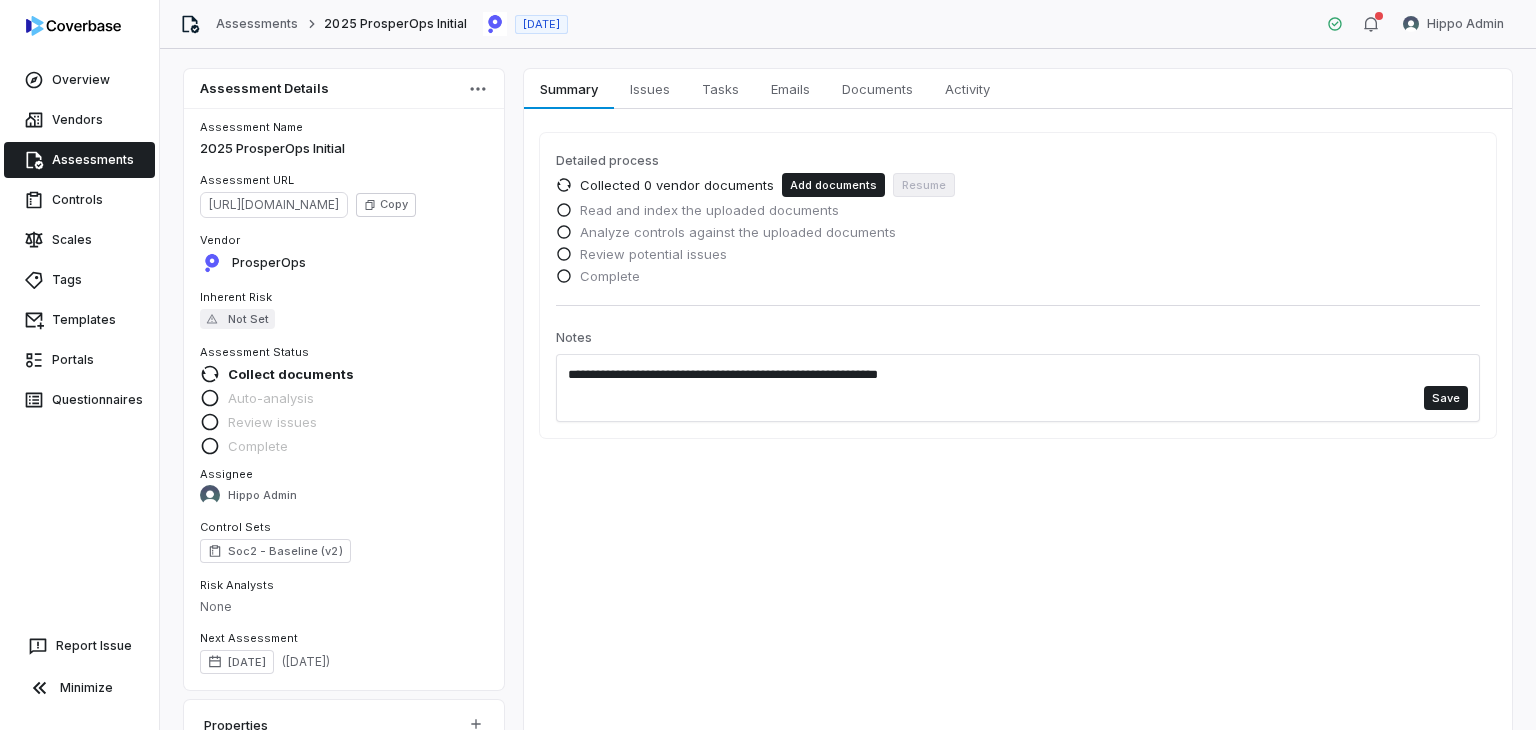 type 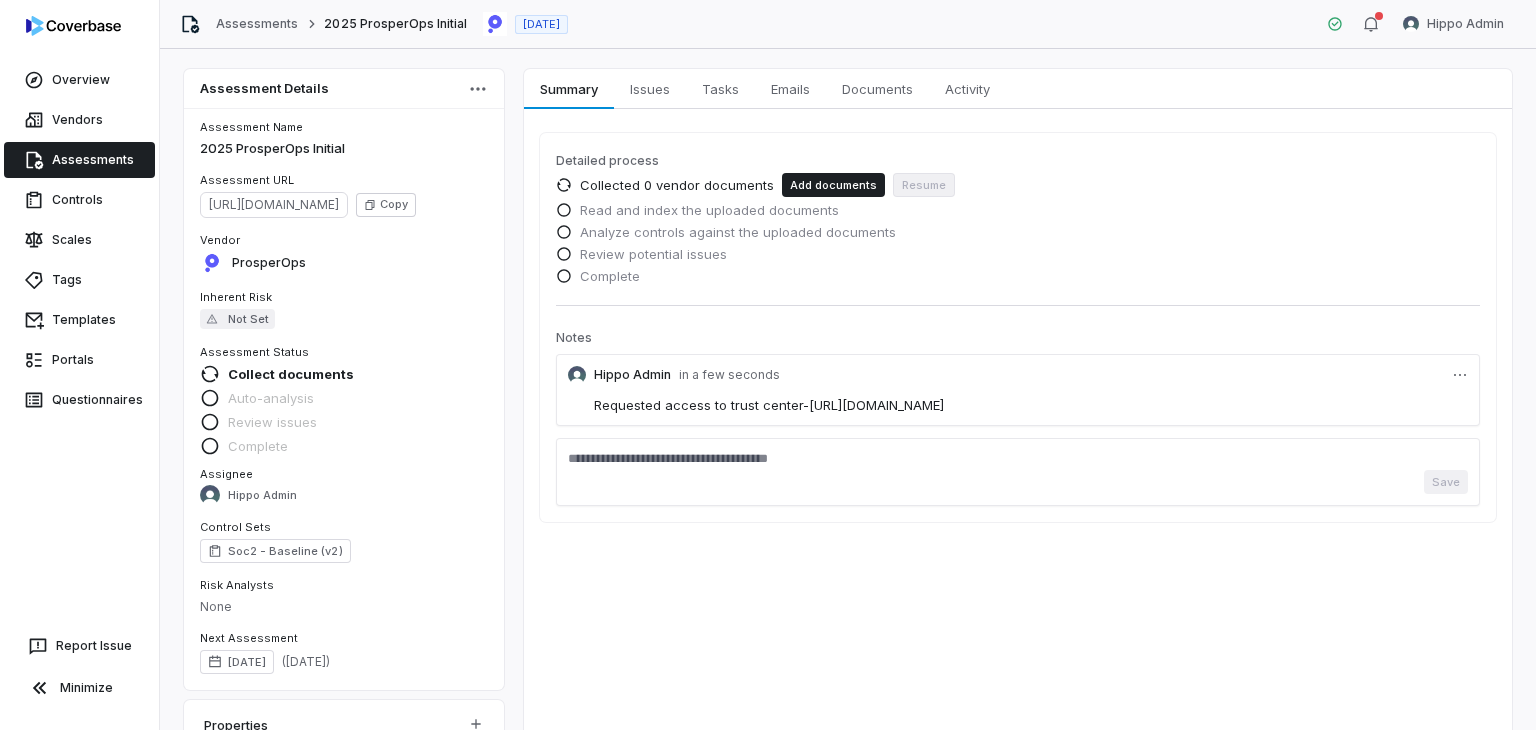 click on "Assessment Details Assessment Name 2025 ProsperOps Initial Assessment URL  https://dashboard.coverbase.app/assessments/cbqsrw_14c458794b2247d8abffecaaa012aeec Copy Vendor ProsperOps Inherent Risk Not Set Assessment Status Collect documents Auto-analysis Review issues Complete Assignee Hippo Admin Control Sets Soc2 - Baseline (v2) Risk Analysts None Next Assessment Jul 9, 2027 ( in 2 years ) Properties Summary Summary Issues Issues Tasks Tasks Emails Emails Documents Documents Activity Activity Detailed process Collected 0 vendor documents Add documents Resume Read and index the uploaded documents Analyze controls against the uploaded documents Review potential issues Complete Notes   Hippo Admin in a few seconds Requested access to trust center-https://trust.prosperops.com/   Save" at bounding box center [848, 389] 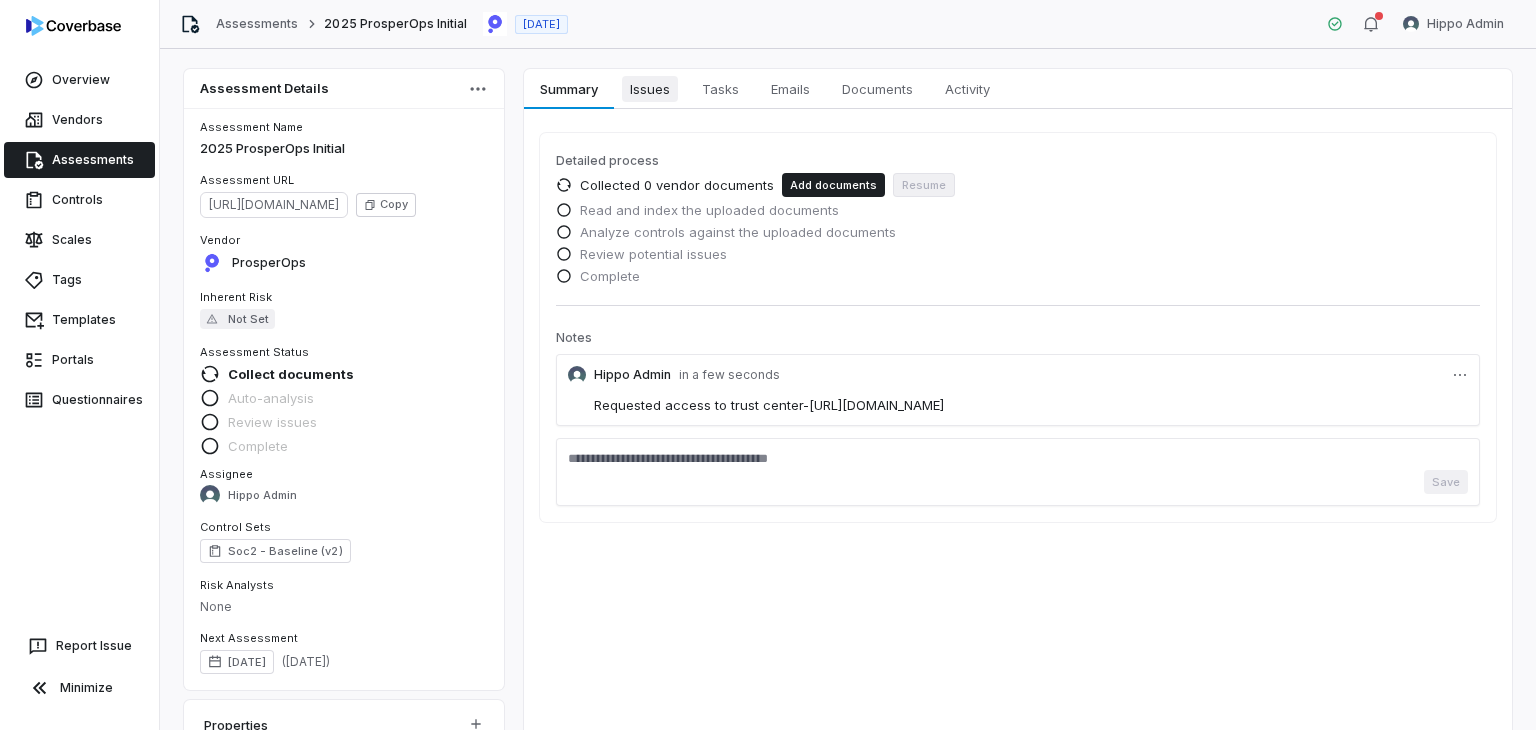 click on "Issues" at bounding box center (650, 89) 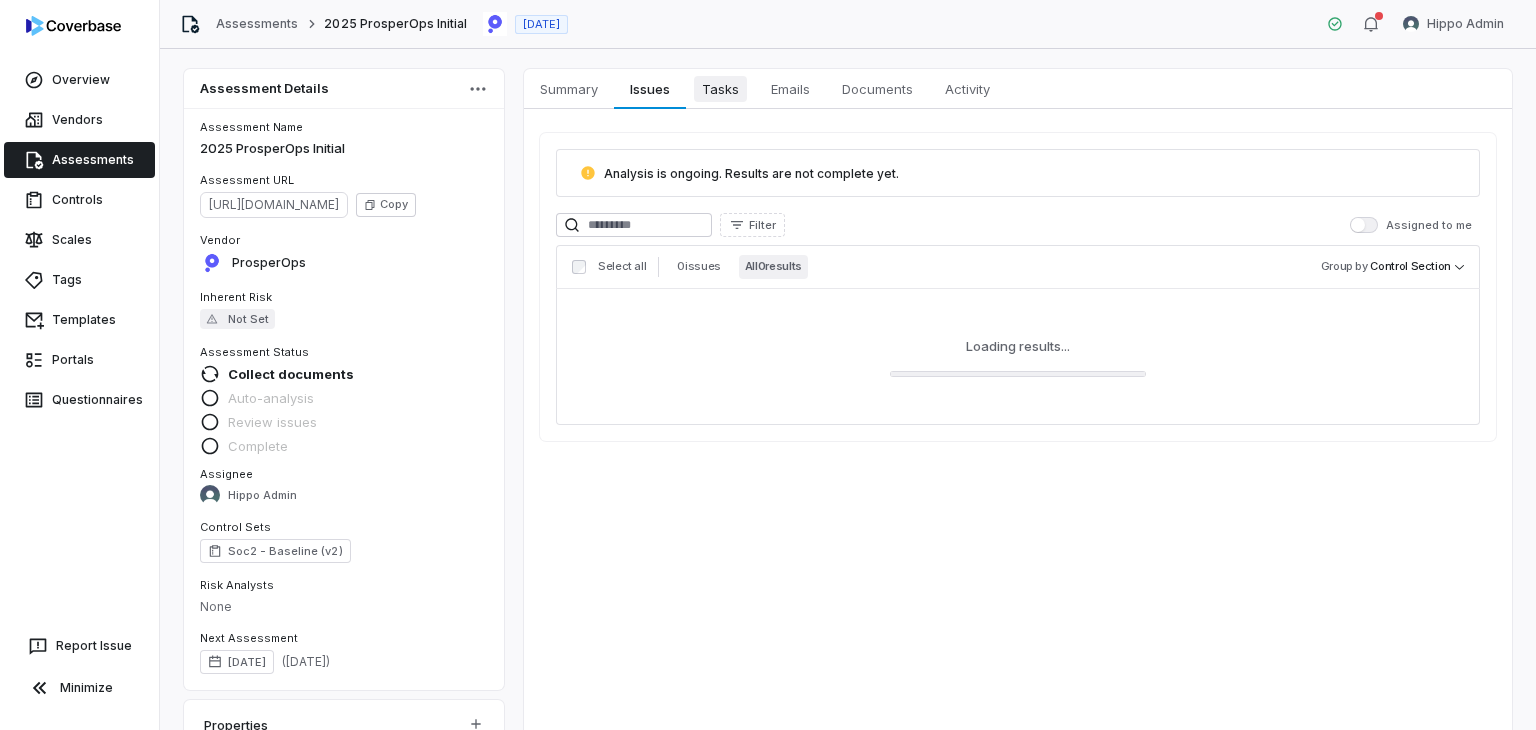 click on "Tasks" at bounding box center (720, 89) 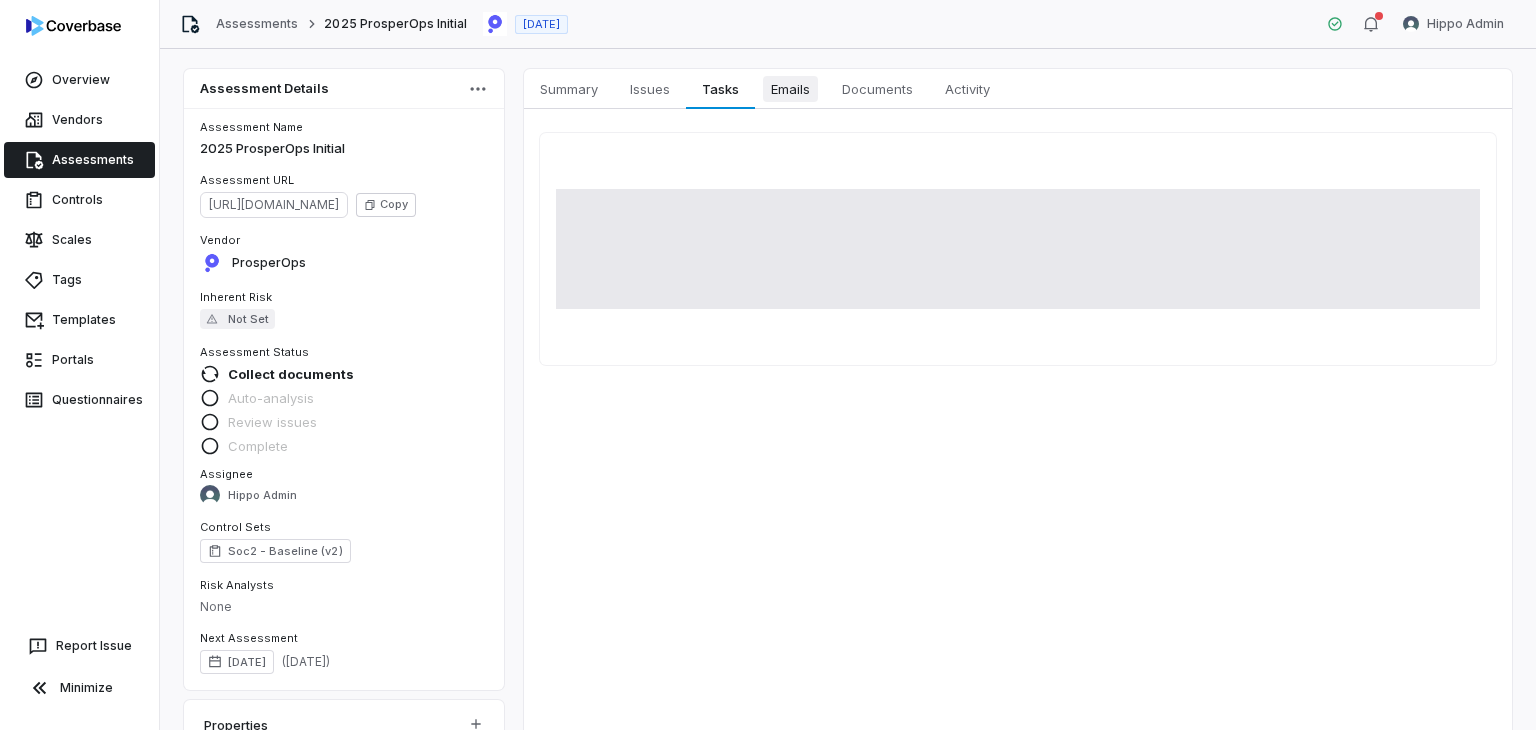 click on "Emails" at bounding box center [790, 89] 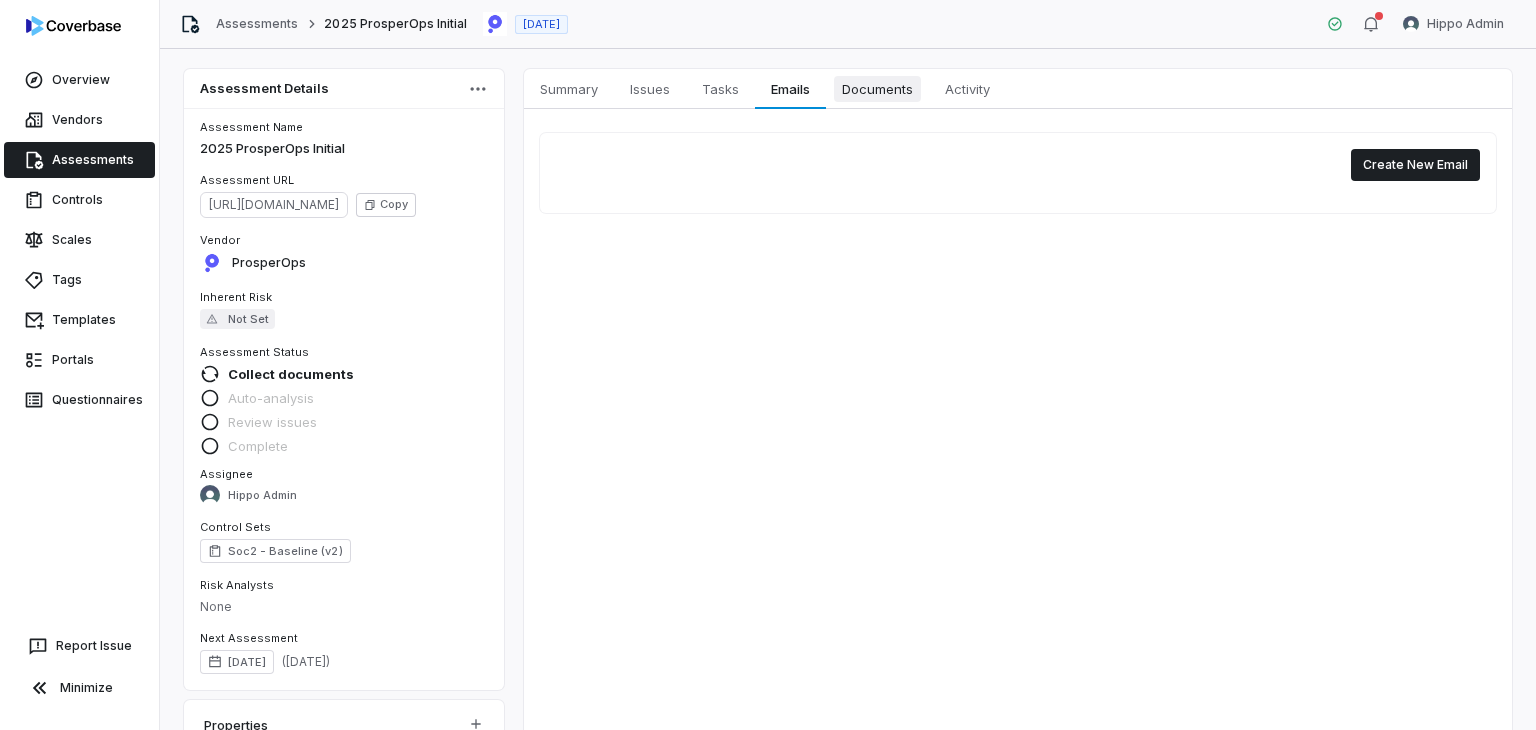 click on "Documents" at bounding box center (877, 89) 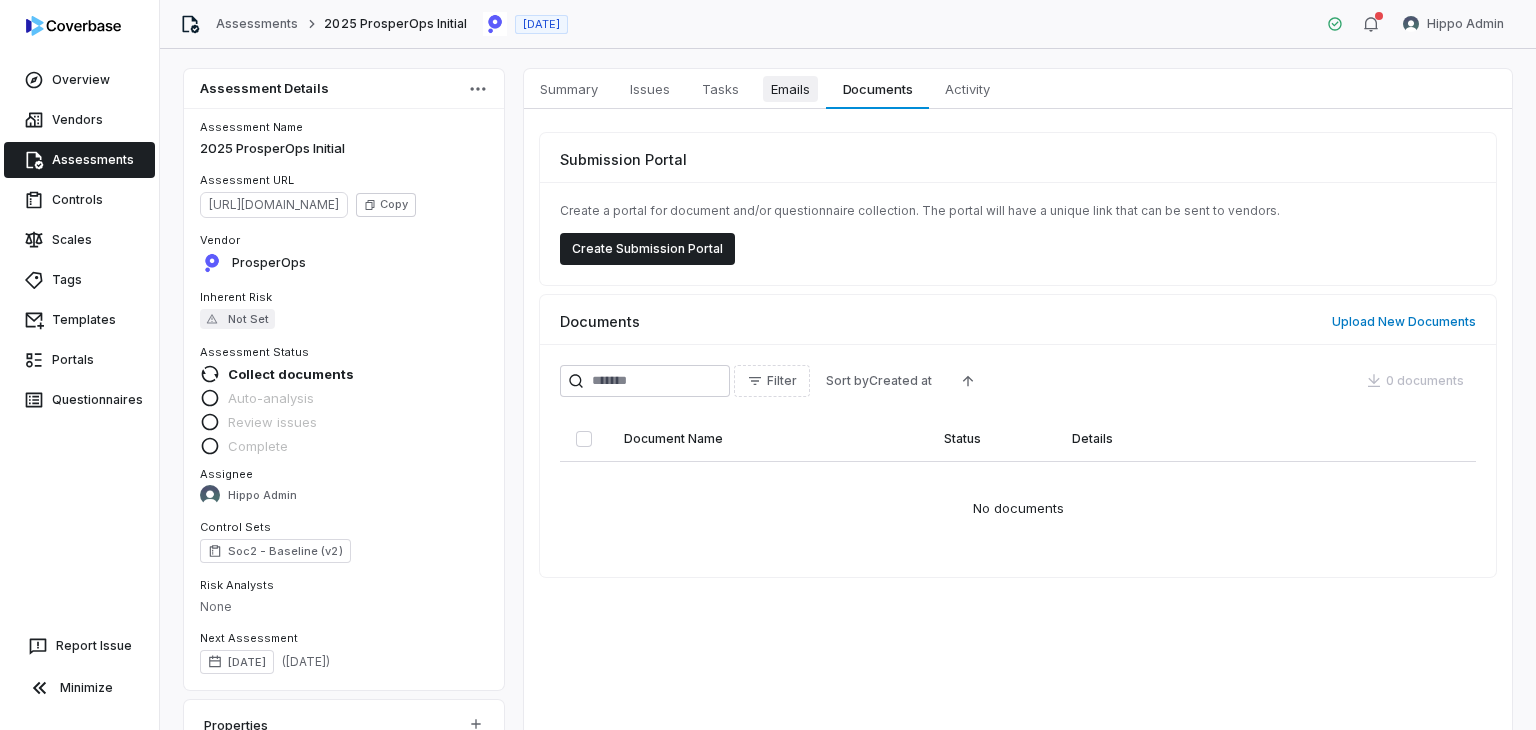 click on "Emails" at bounding box center (790, 89) 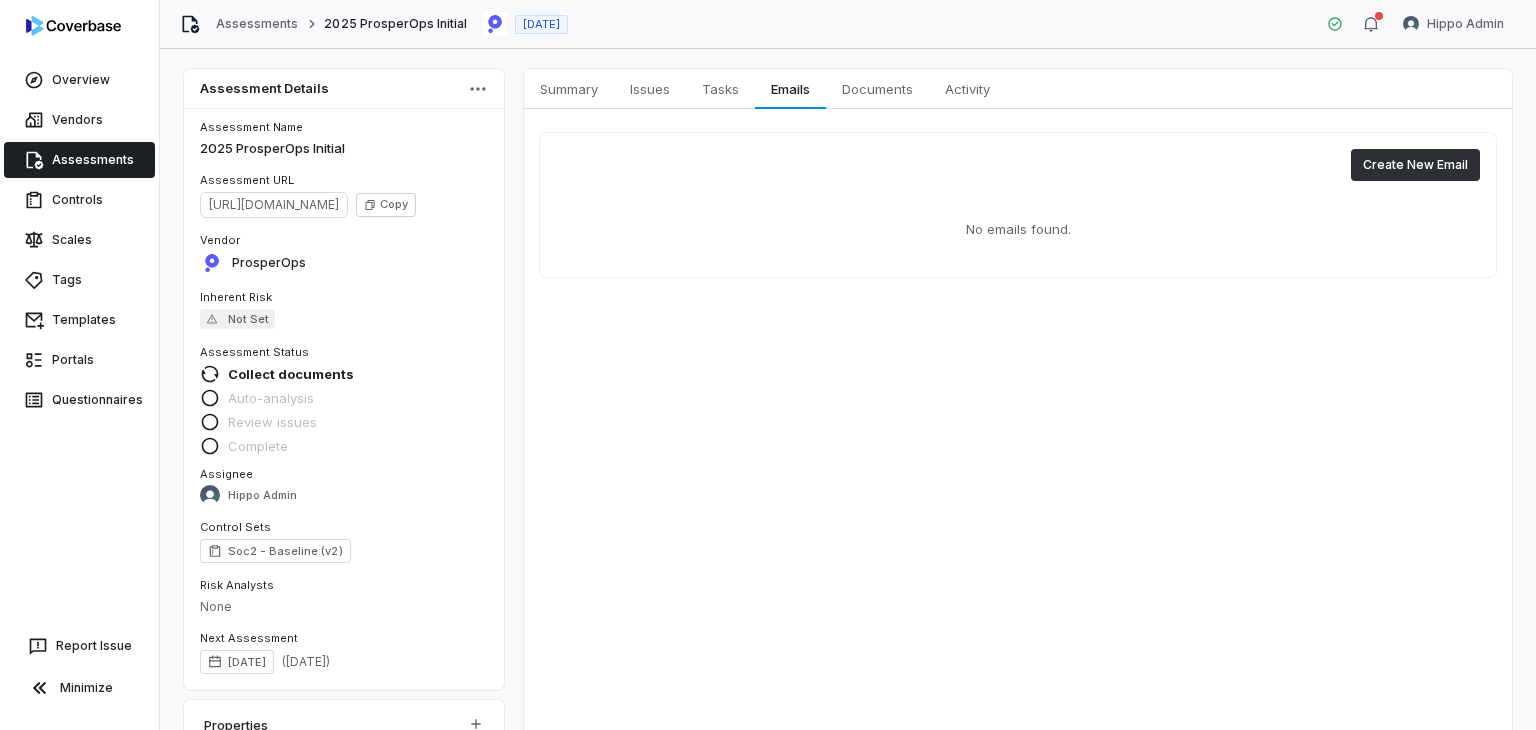 click on "Create New Email" at bounding box center [1415, 165] 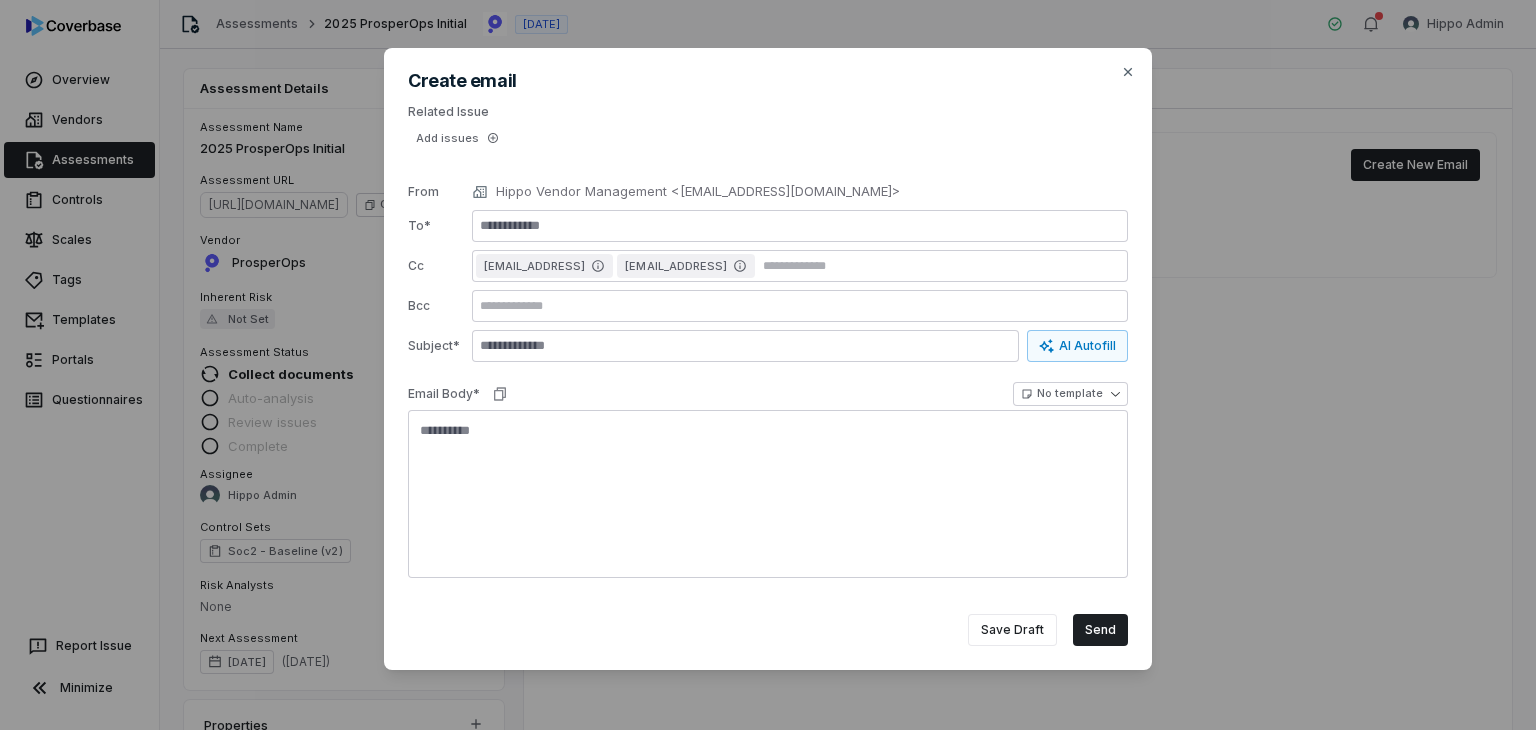 click on "**********" at bounding box center [768, 359] 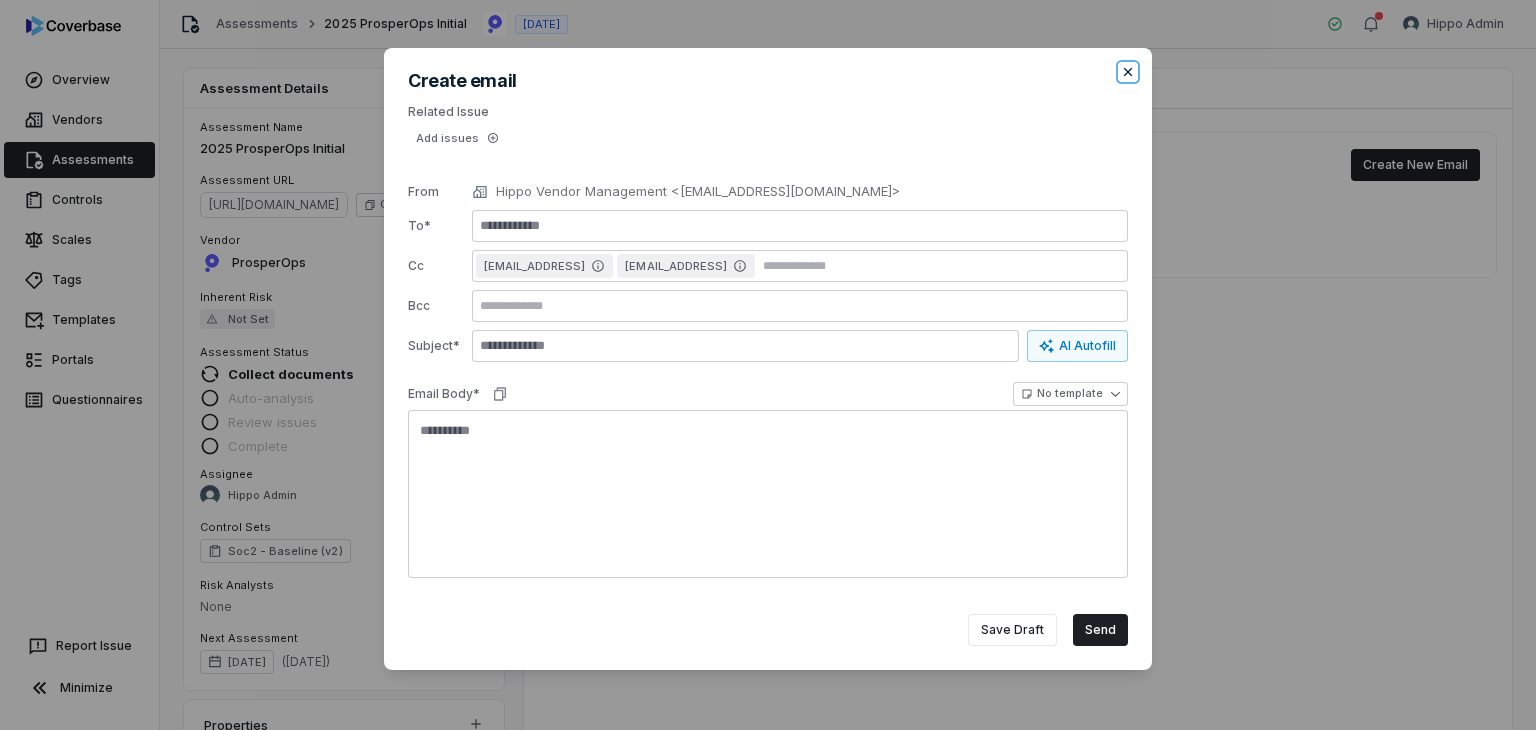 click 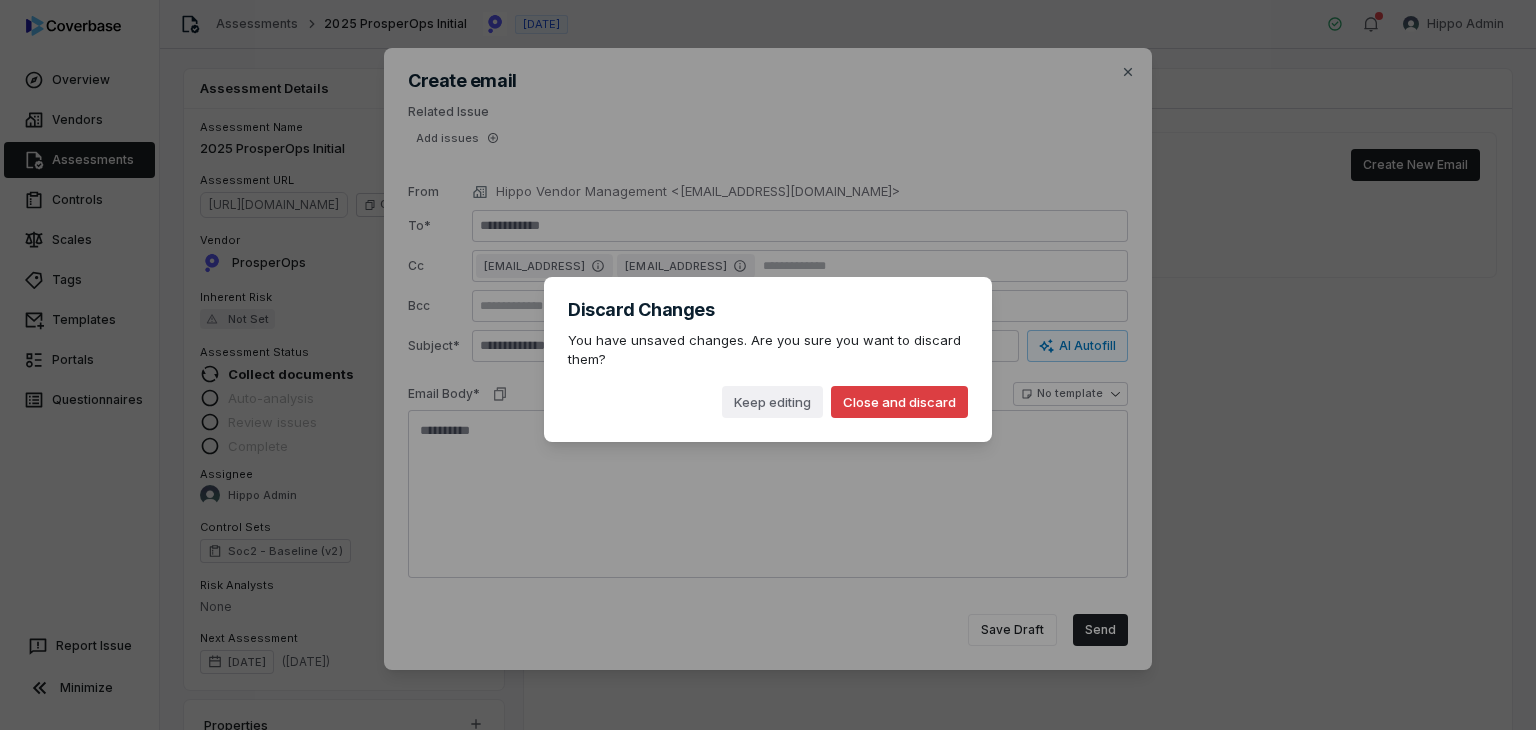 click on "Close and discard" at bounding box center (899, 402) 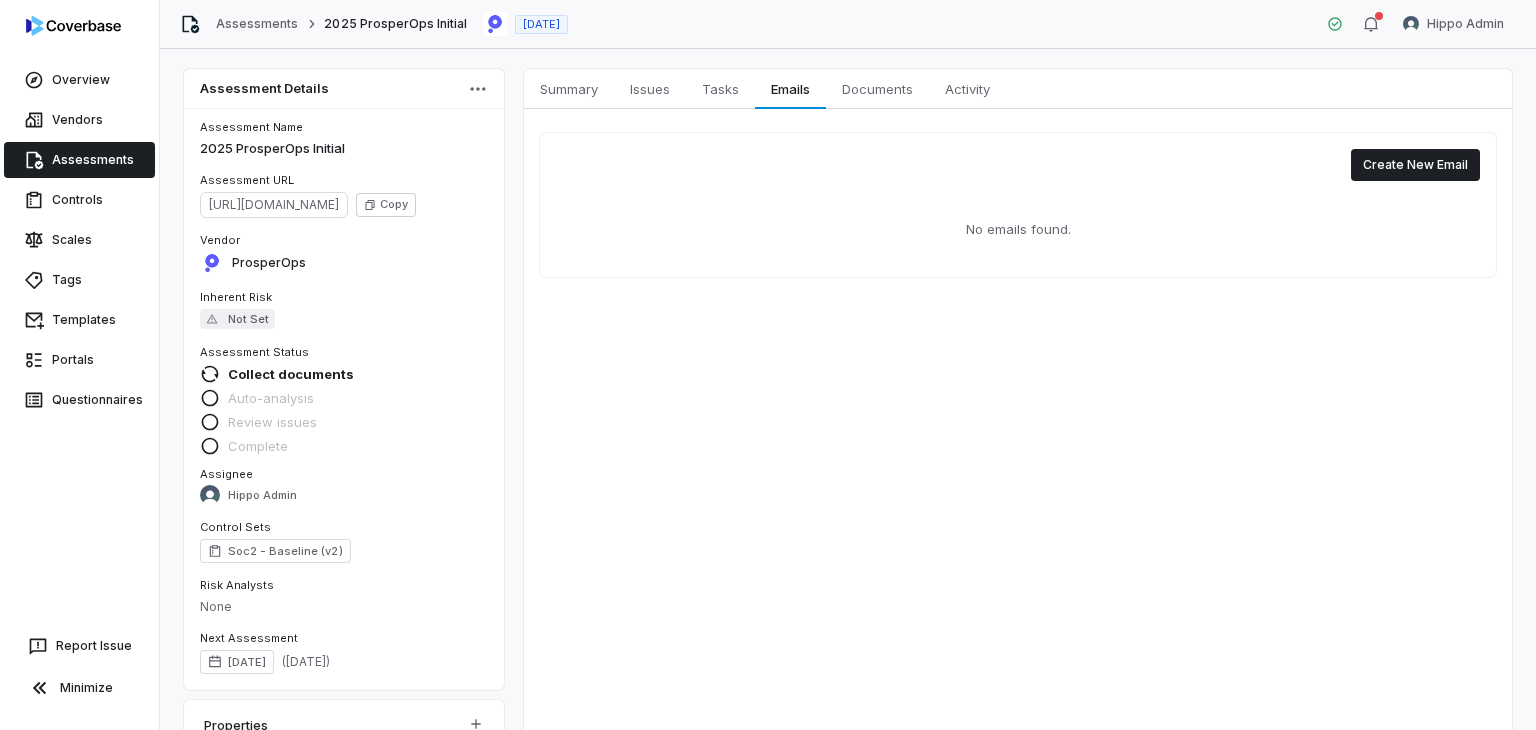 drag, startPoint x: 497, startPoint y: 316, endPoint x: 566, endPoint y: 180, distance: 152.50246 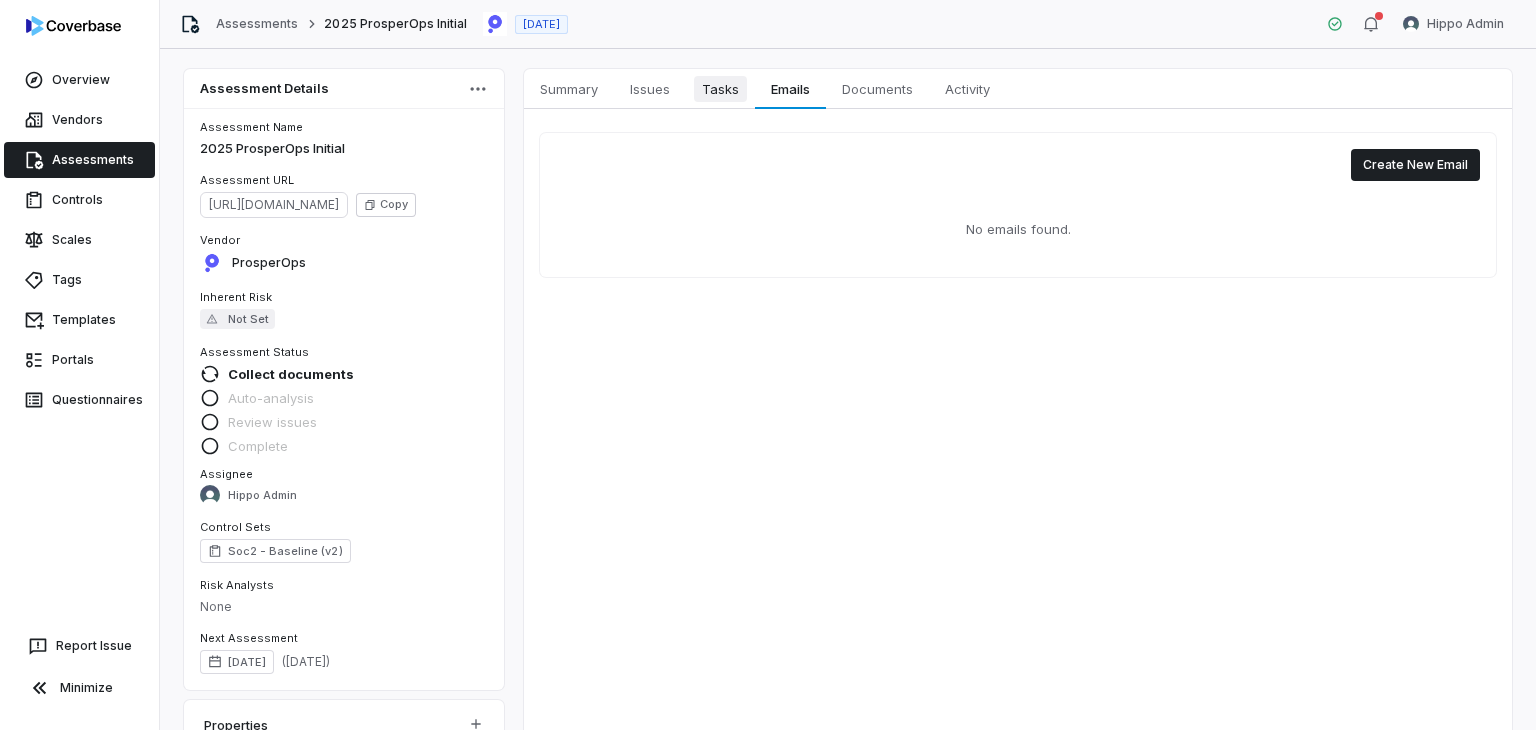 click on "Tasks Tasks" at bounding box center (720, 89) 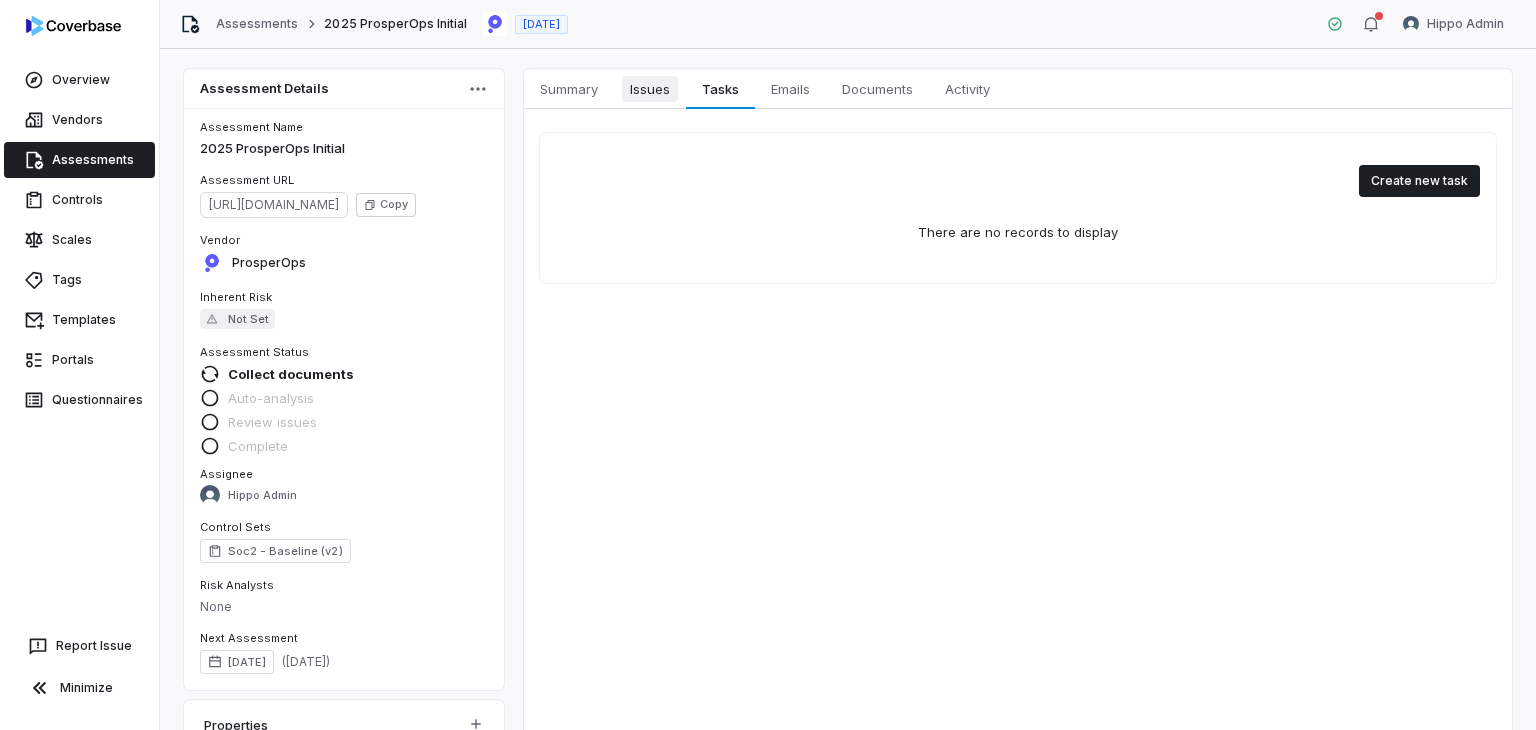 click on "Issues" at bounding box center (650, 89) 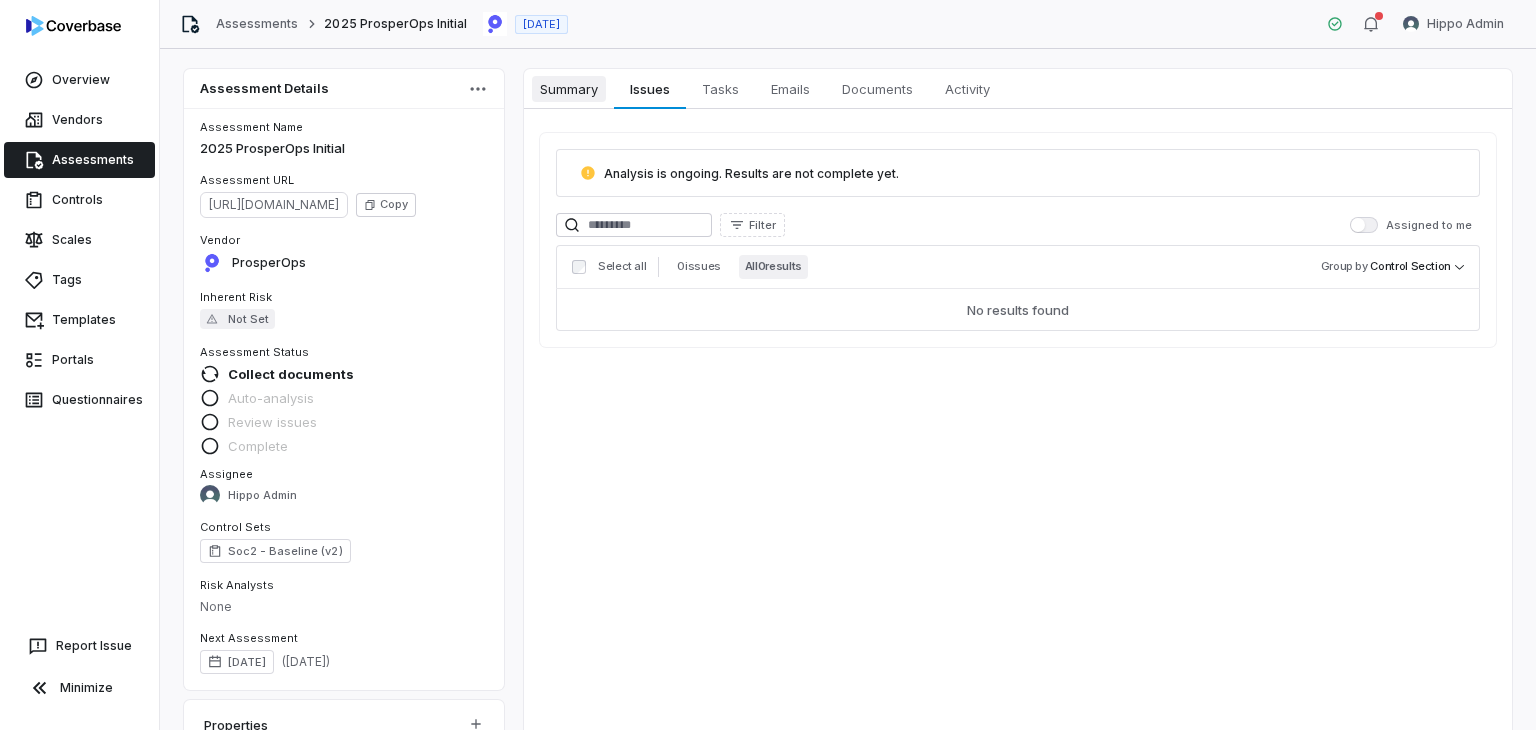 click on "Summary" at bounding box center (569, 89) 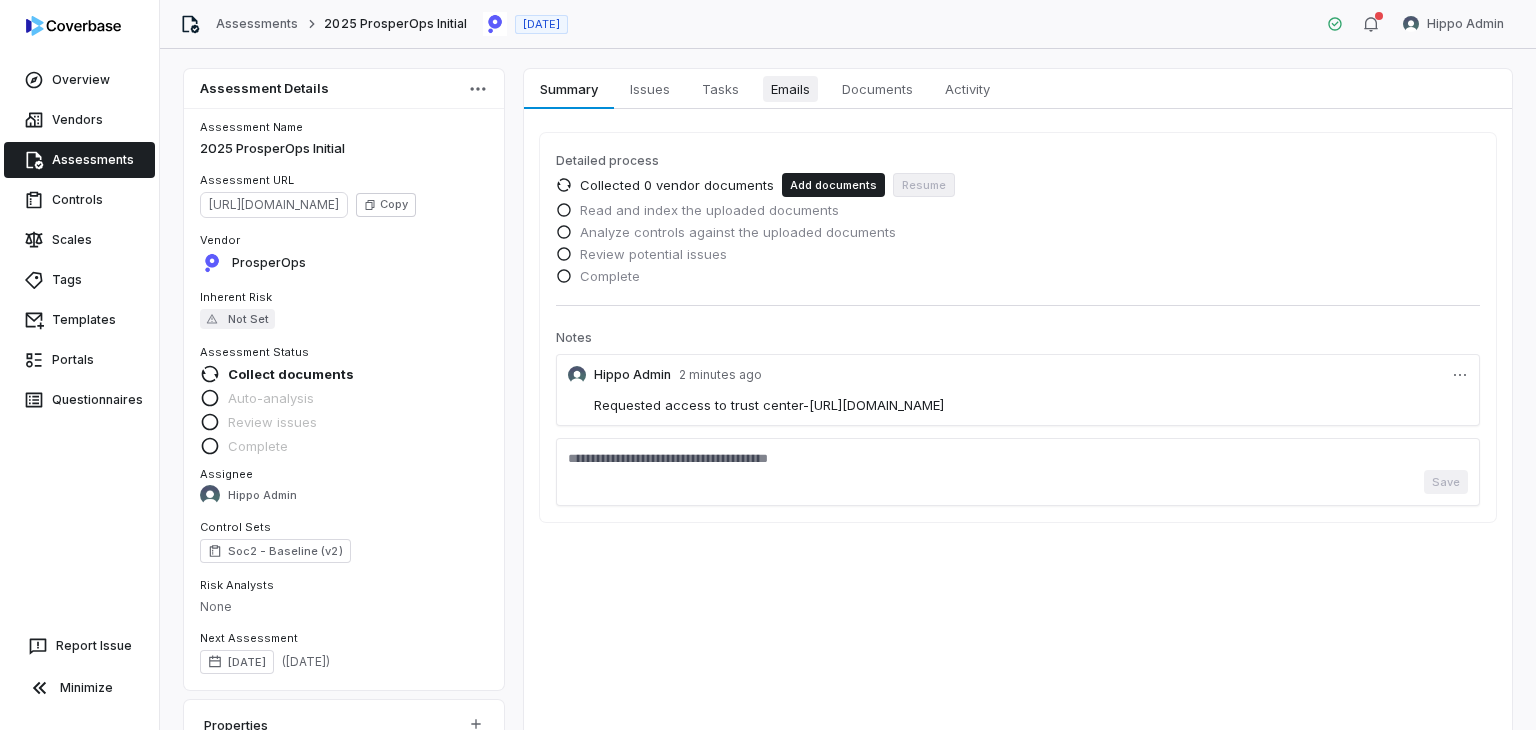 click on "Emails" at bounding box center [790, 89] 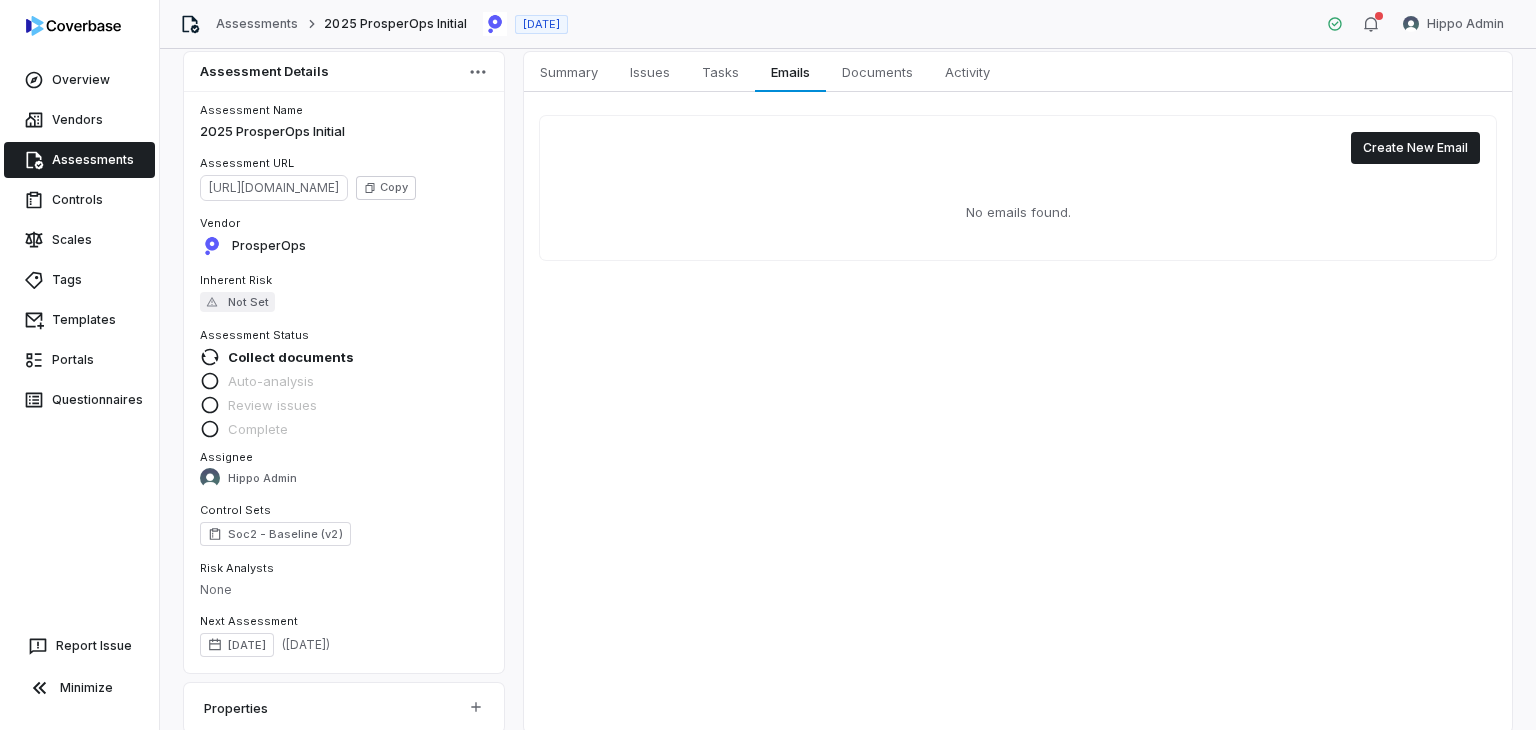 scroll, scrollTop: 0, scrollLeft: 0, axis: both 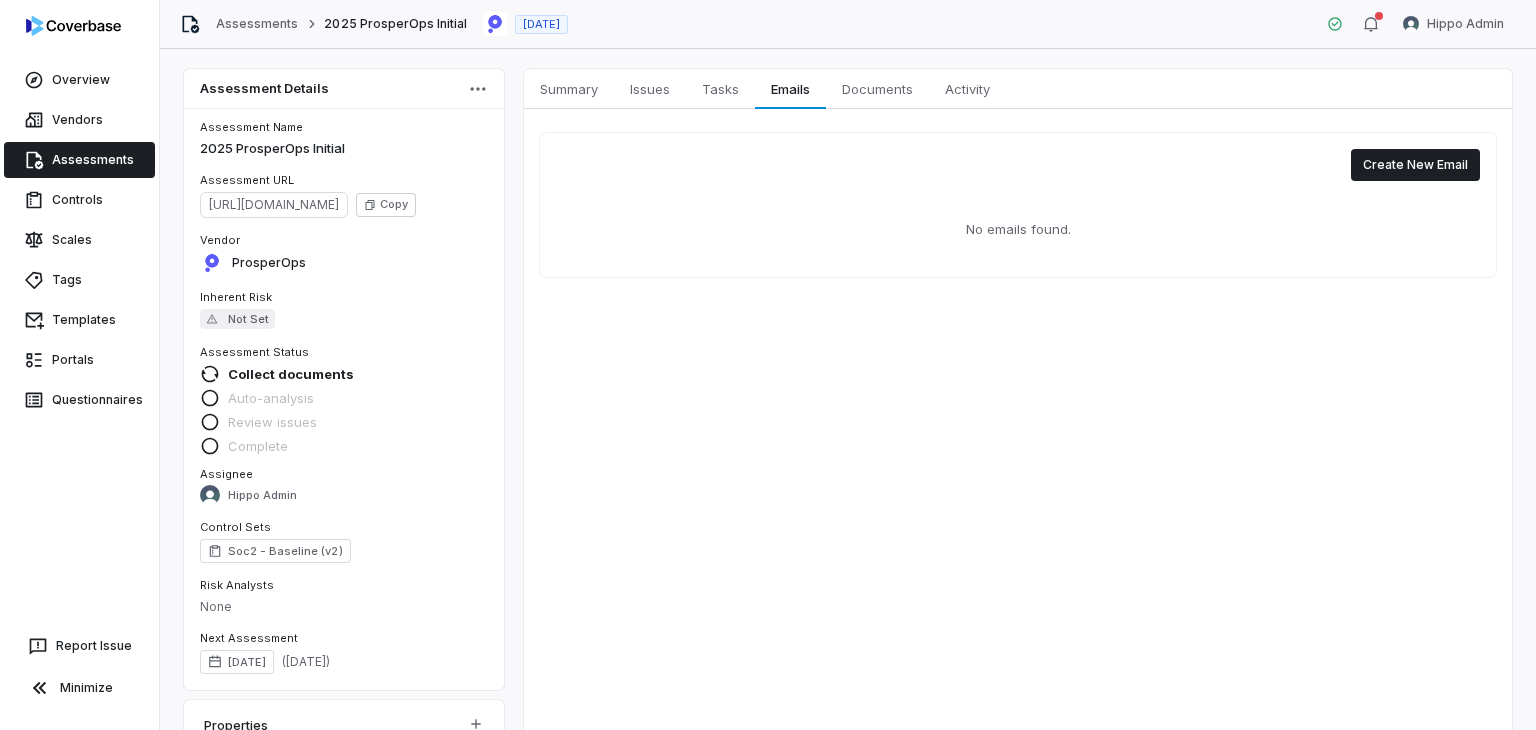 click on "Create New Email No emails found." at bounding box center [1018, 205] 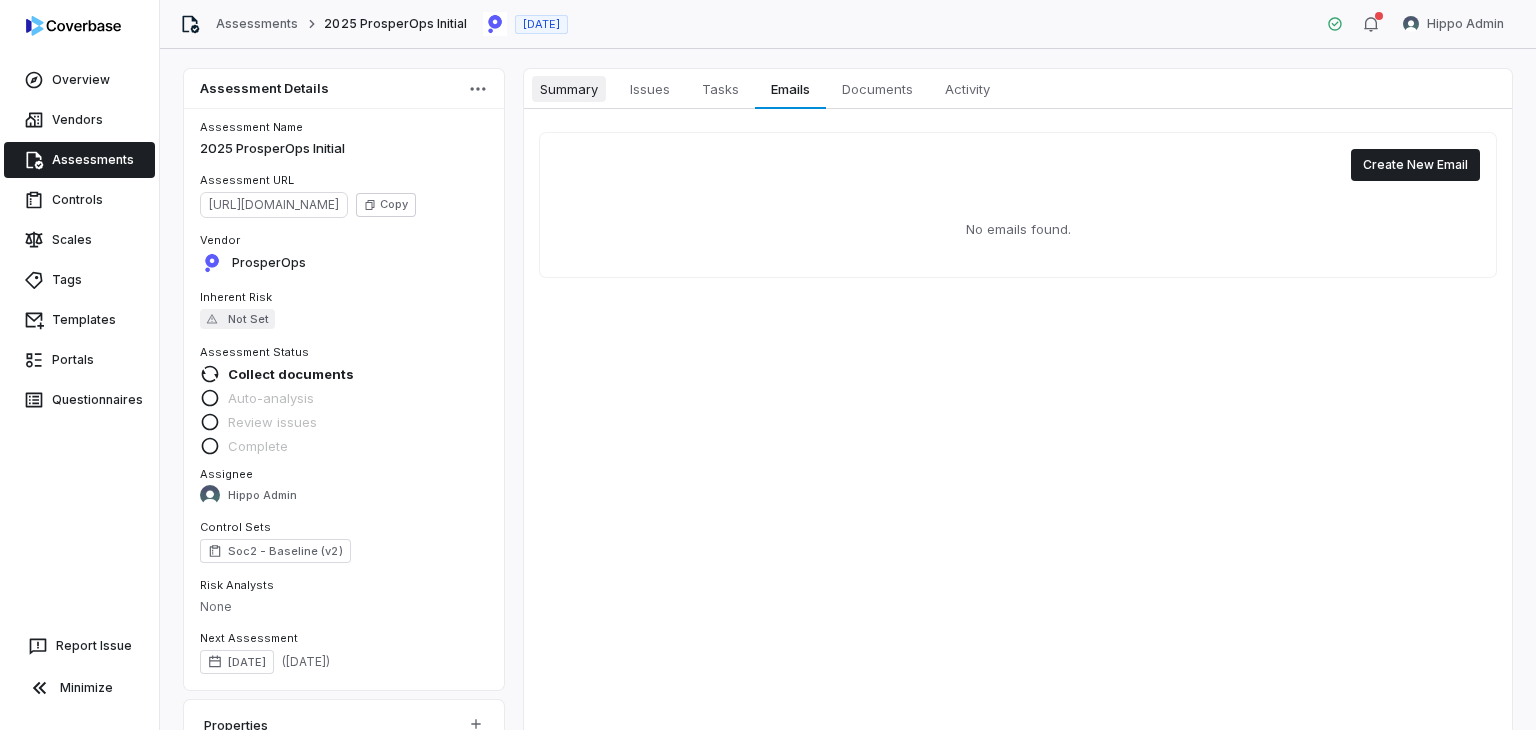 click on "Summary" at bounding box center [569, 89] 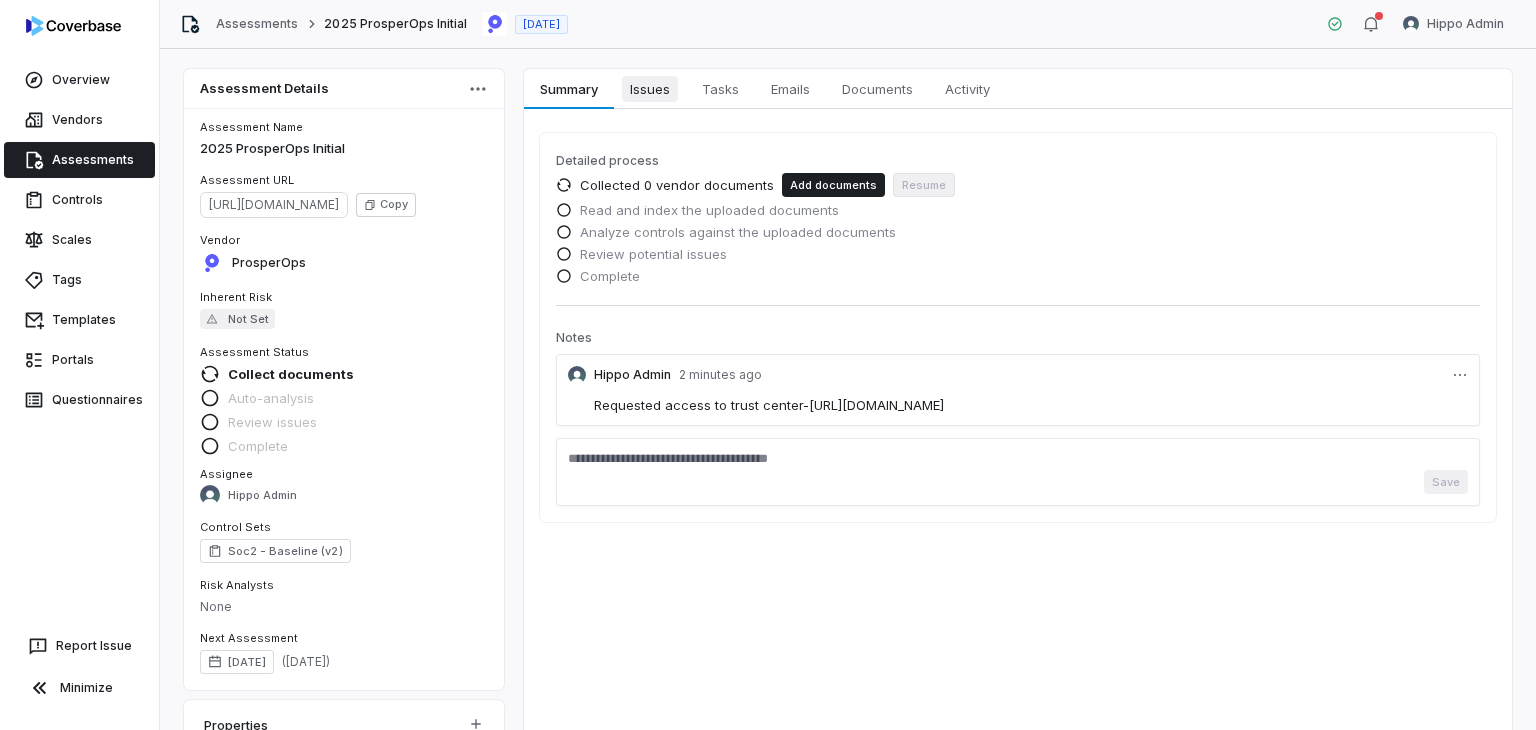 click on "Issues" at bounding box center [650, 89] 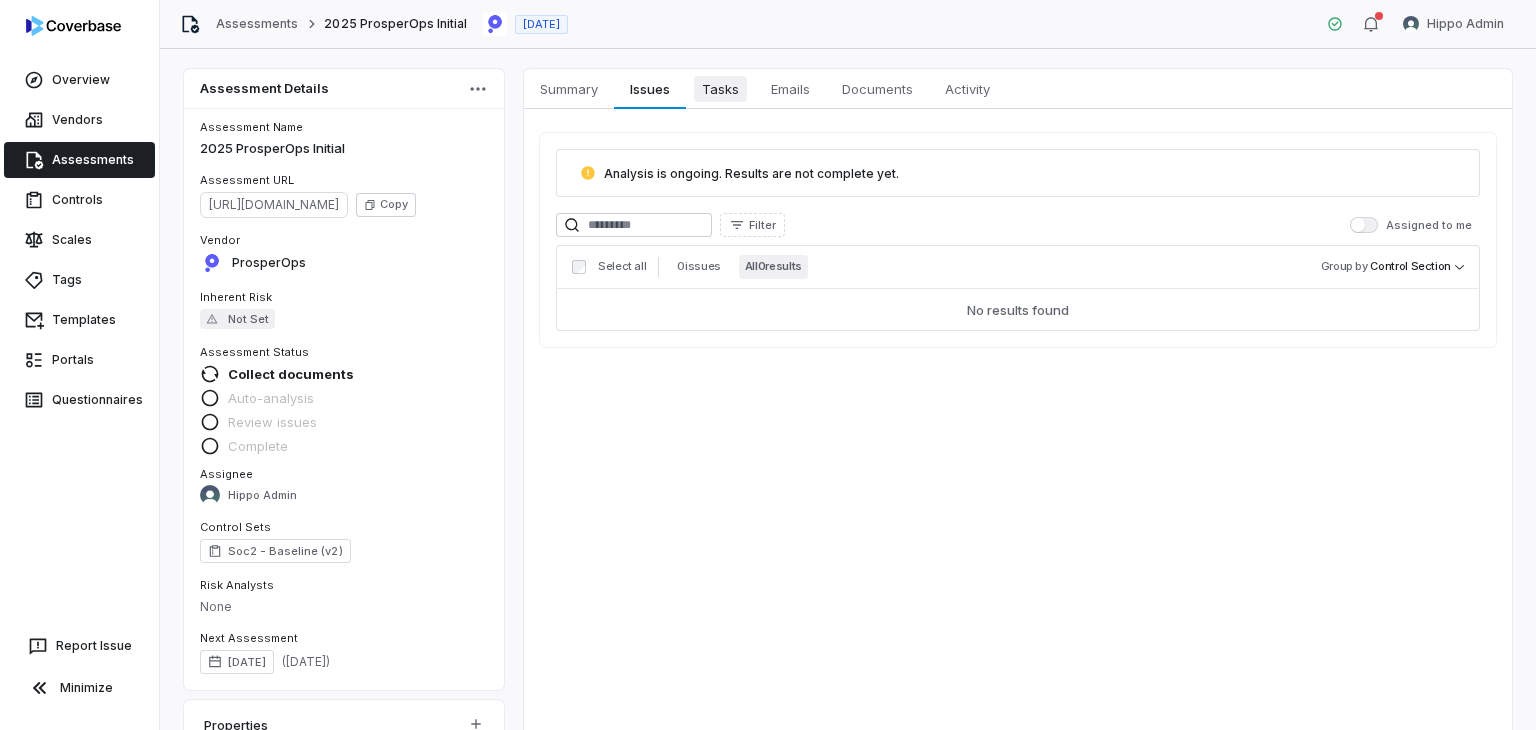click on "Tasks Tasks" at bounding box center [720, 89] 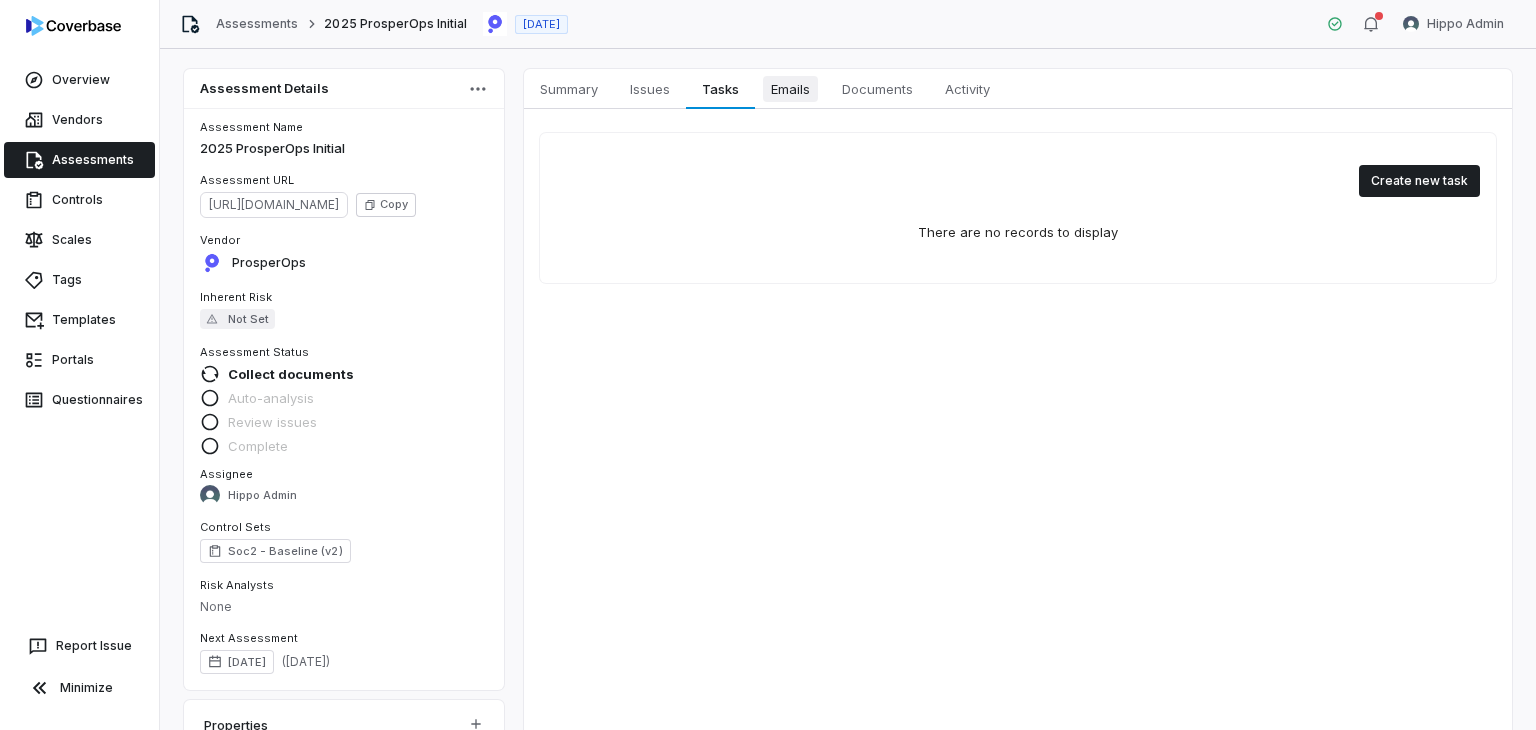 click on "Emails" at bounding box center [790, 89] 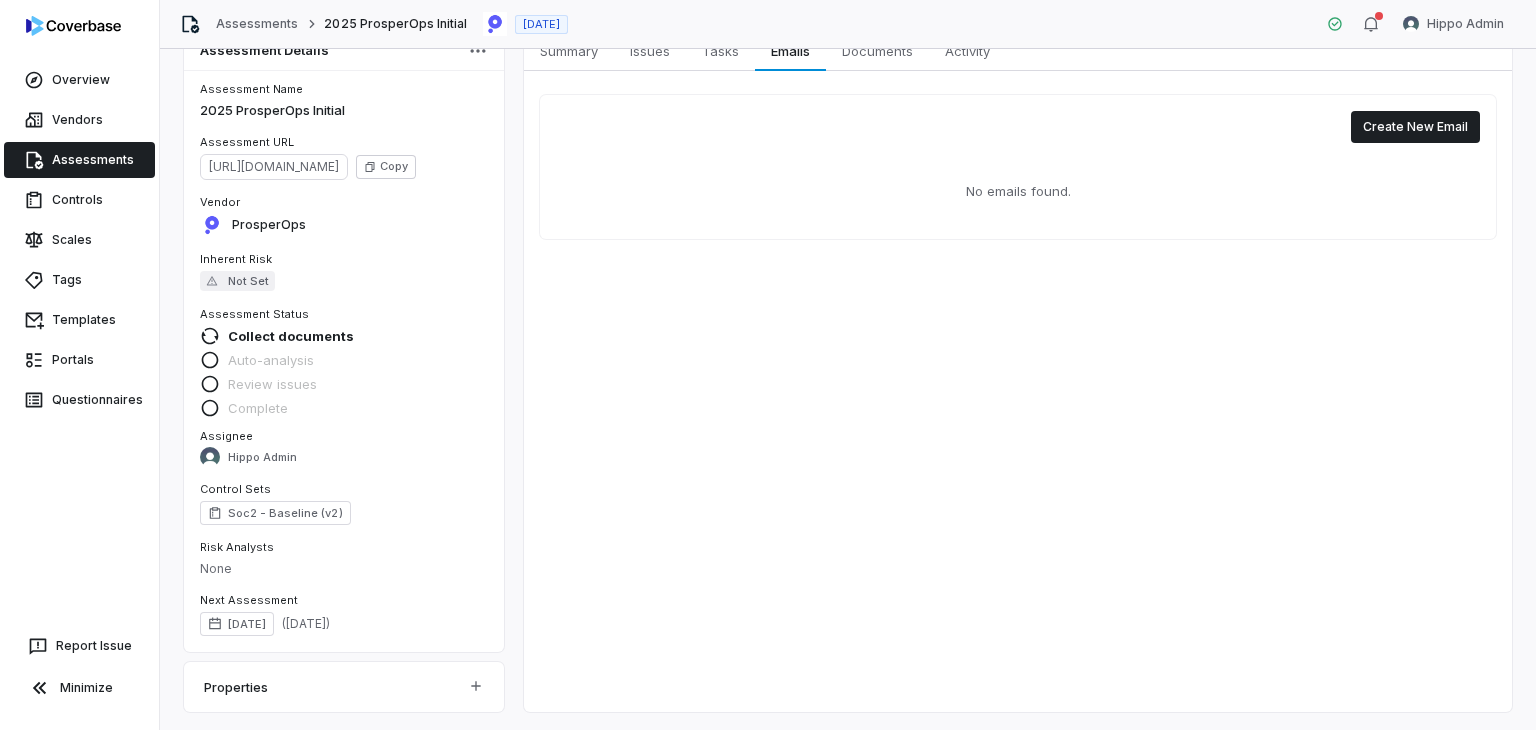 scroll, scrollTop: 0, scrollLeft: 0, axis: both 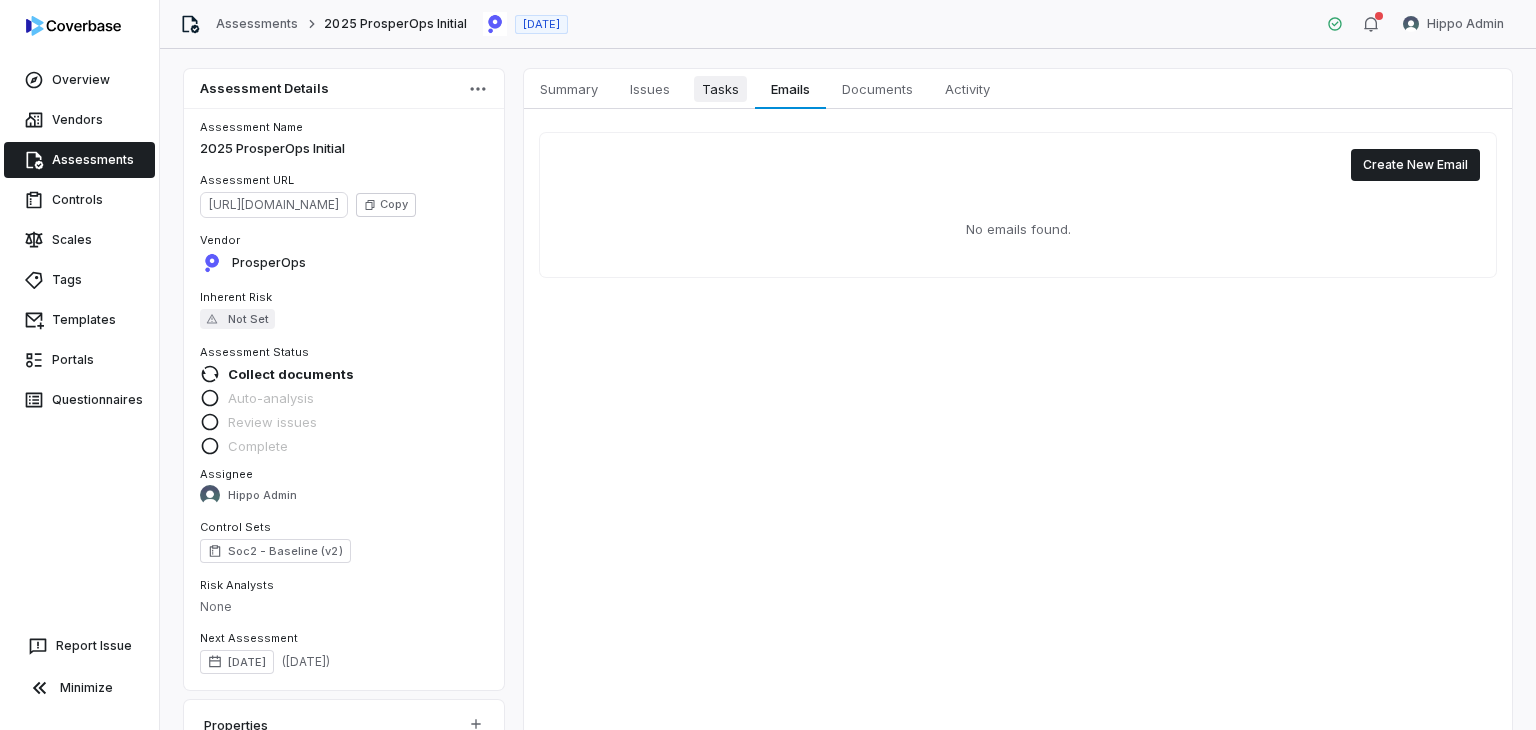 click on "Tasks Tasks" at bounding box center (720, 89) 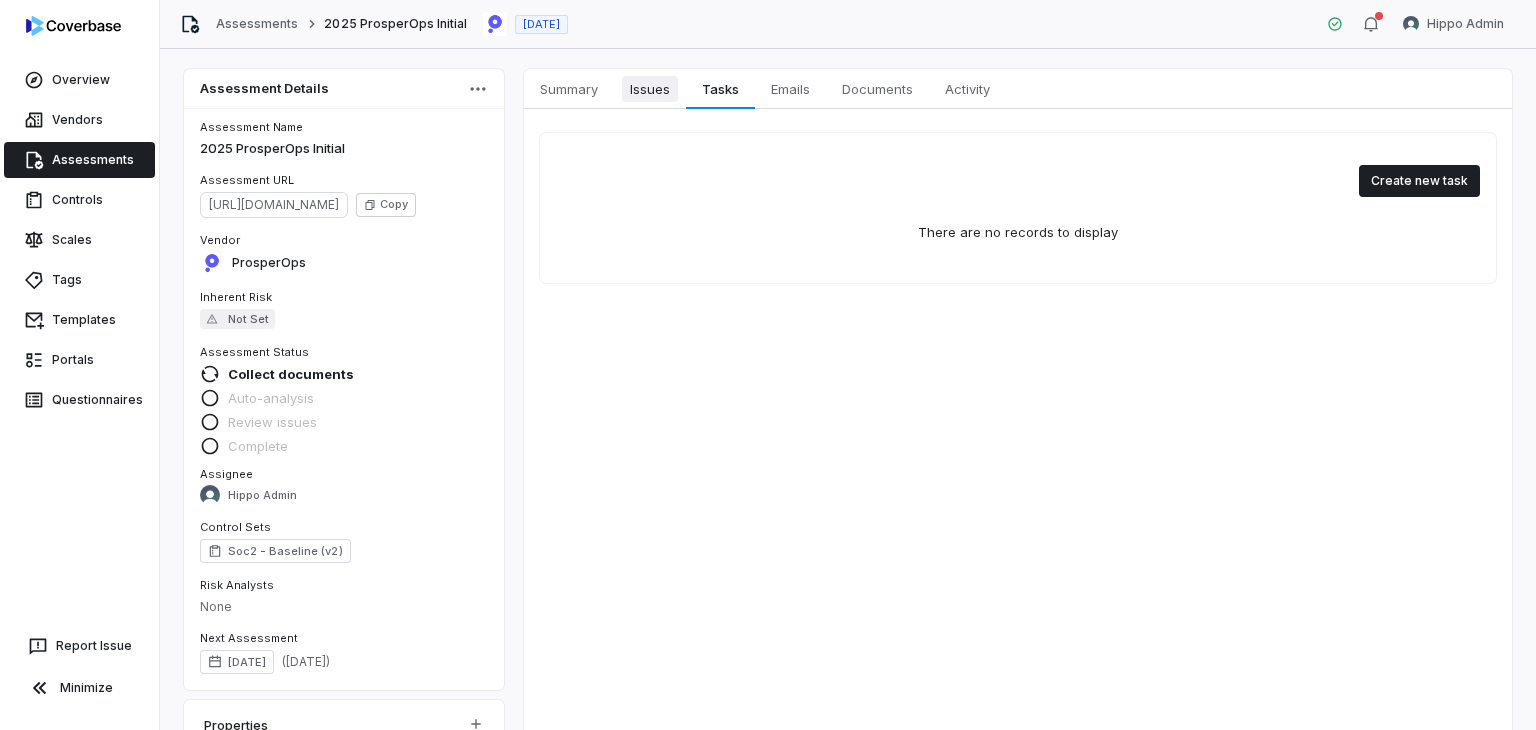 click on "Issues Issues" at bounding box center (650, 89) 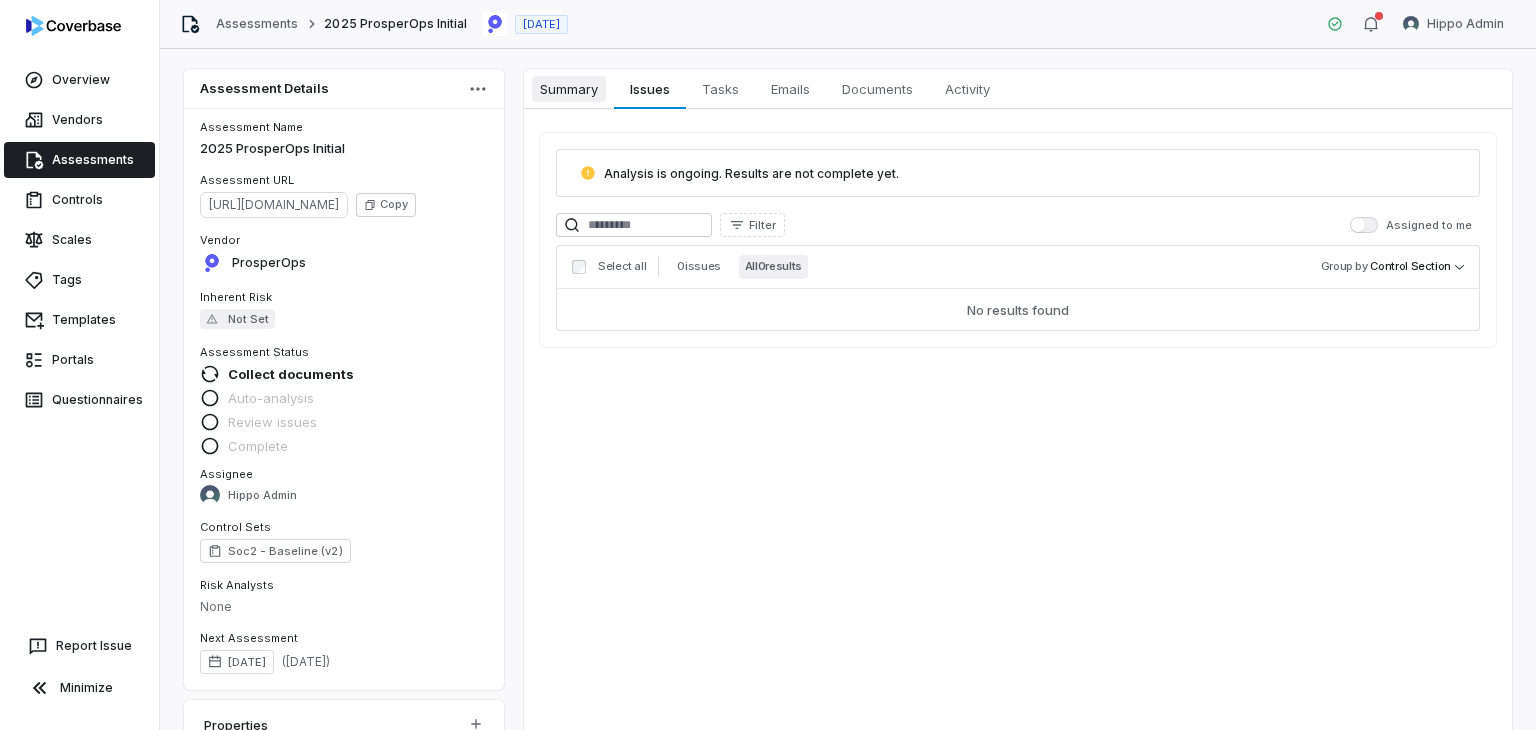 click on "Summary Summary" at bounding box center (569, 89) 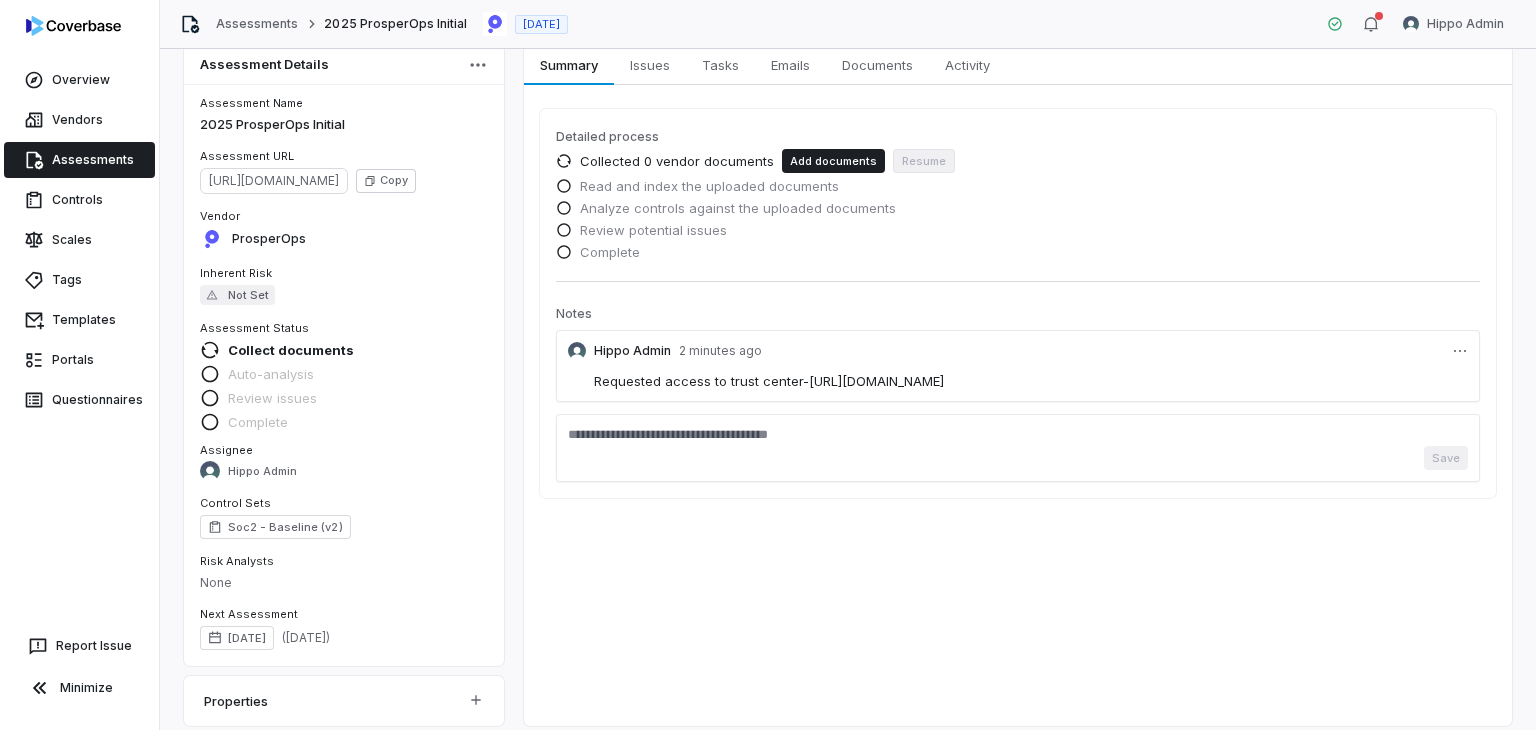 scroll, scrollTop: 38, scrollLeft: 0, axis: vertical 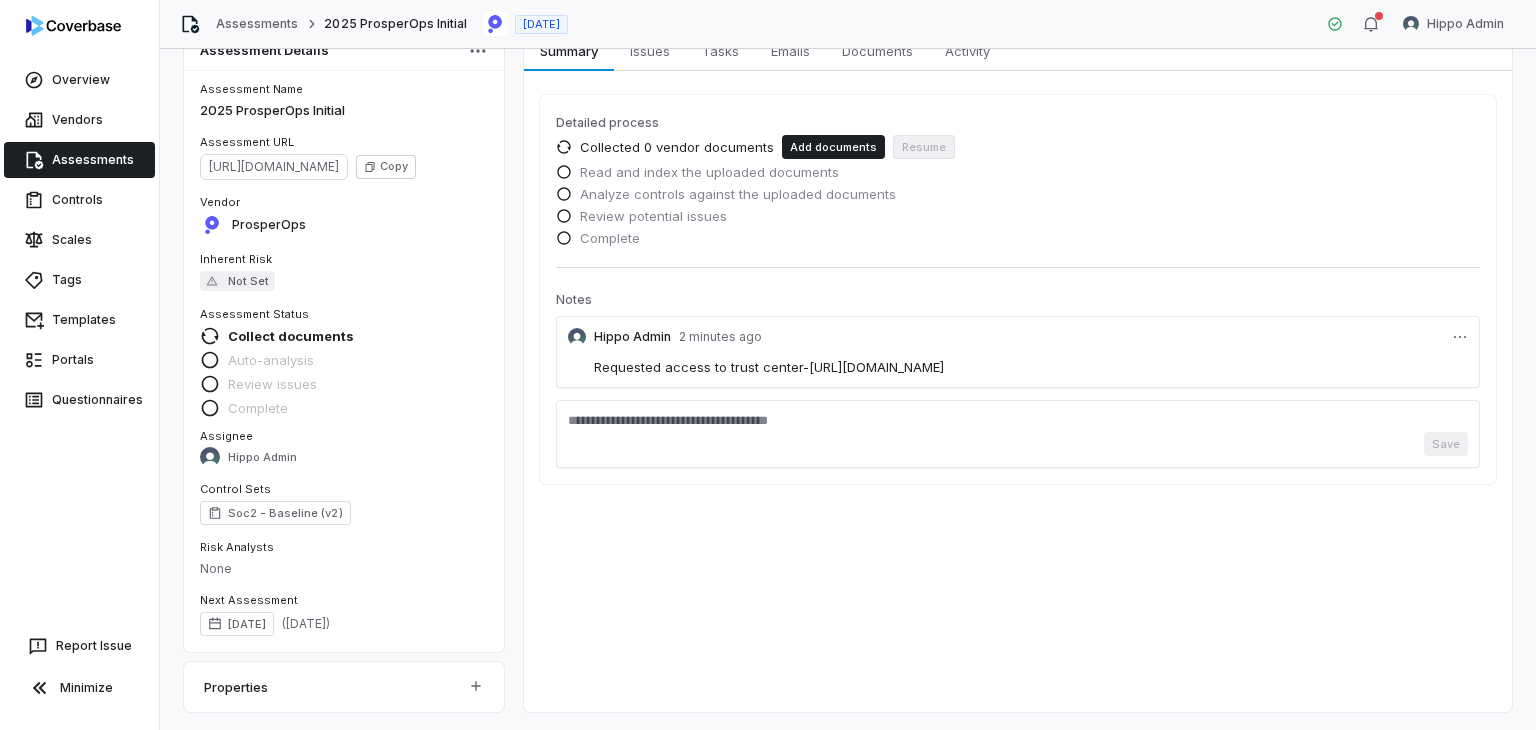 click on "Properties" at bounding box center (326, 687) 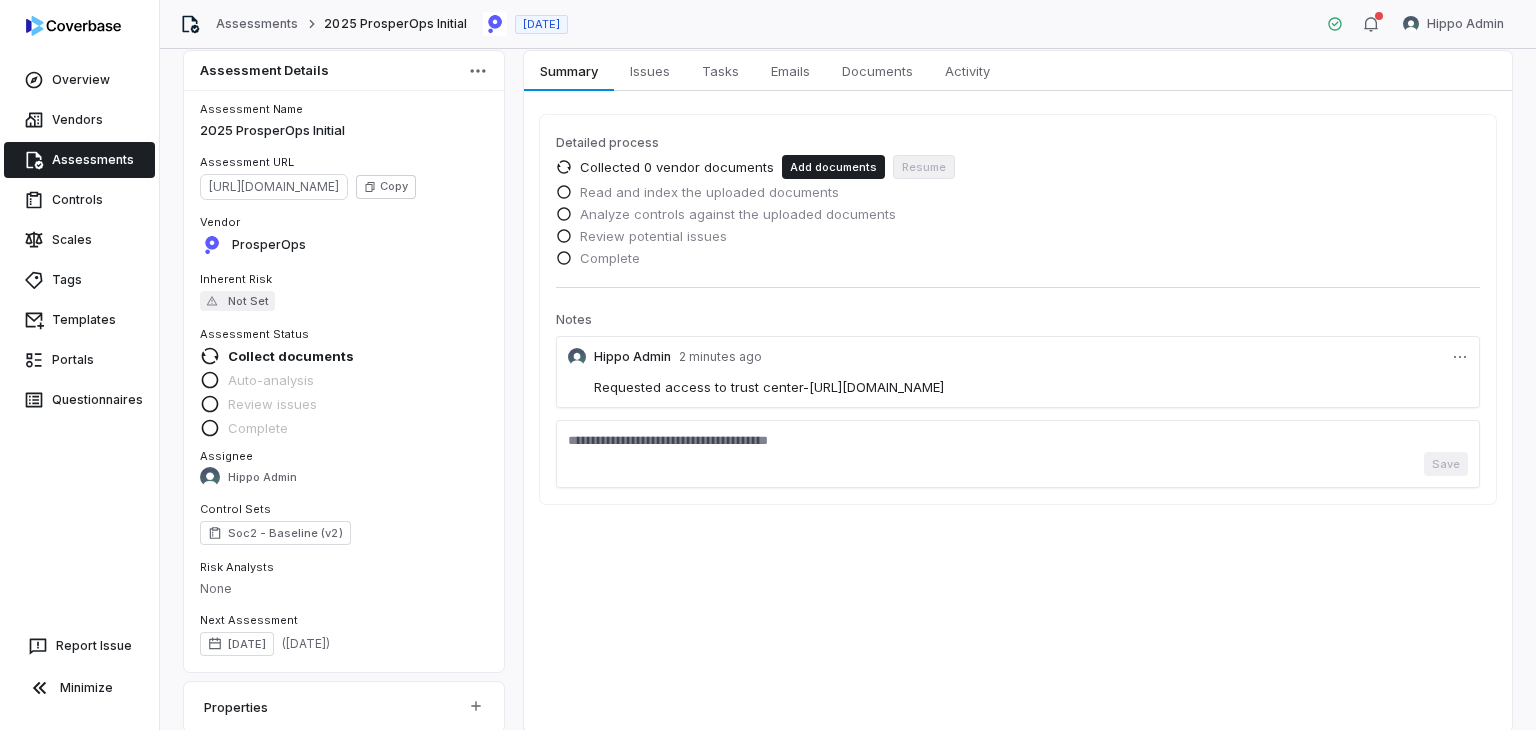 scroll, scrollTop: 0, scrollLeft: 0, axis: both 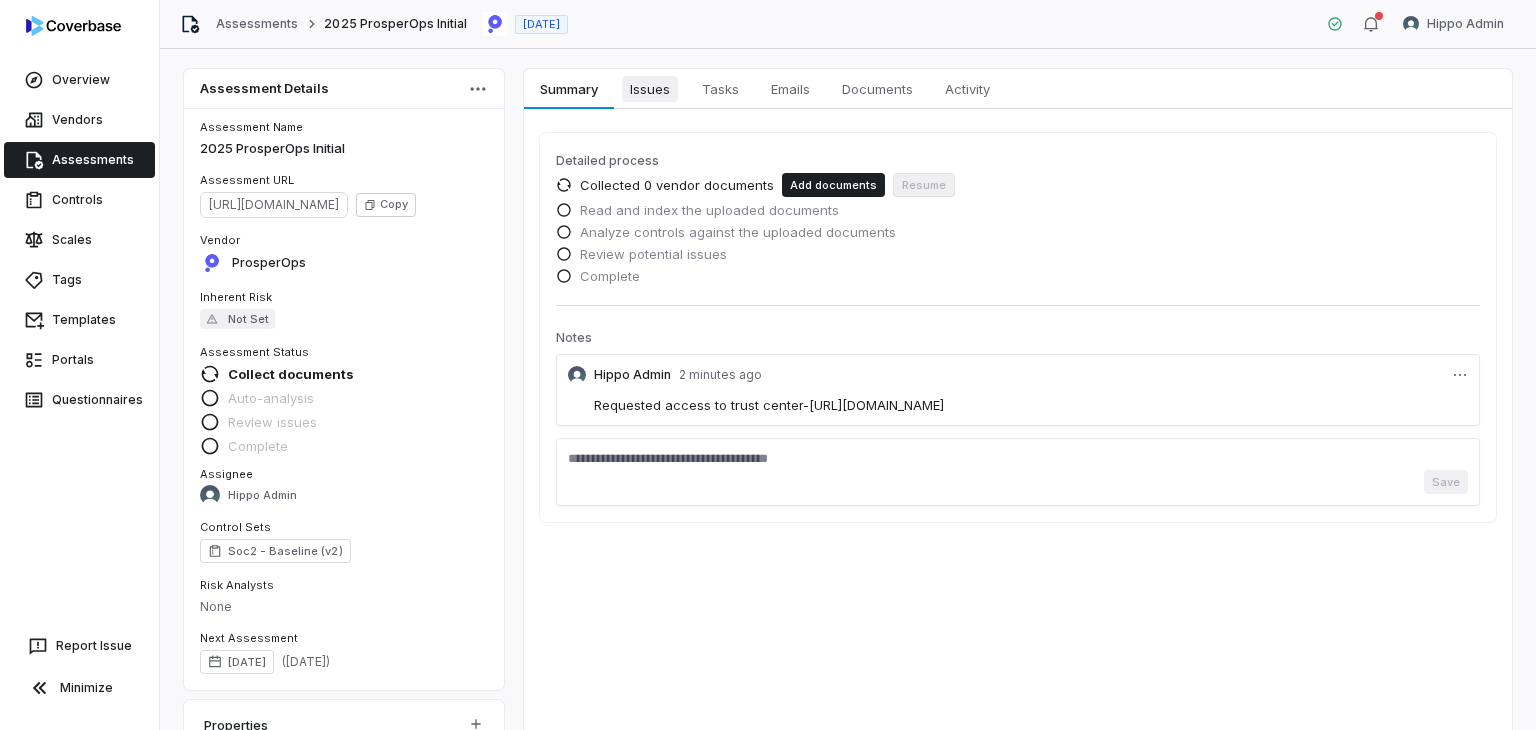 click on "Issues" at bounding box center (650, 89) 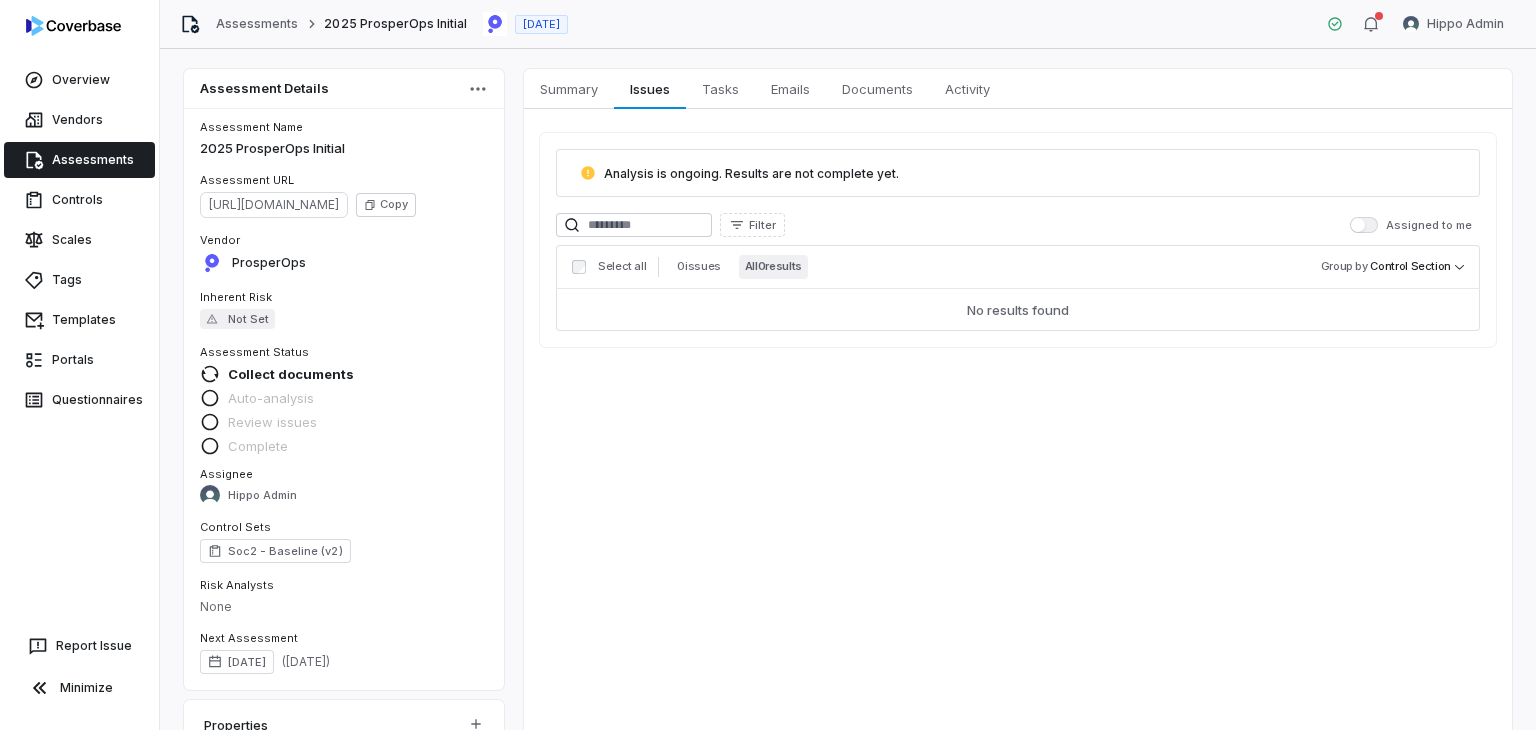 click on "Assessments" at bounding box center [257, 24] 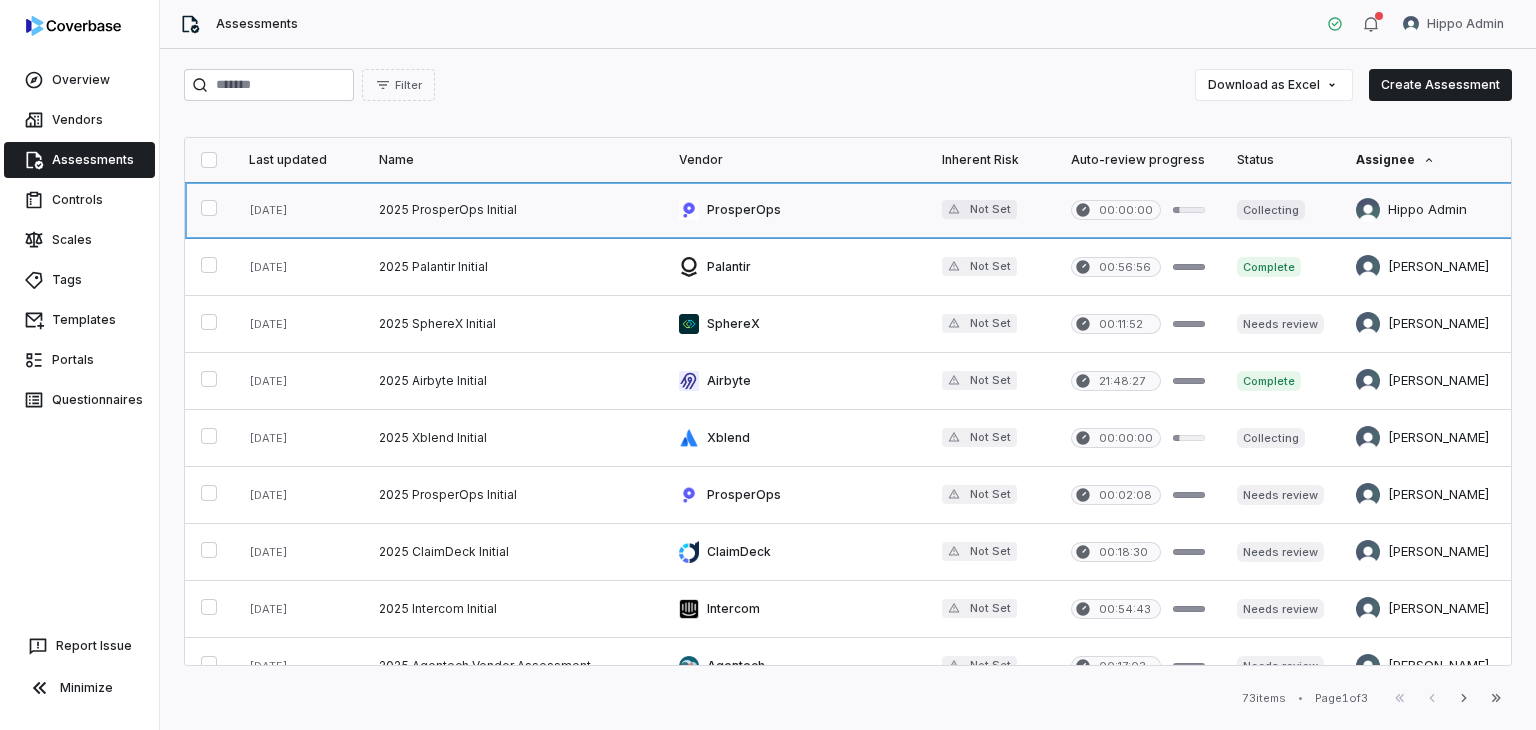 click at bounding box center [513, 210] 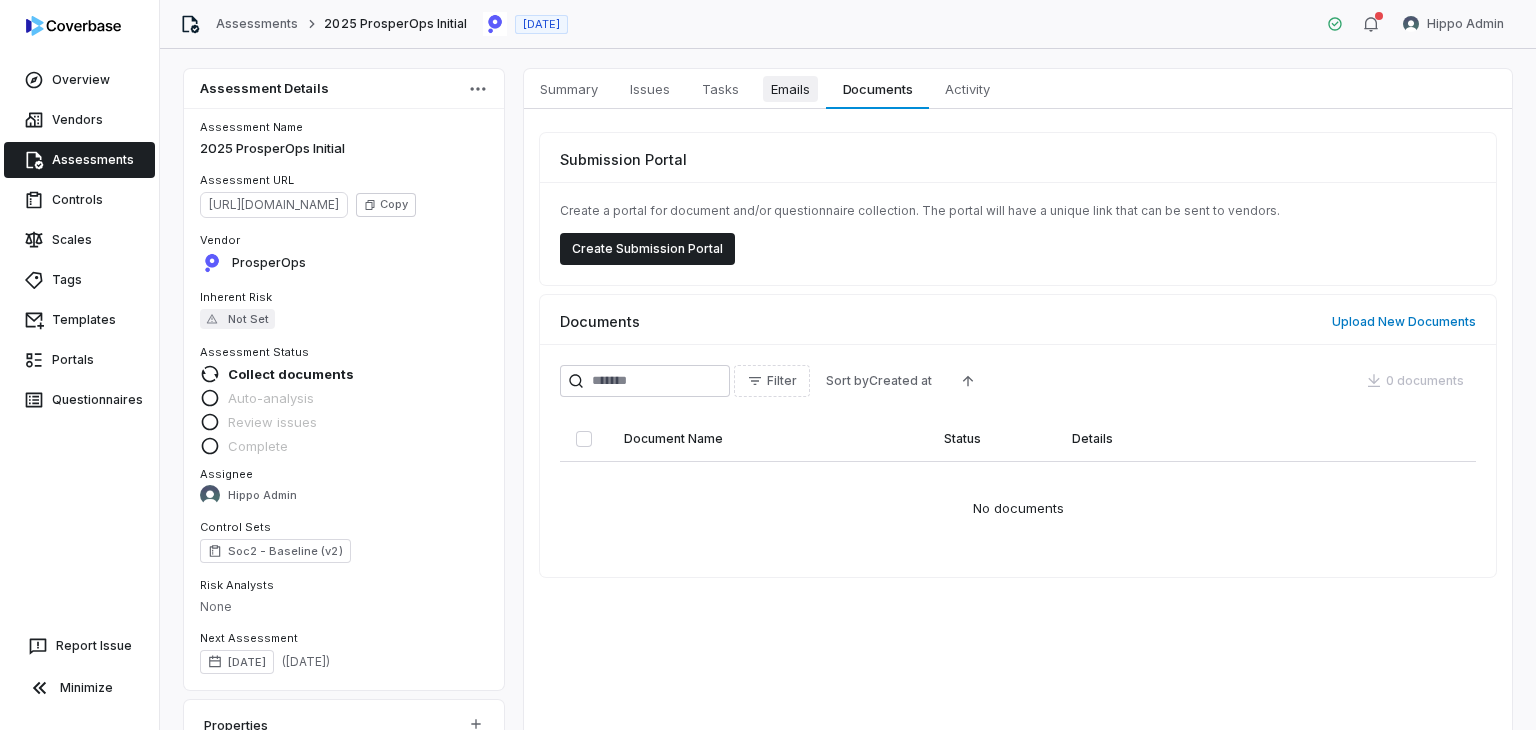 click on "Emails" at bounding box center [790, 89] 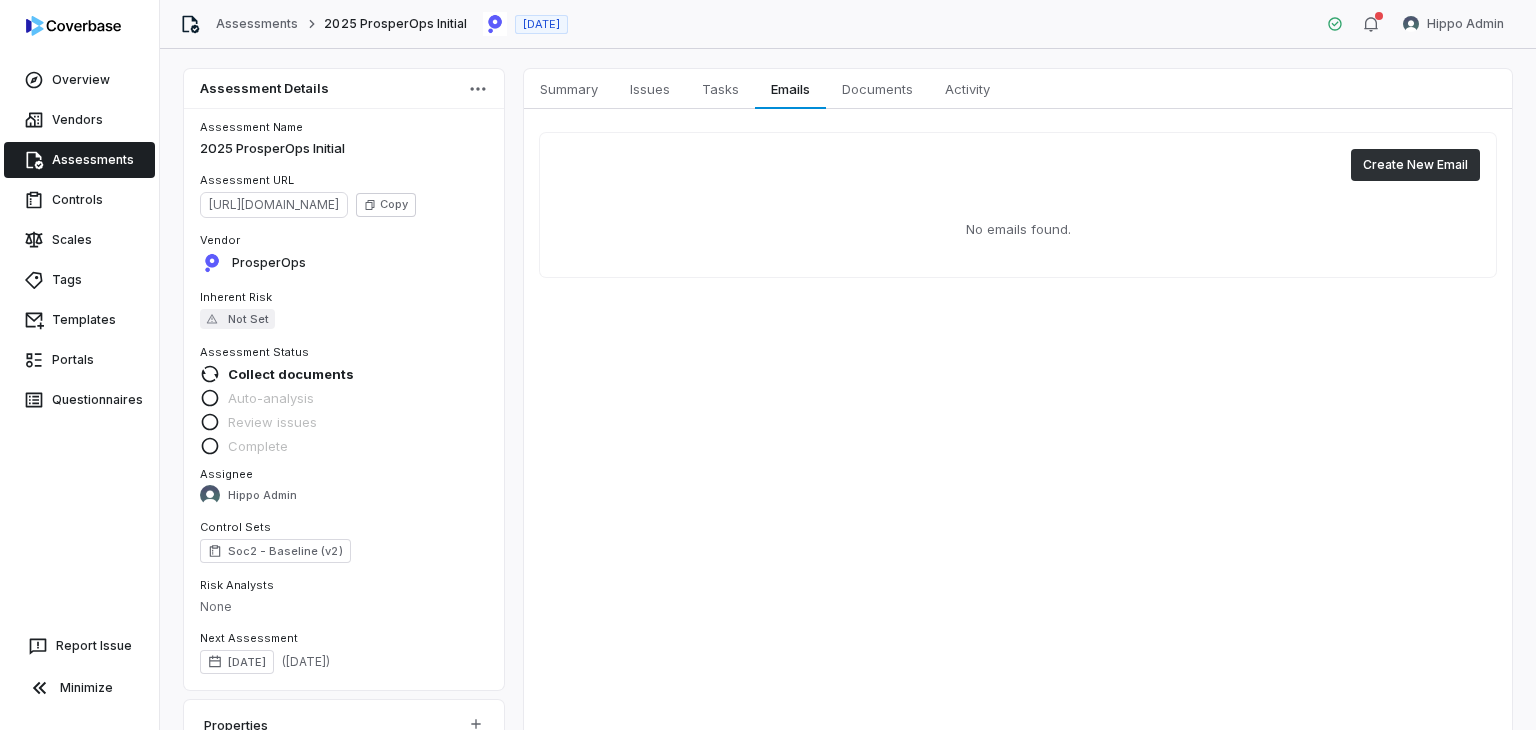 click on "Create New Email" at bounding box center [1415, 165] 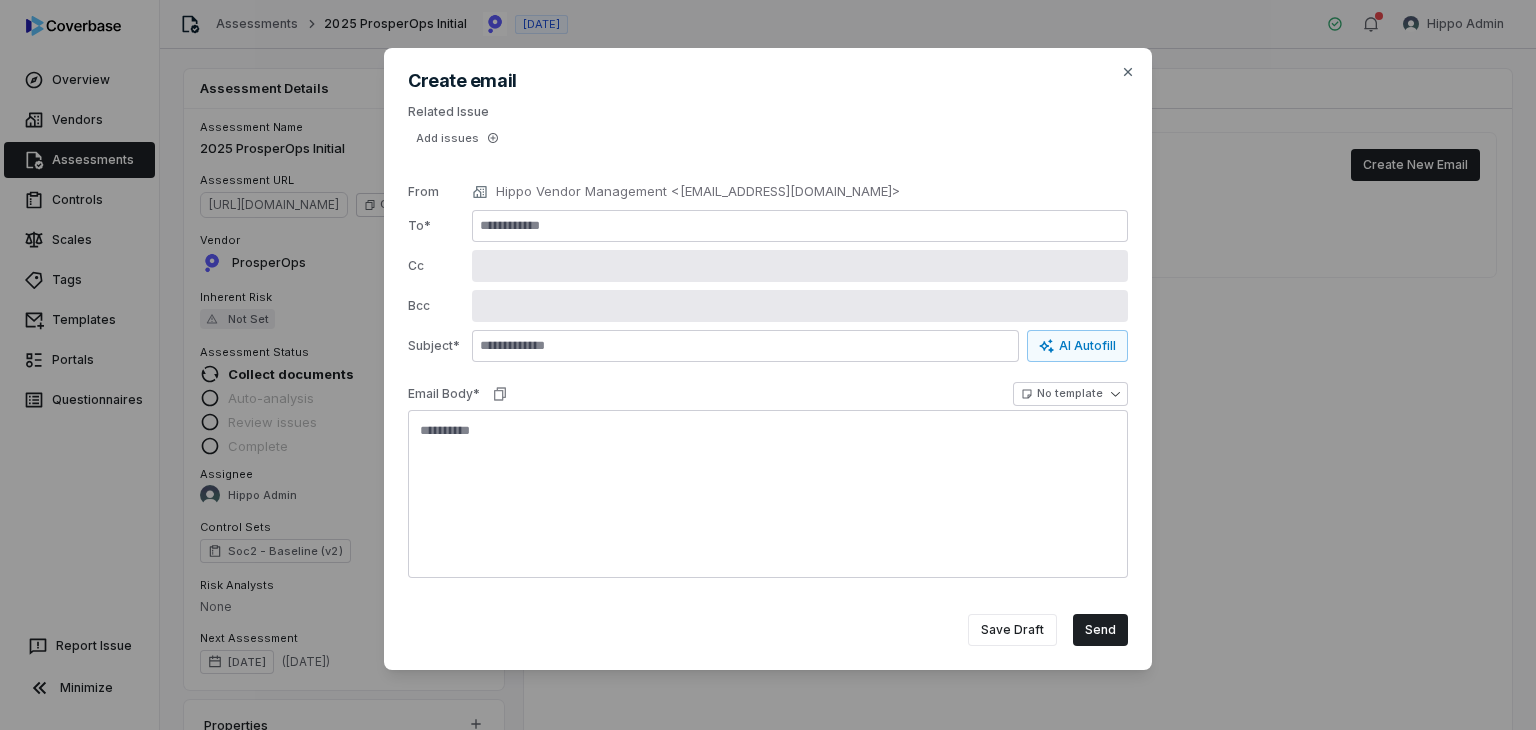 type on "*" 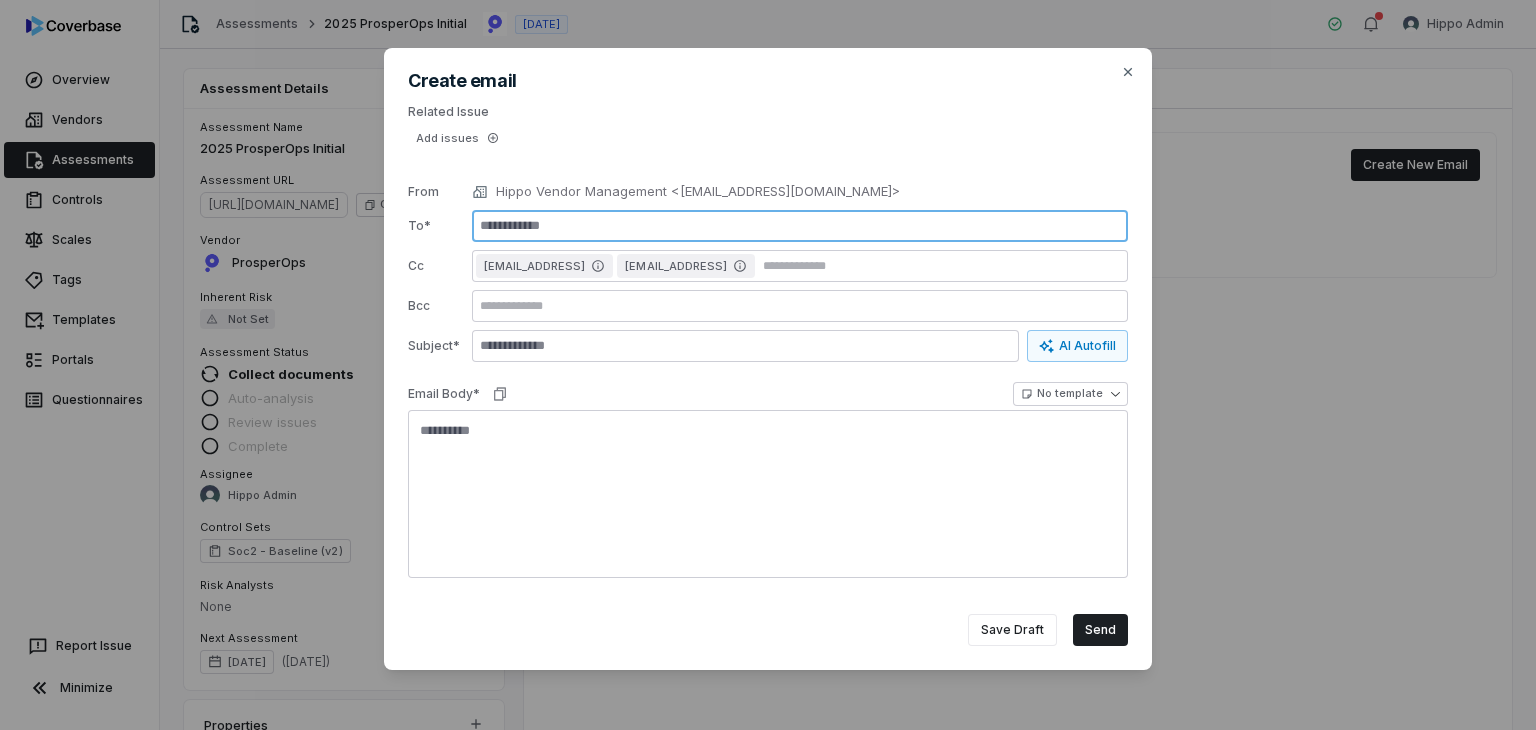 click at bounding box center (800, 226) 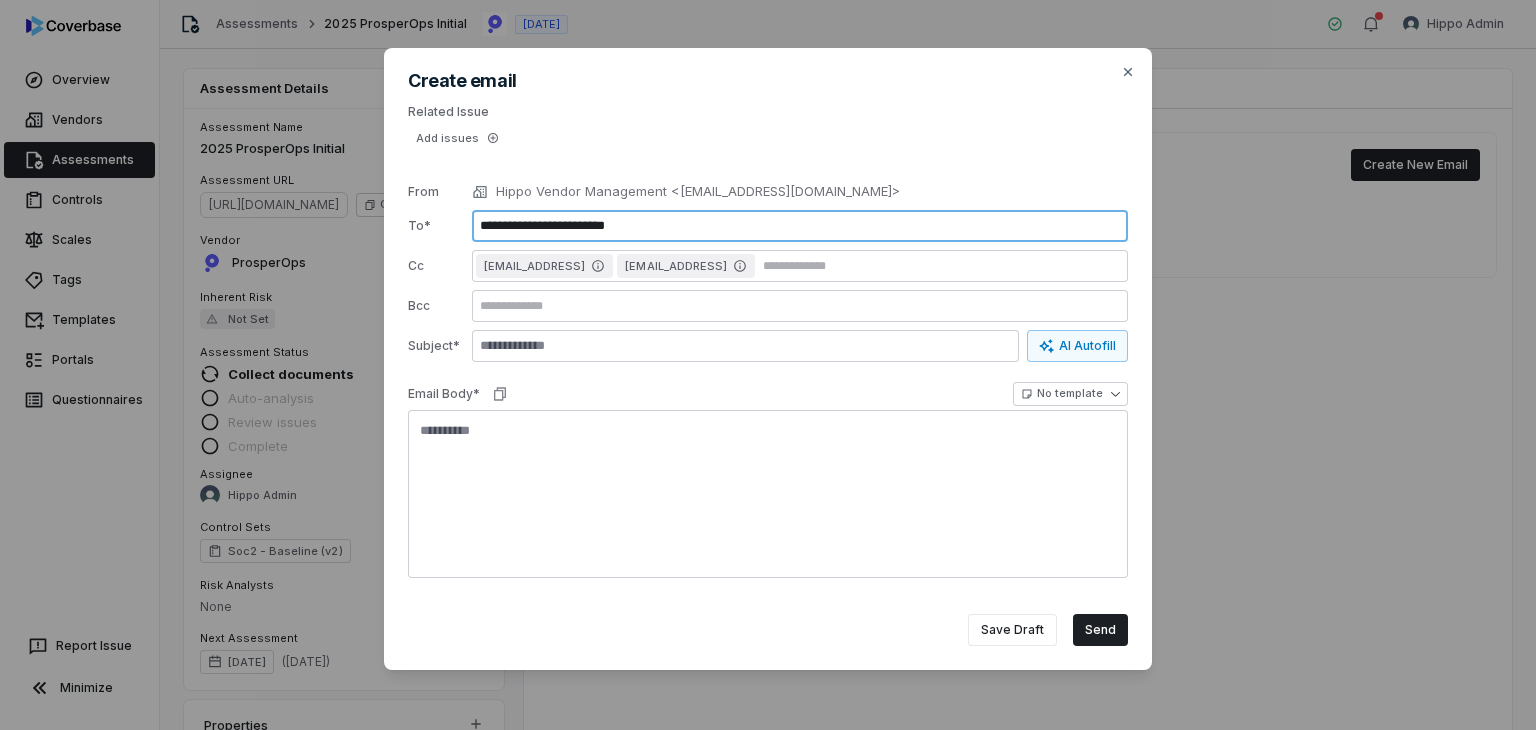 type on "**********" 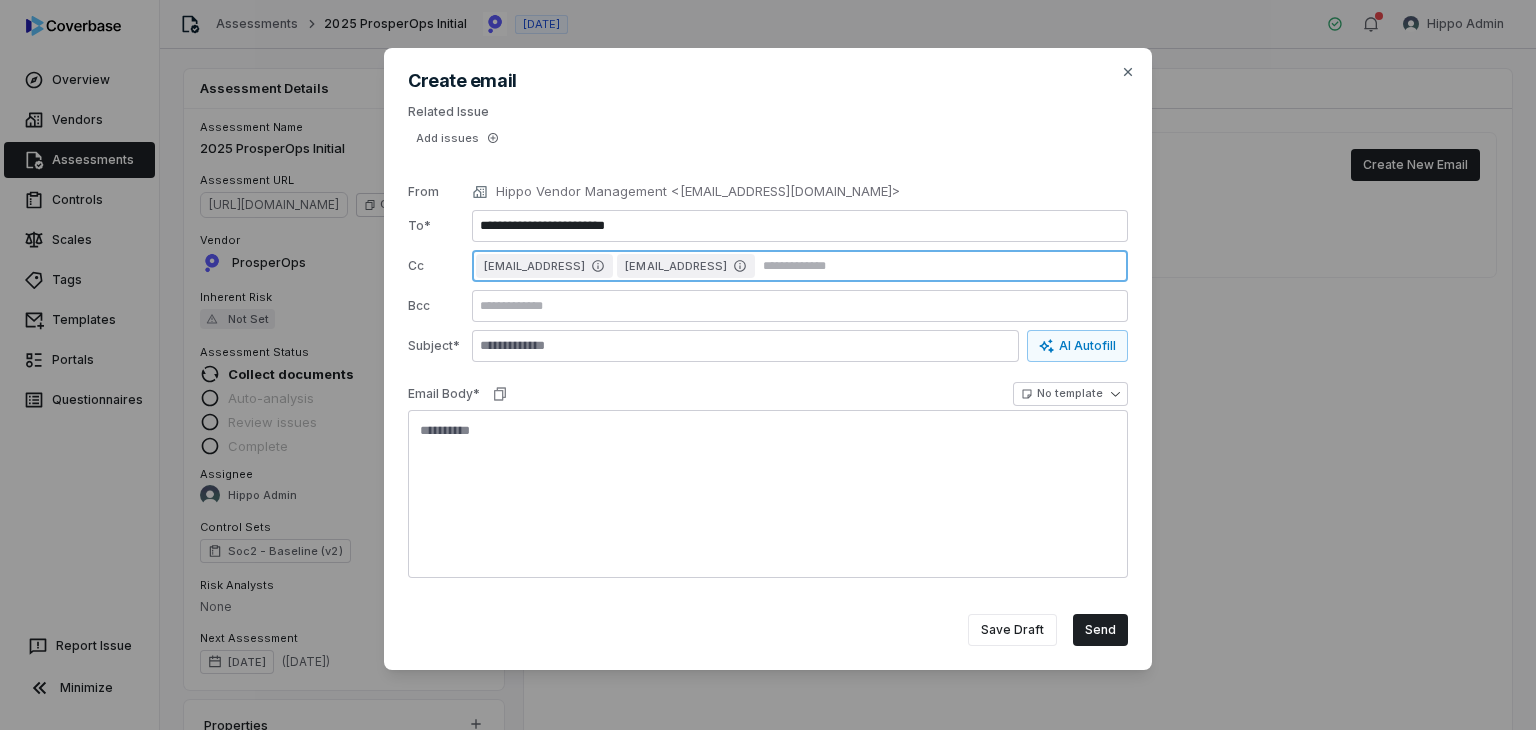 click at bounding box center [941, 266] 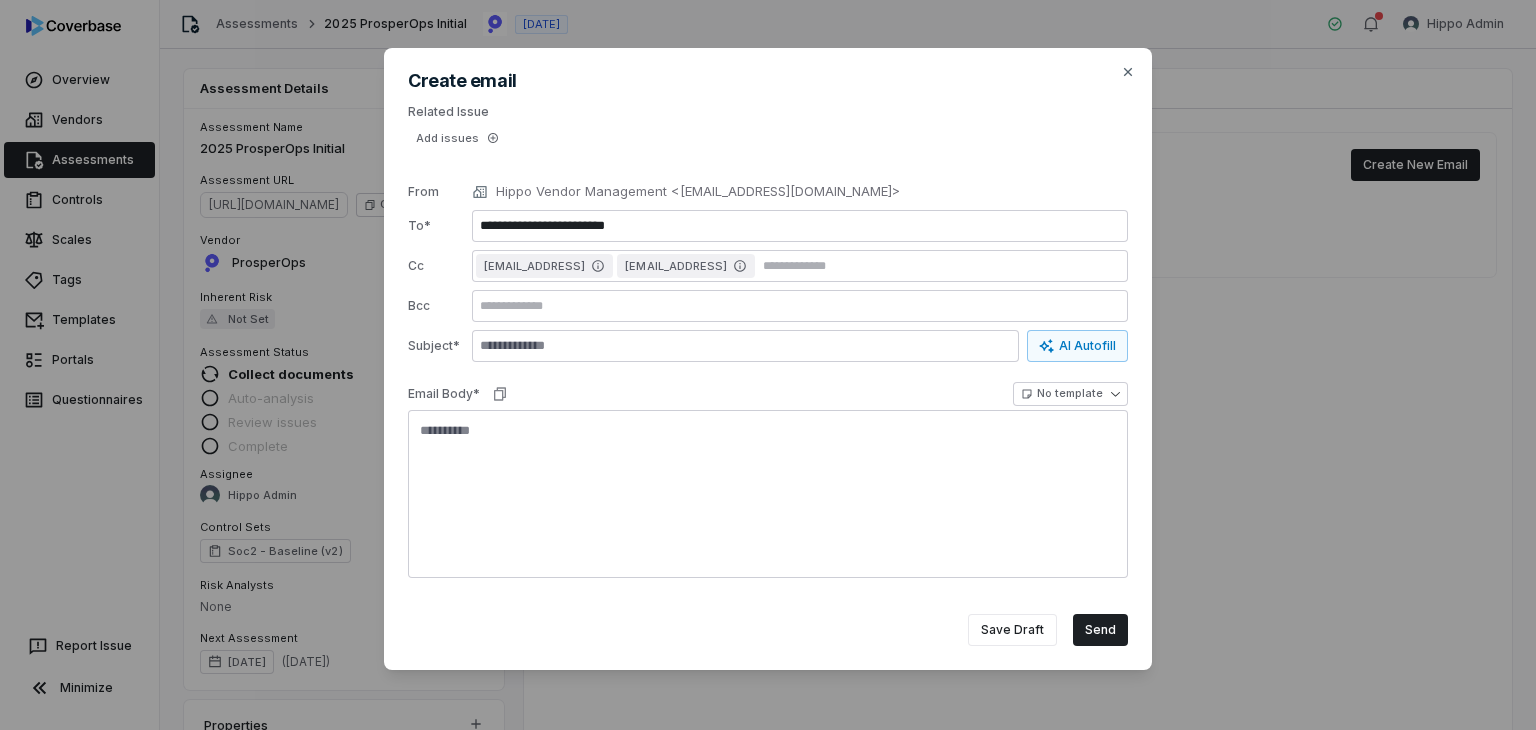 click at bounding box center (800, 306) 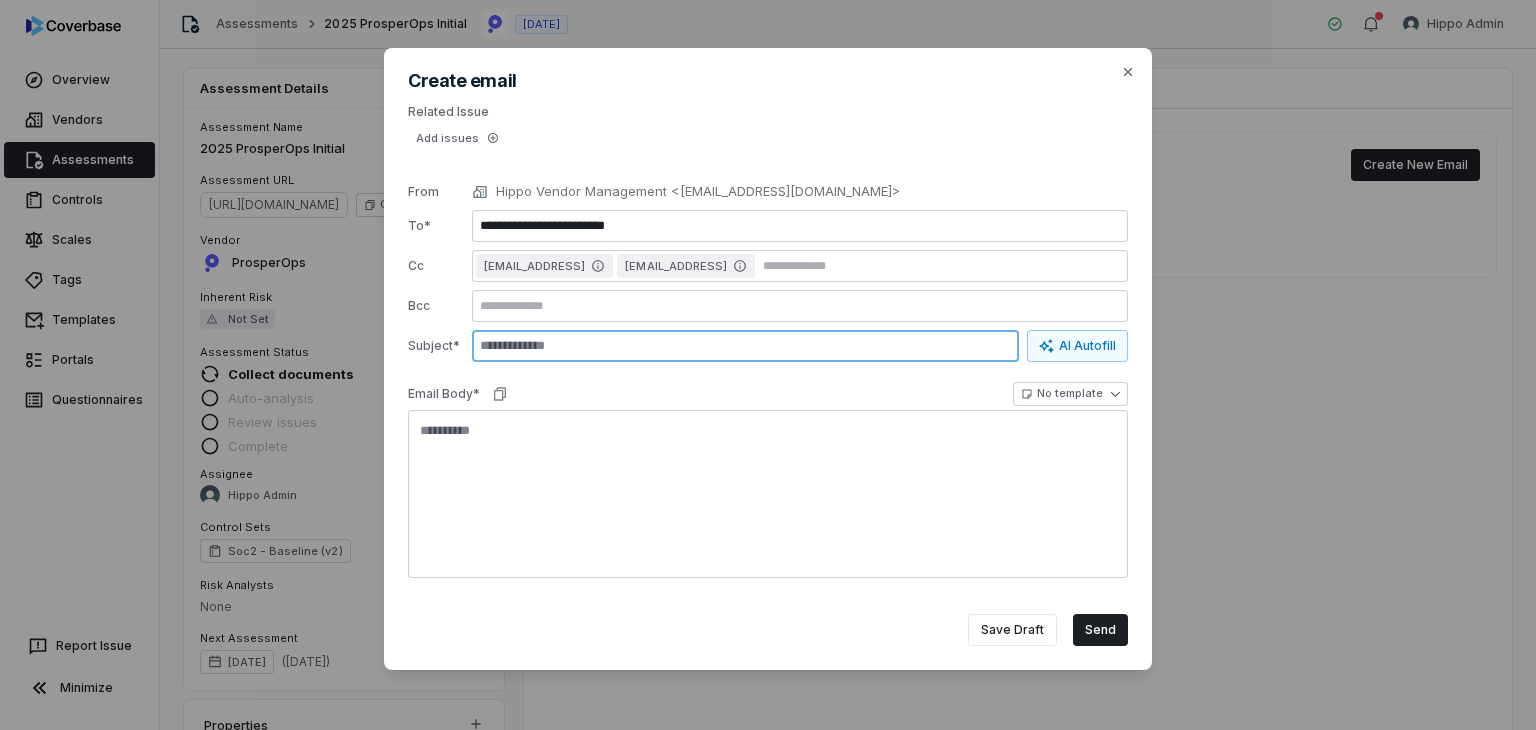 click at bounding box center (745, 346) 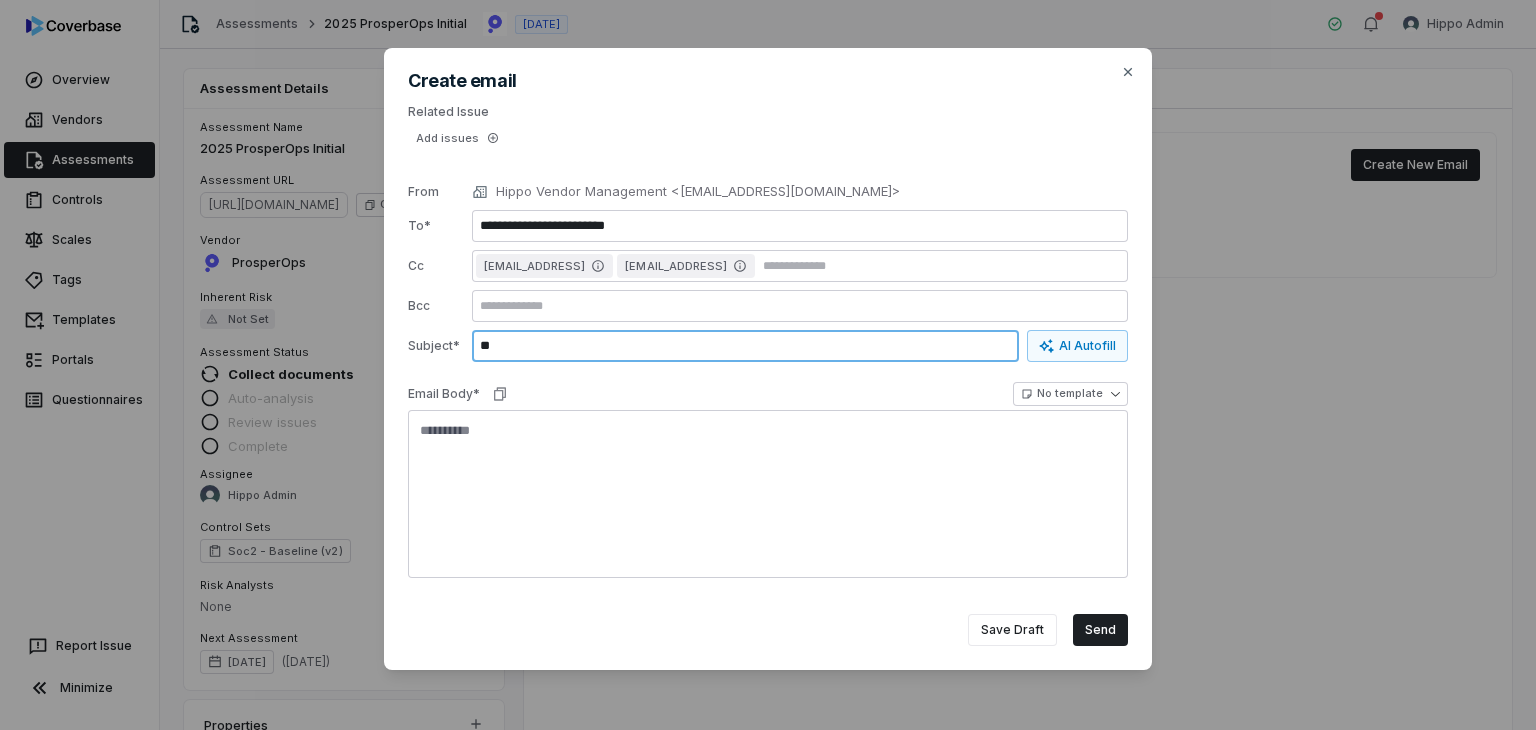 type on "*" 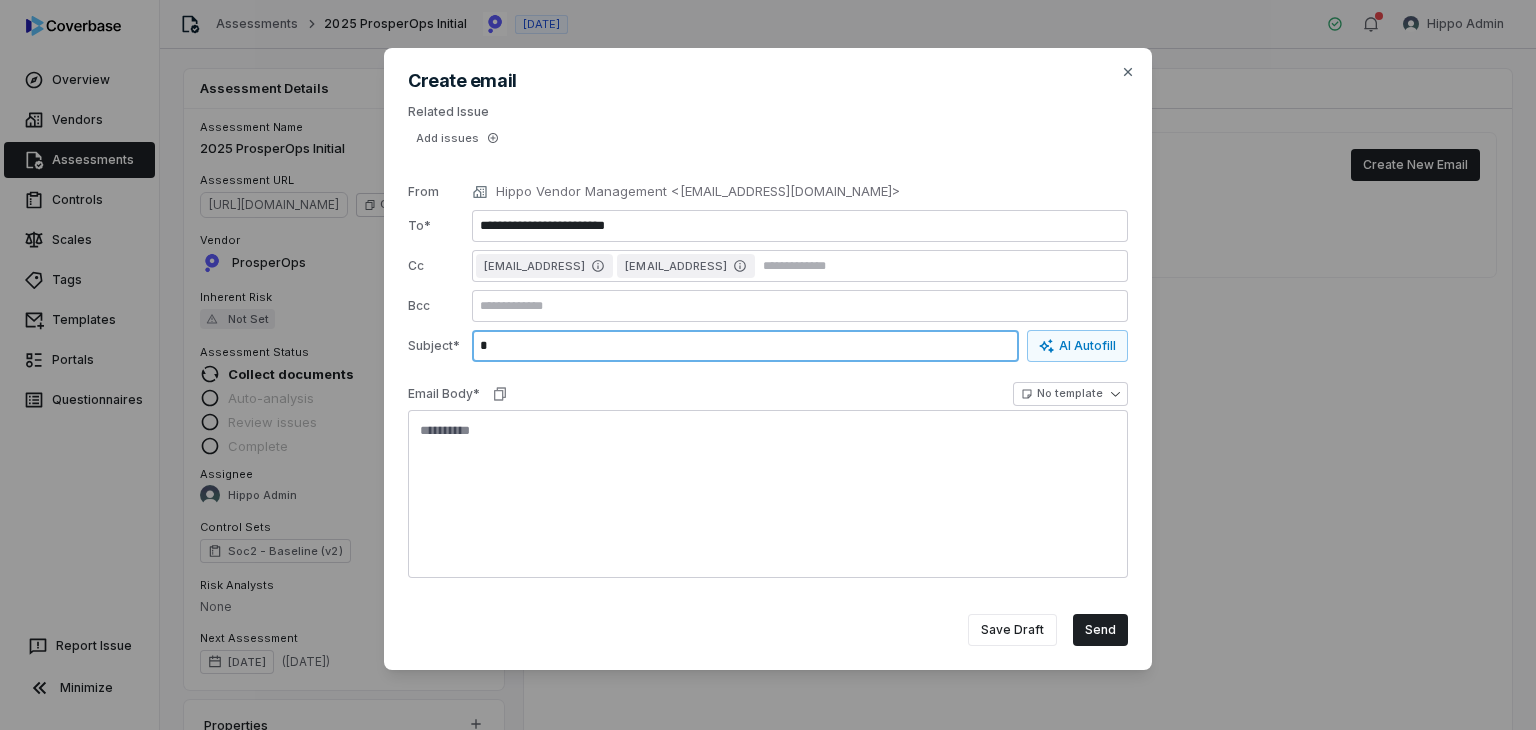type 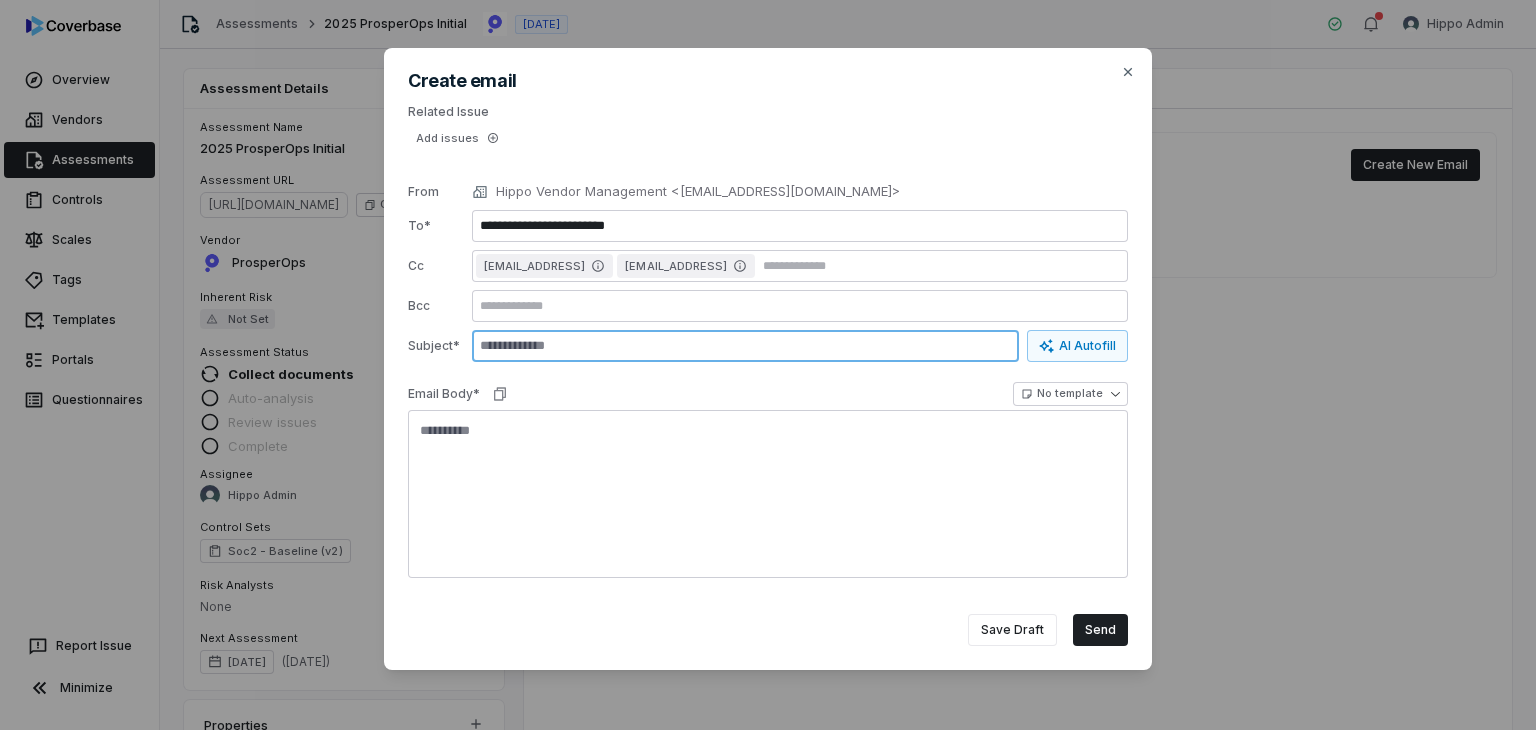 type on "*" 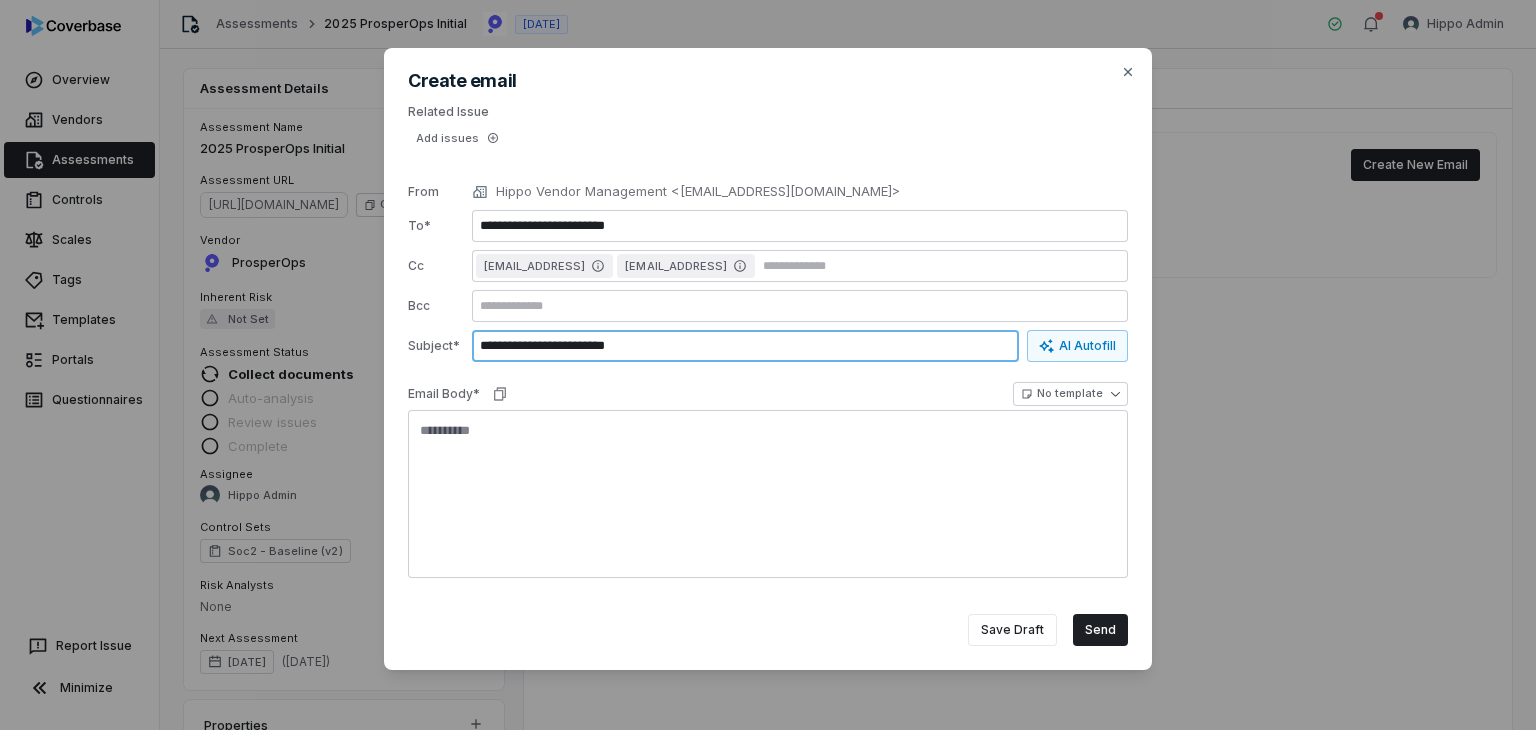 type on "**********" 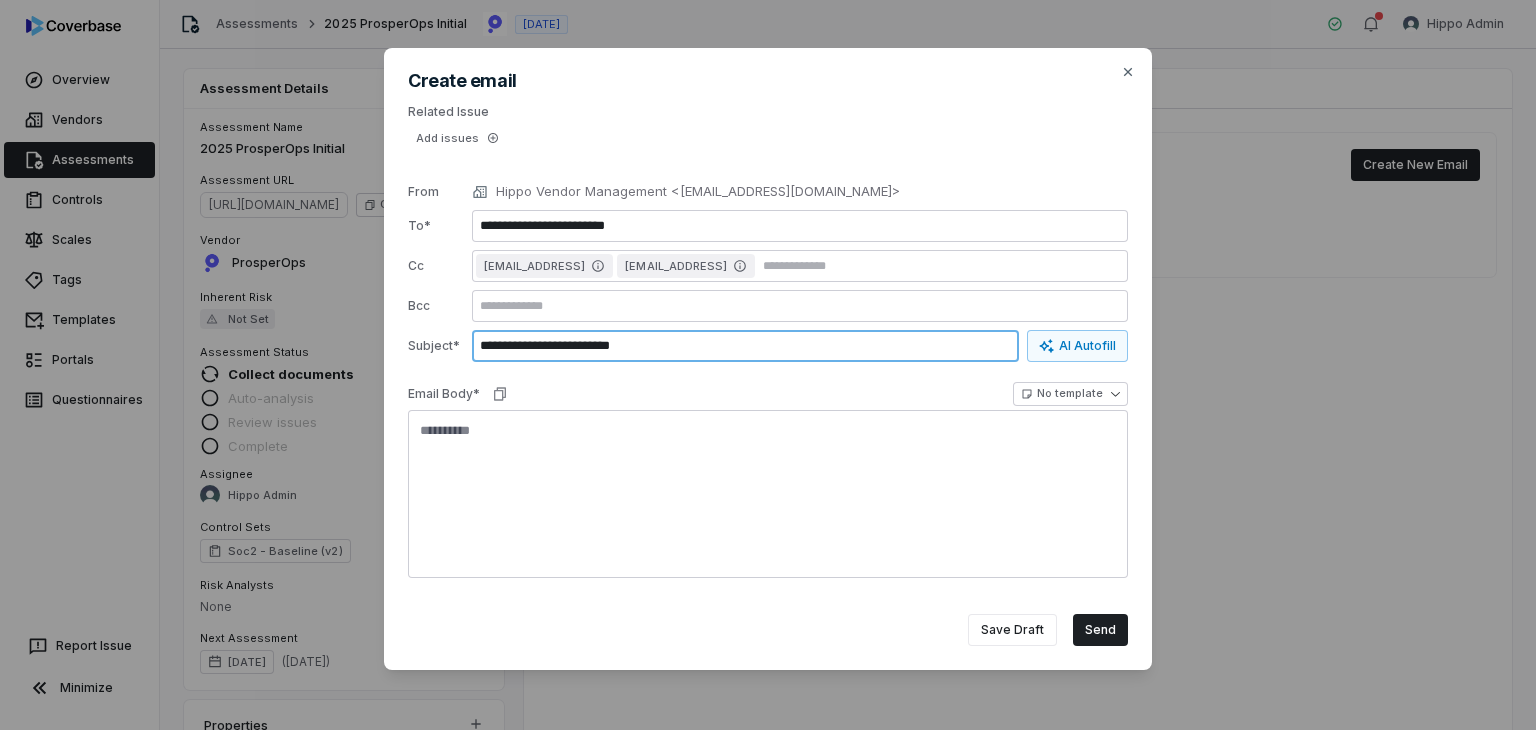 type on "*" 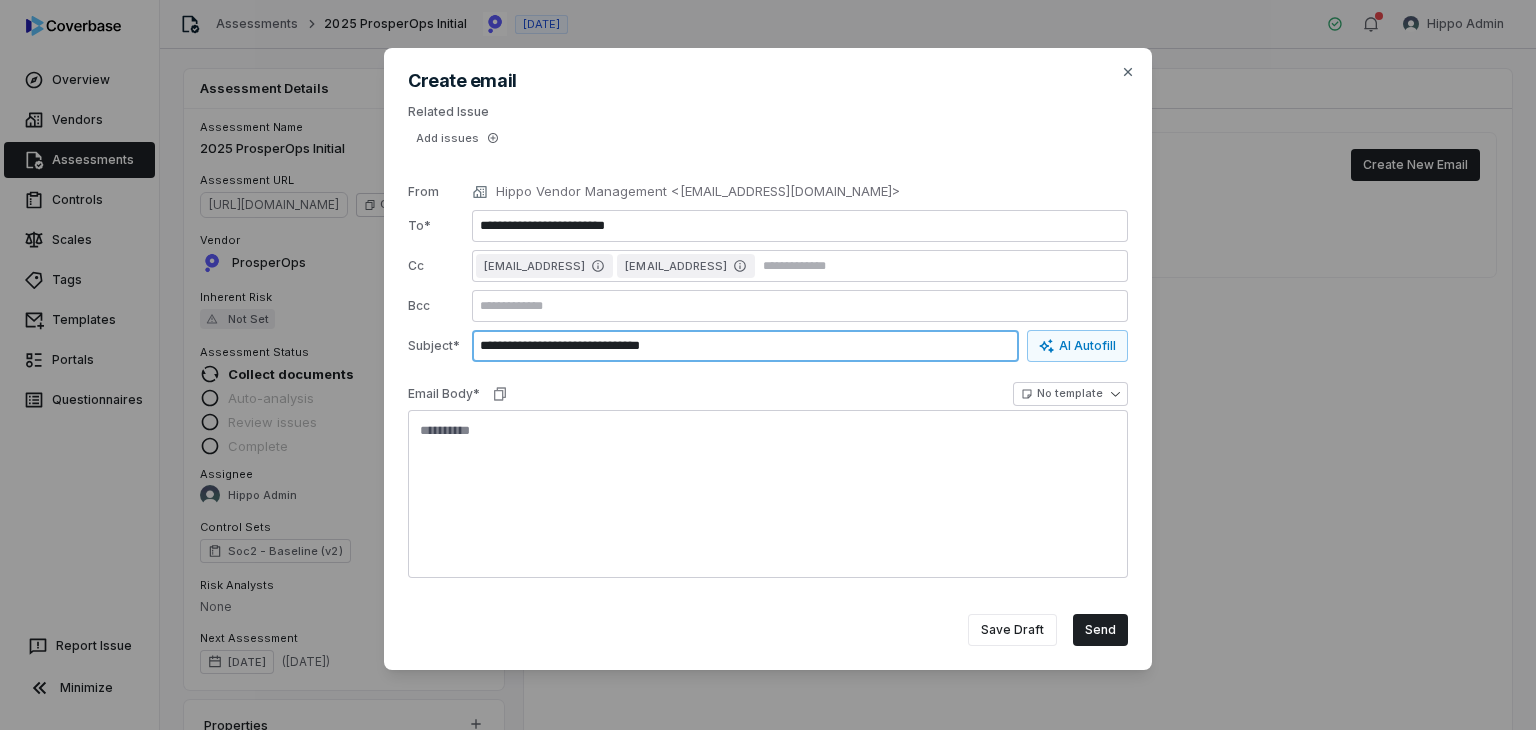 type on "**********" 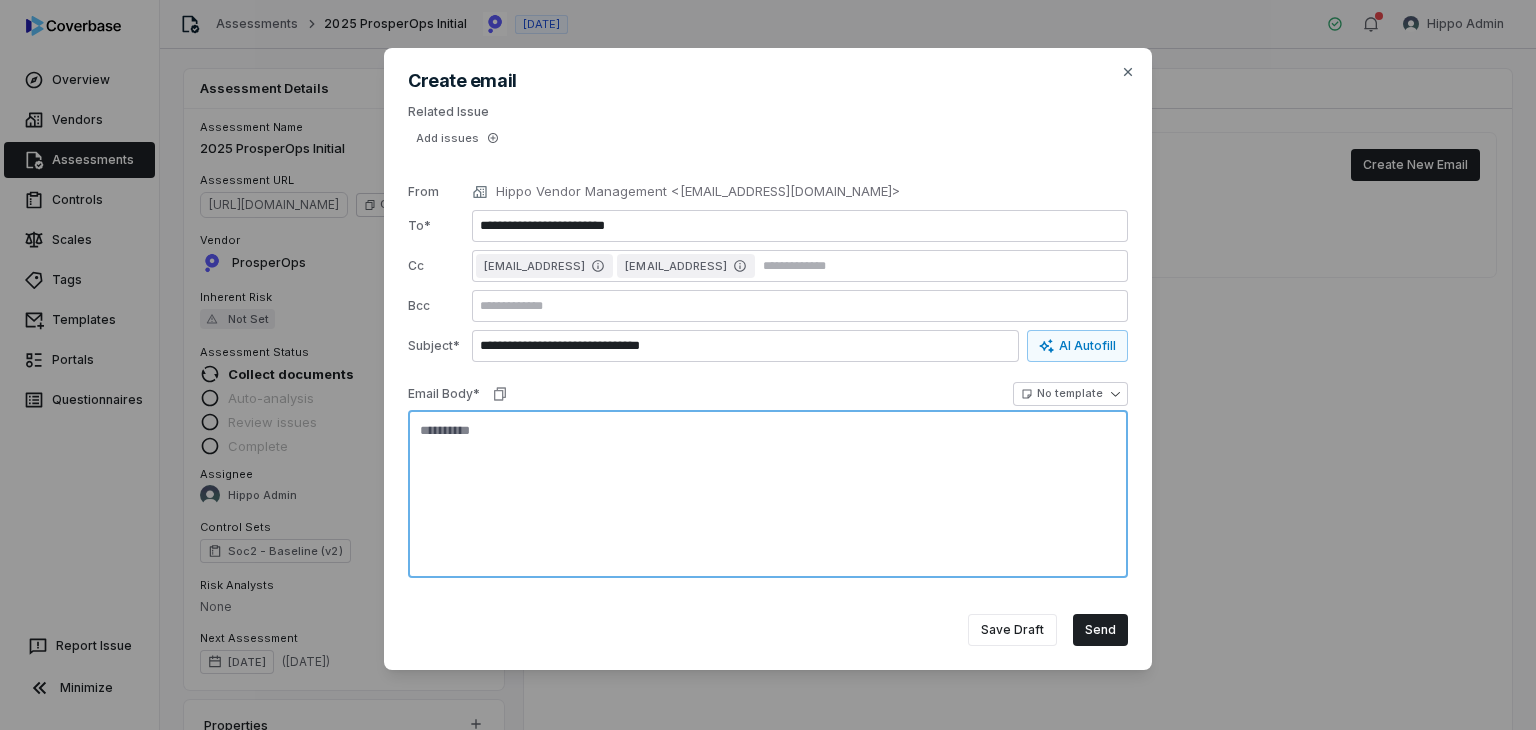 click at bounding box center [768, 494] 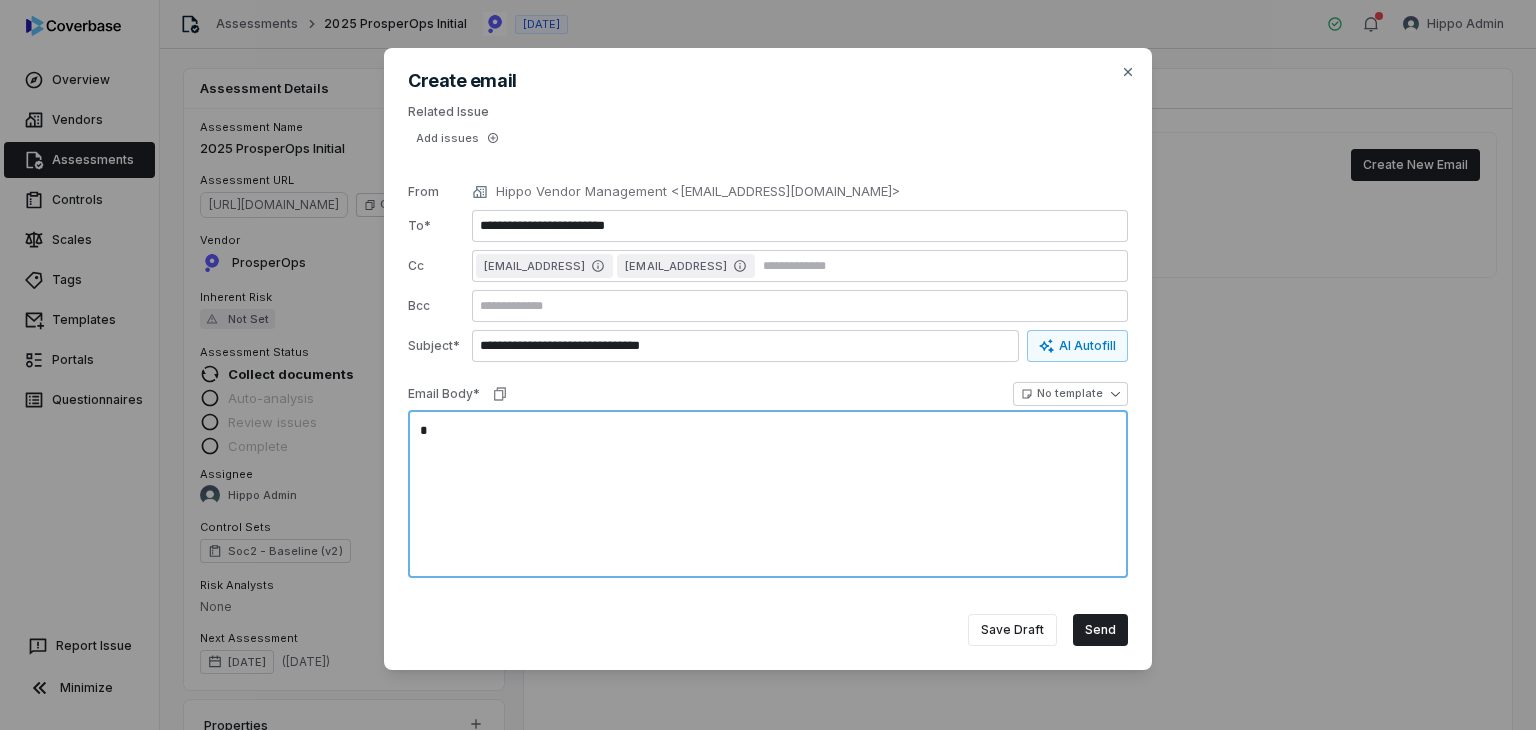 type on "*" 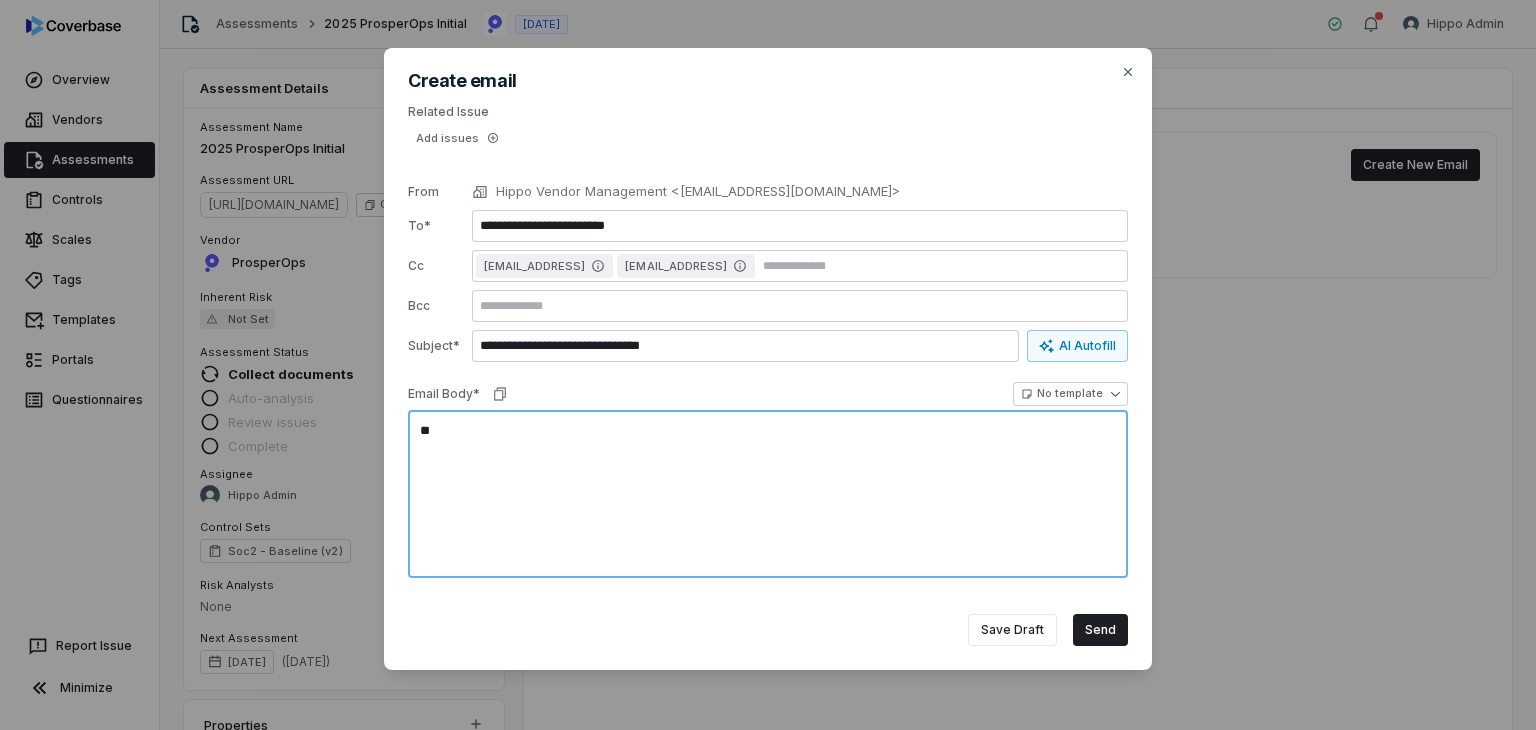 type on "*" 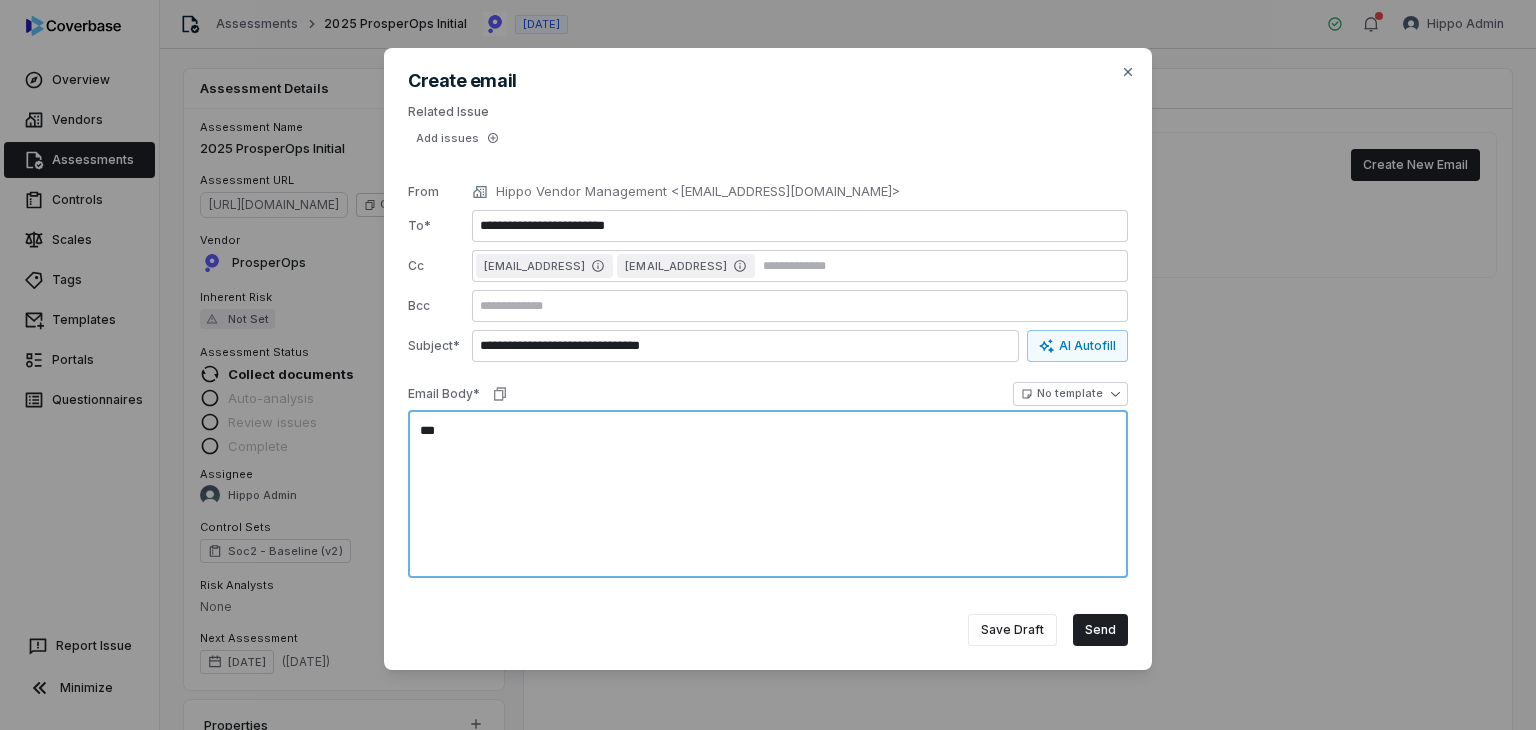 type on "*" 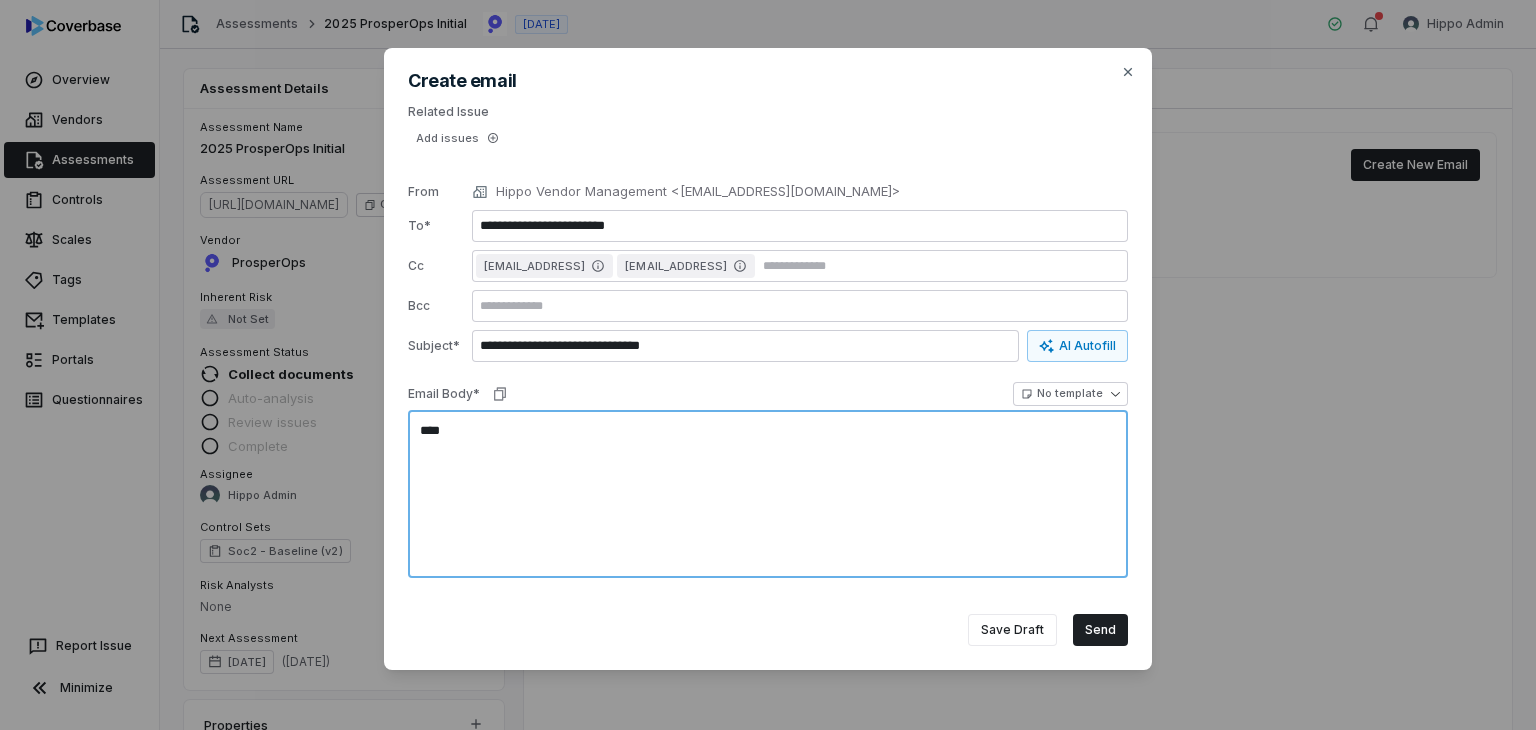 type on "*" 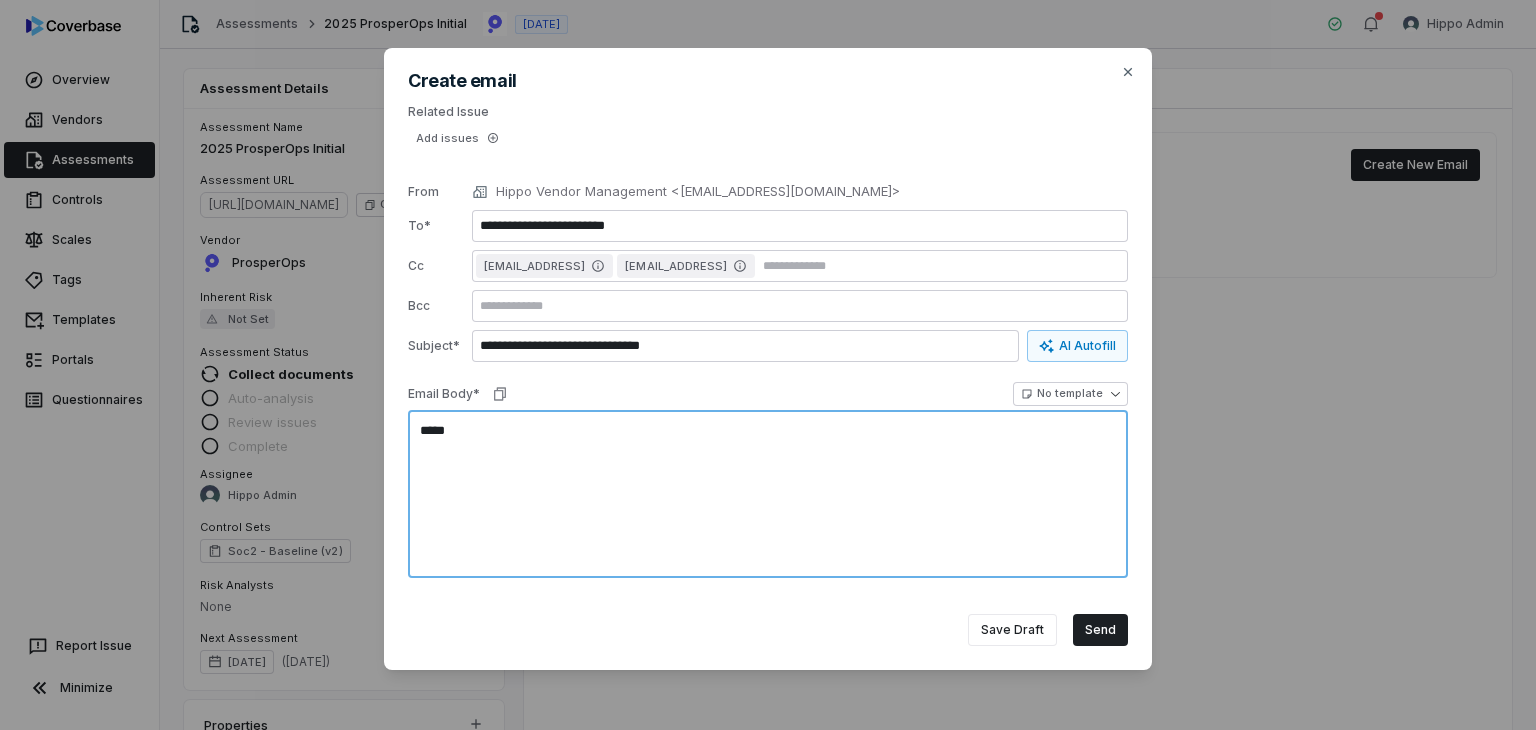 type on "*" 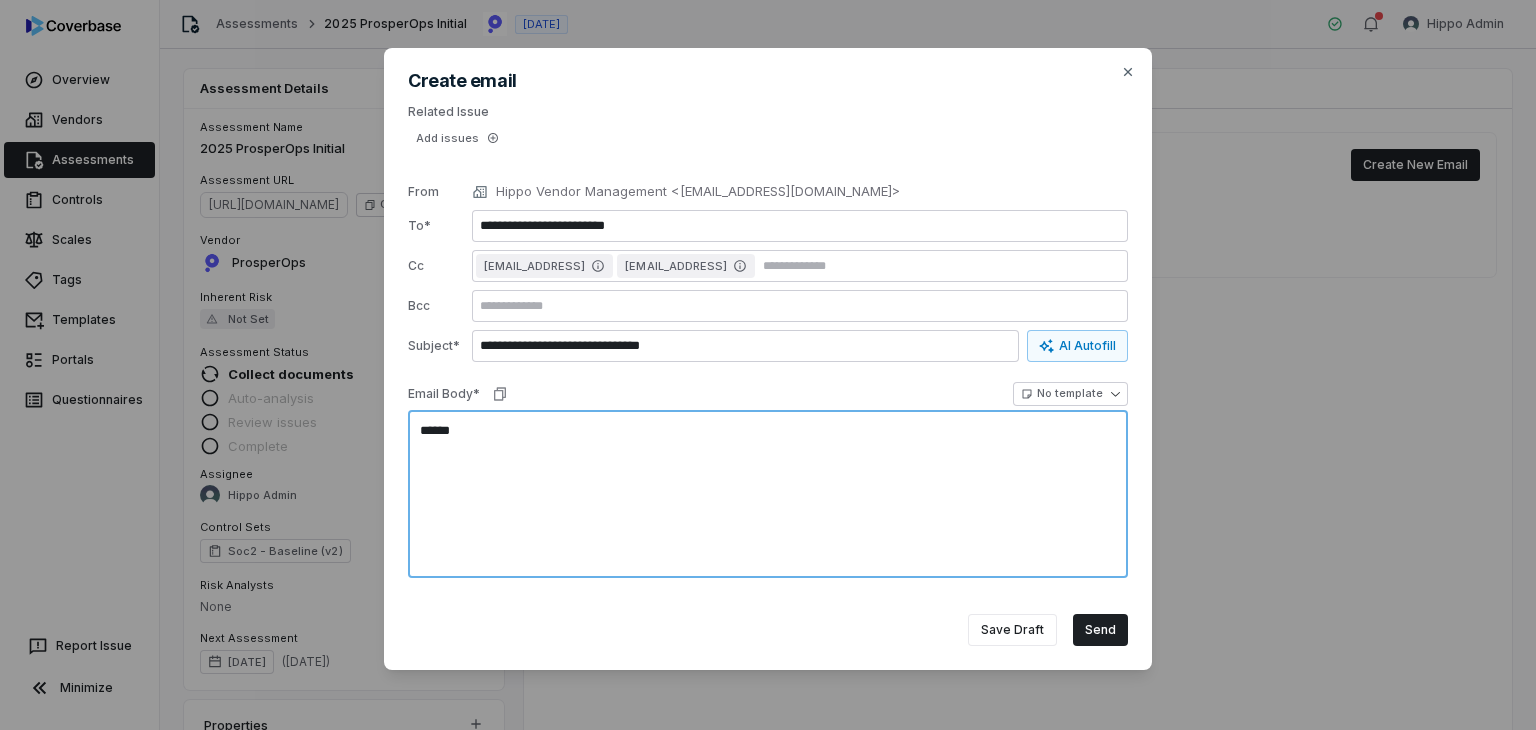 type on "*" 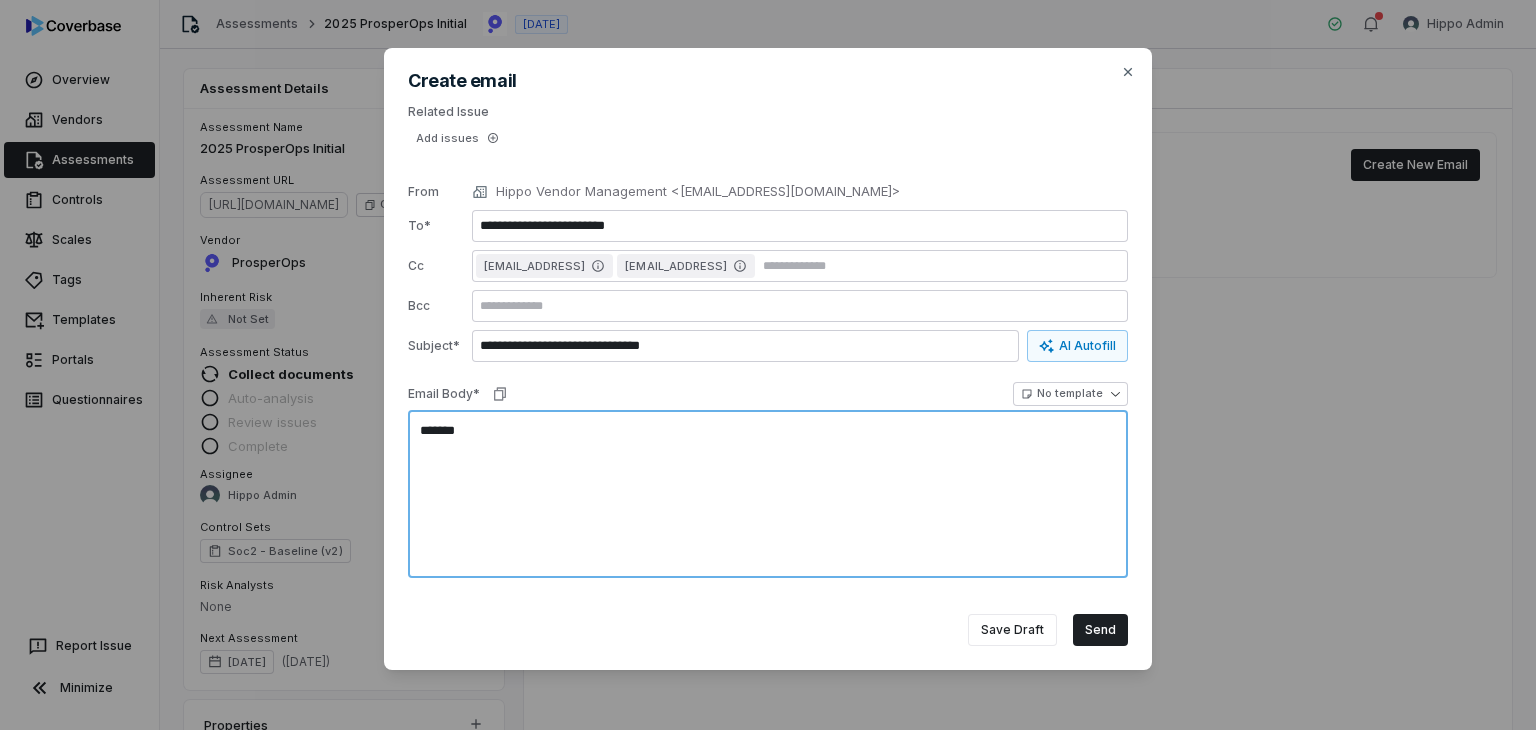 type on "*" 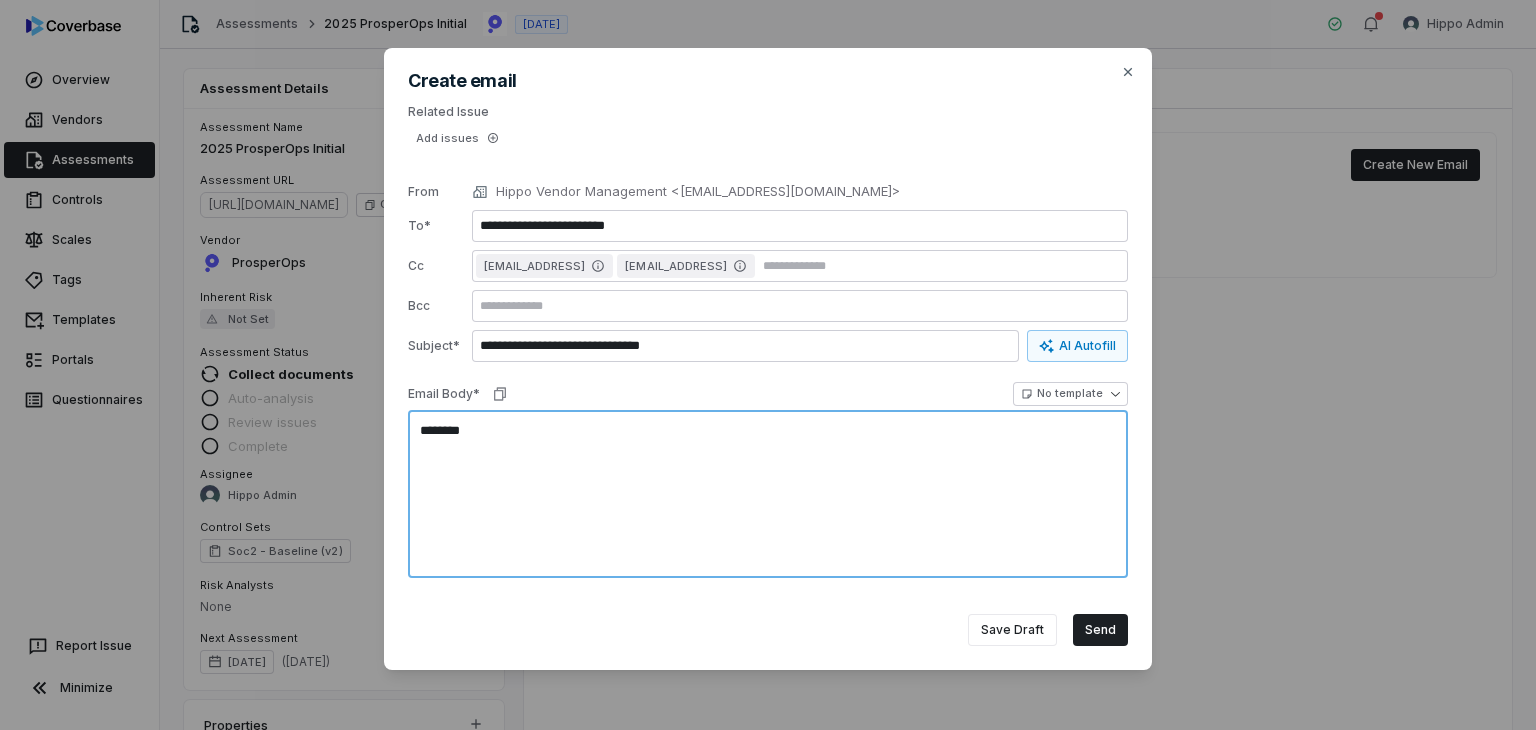 type on "*********" 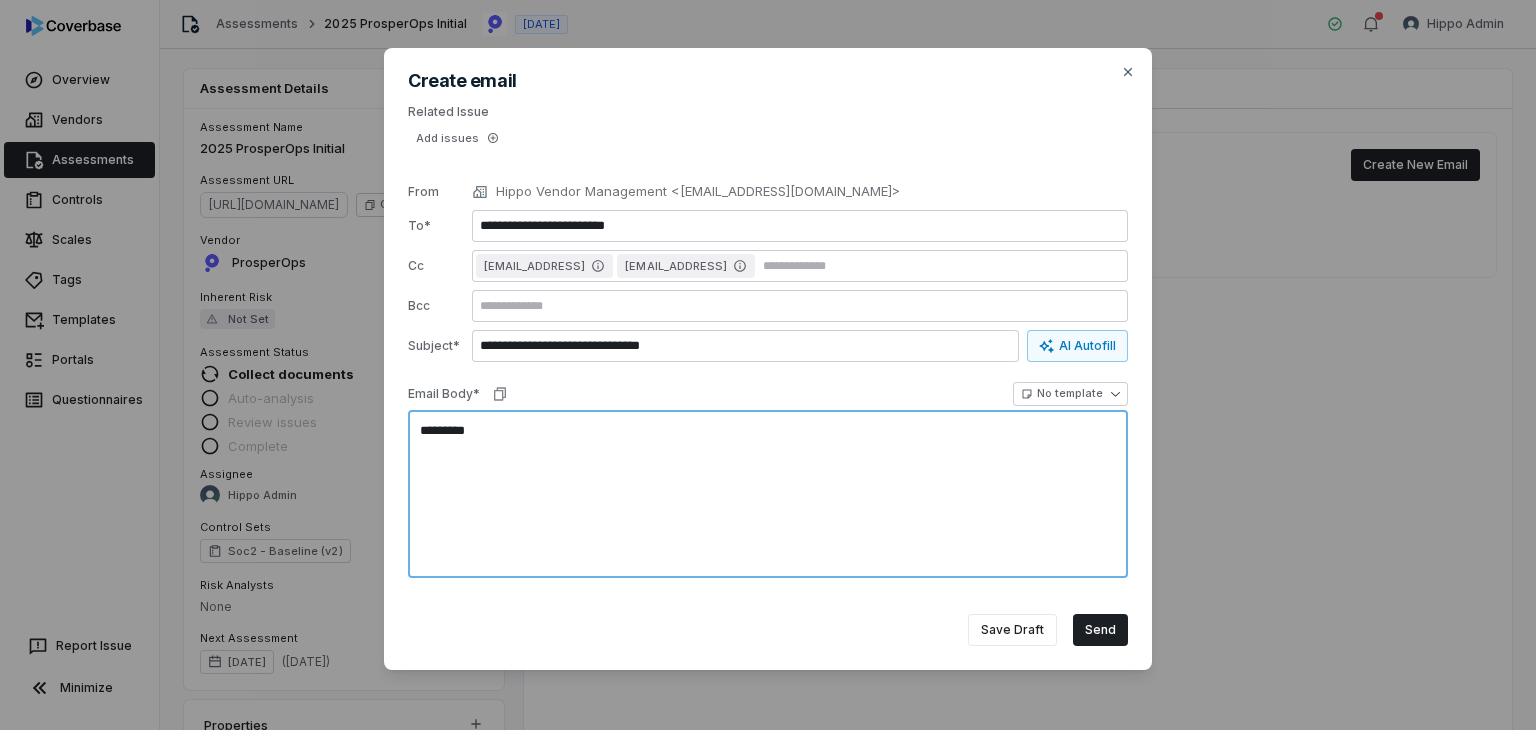 type on "*" 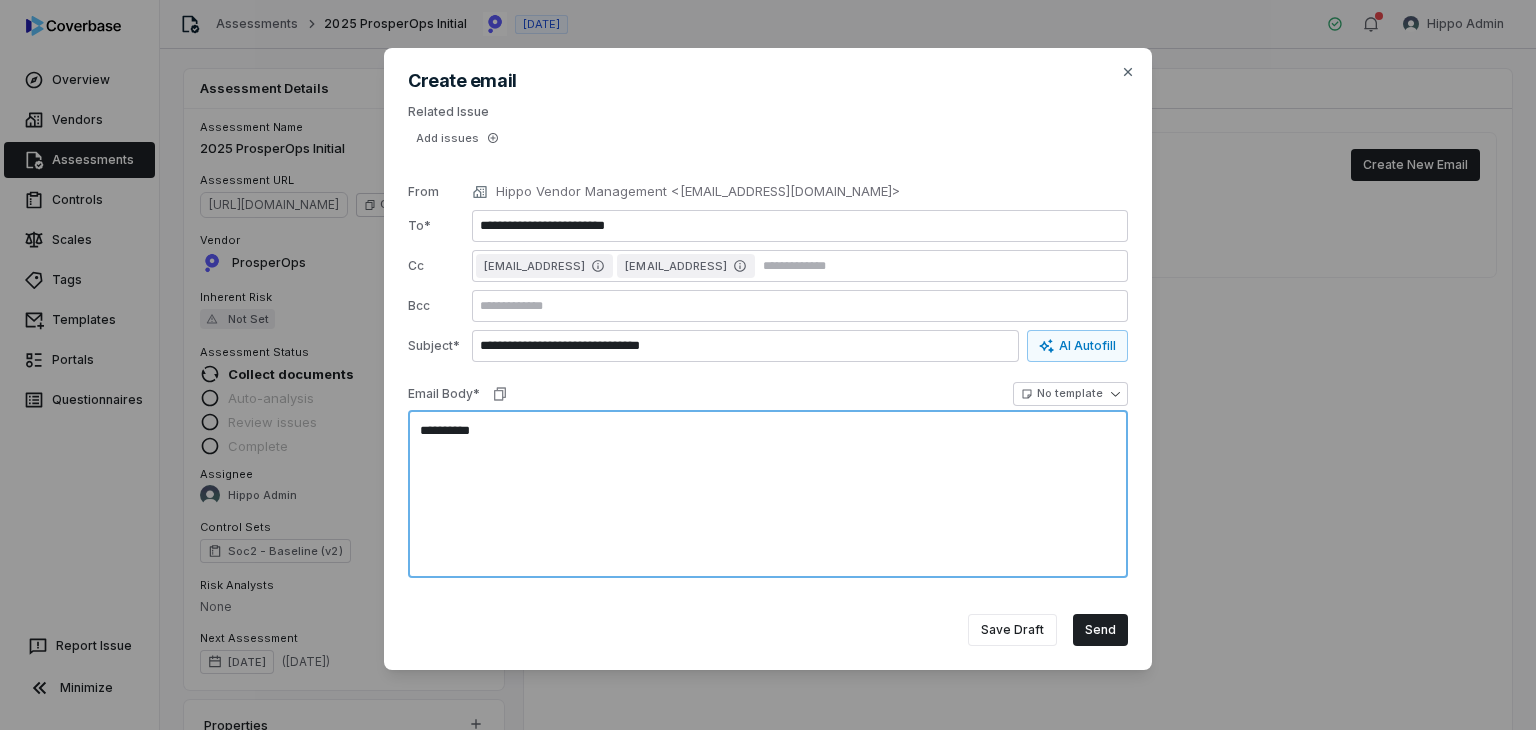 type on "*" 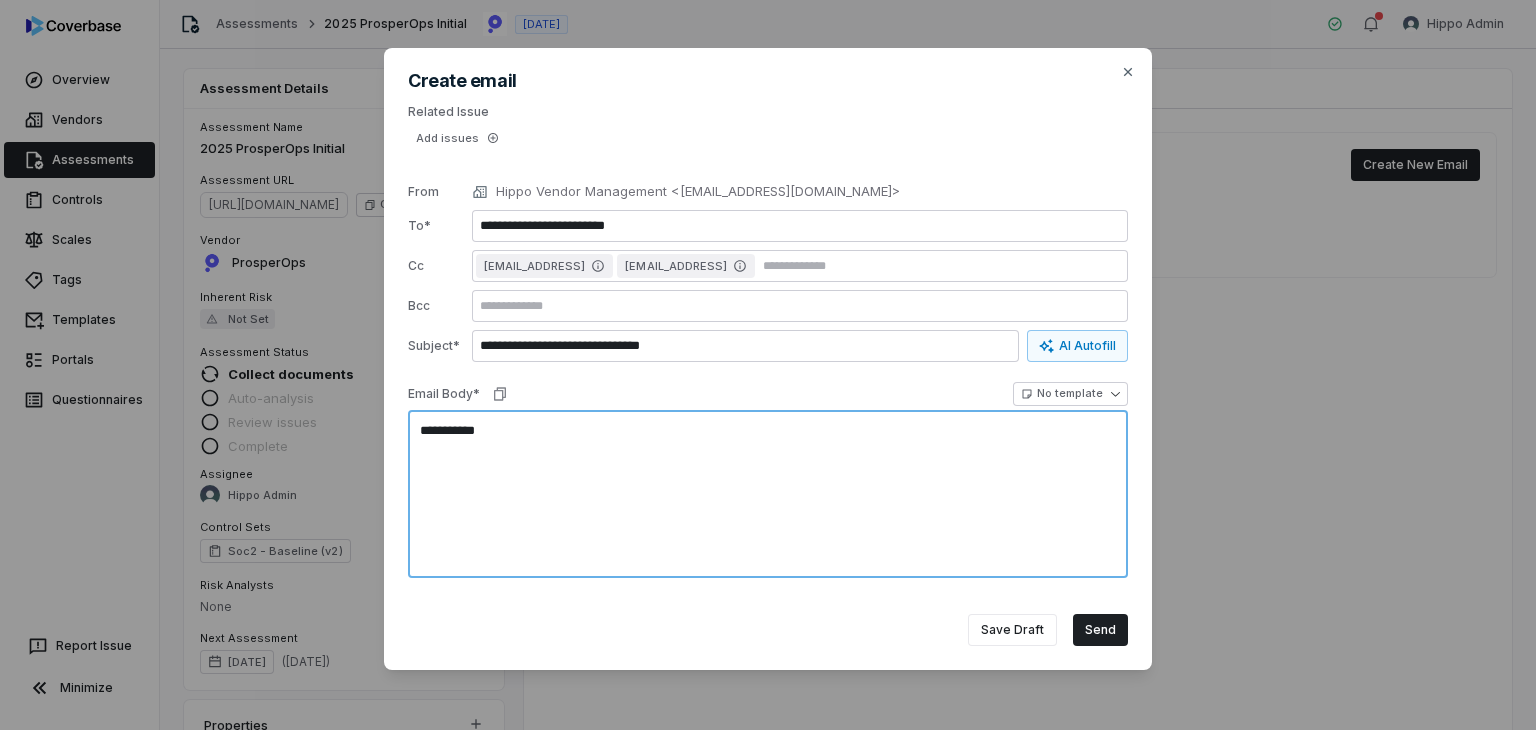 type on "*" 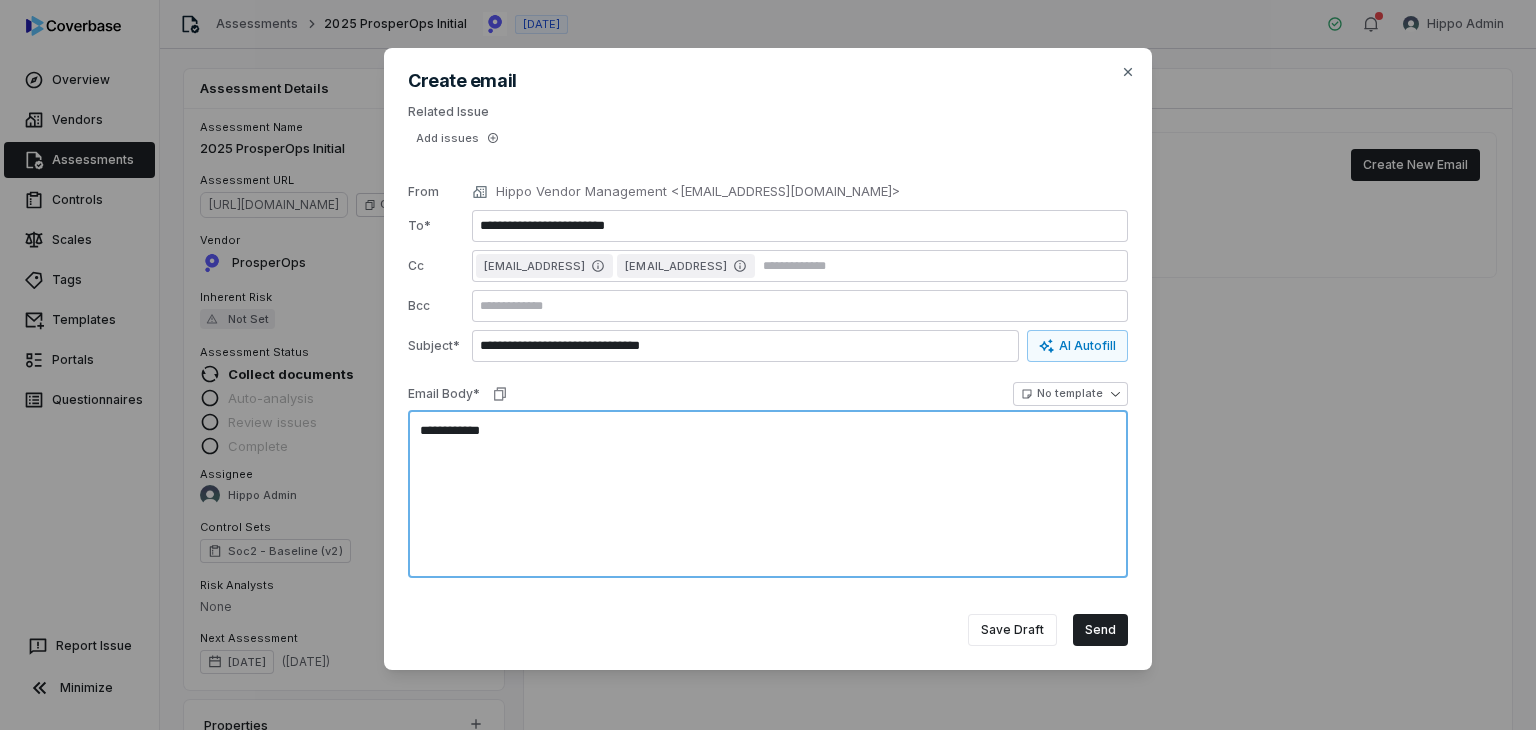 type on "*" 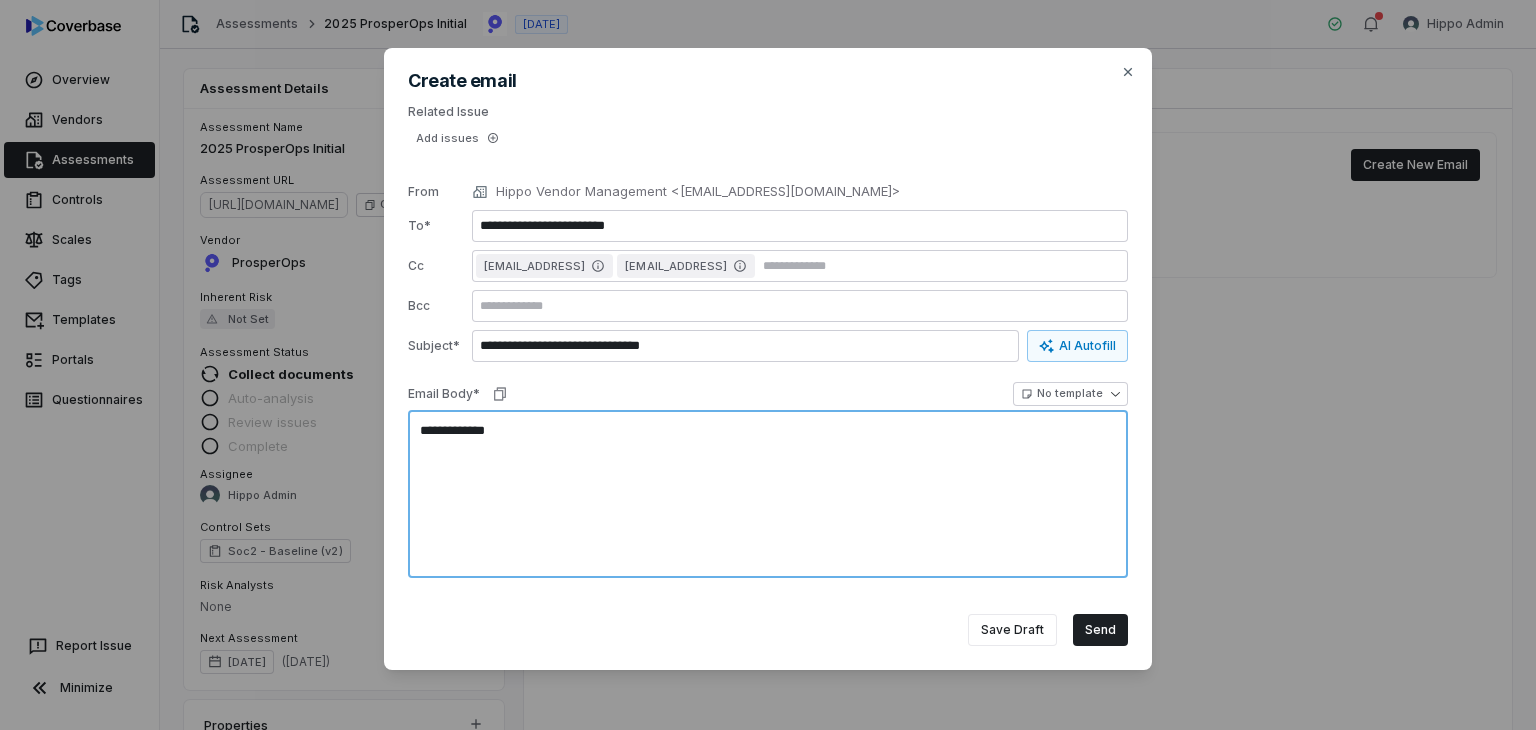 type on "*" 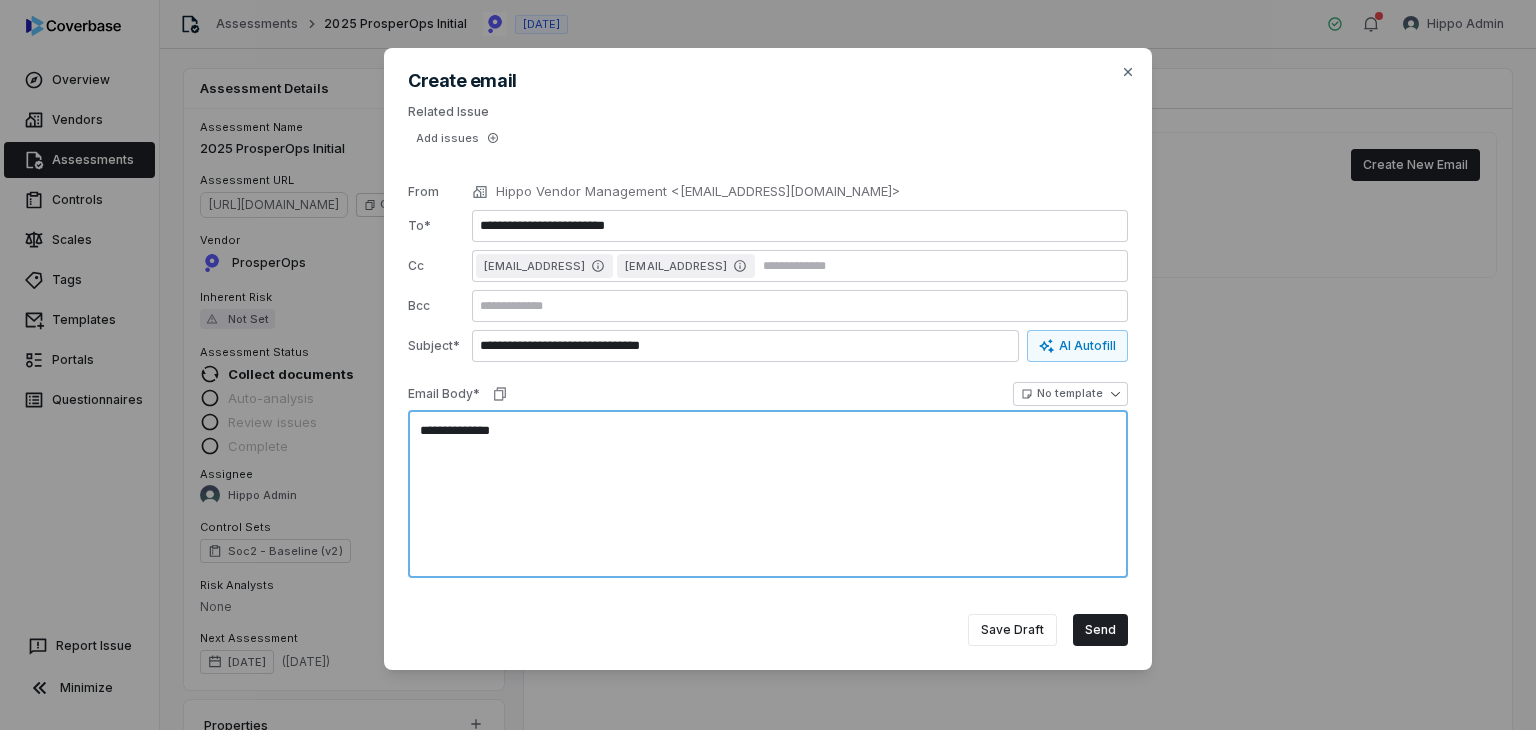 type on "*" 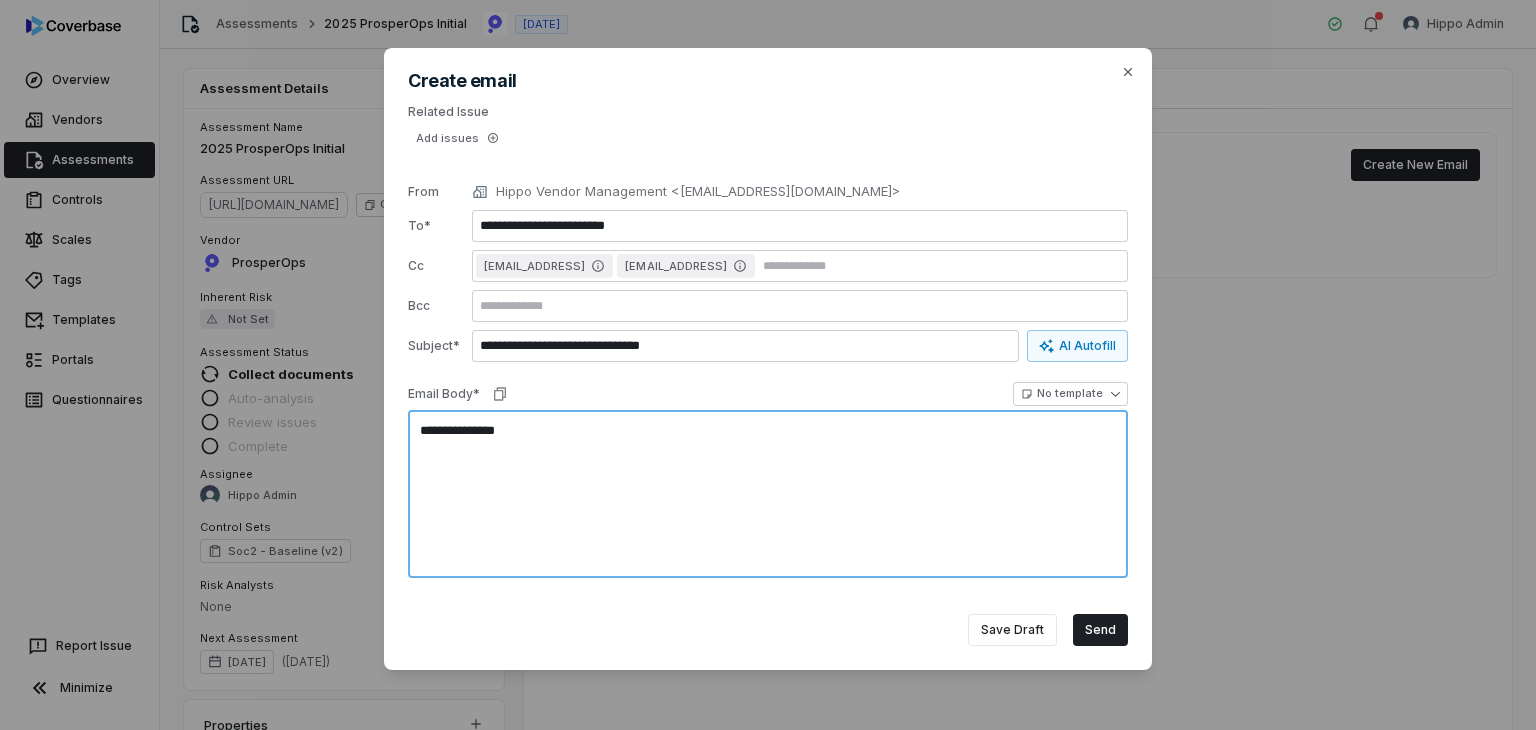 type on "*" 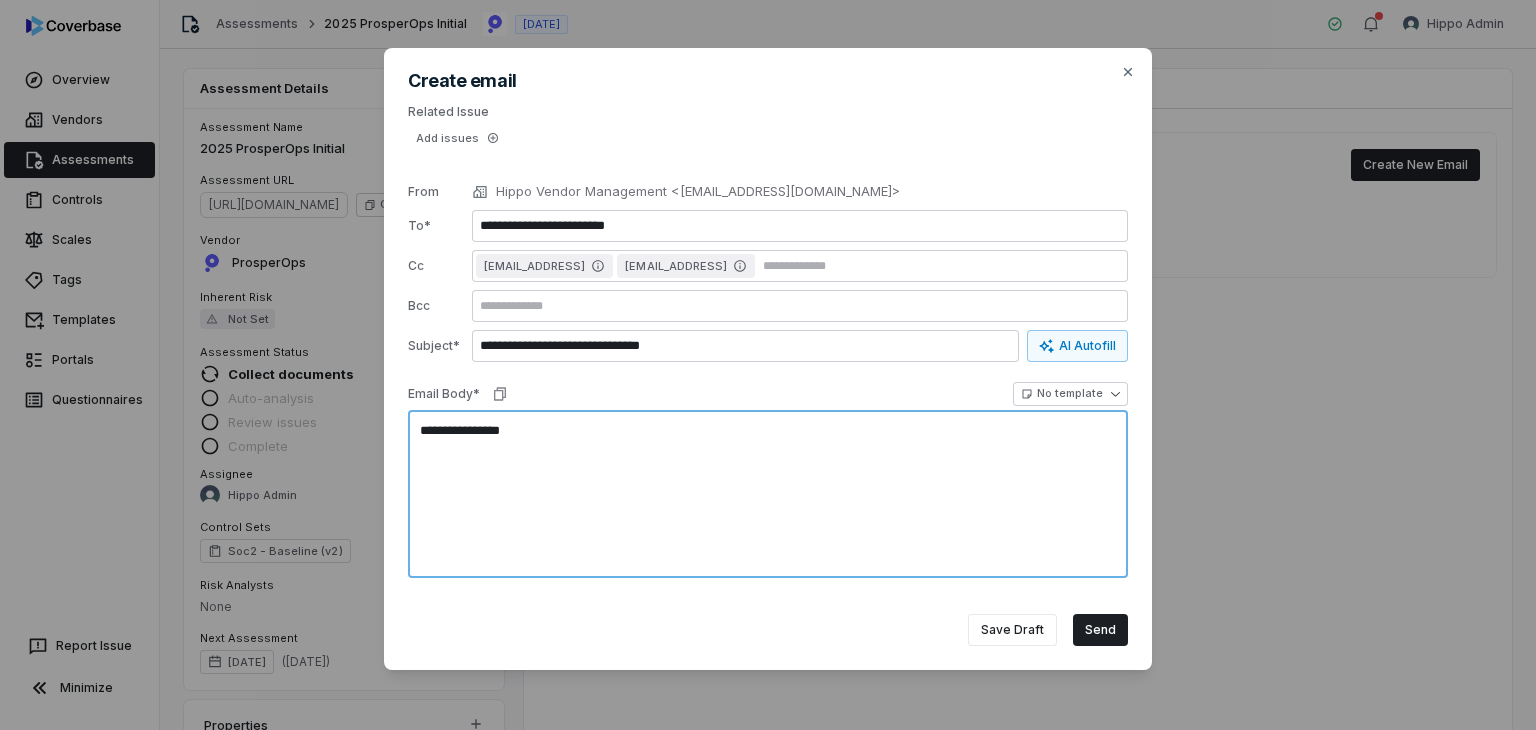 type on "*" 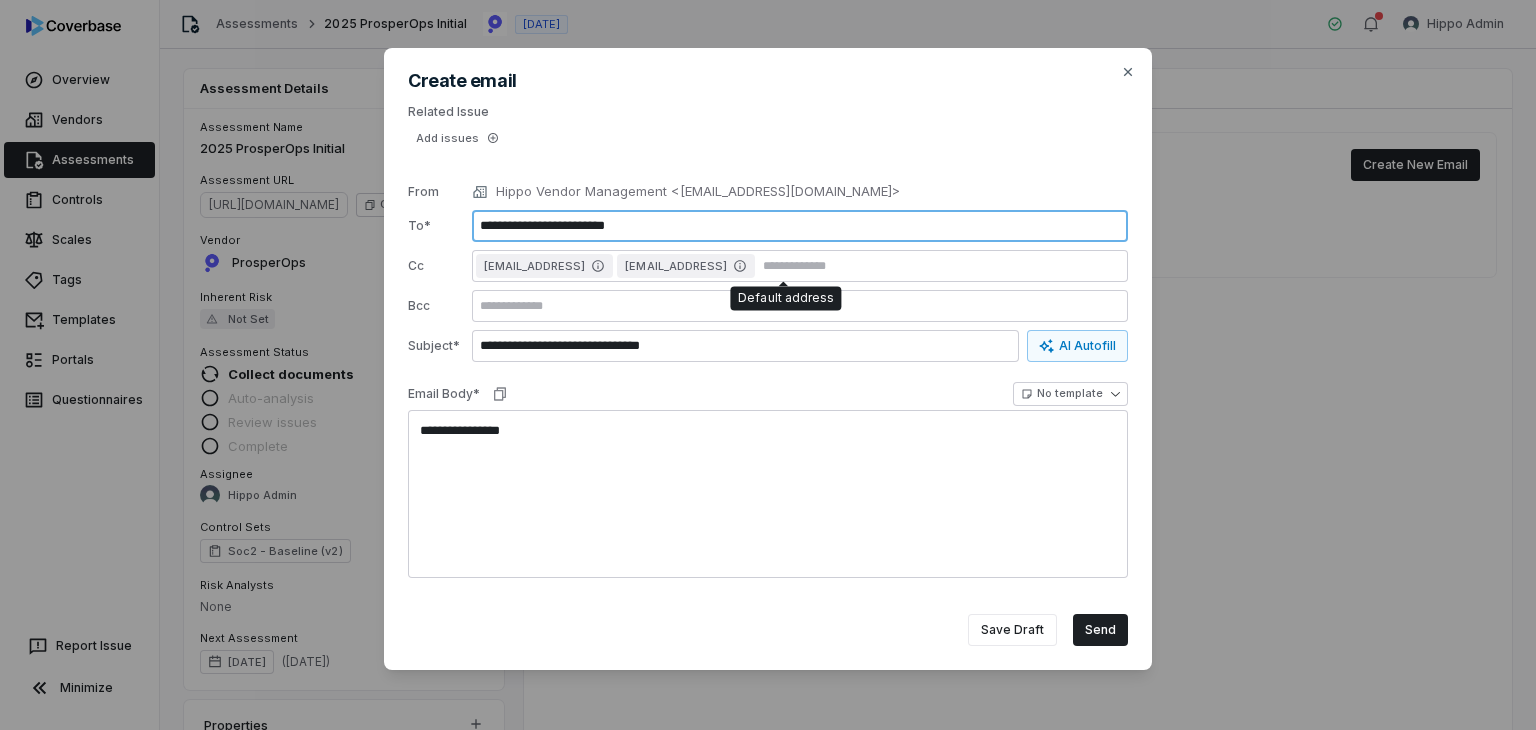 click on "**********" at bounding box center (800, 226) 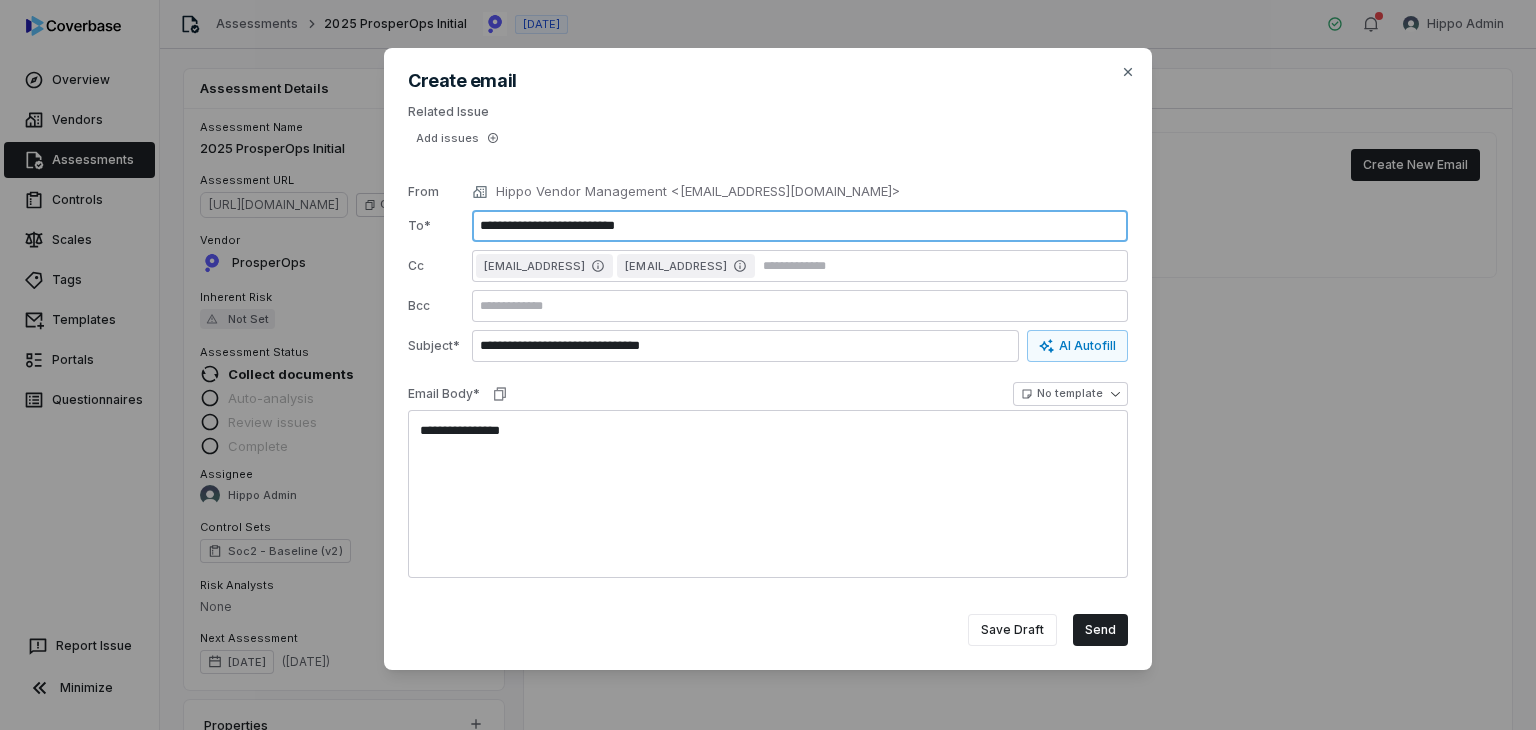 paste on "**********" 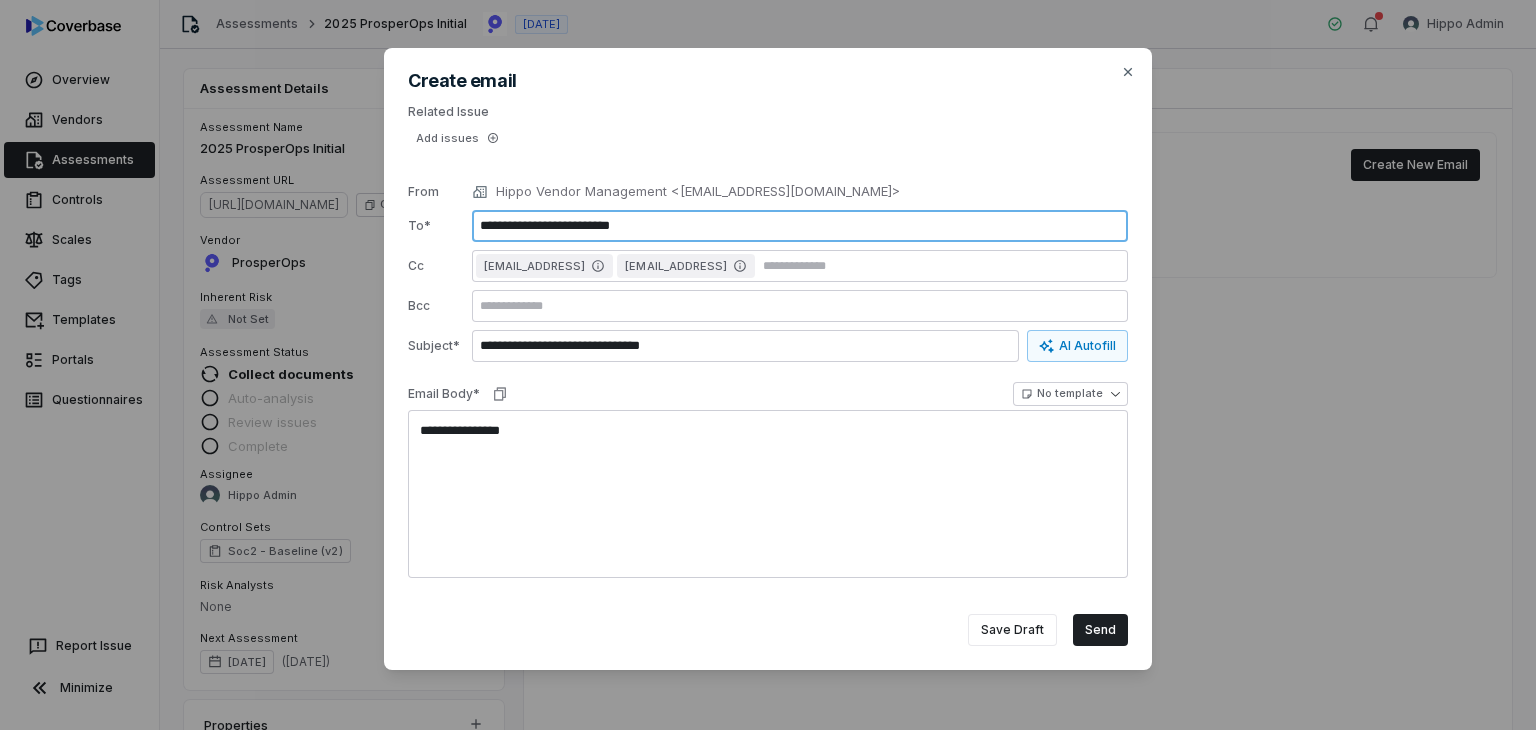 type on "**********" 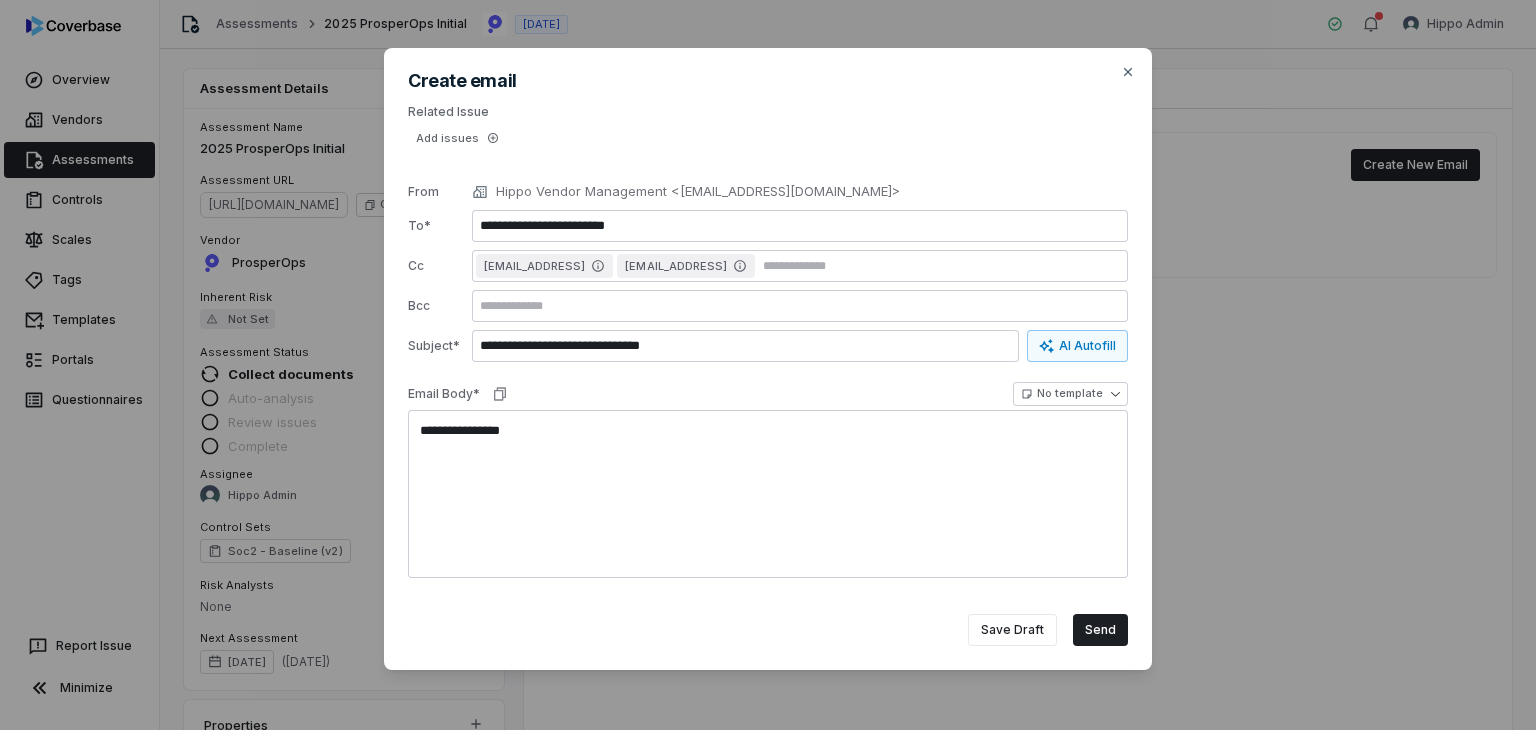 click on "mailer+cbtask_edaeaa7e237941d4b9c3ea13299d5659@coverbase.ai hippo@admin.coverbase.ai" at bounding box center (800, 266) 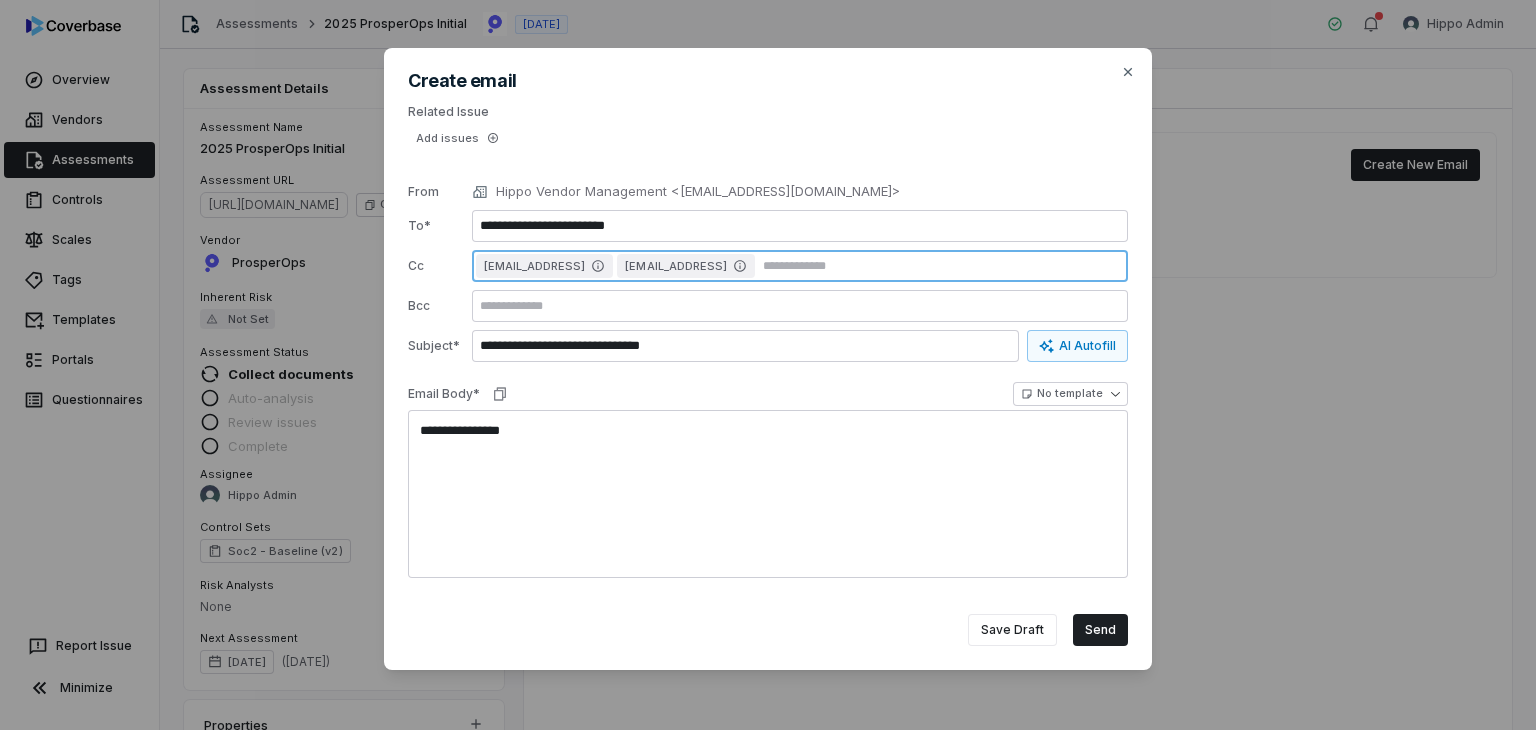 click at bounding box center (941, 266) 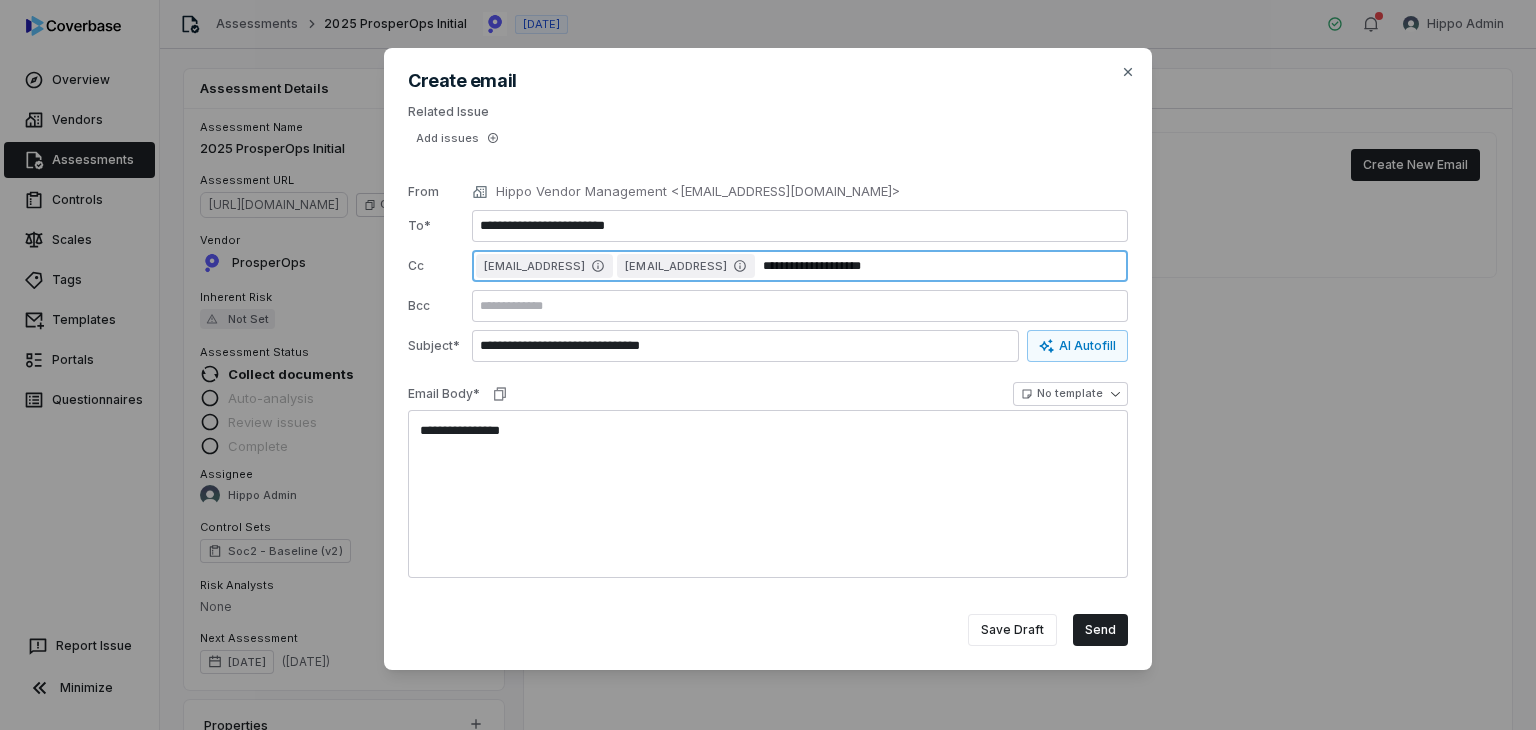 type on "**********" 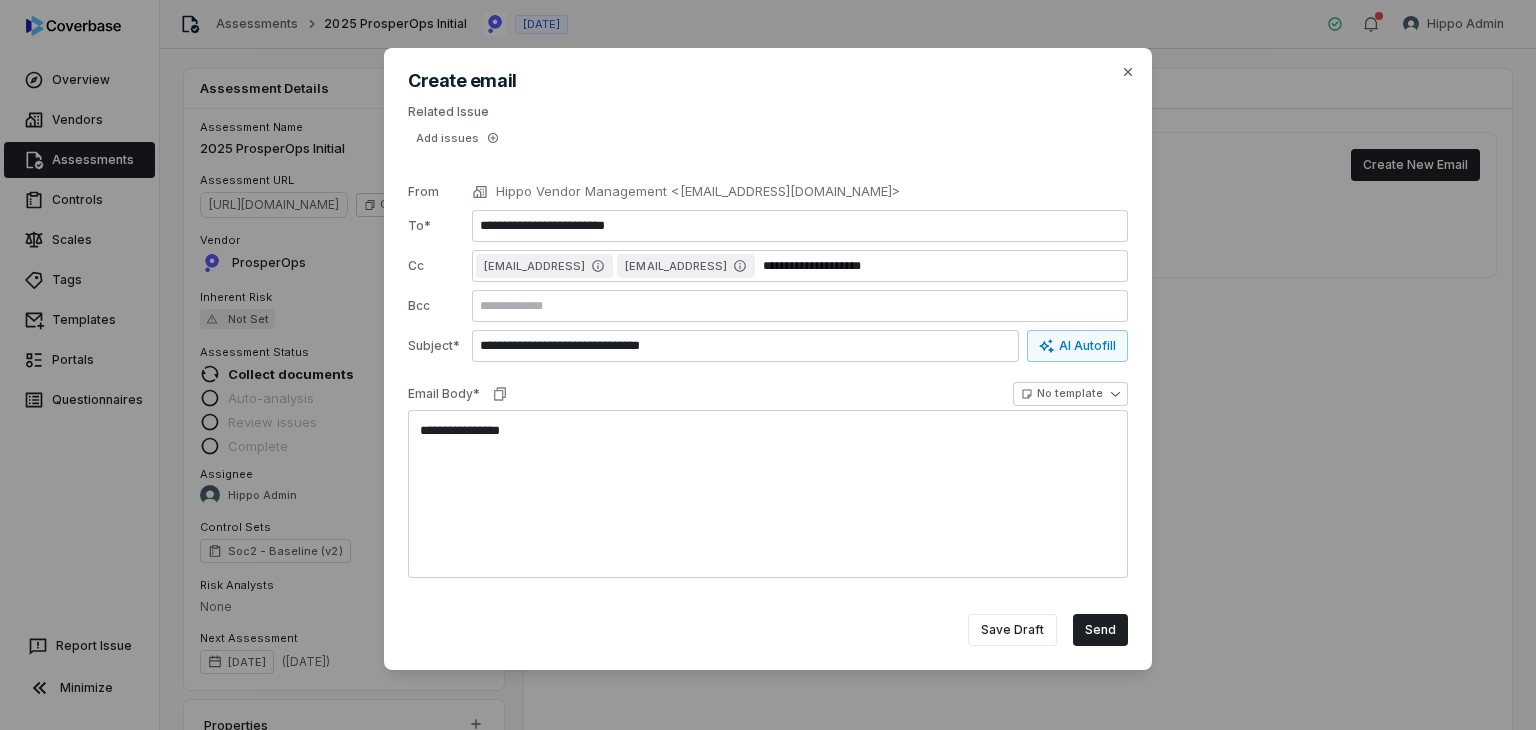 type 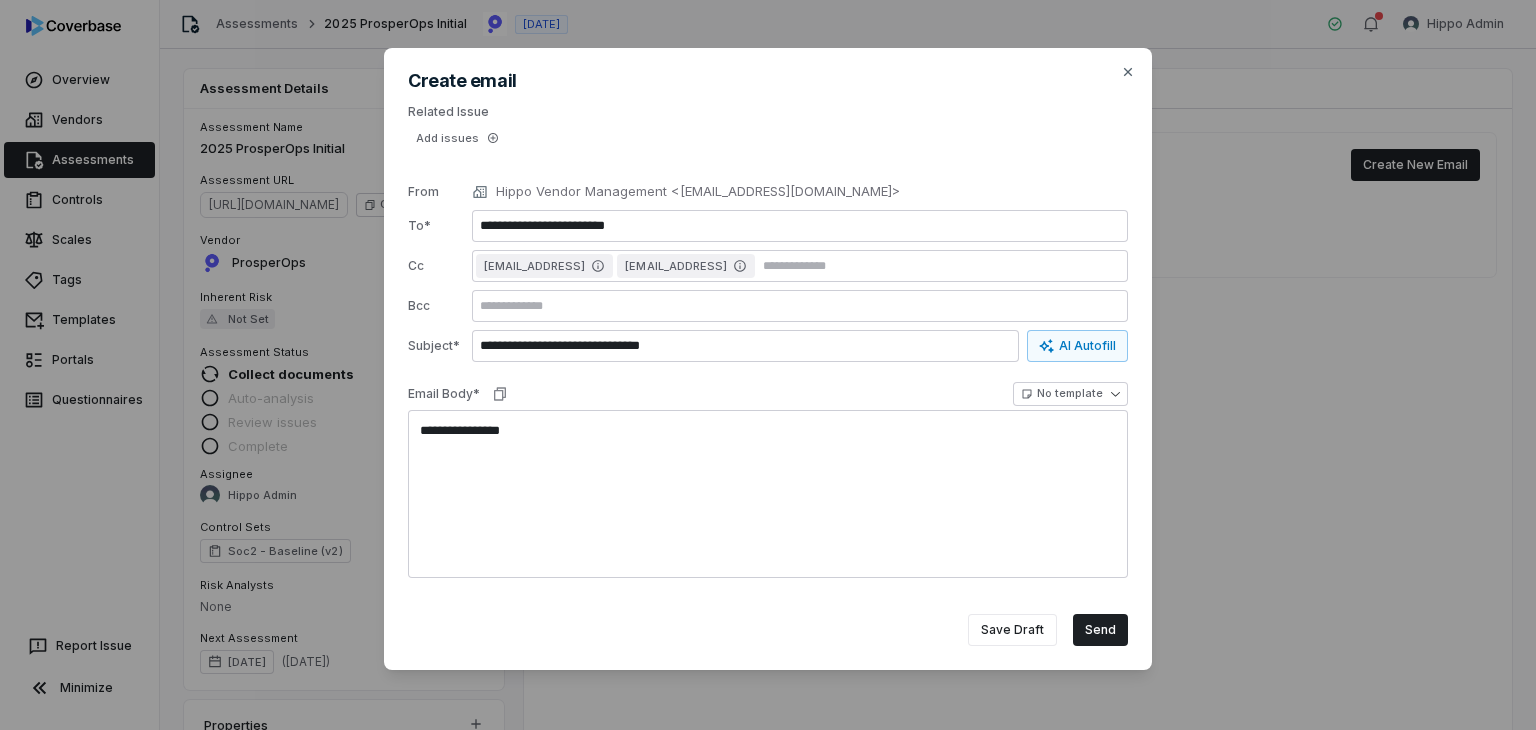 click at bounding box center (800, 306) 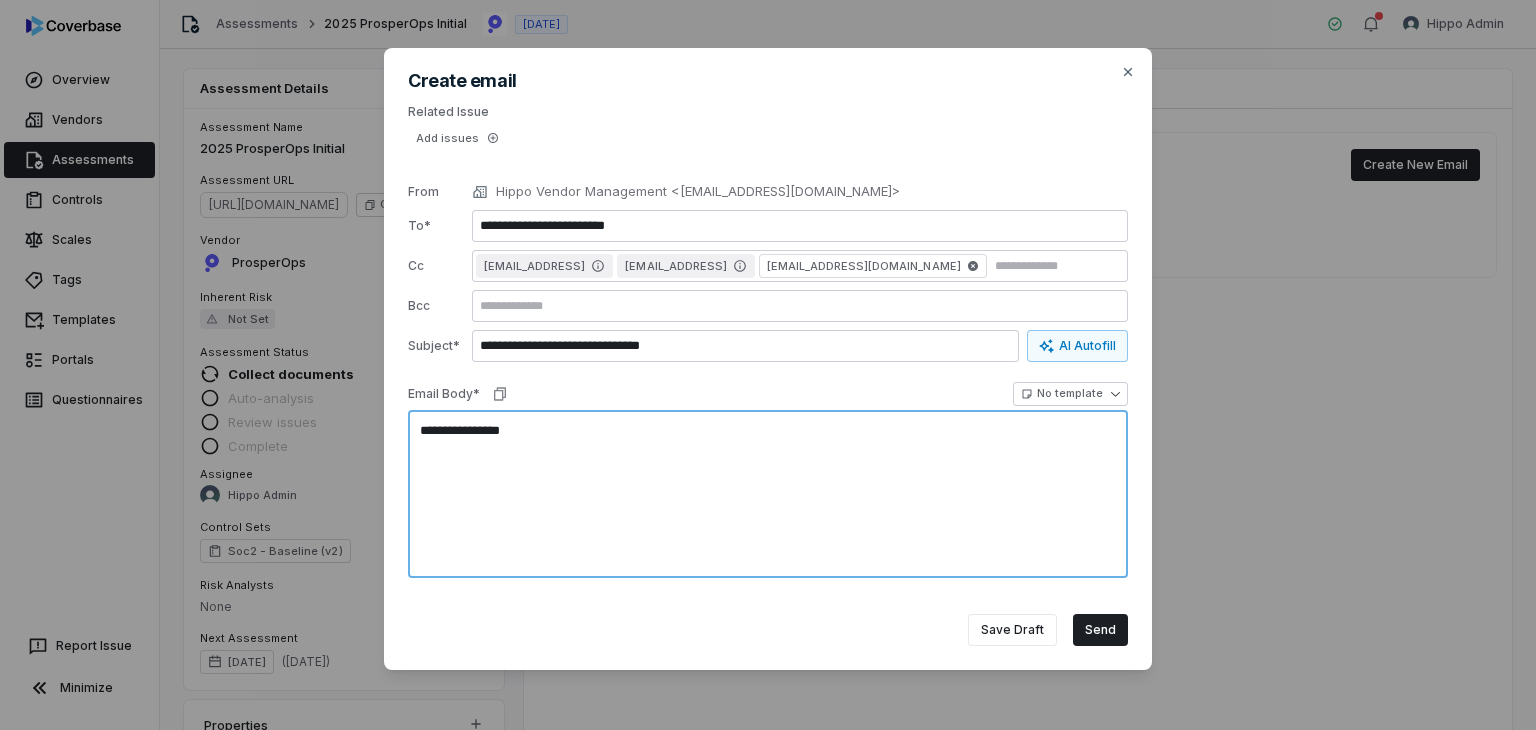 click on "**********" at bounding box center (768, 494) 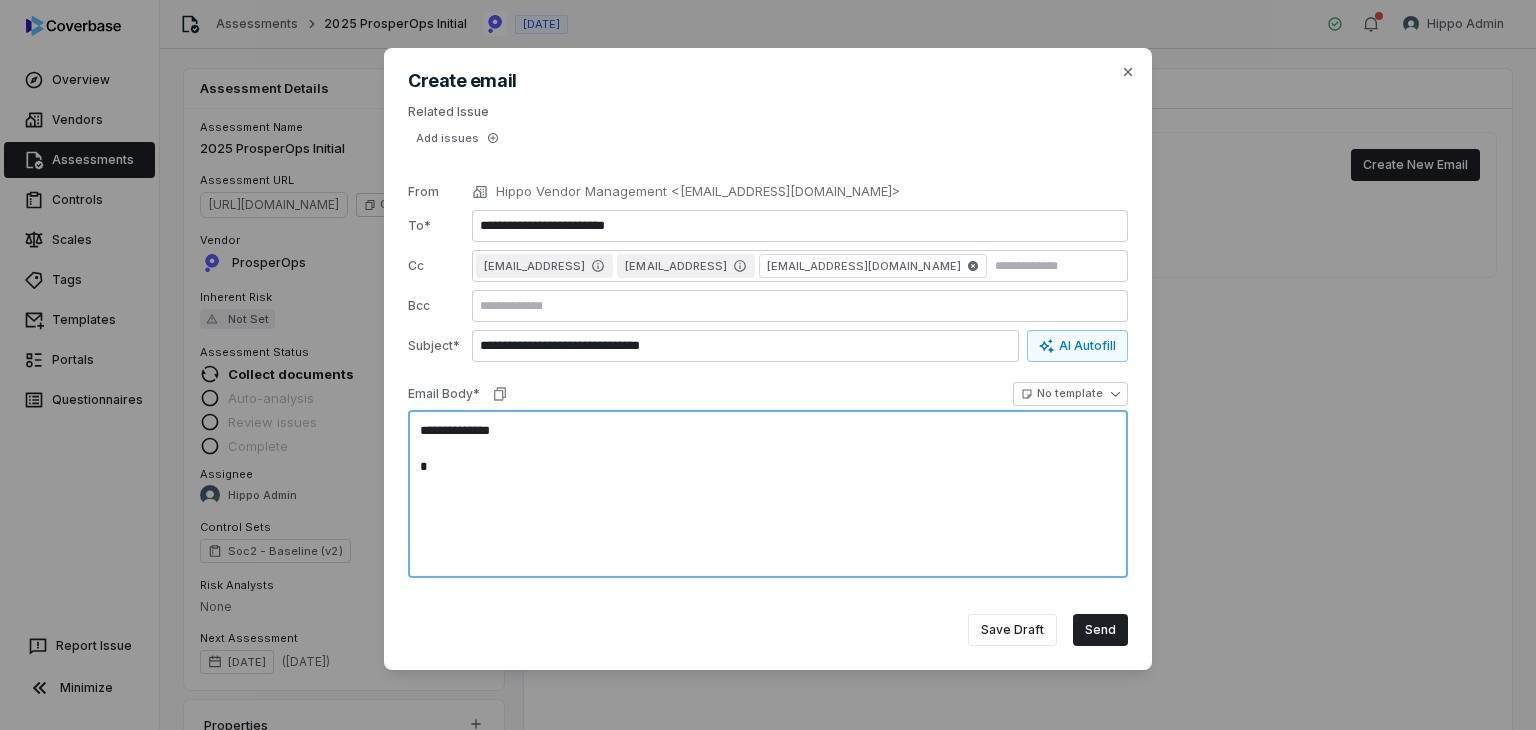 type on "*" 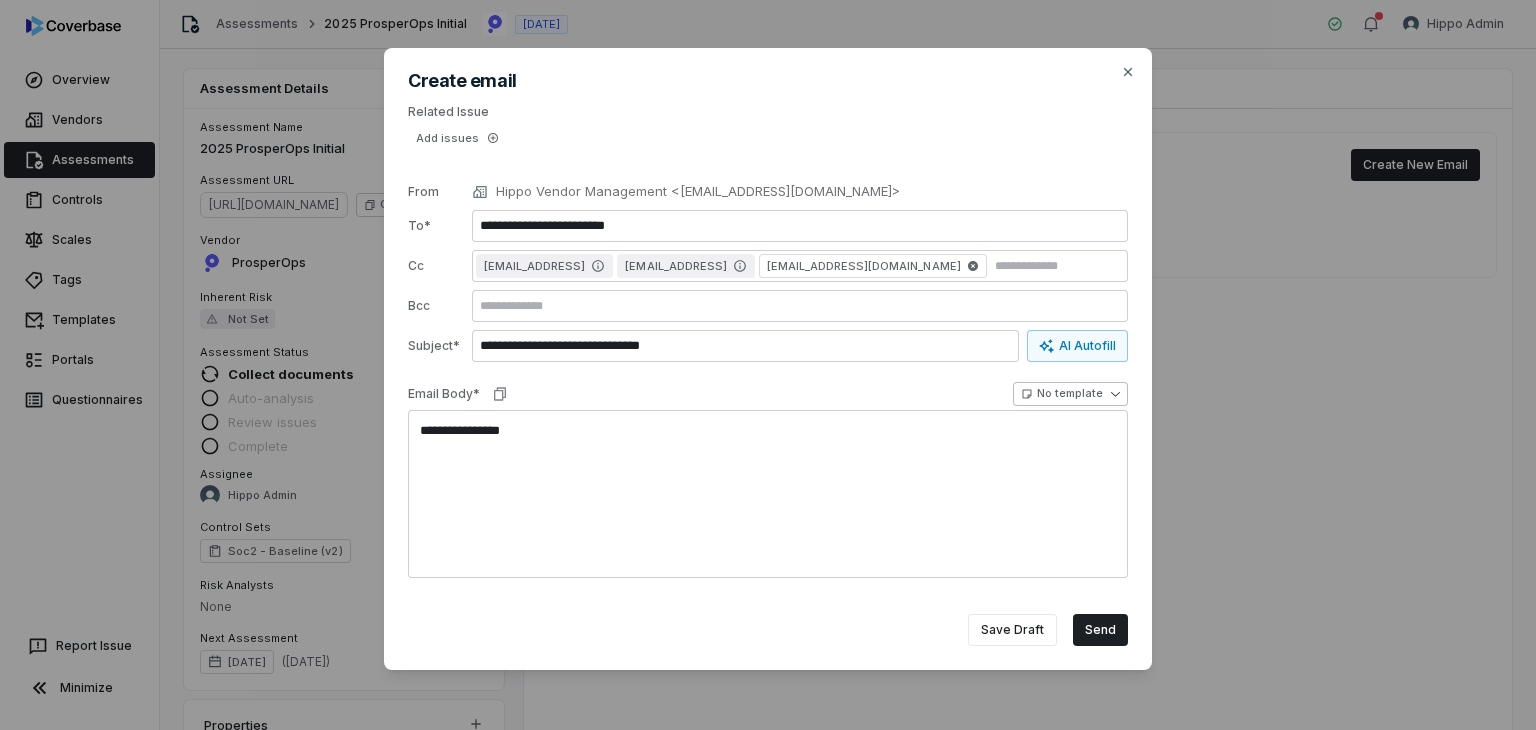 click on "**********" at bounding box center [768, 365] 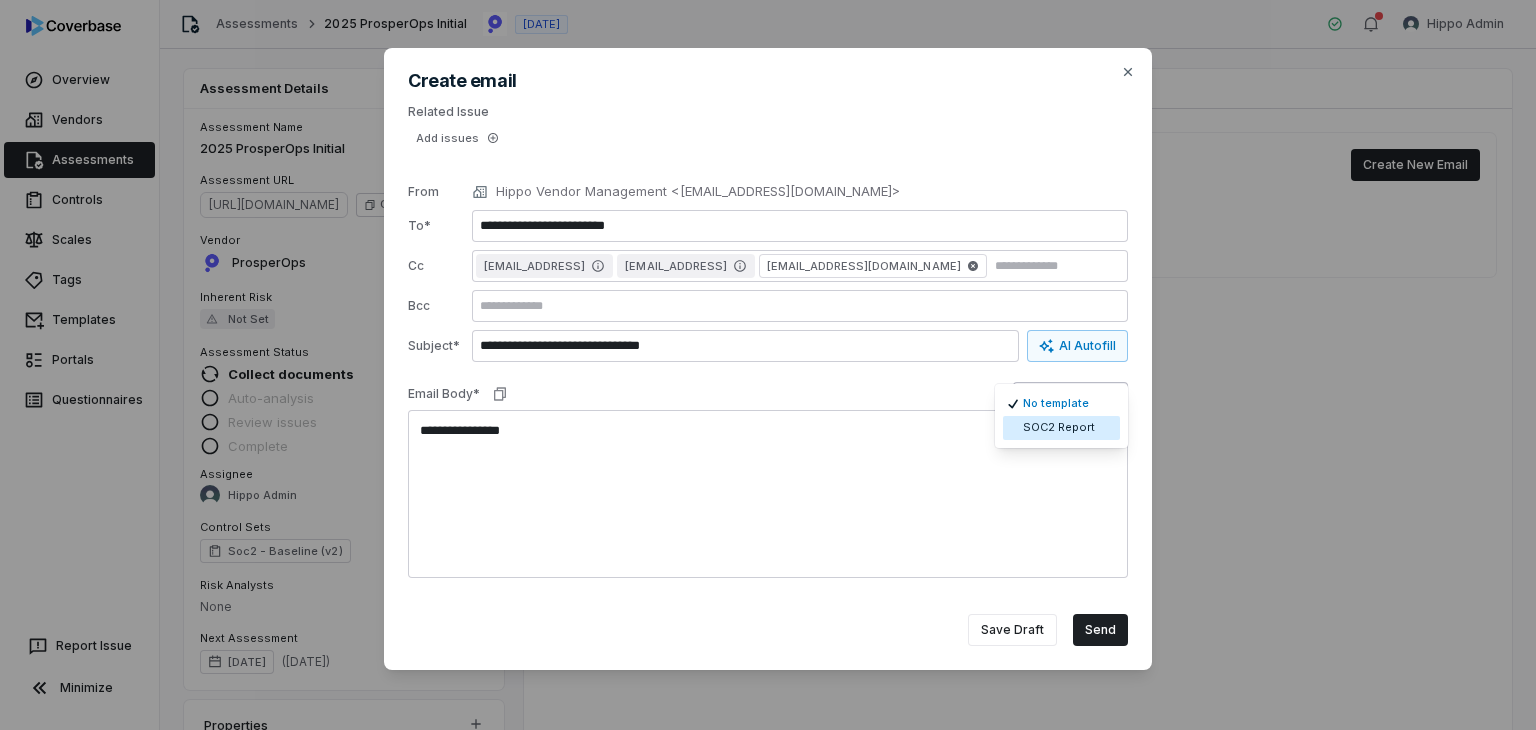 select on "**********" 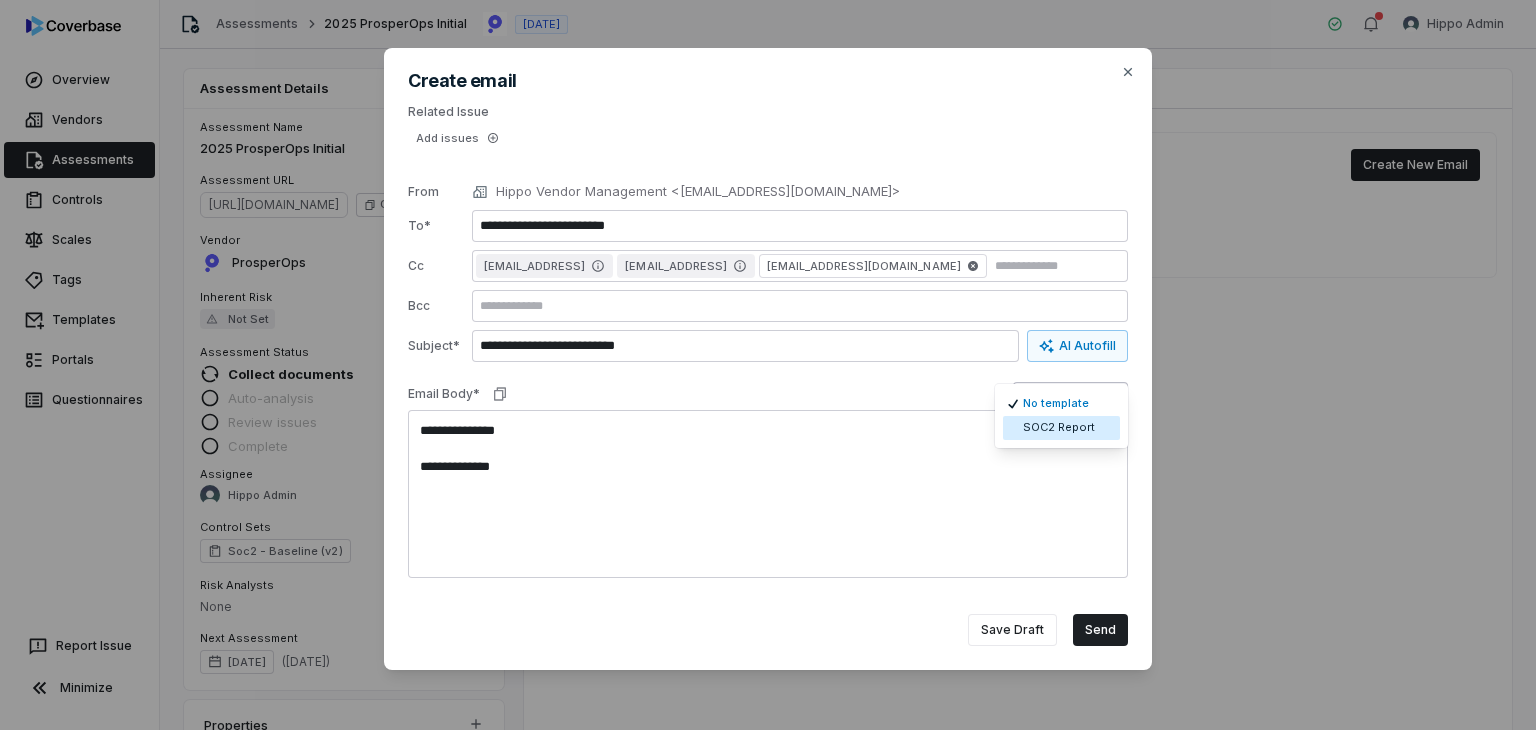type on "*" 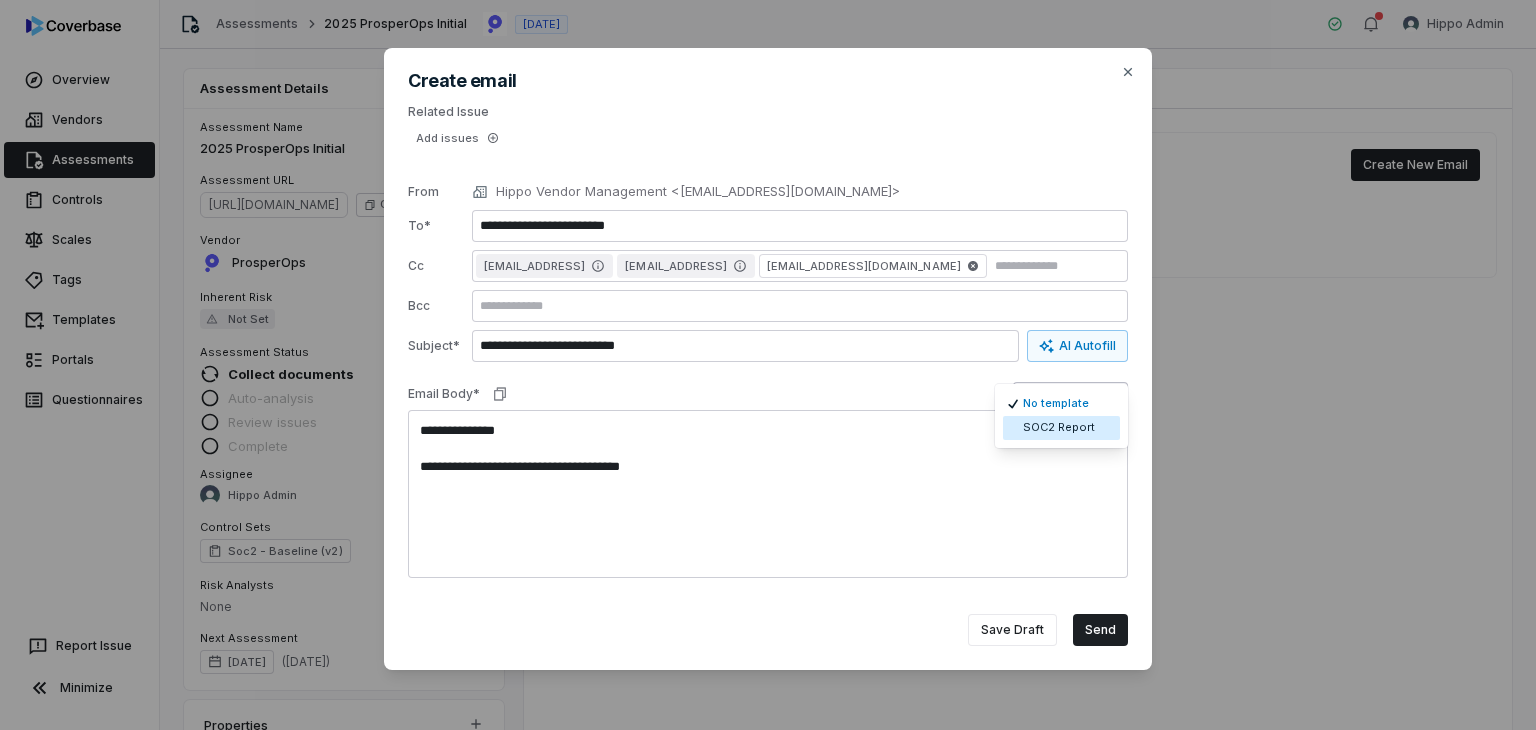 type on "*" 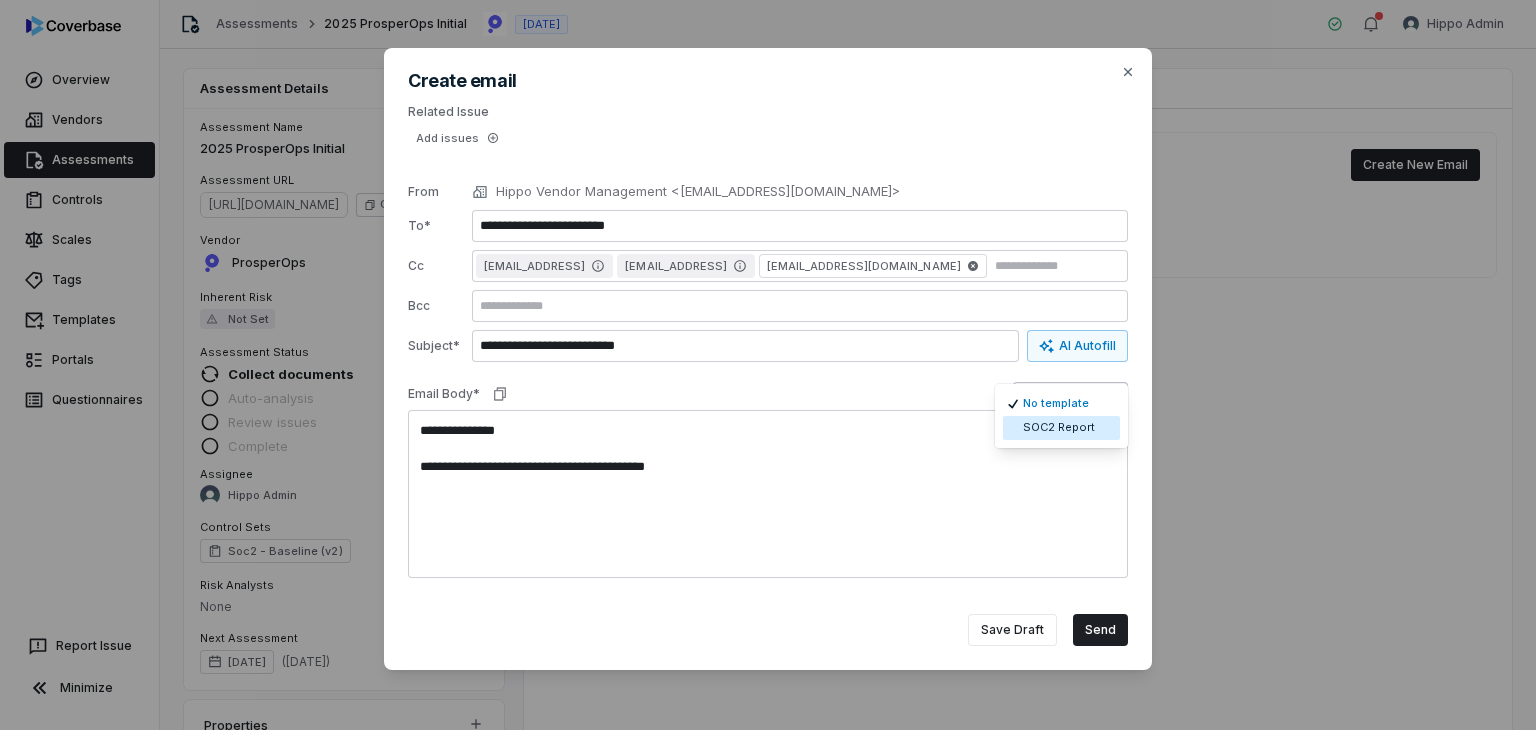 type on "**********" 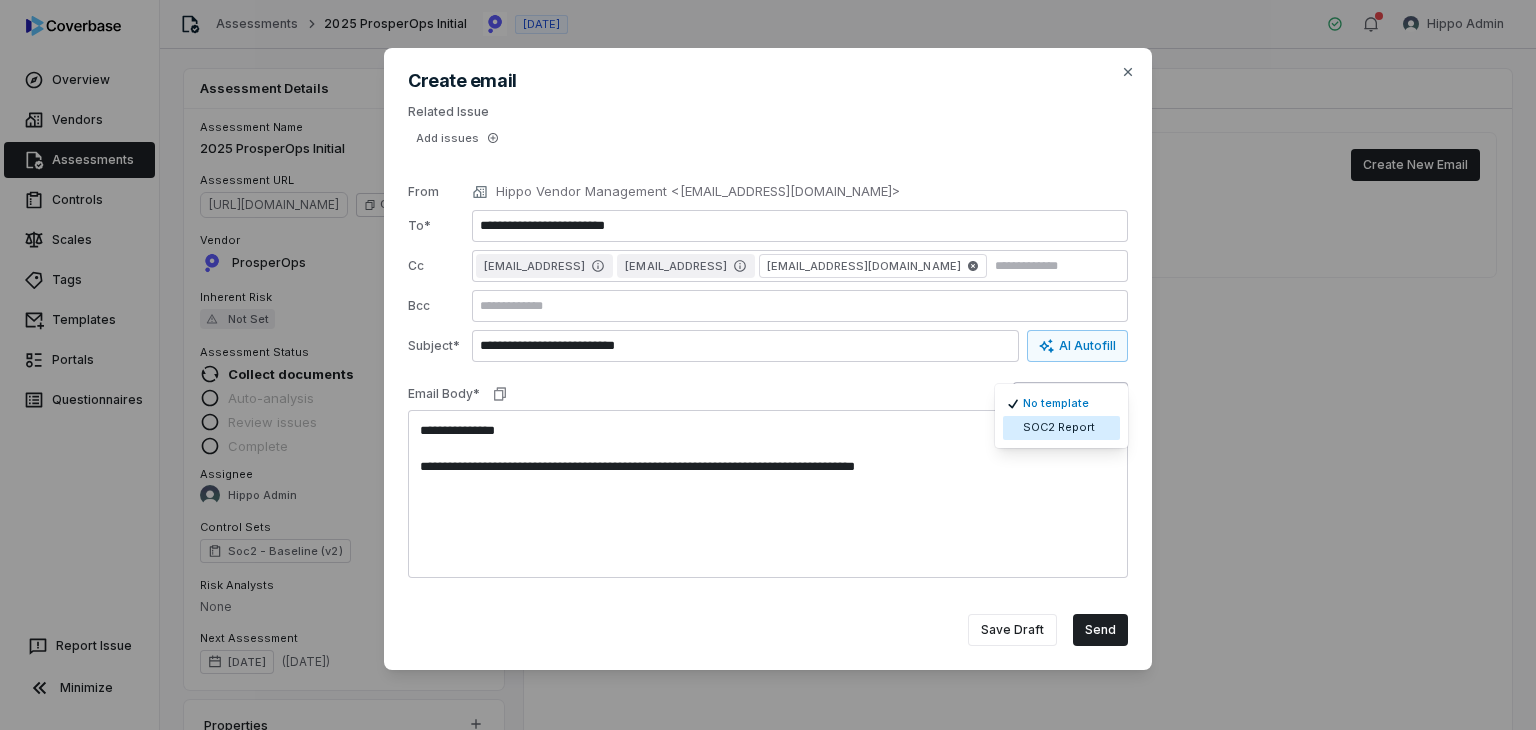 type on "*" 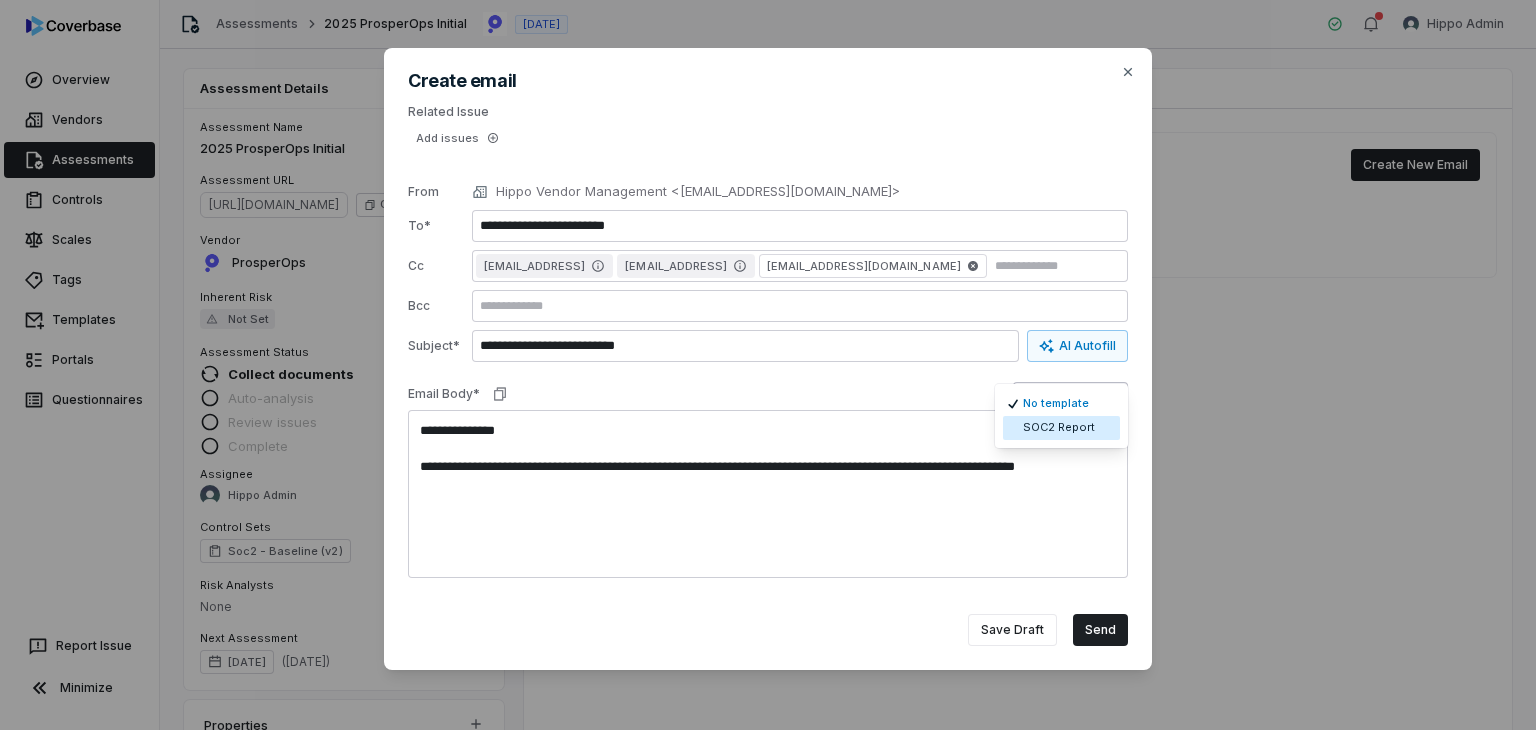 type on "*" 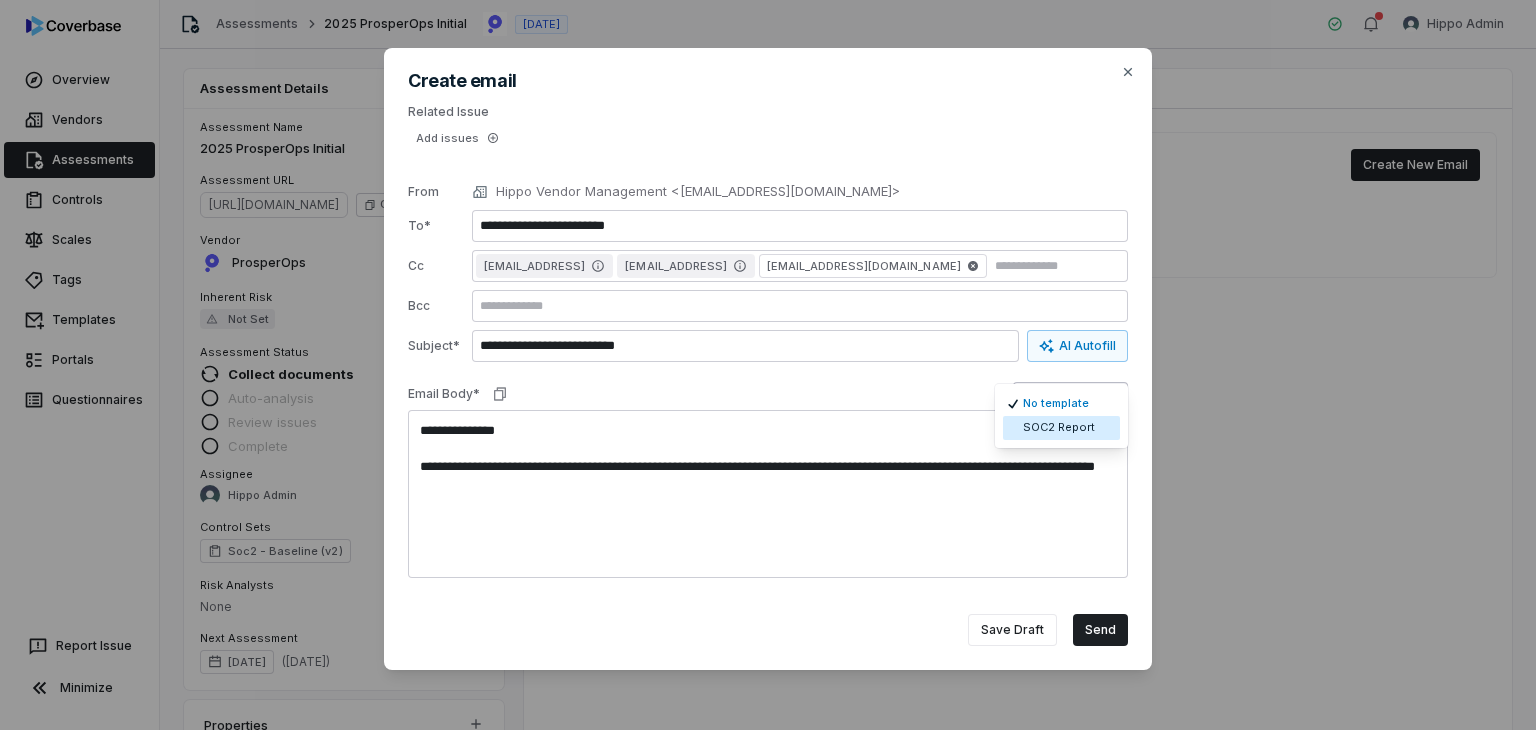 type on "*" 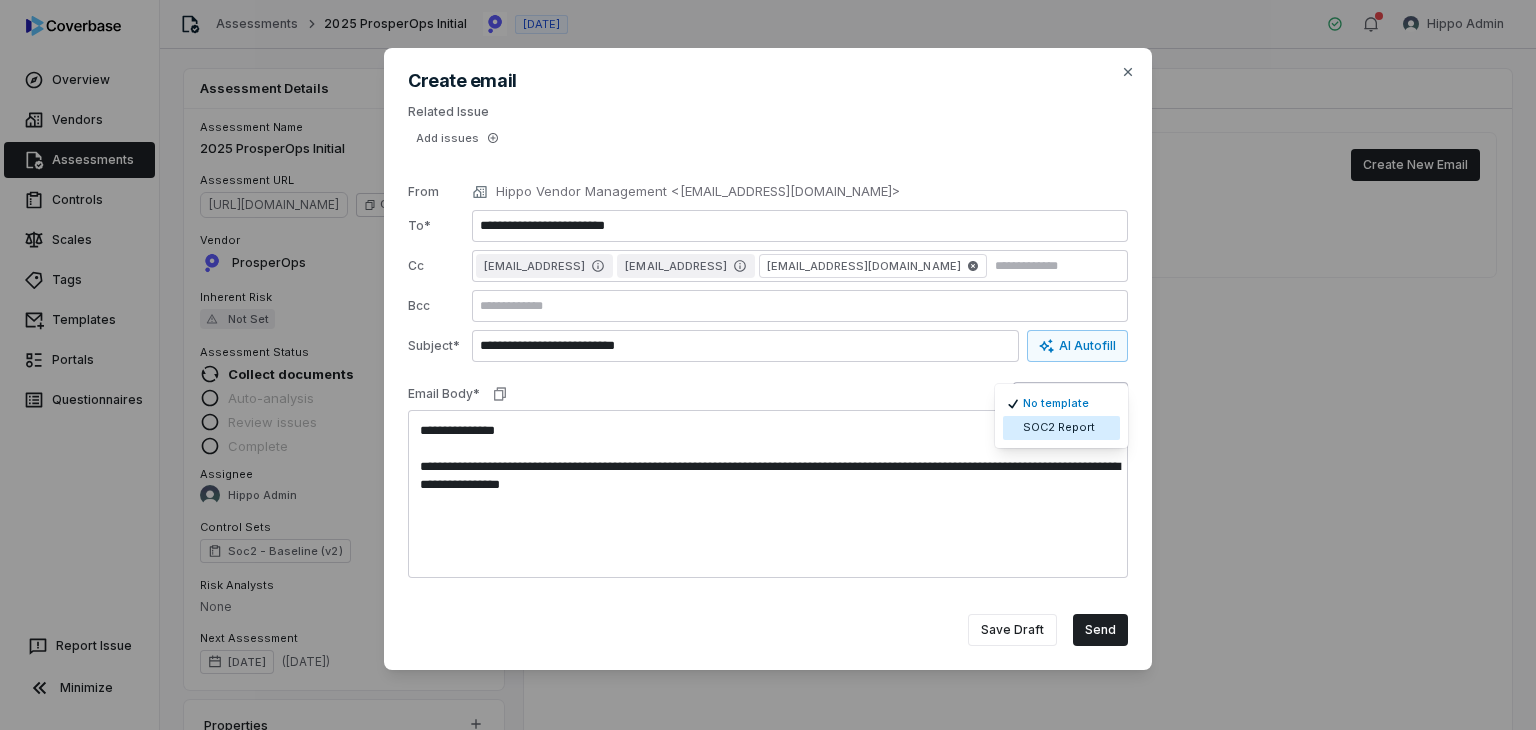 type on "*" 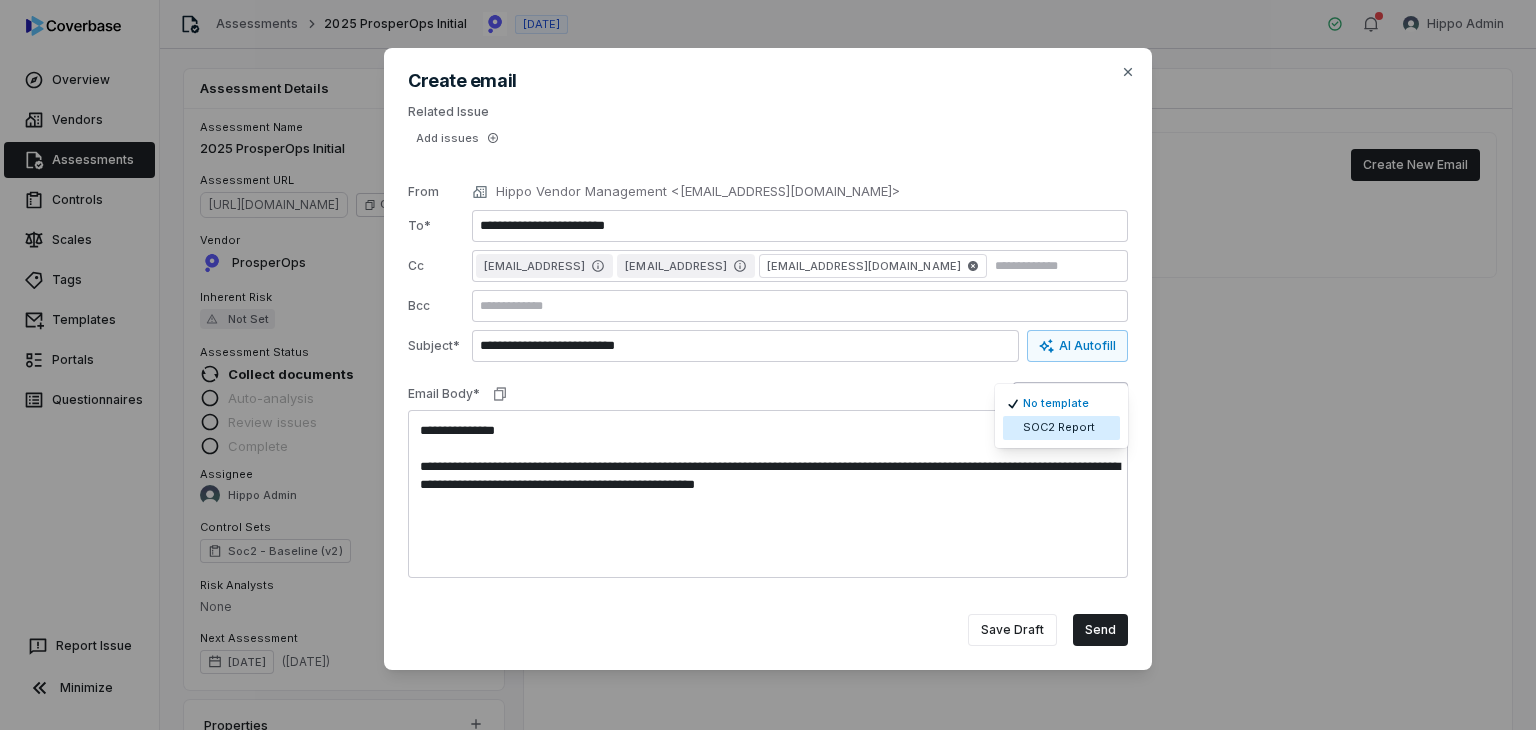 type on "*" 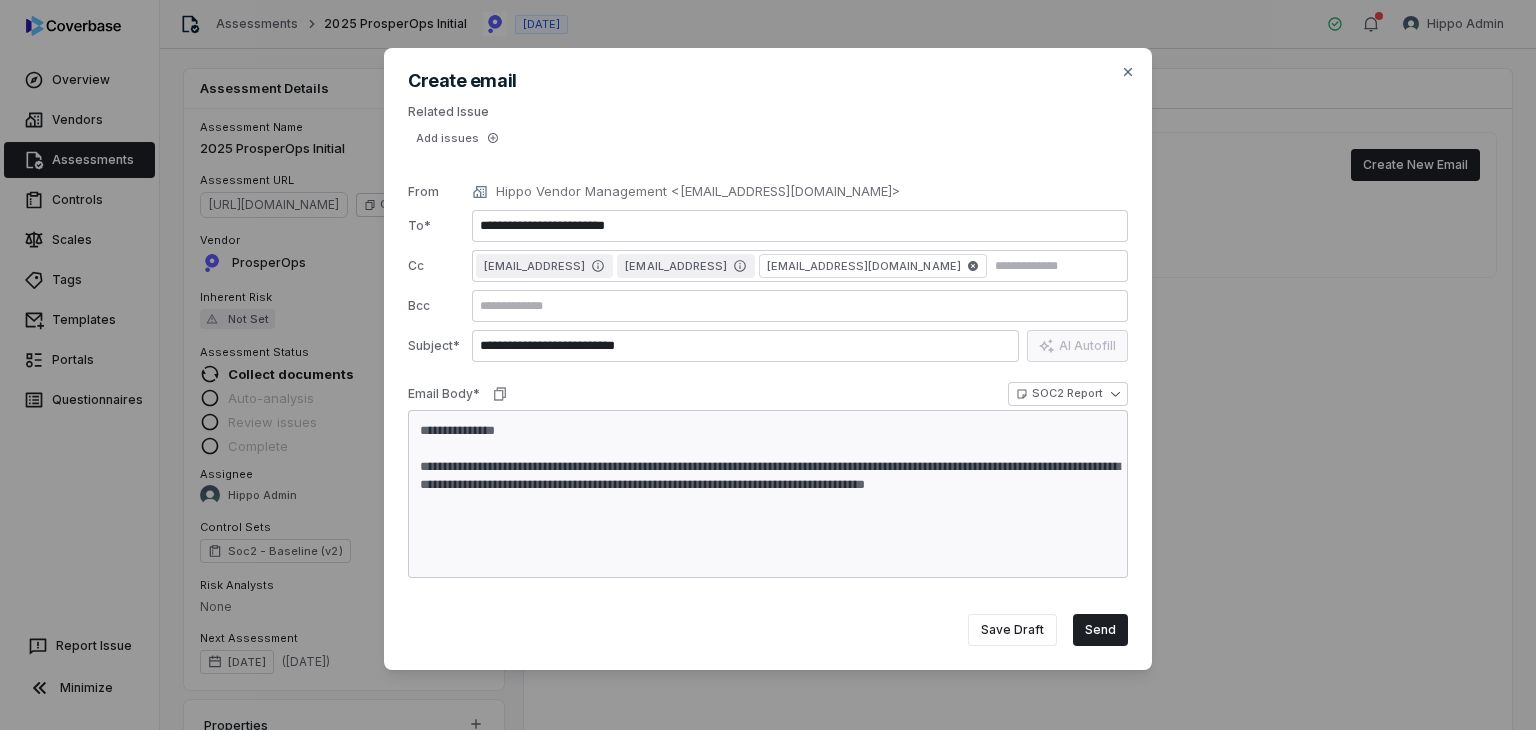 type on "**********" 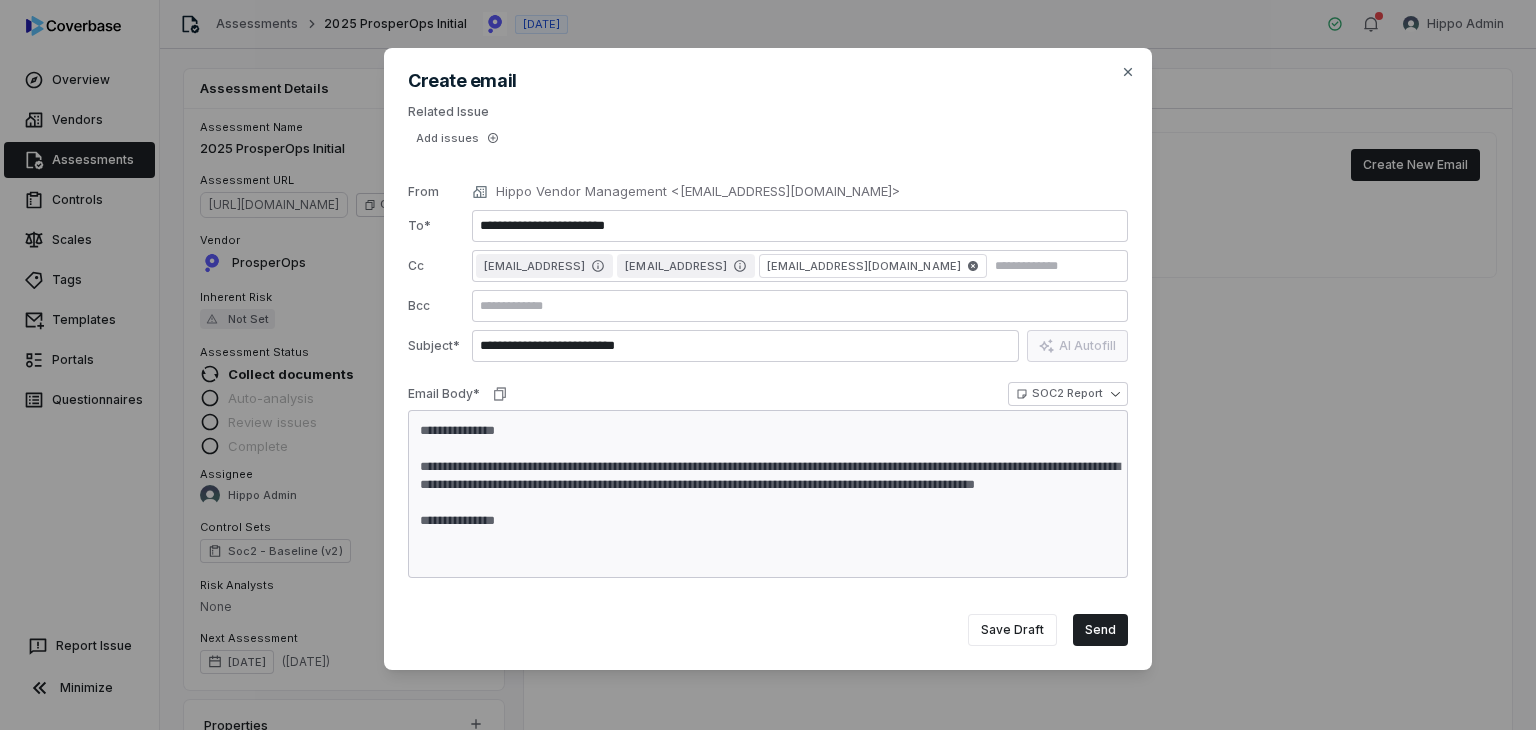 type on "*" 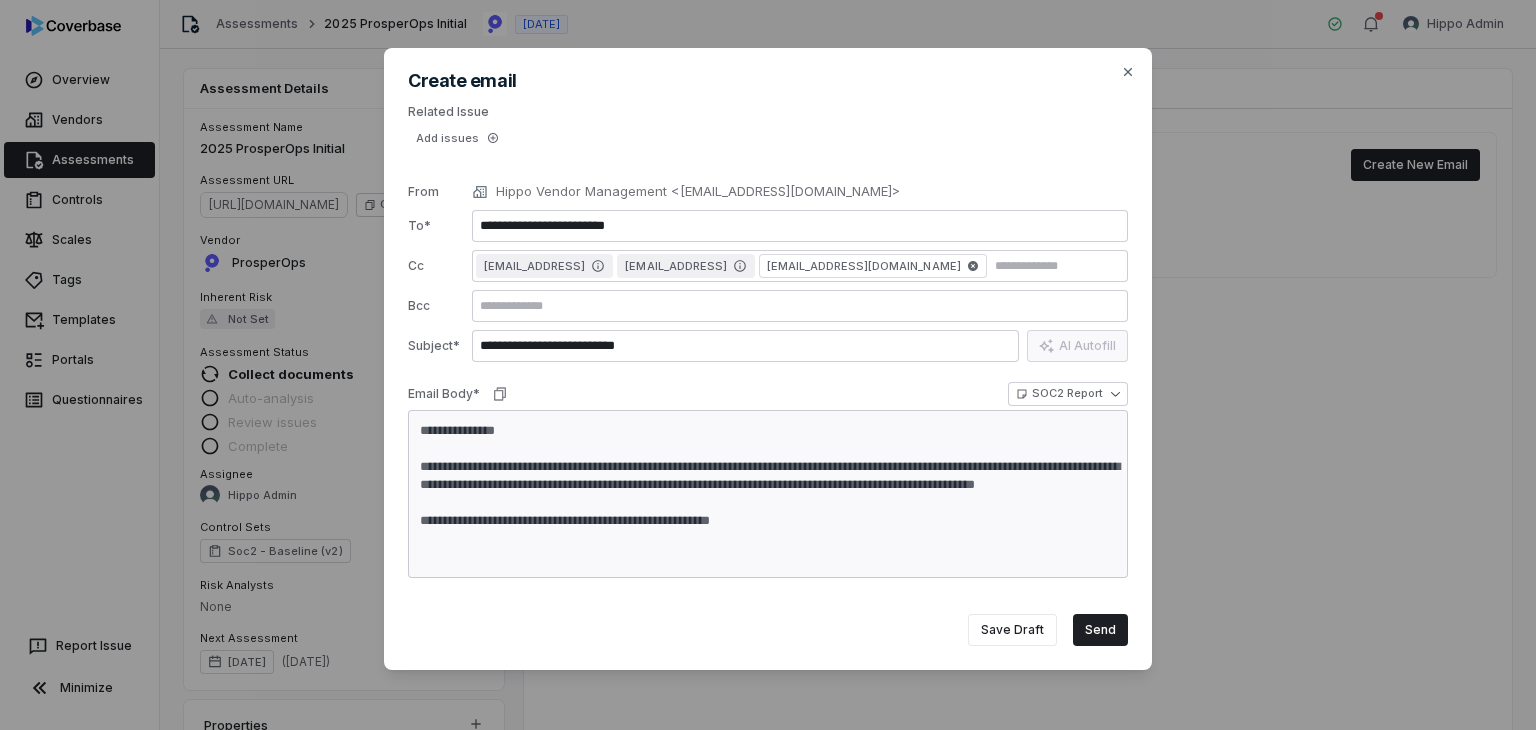 type on "*" 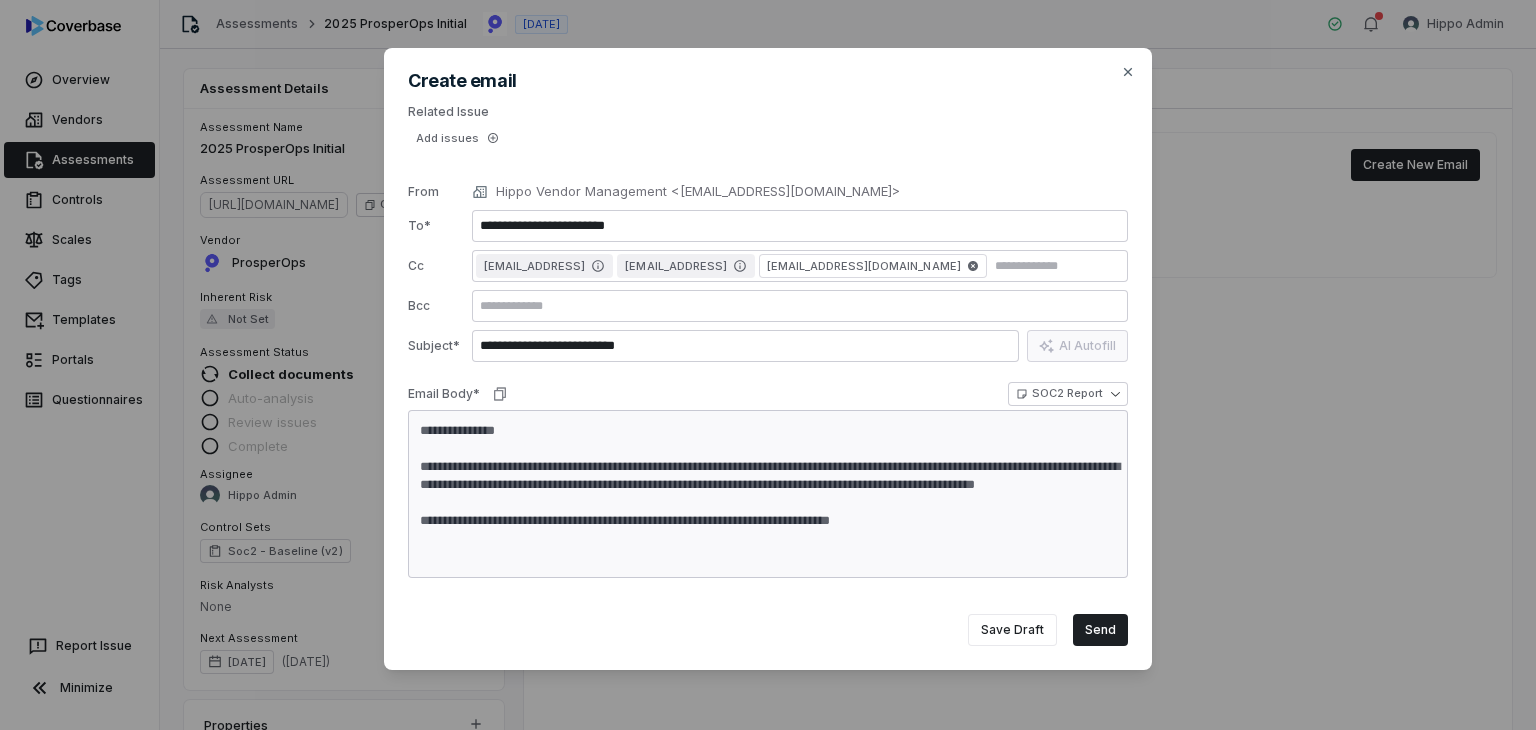 type on "*" 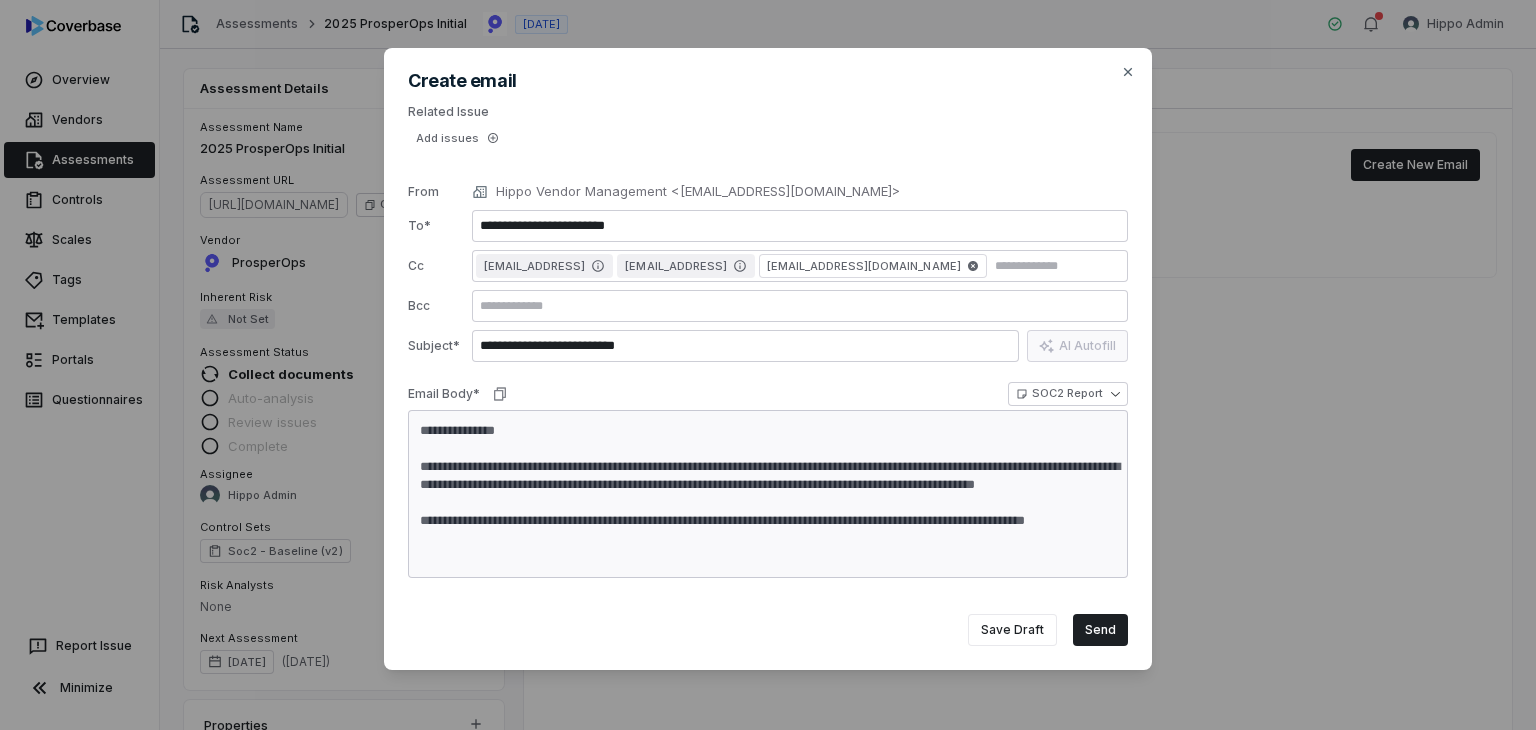 type on "*" 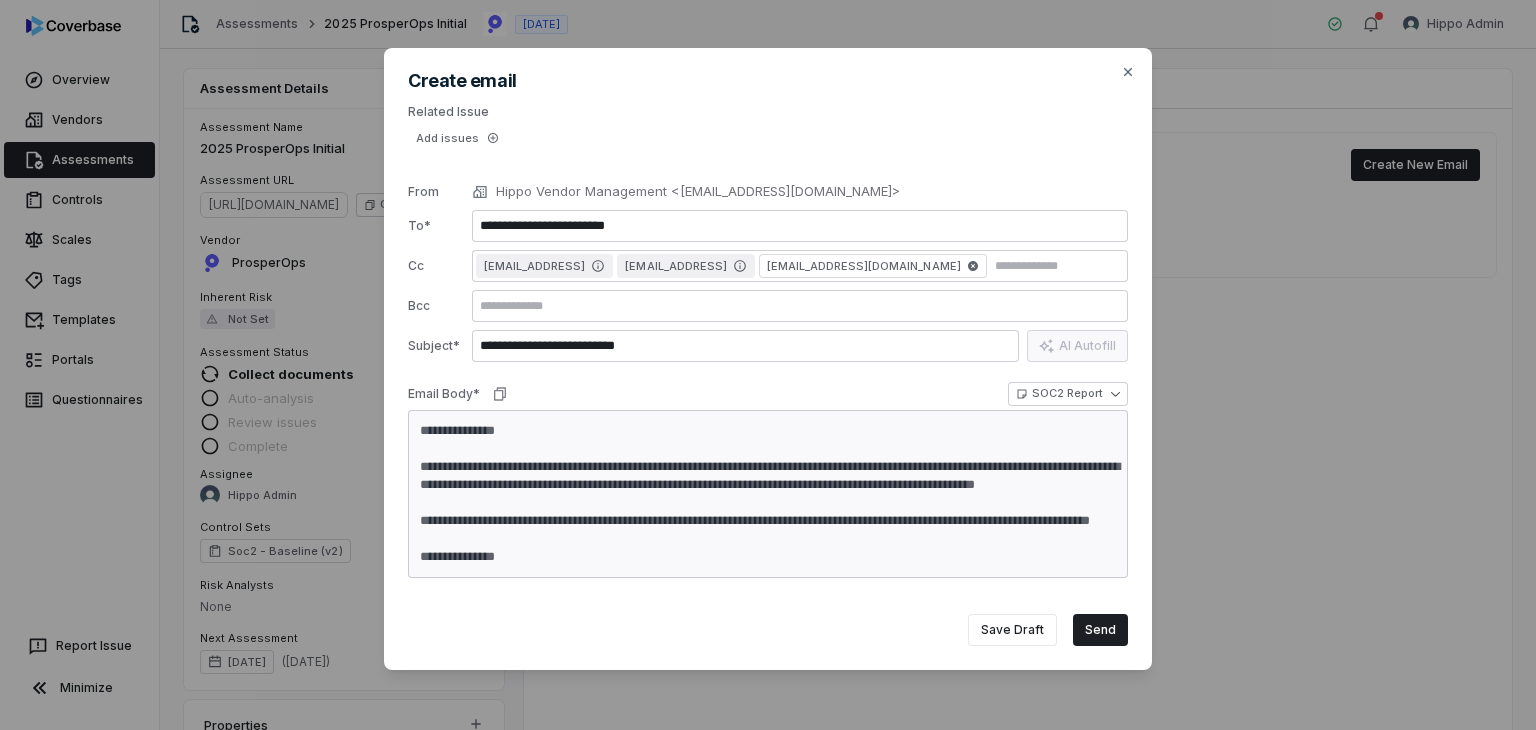 type on "*" 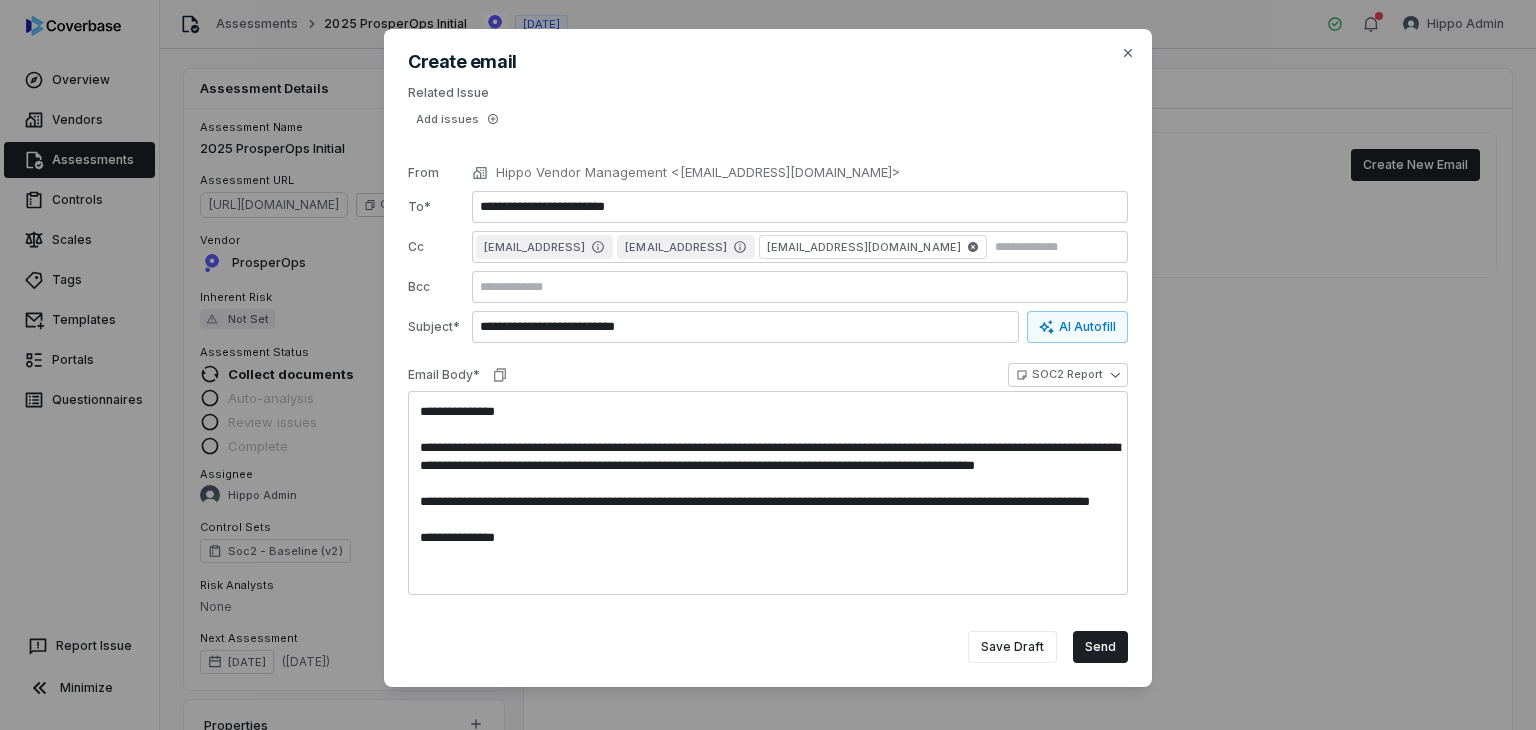 scroll, scrollTop: 0, scrollLeft: 0, axis: both 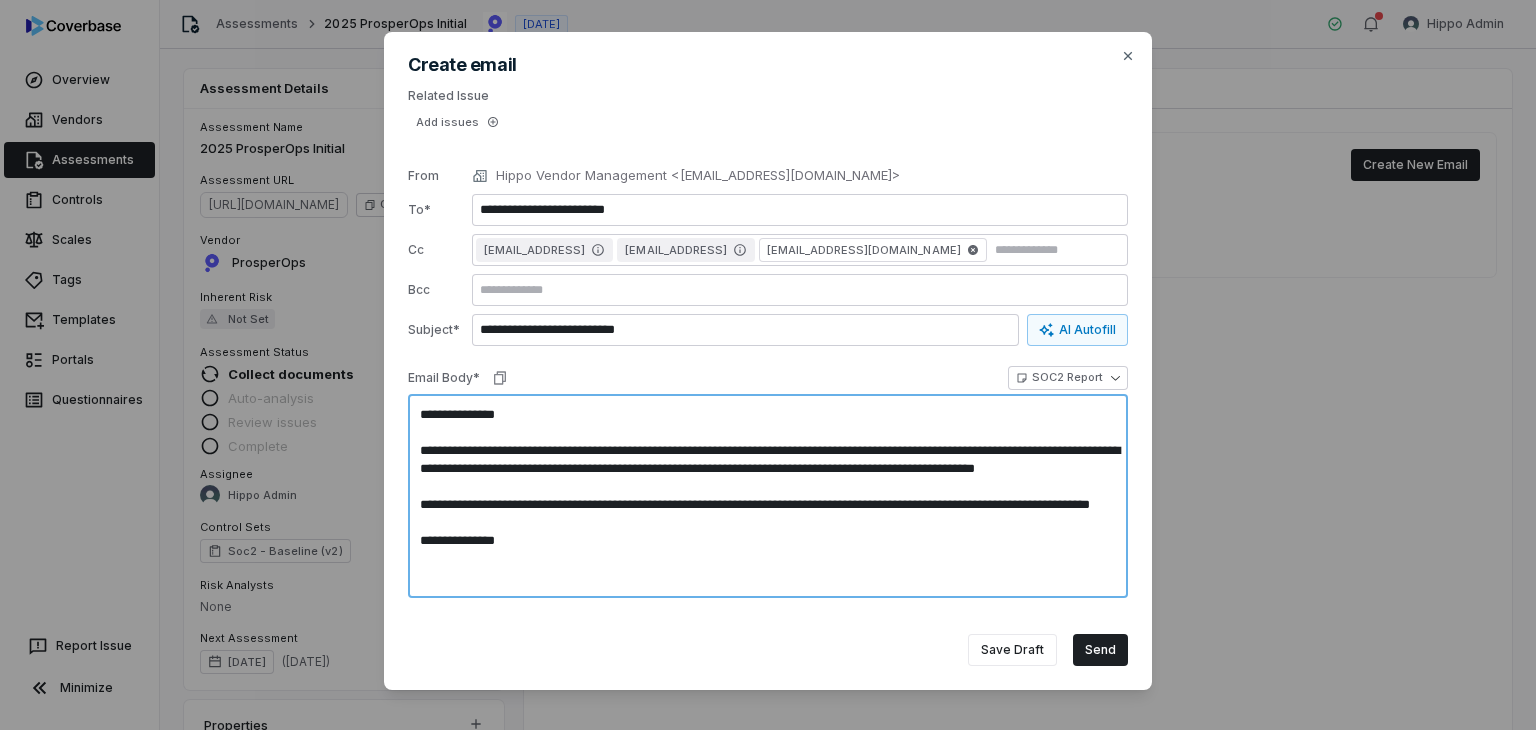 click on "**********" at bounding box center (768, 496) 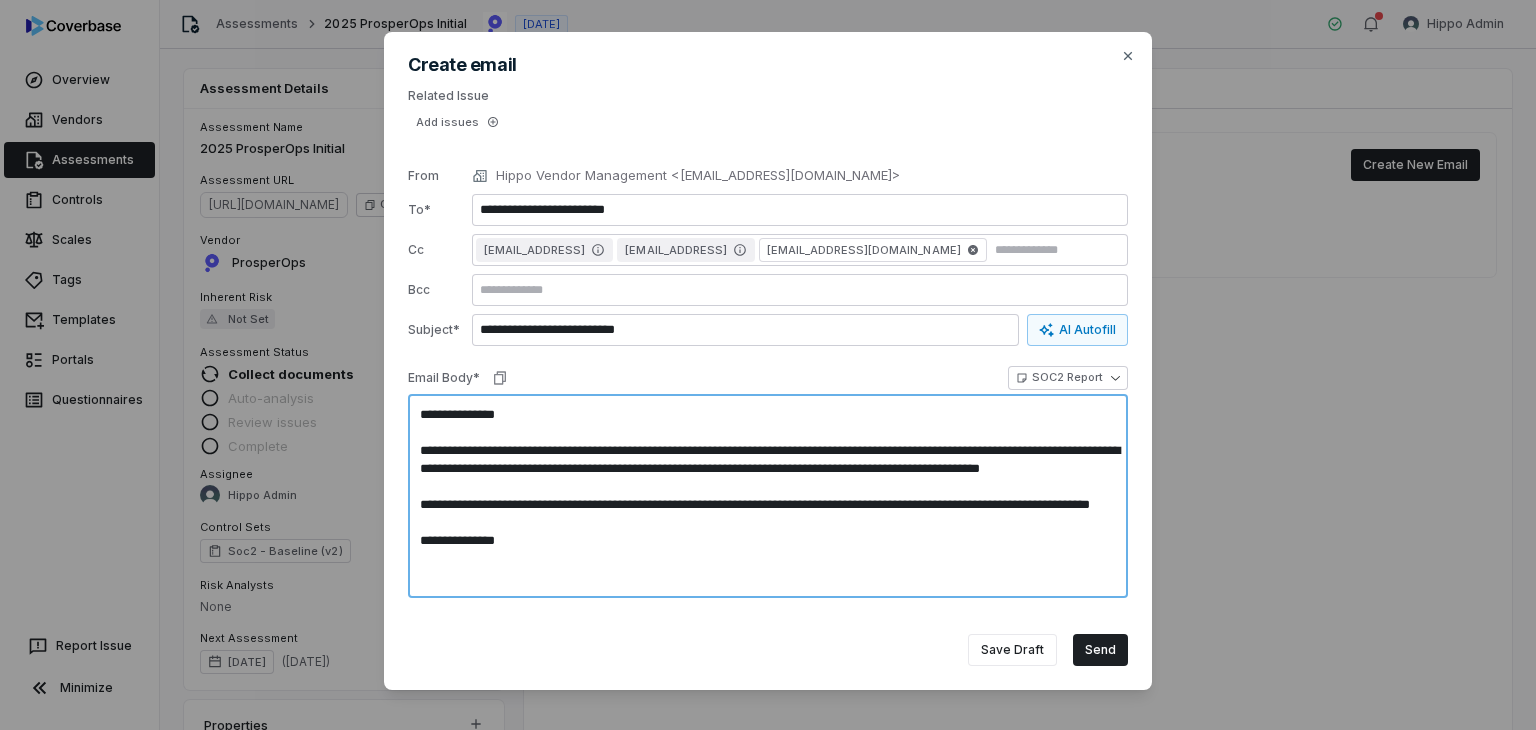 type on "*" 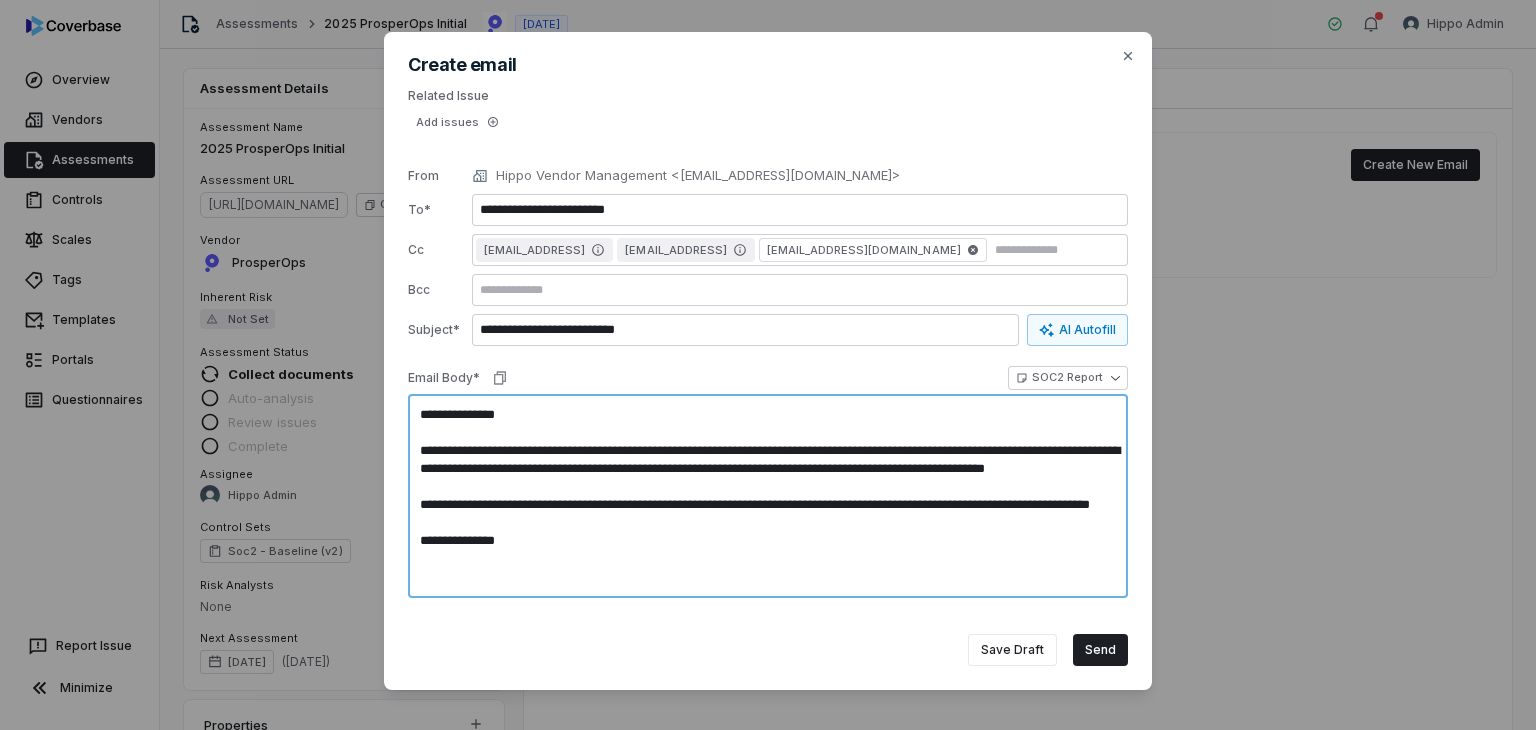 type on "*" 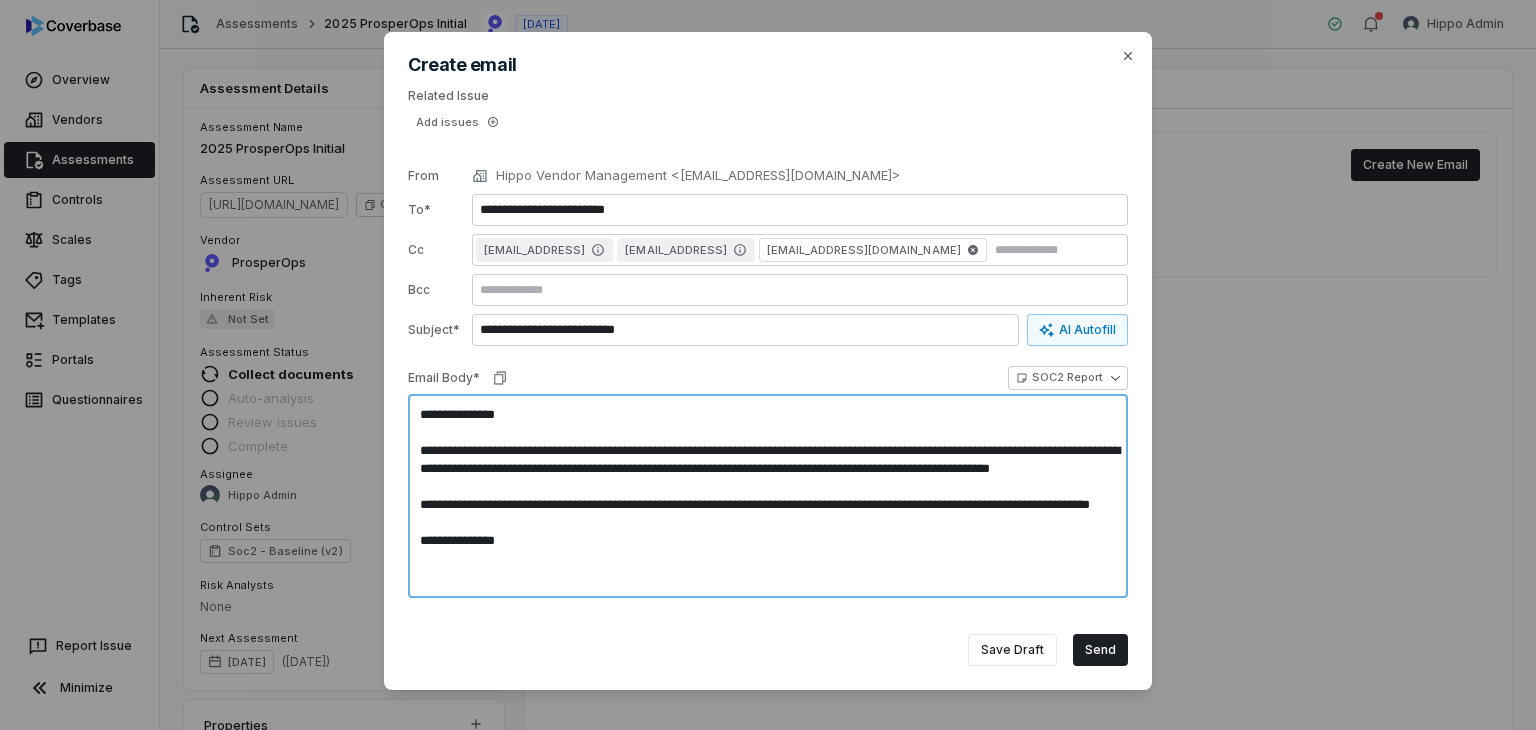 type on "*" 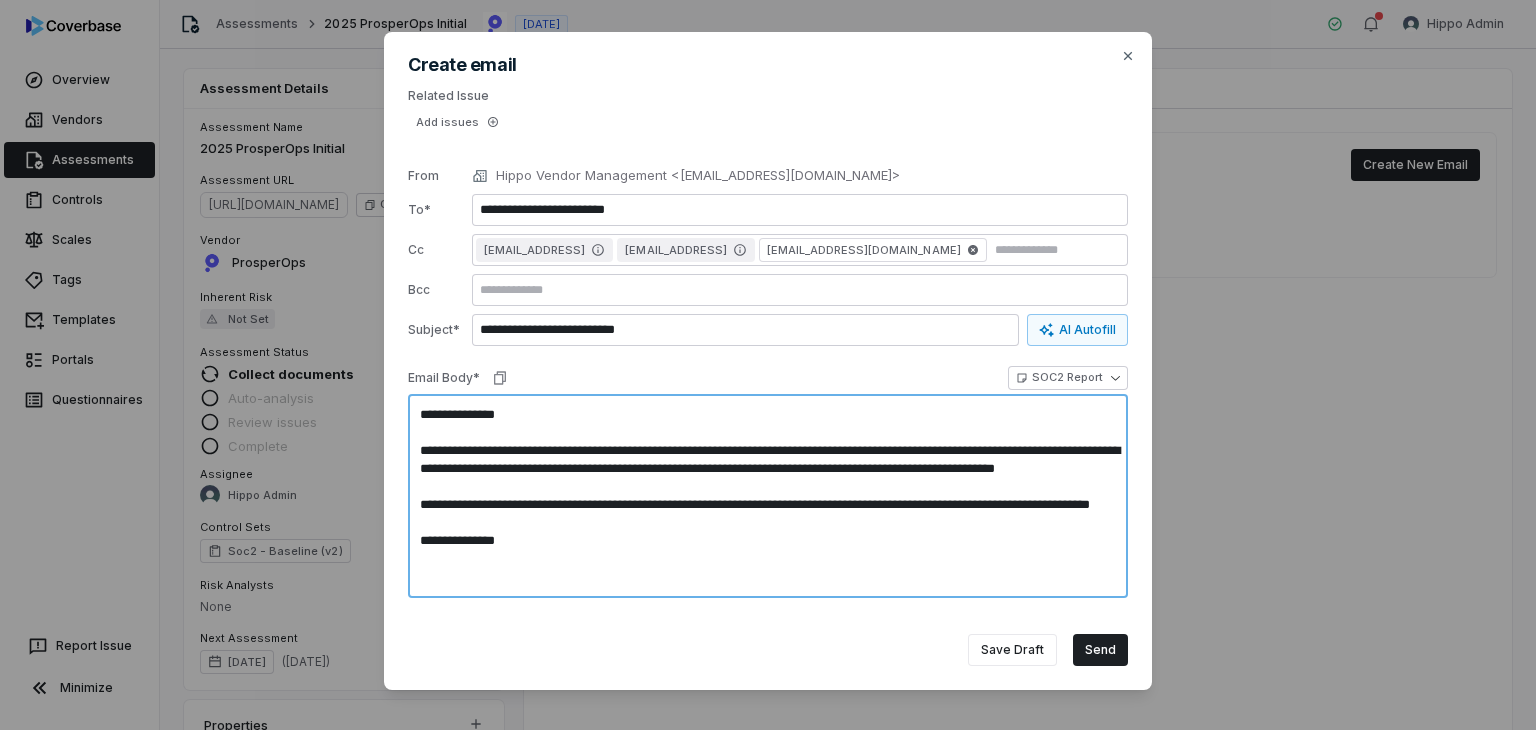 type on "*" 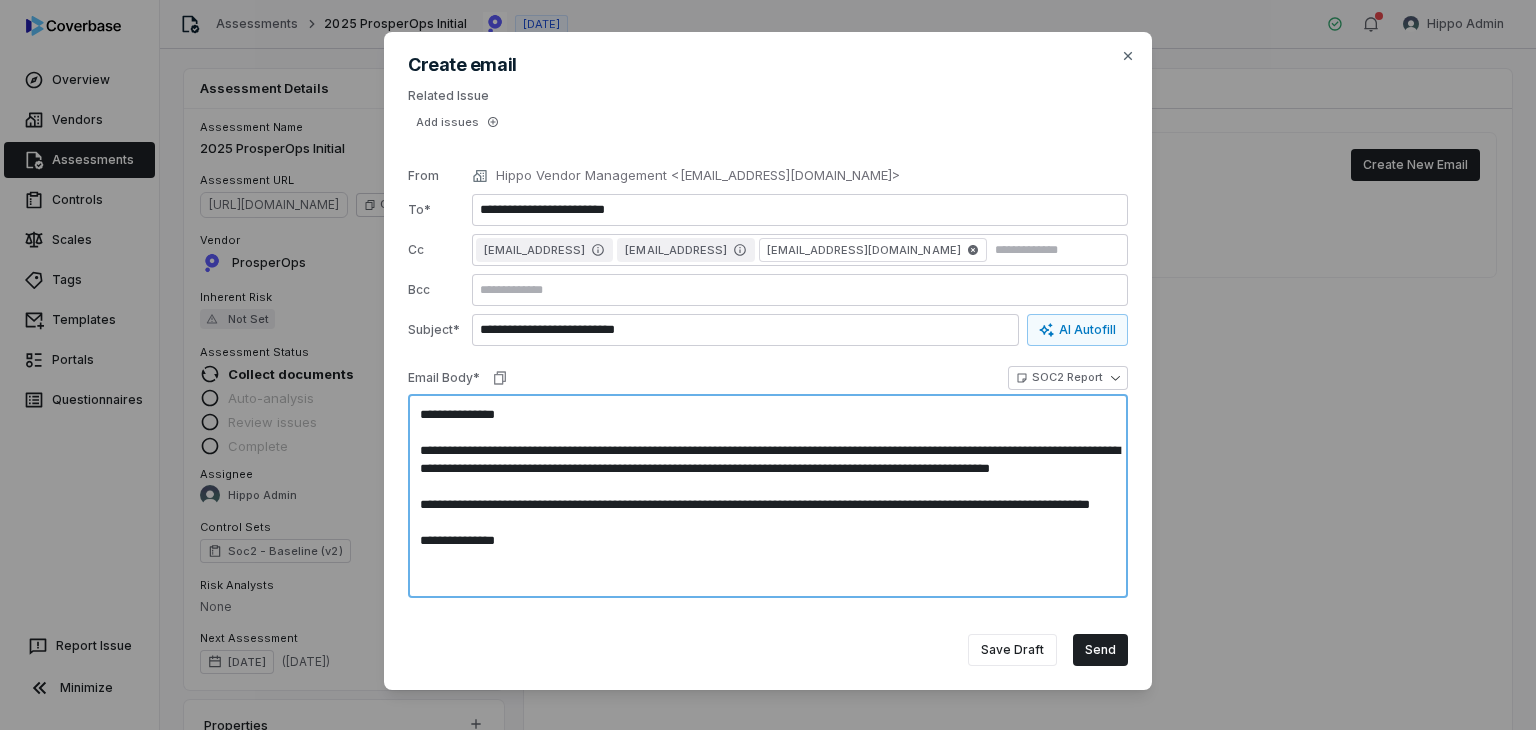 type on "*" 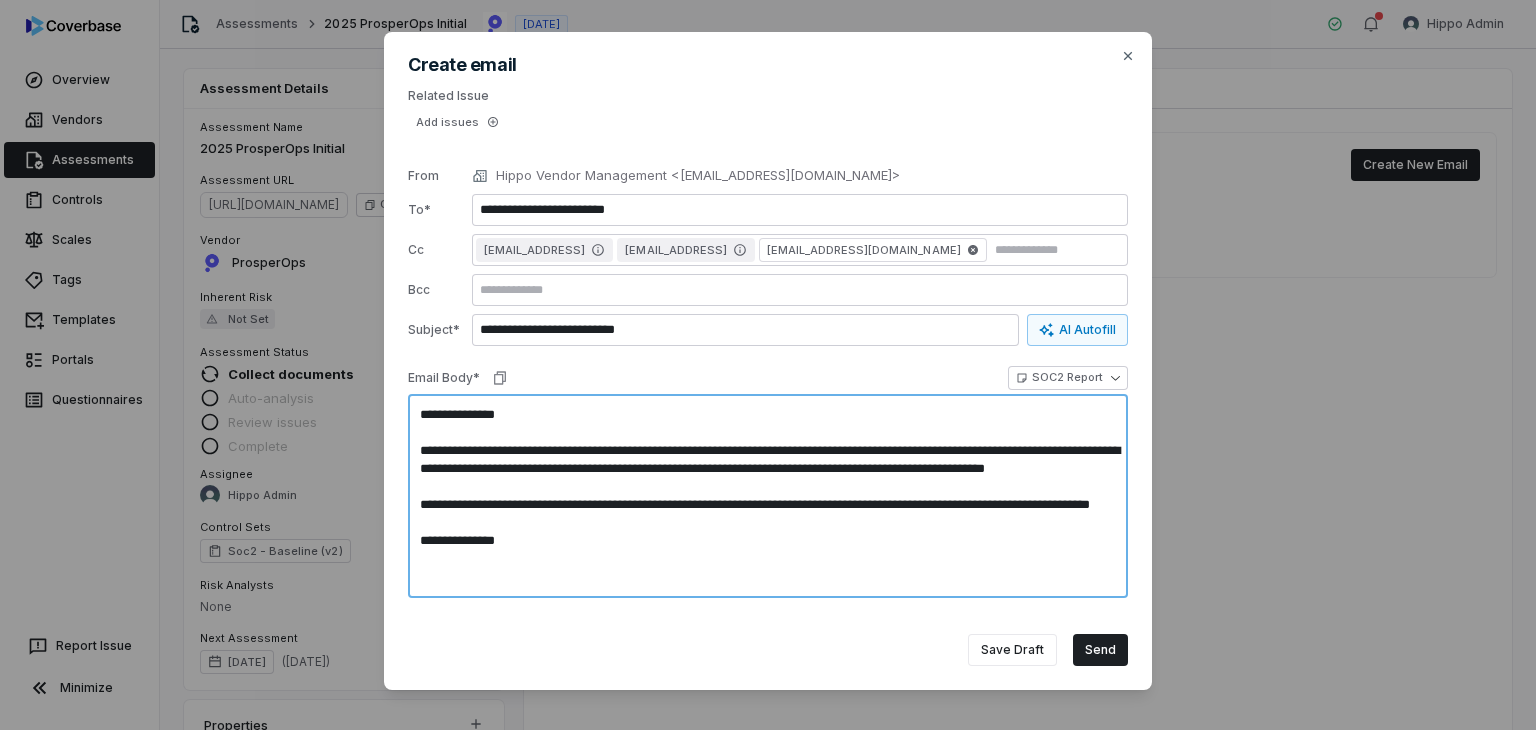 type on "*" 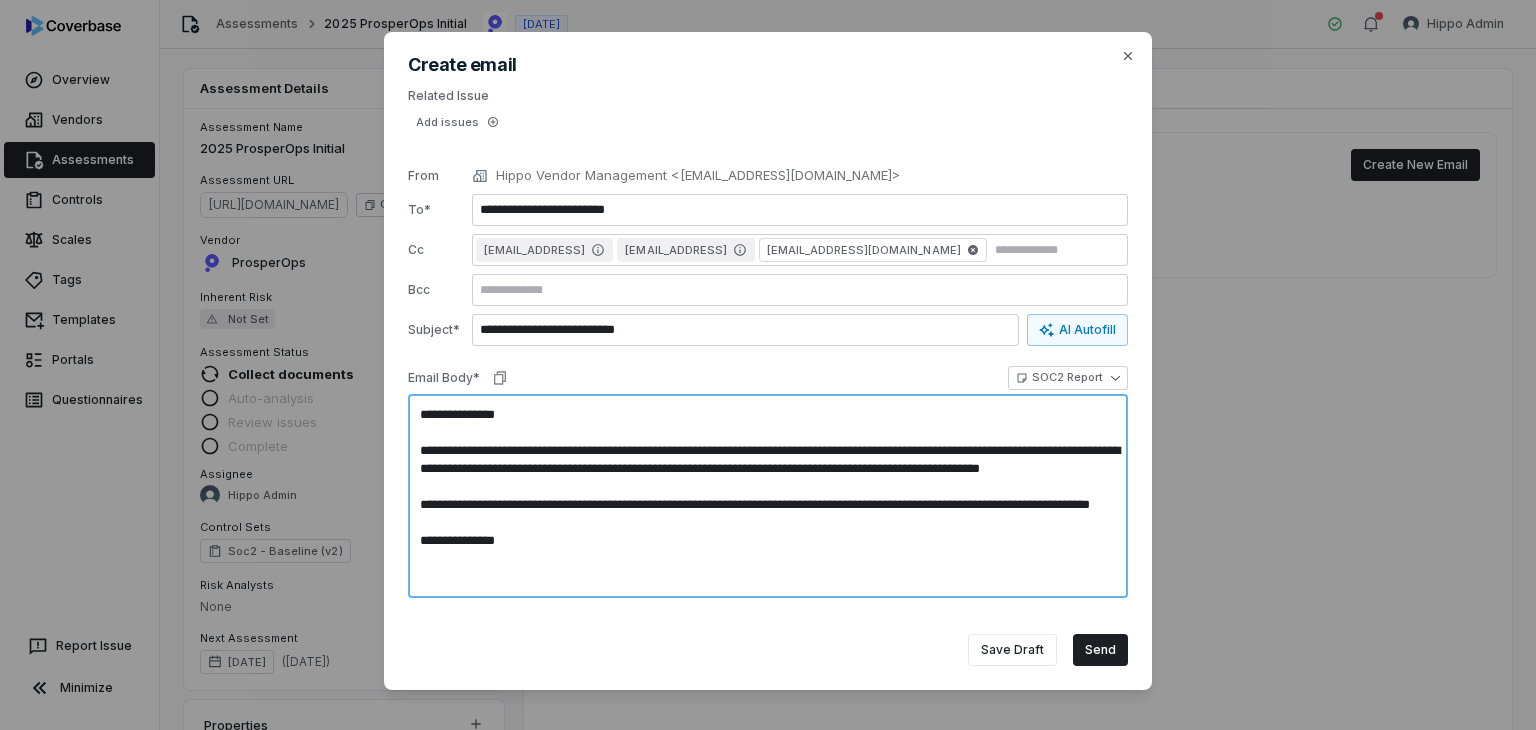 type on "*" 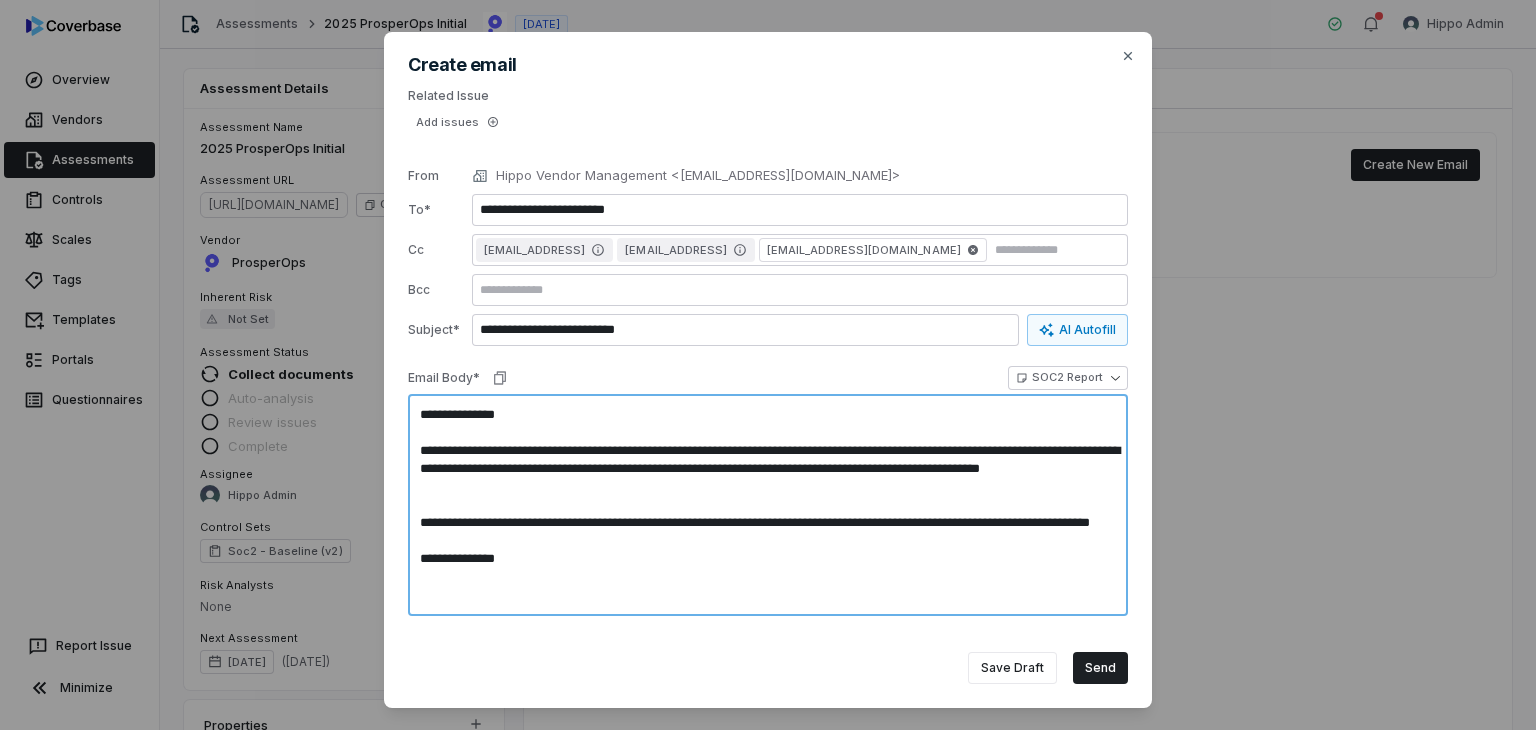 type on "*" 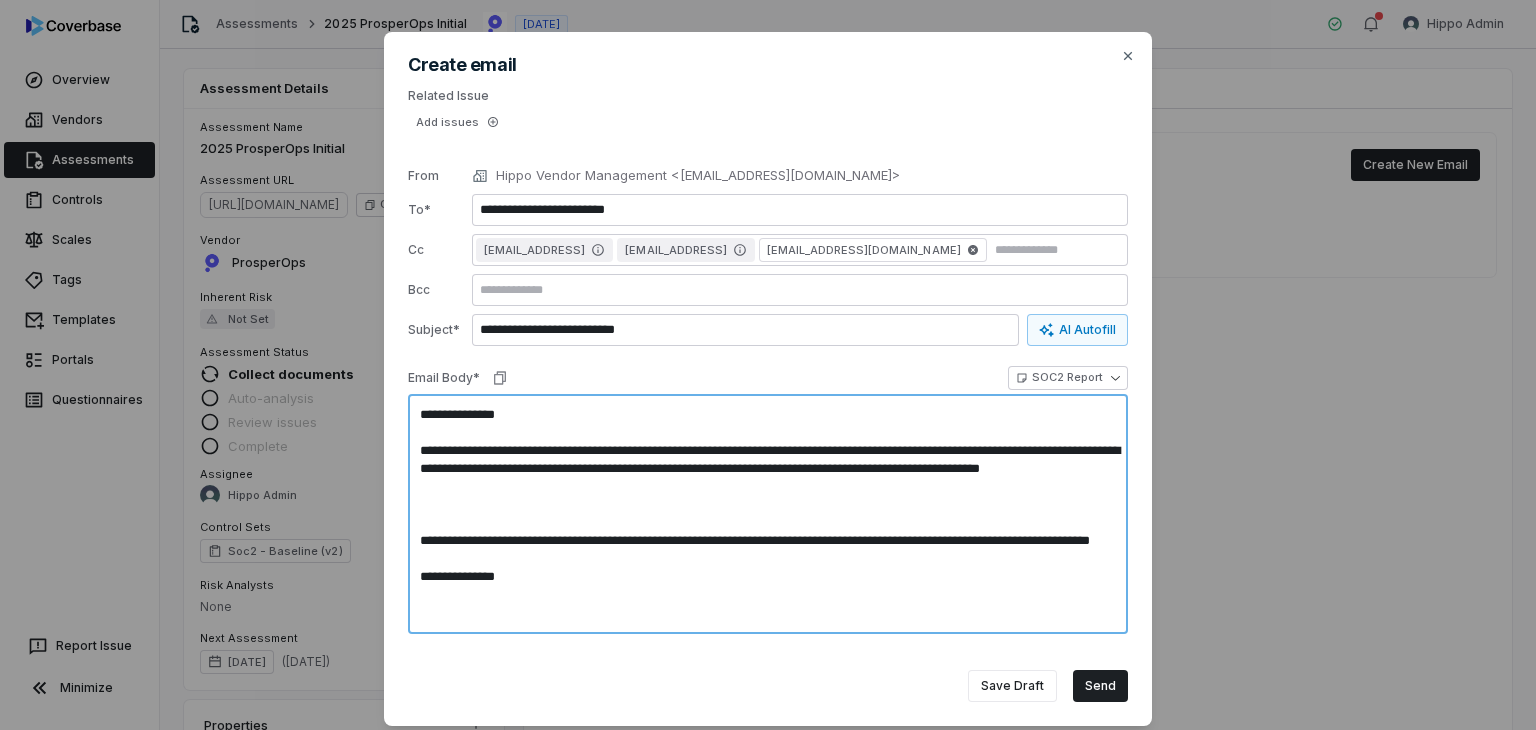 type on "*" 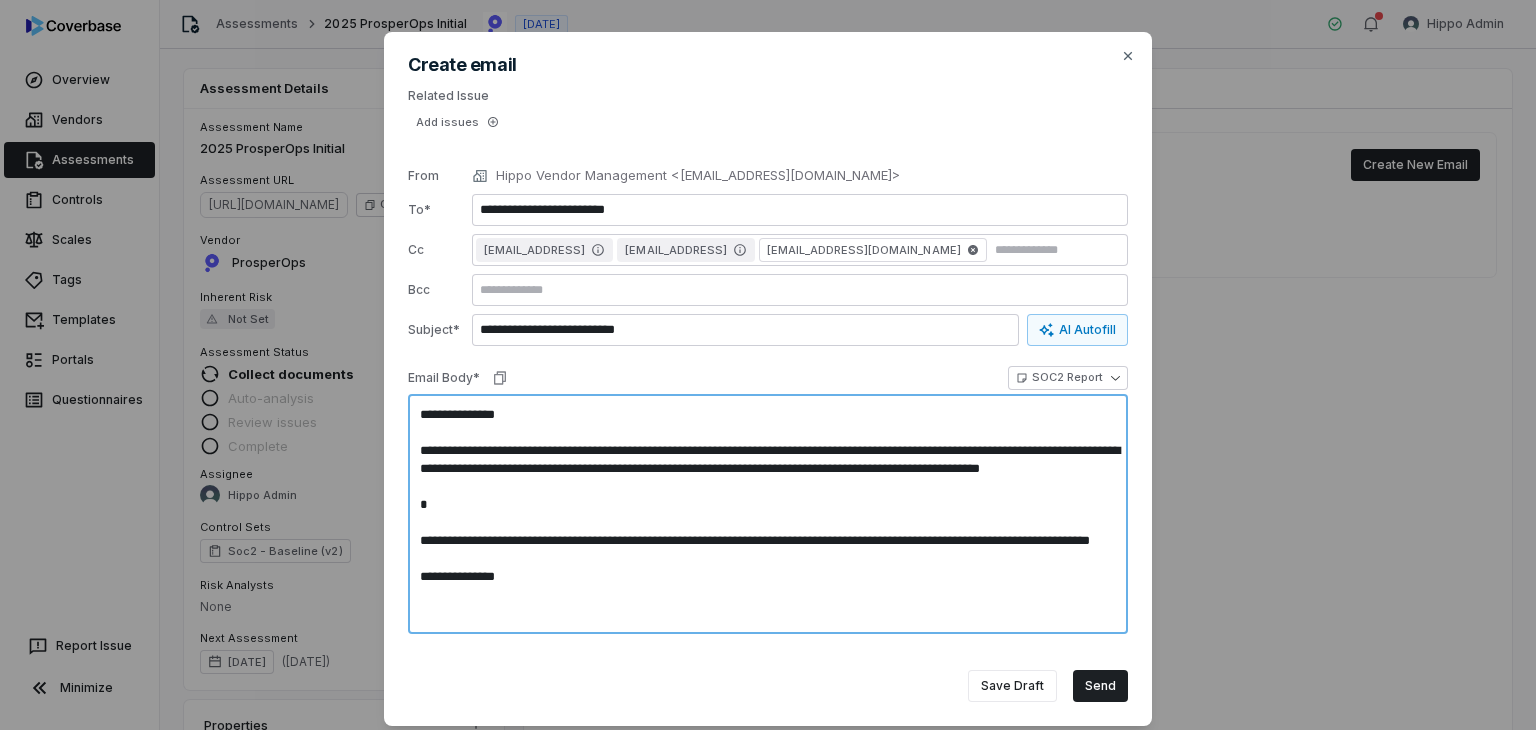 type on "*" 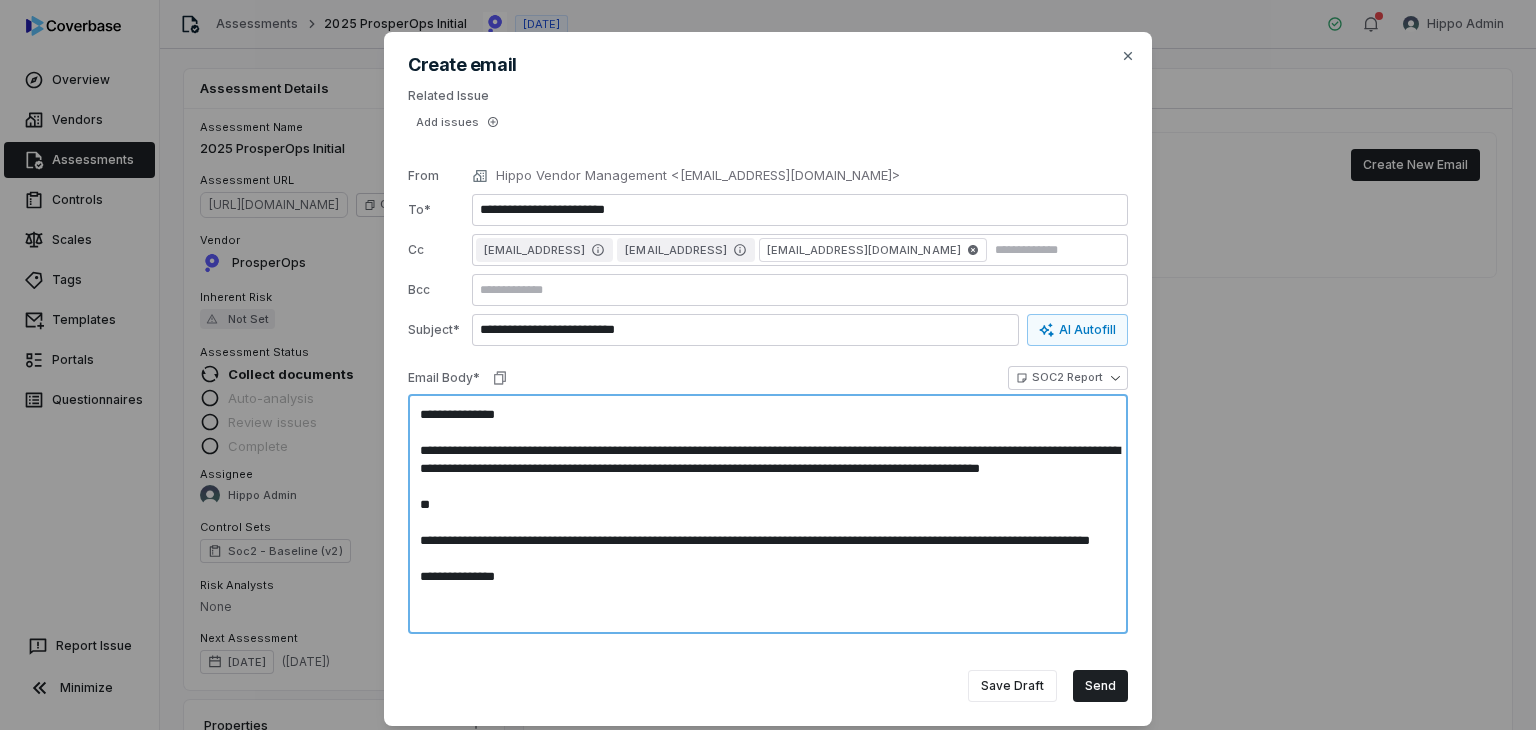 type on "*" 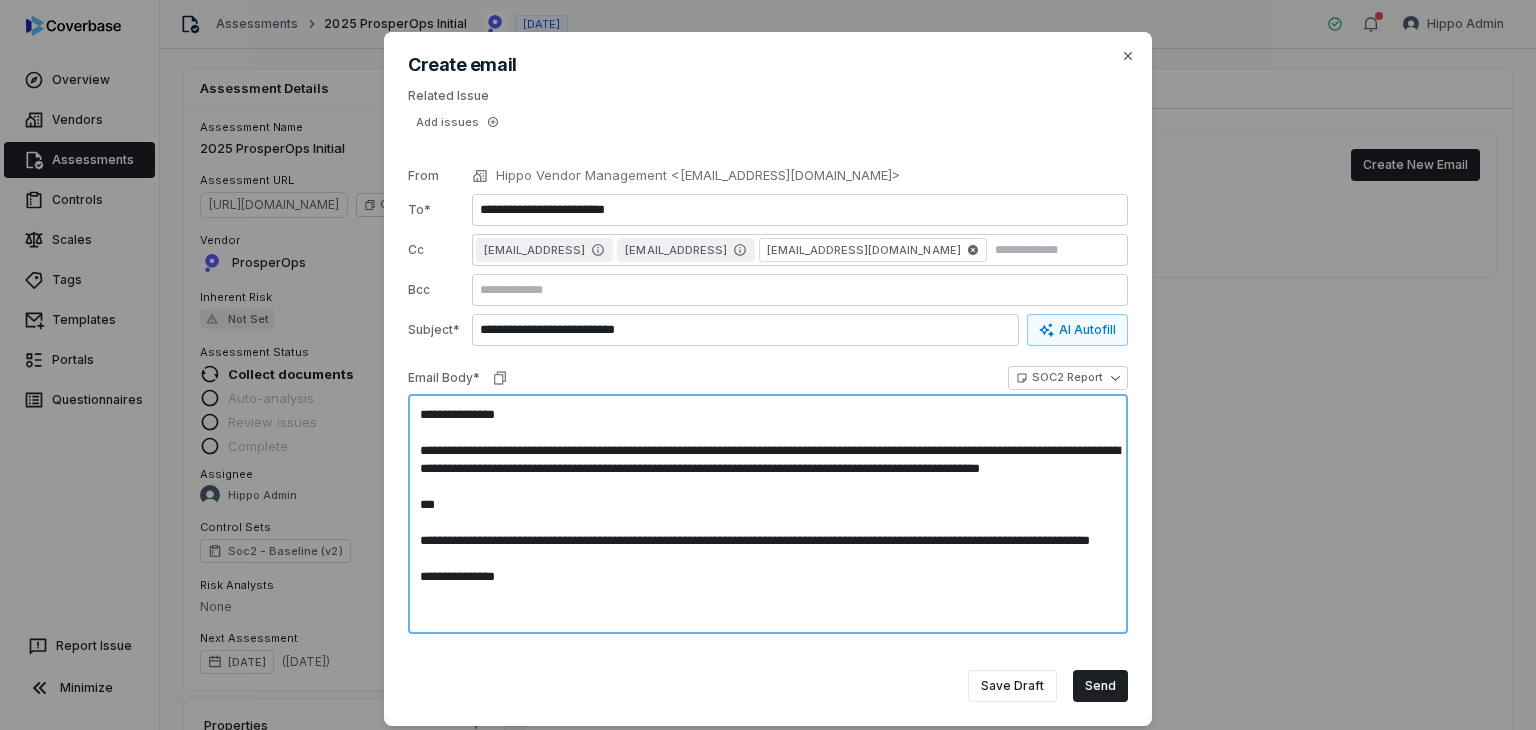 type on "*" 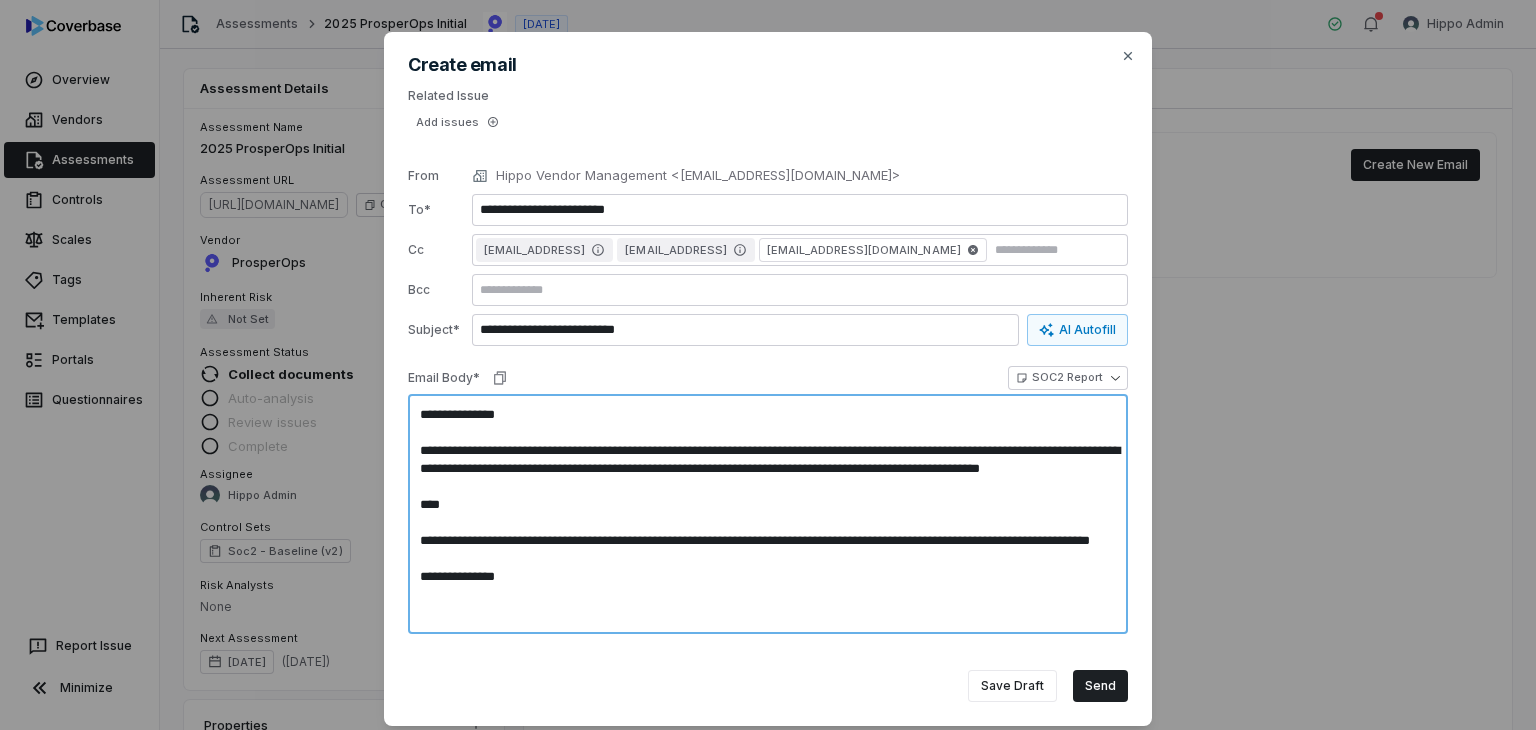 type on "*" 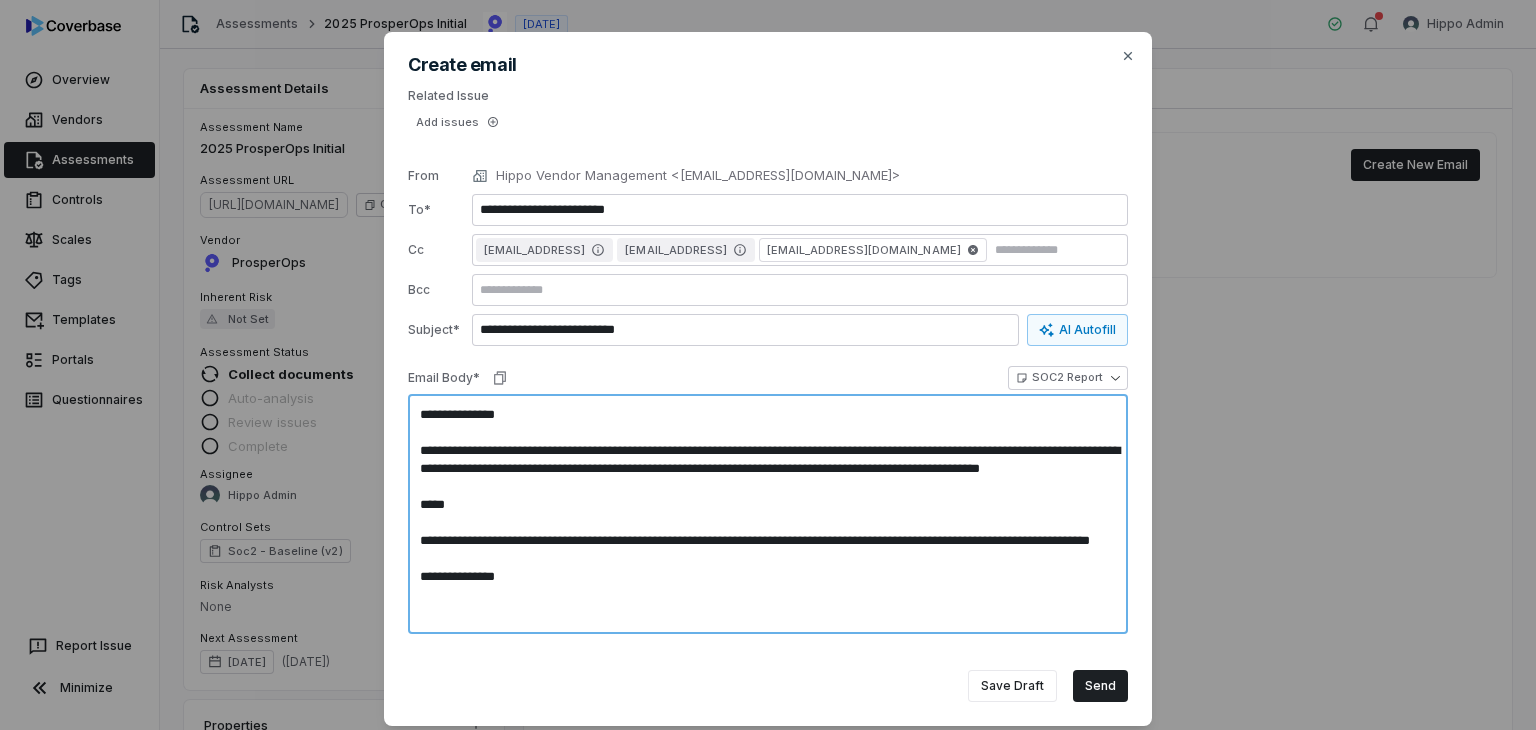 type on "*" 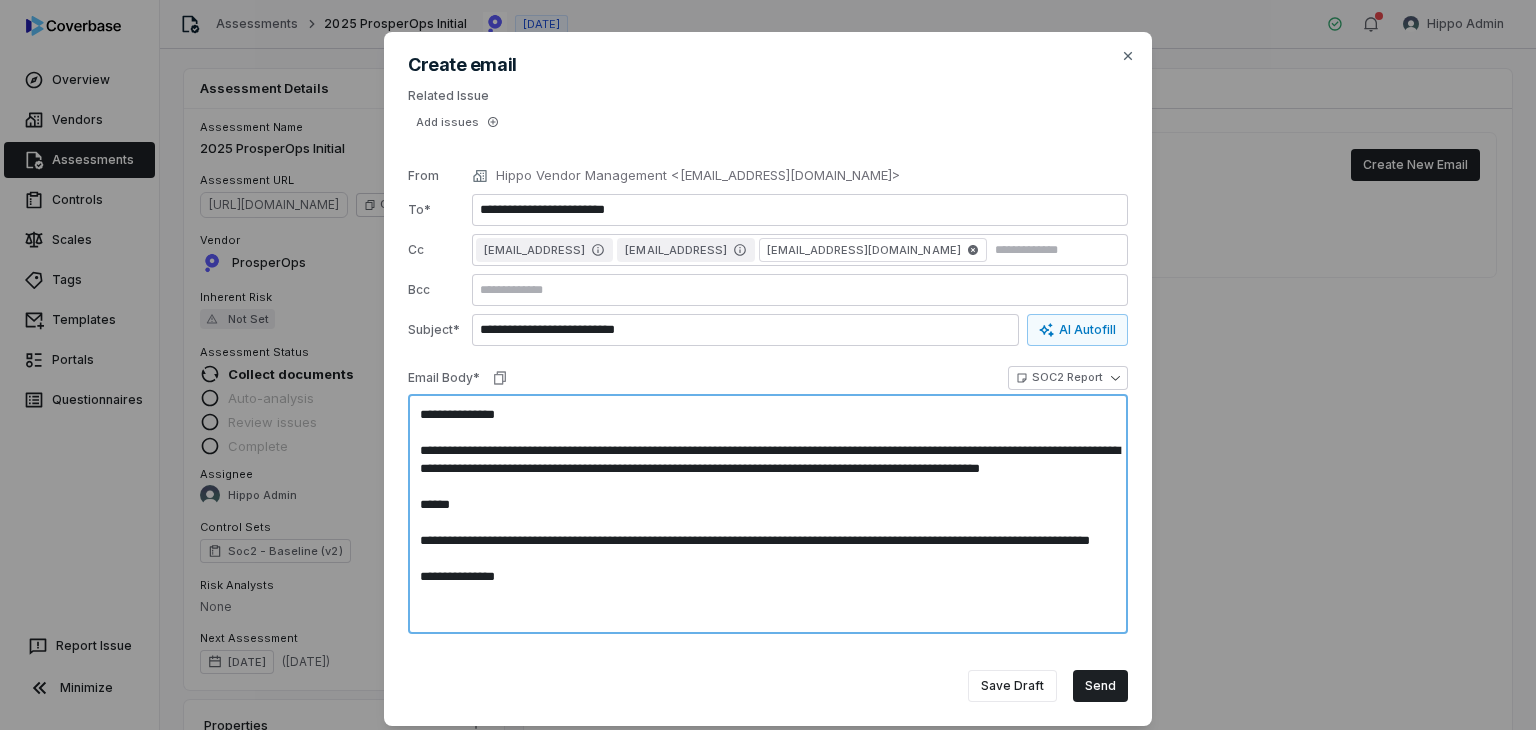 type on "*" 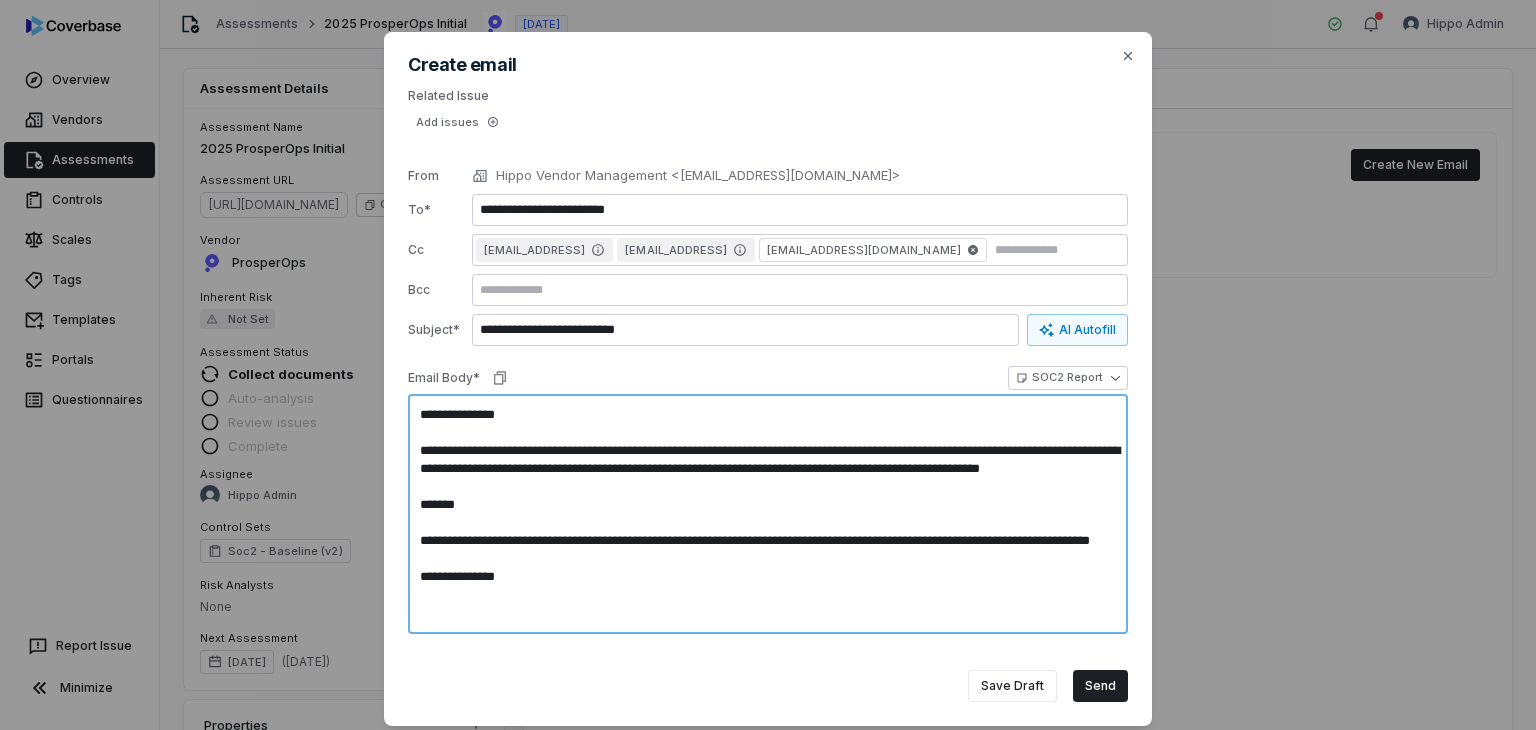 type on "*" 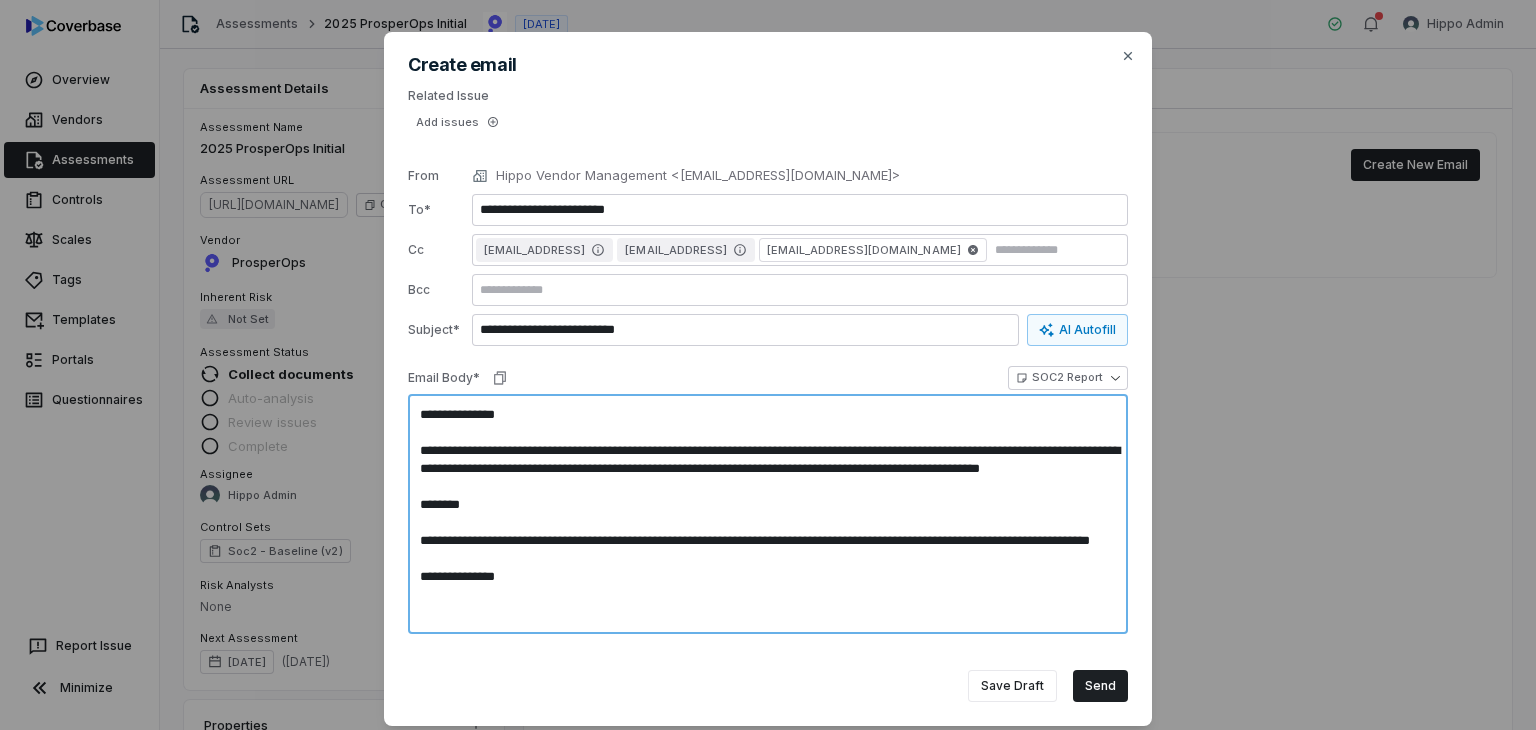 type on "*" 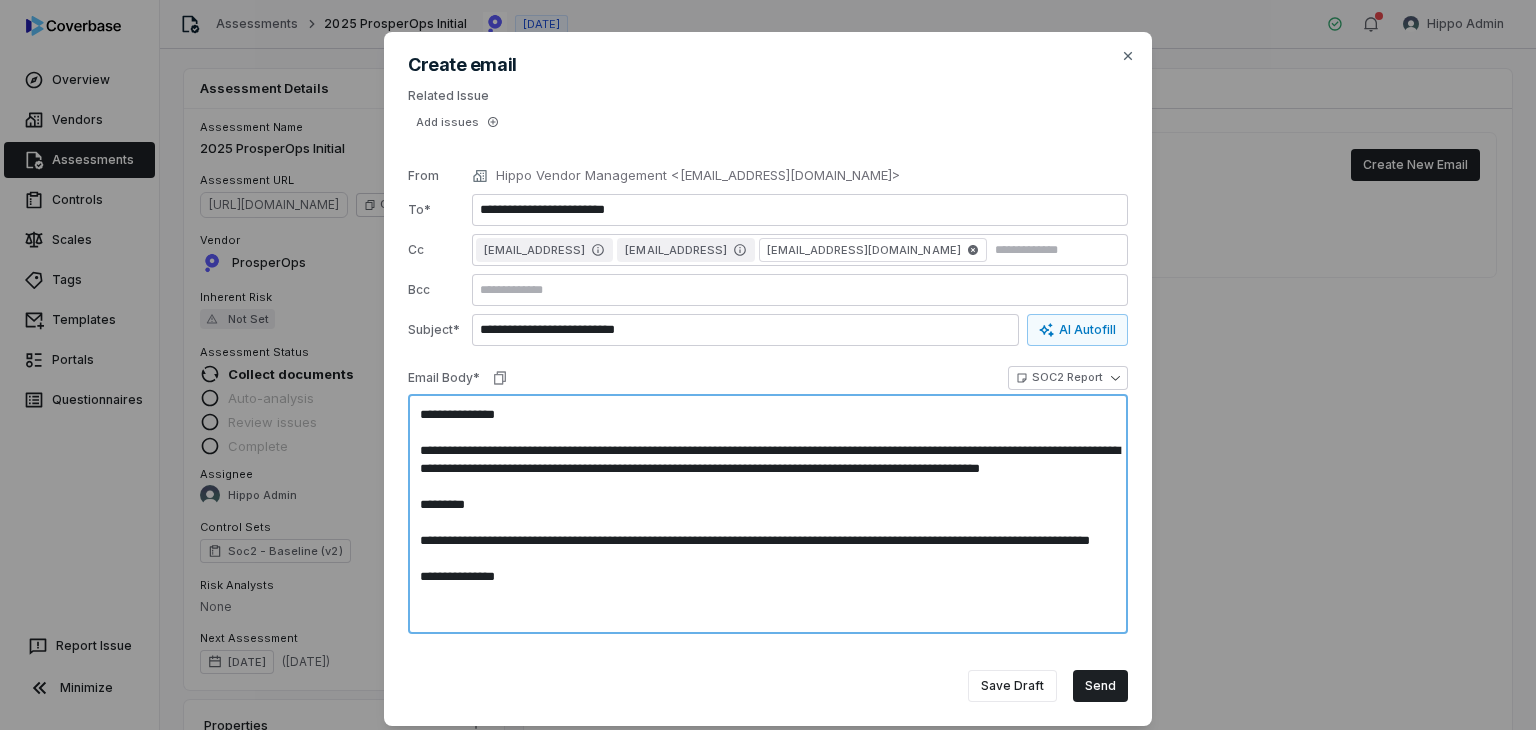 type on "*" 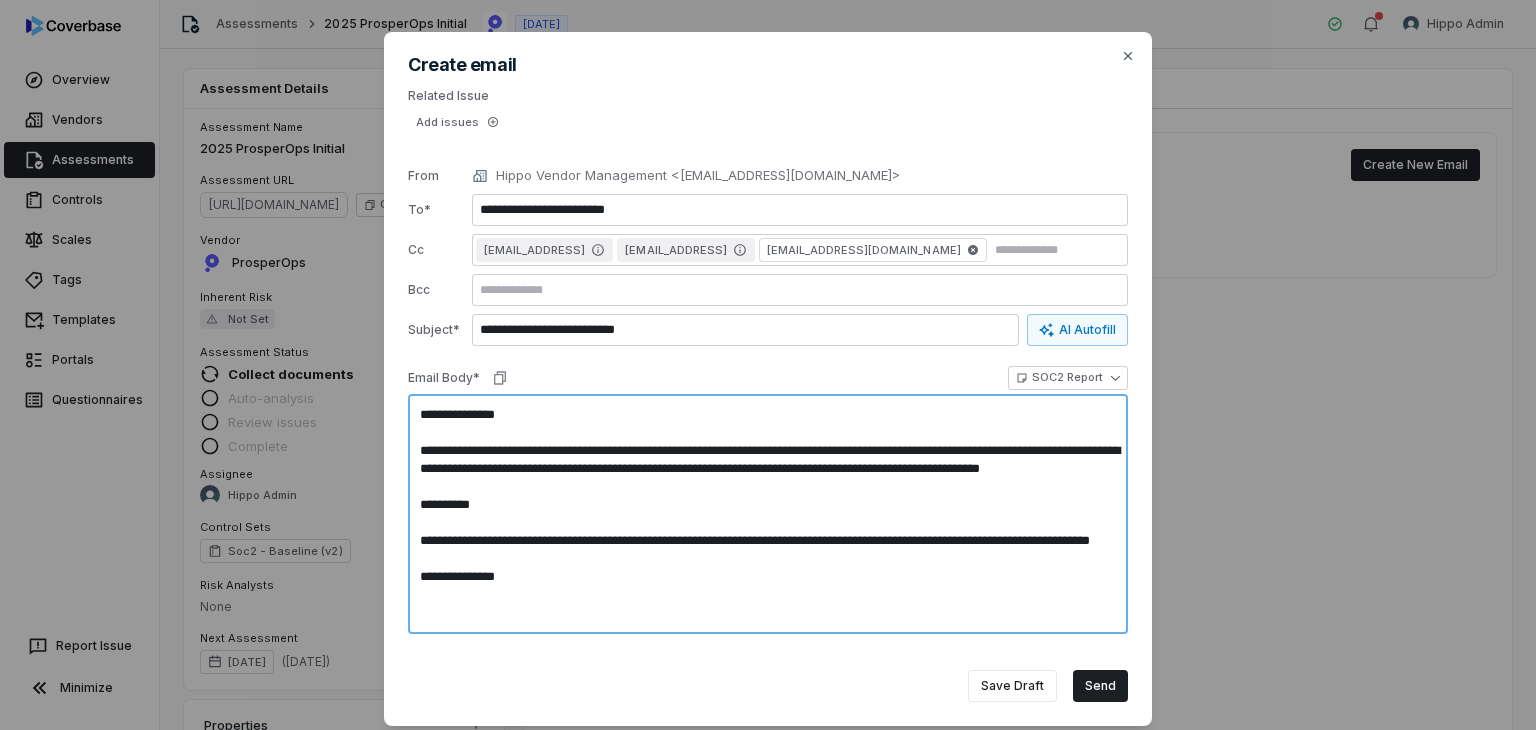 type on "*" 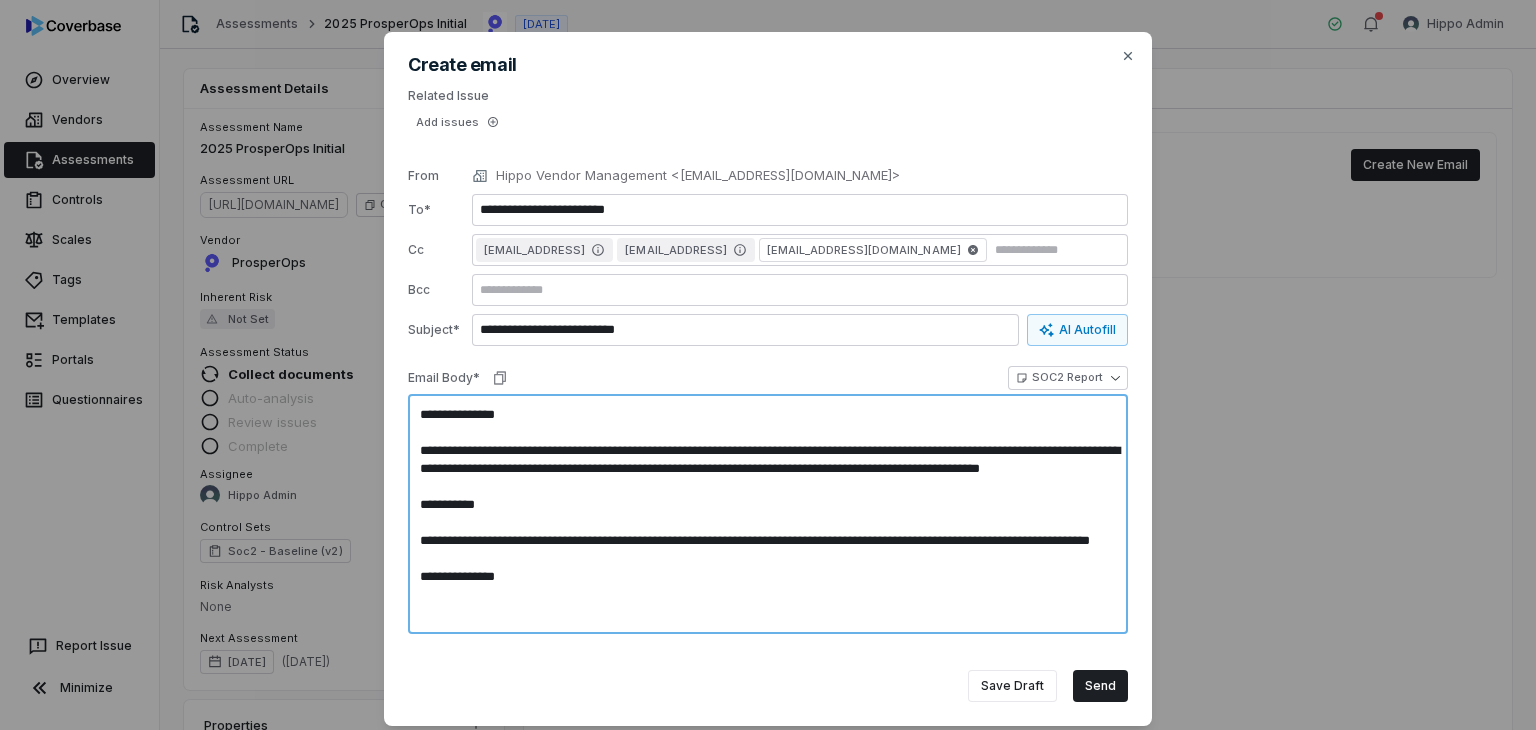 type on "*" 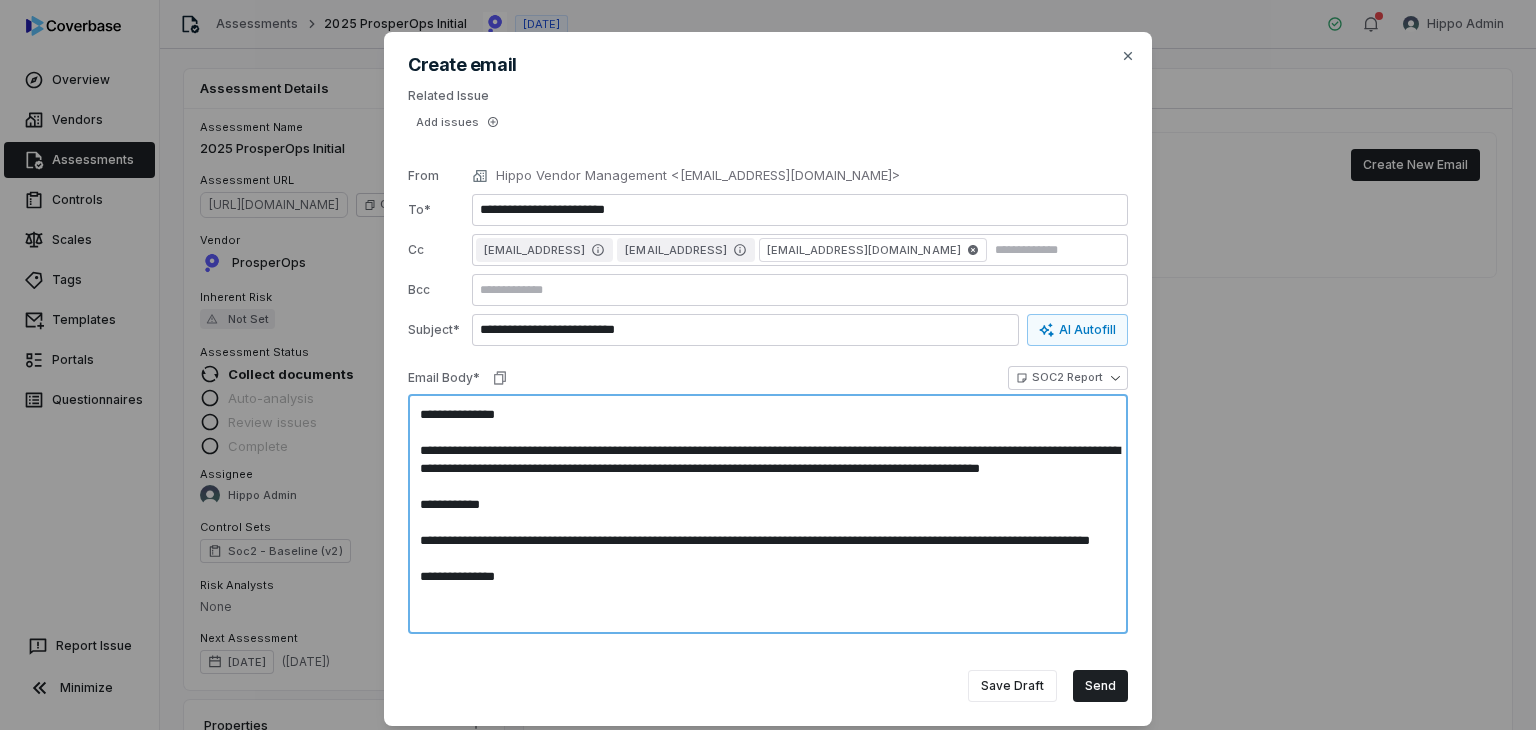 type on "*" 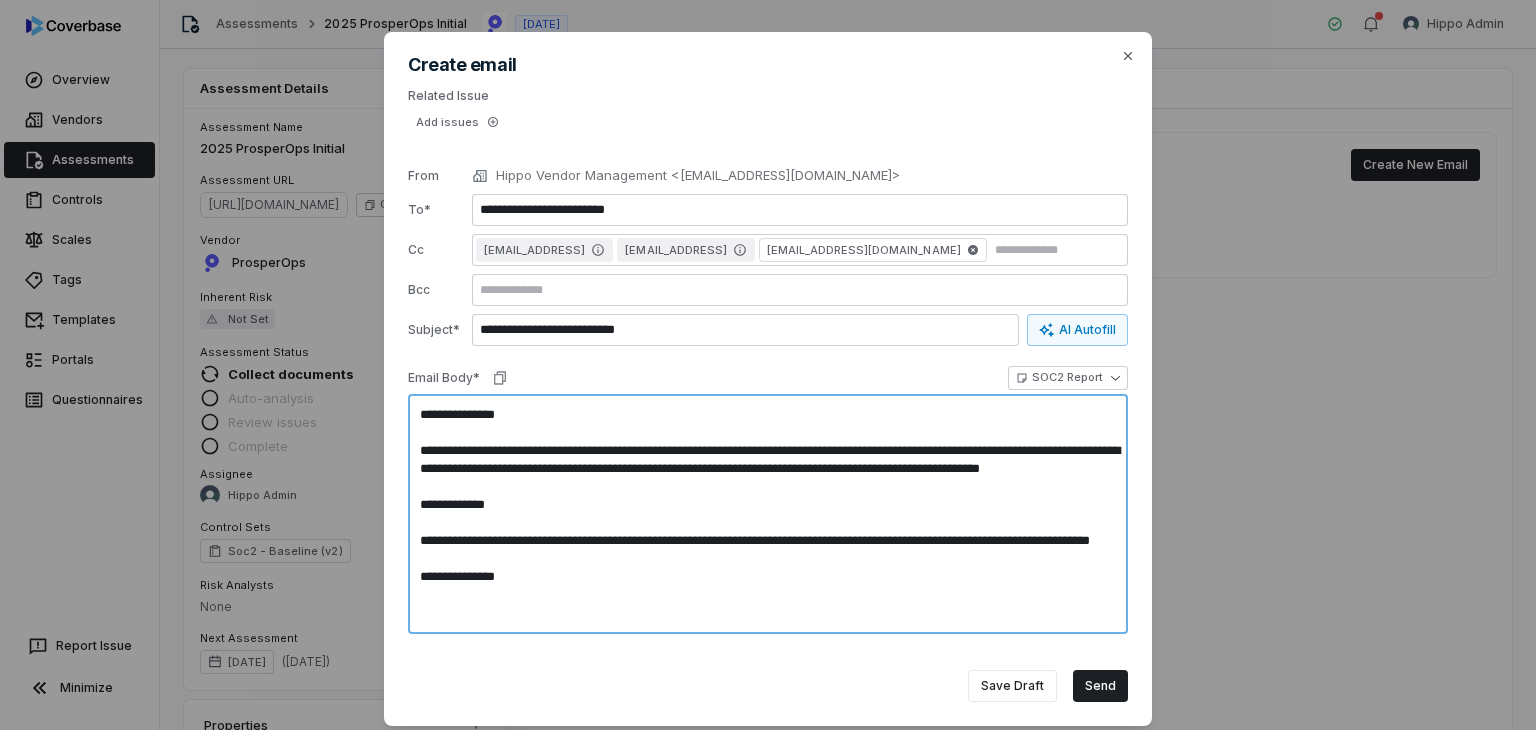 type on "*" 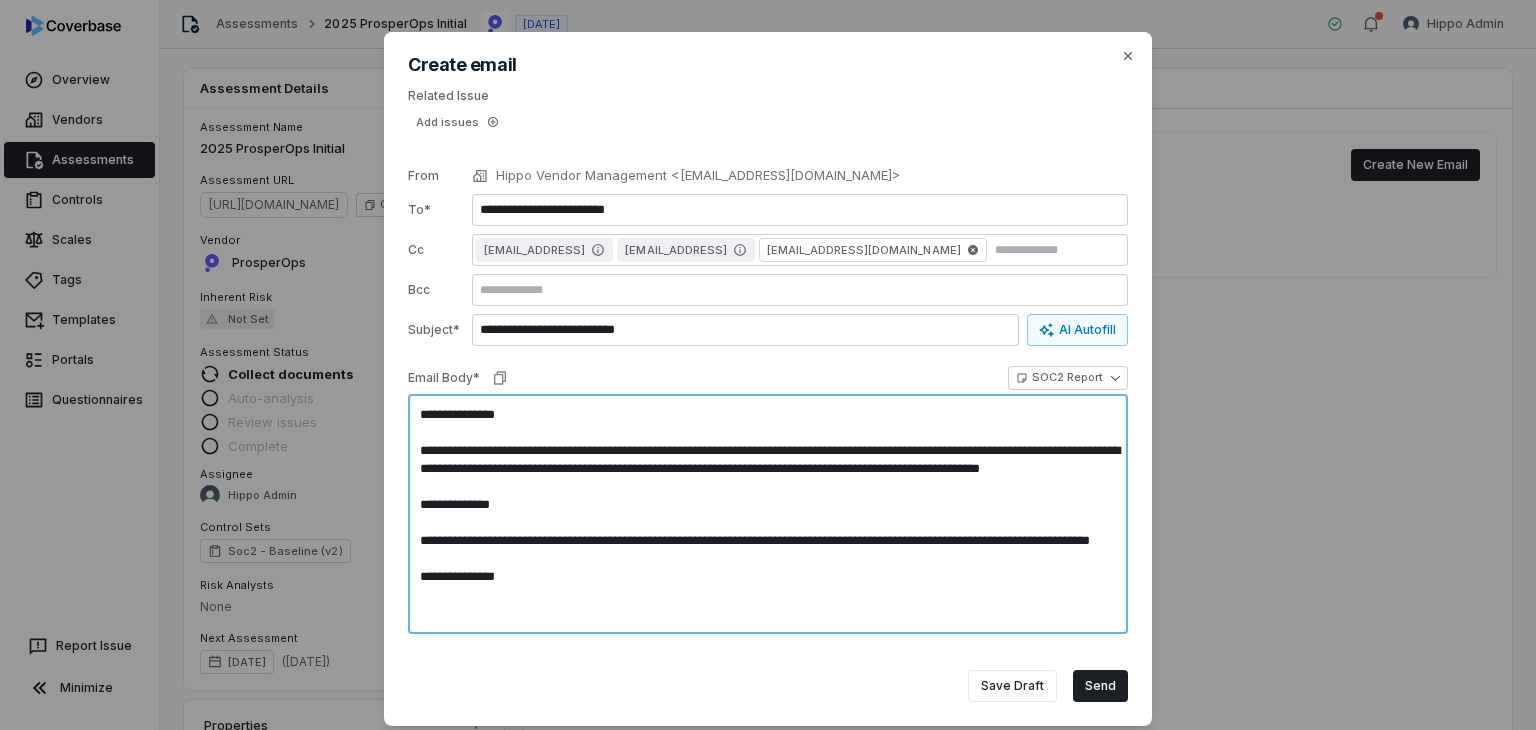 type on "*" 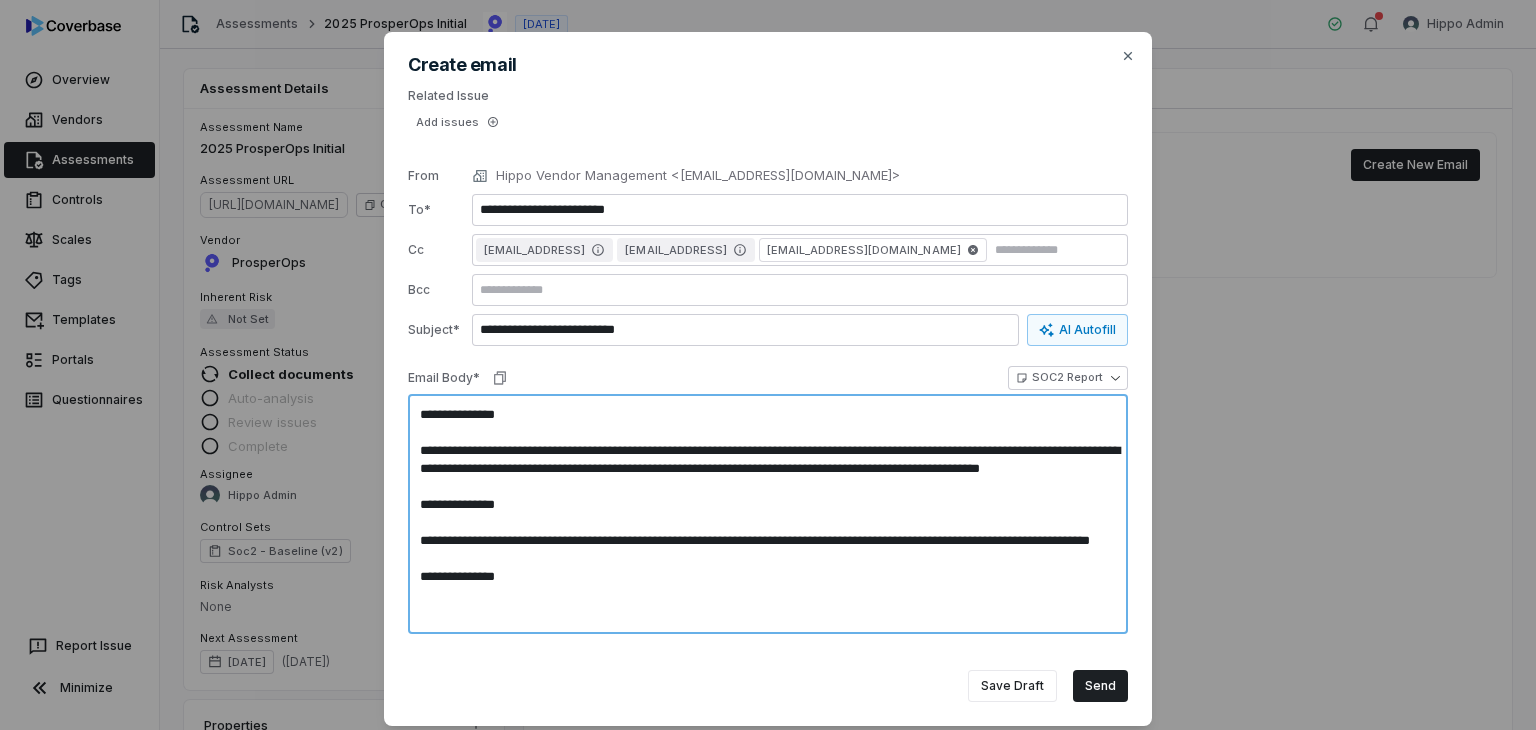 type on "*" 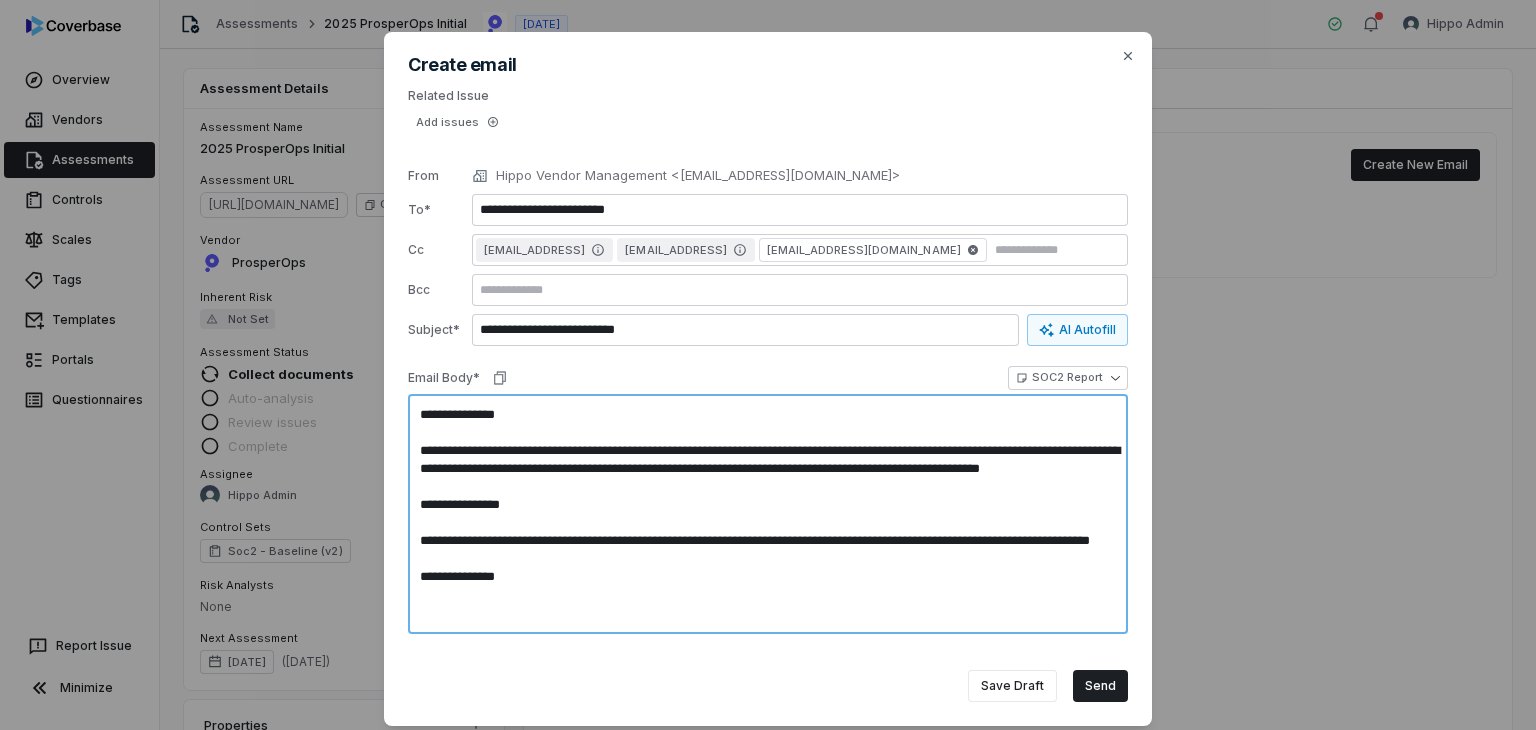 type on "*" 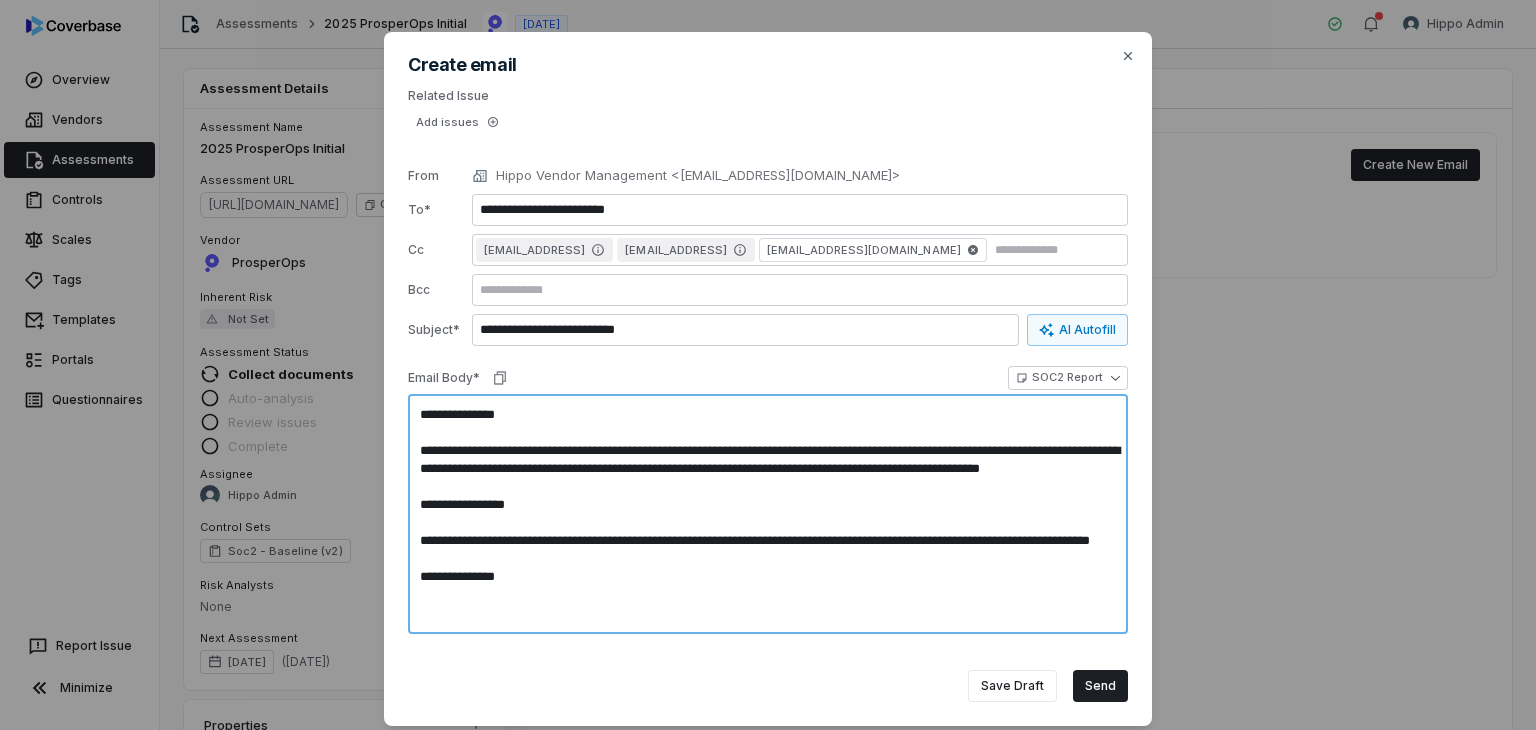 type on "*" 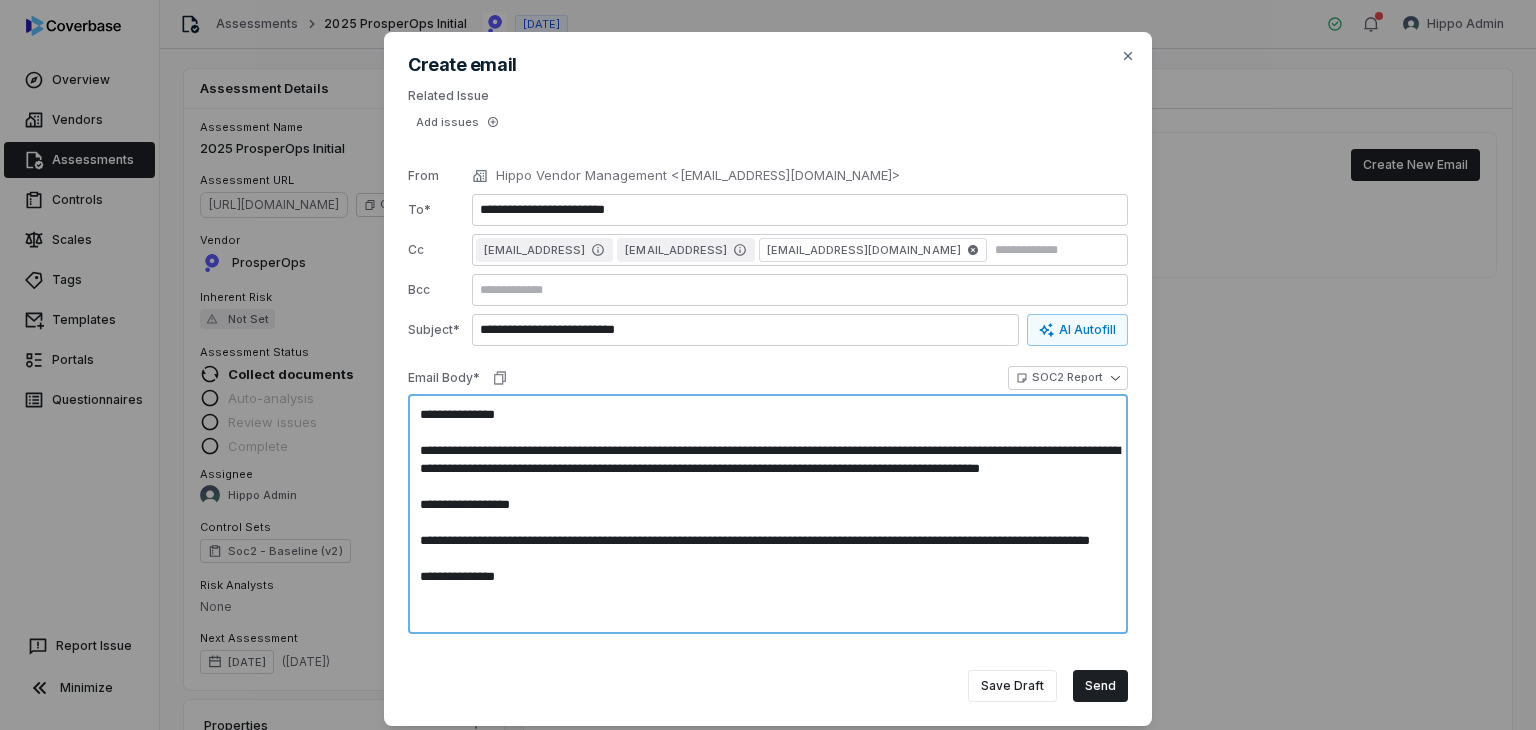 type on "*" 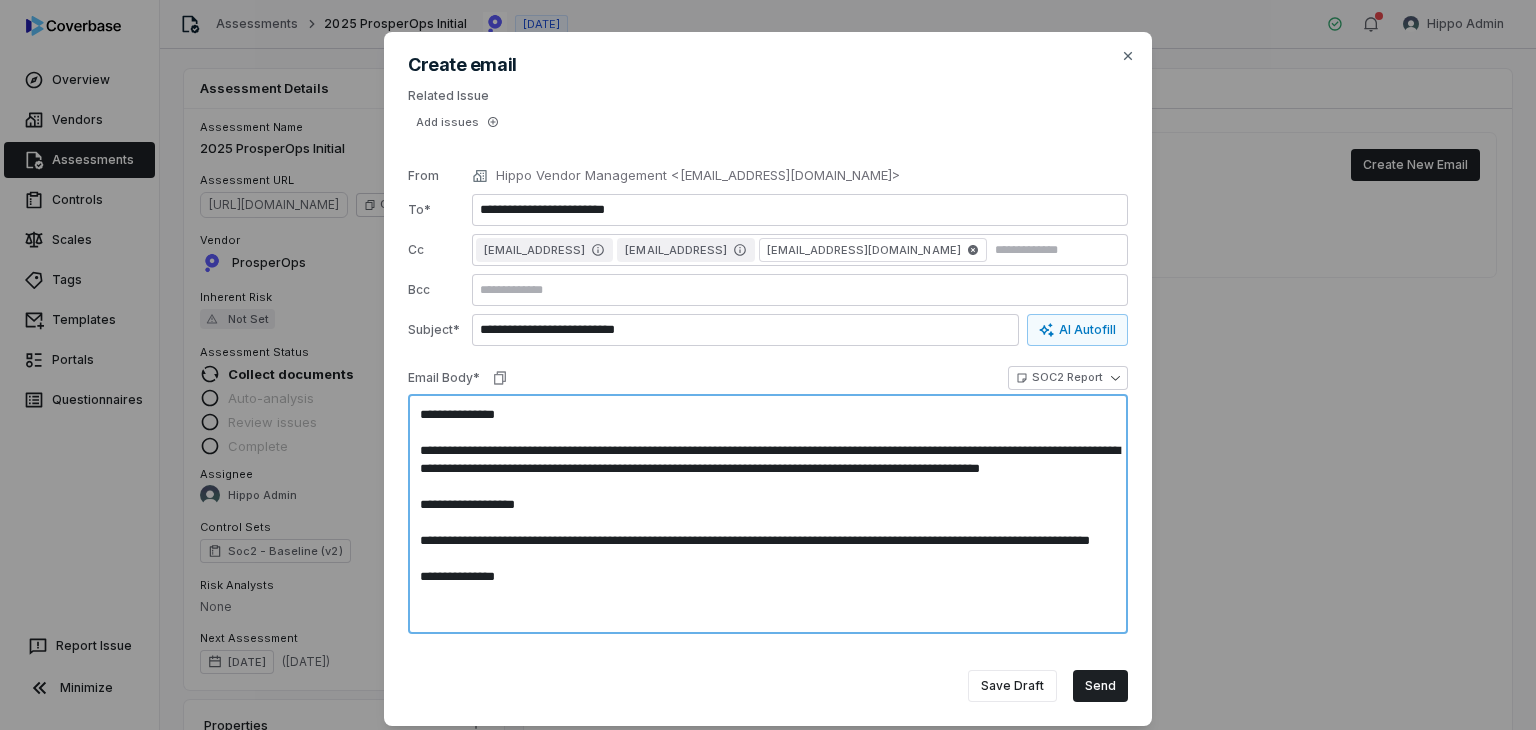 type on "*" 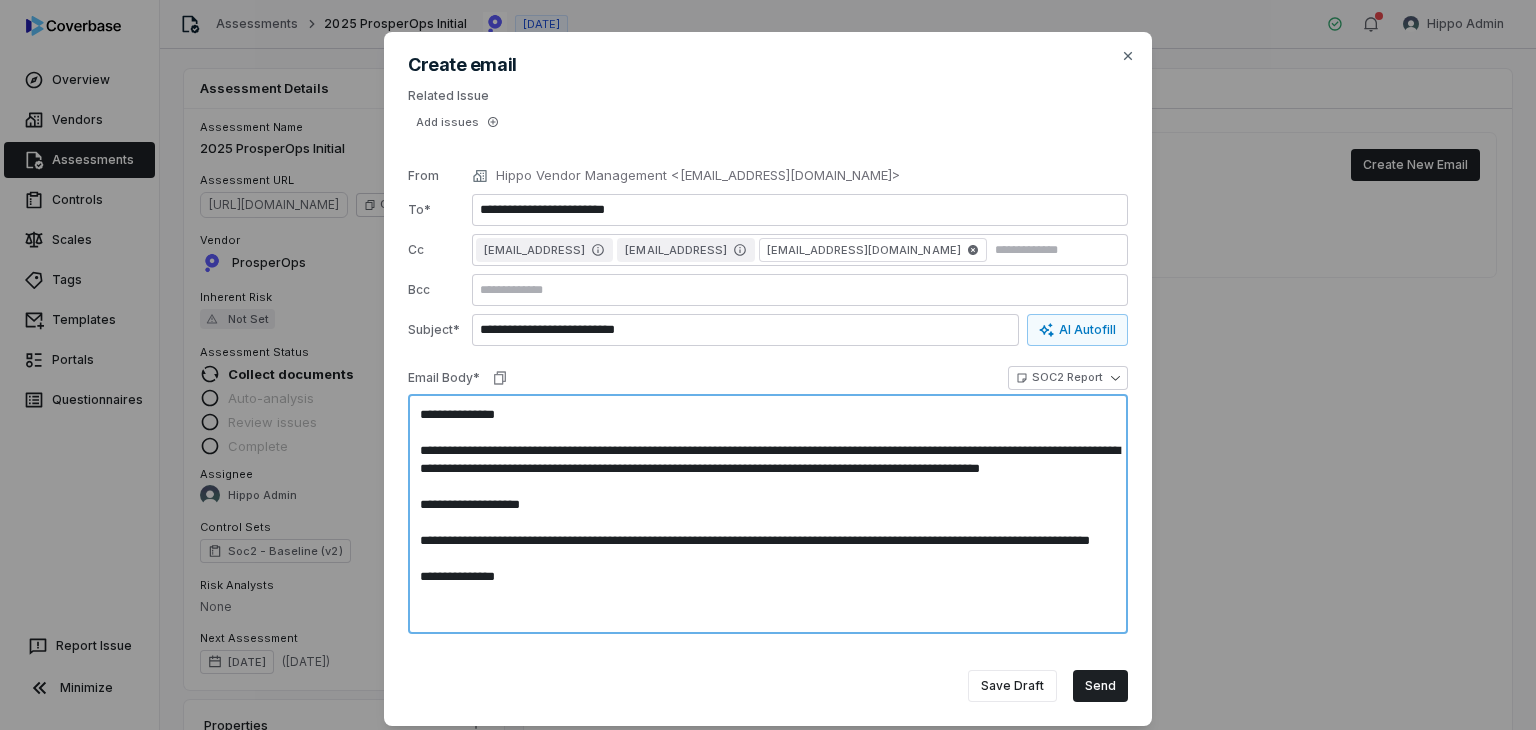 type on "*" 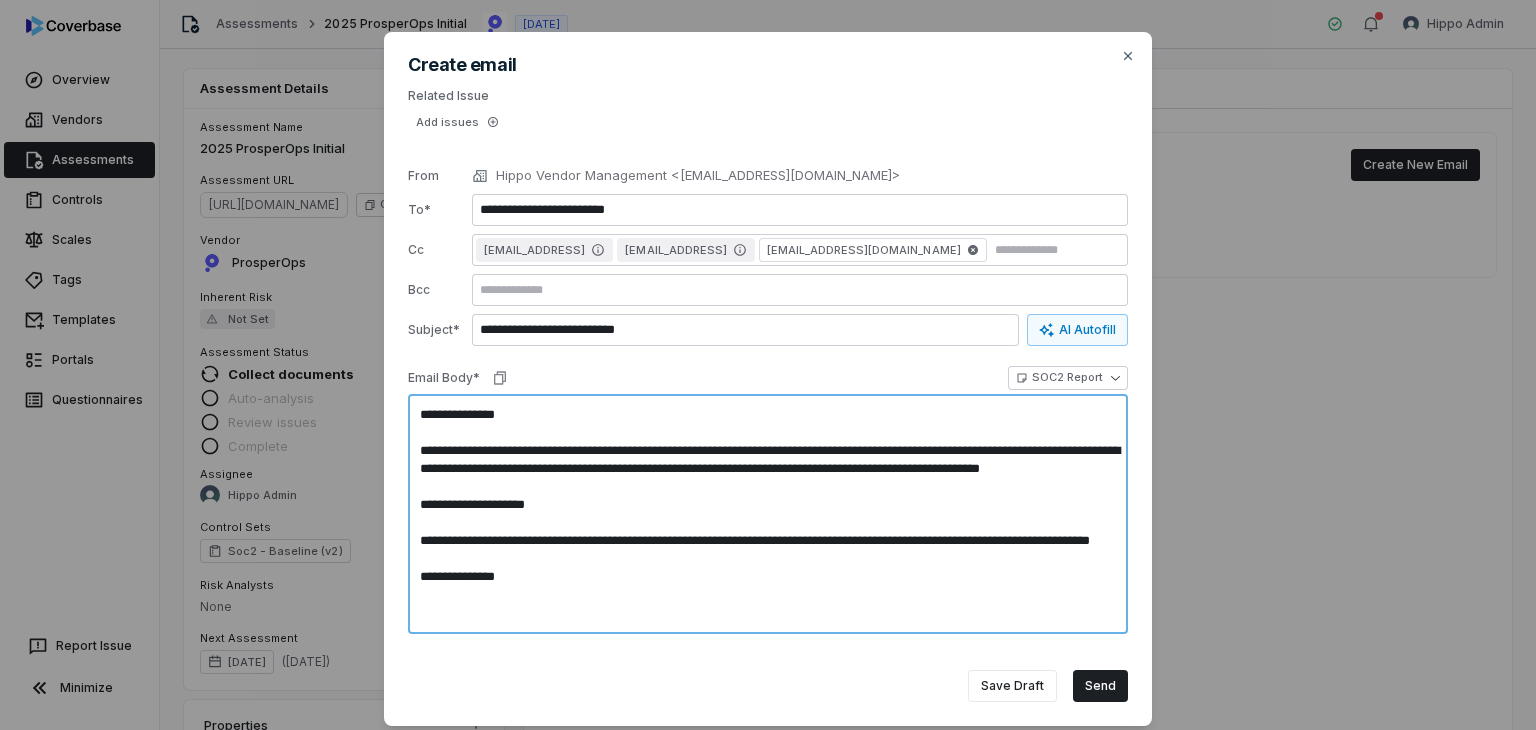 type on "*" 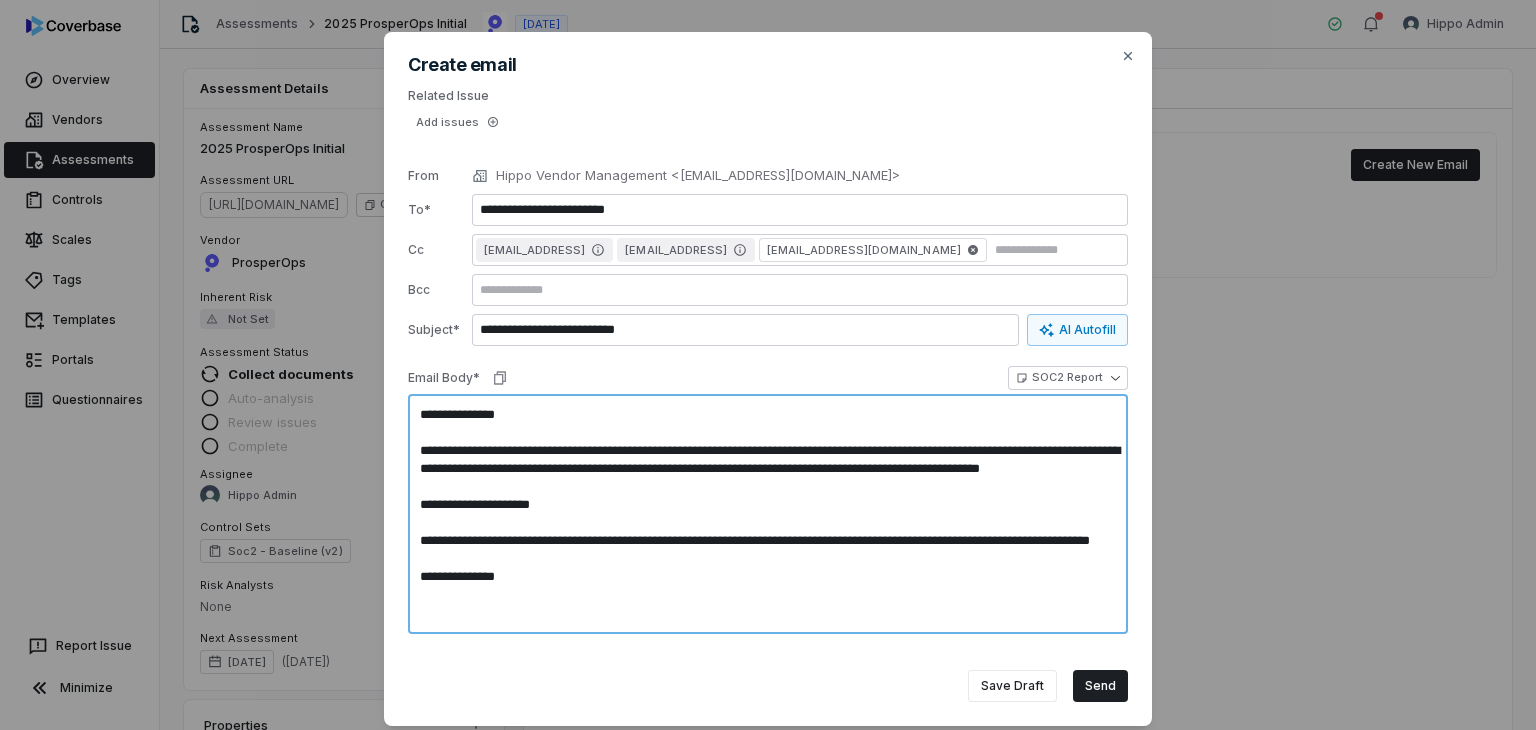 type on "*" 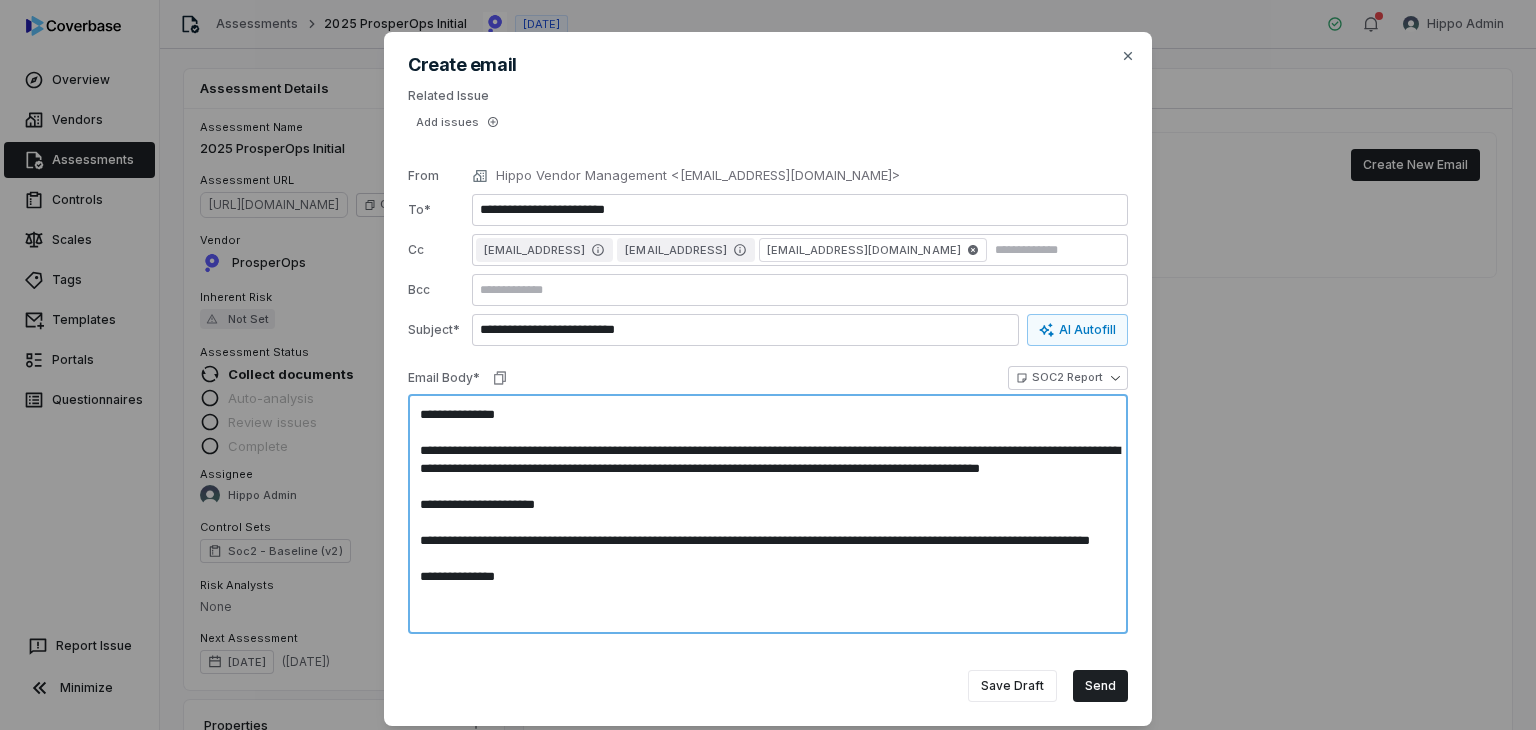 type on "*" 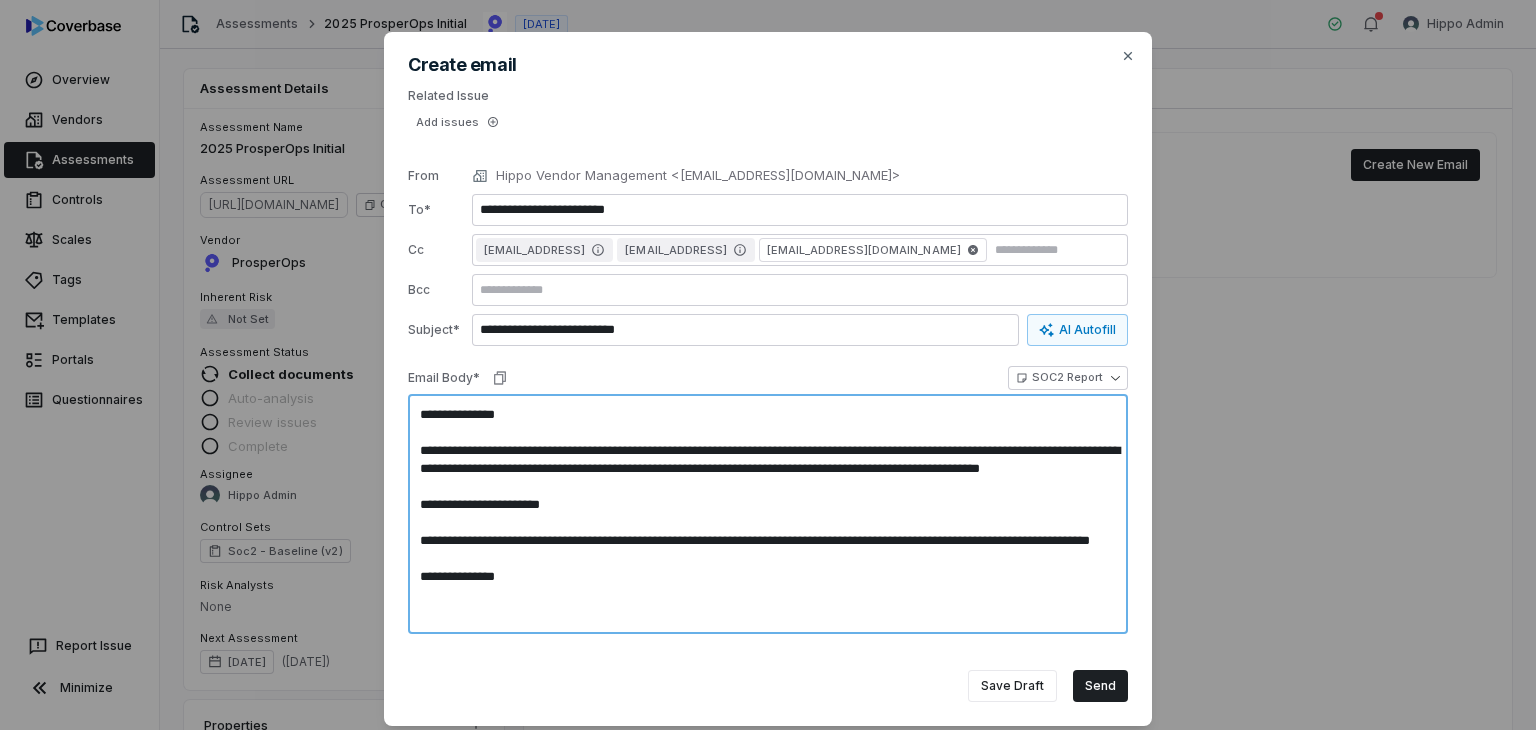 type on "*" 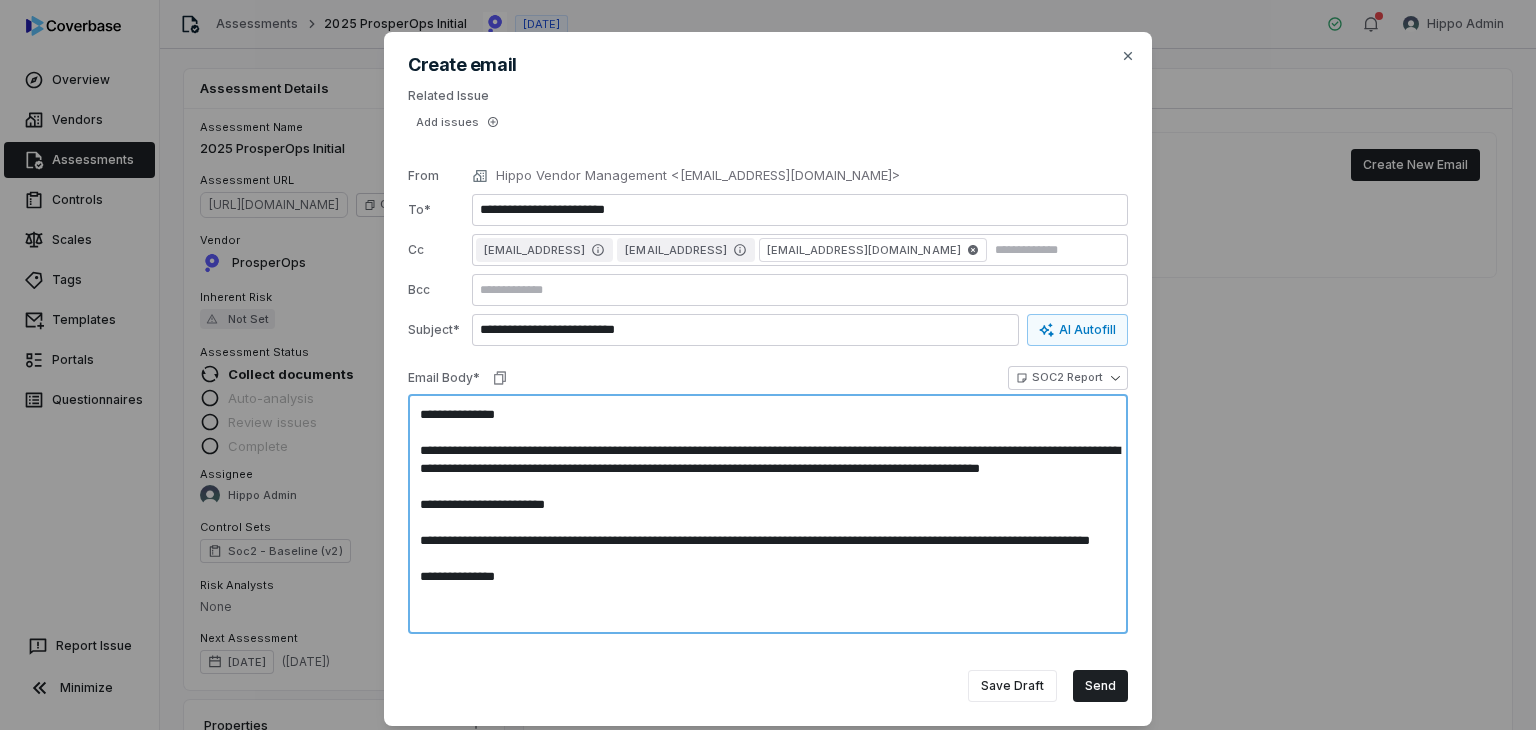 type on "*" 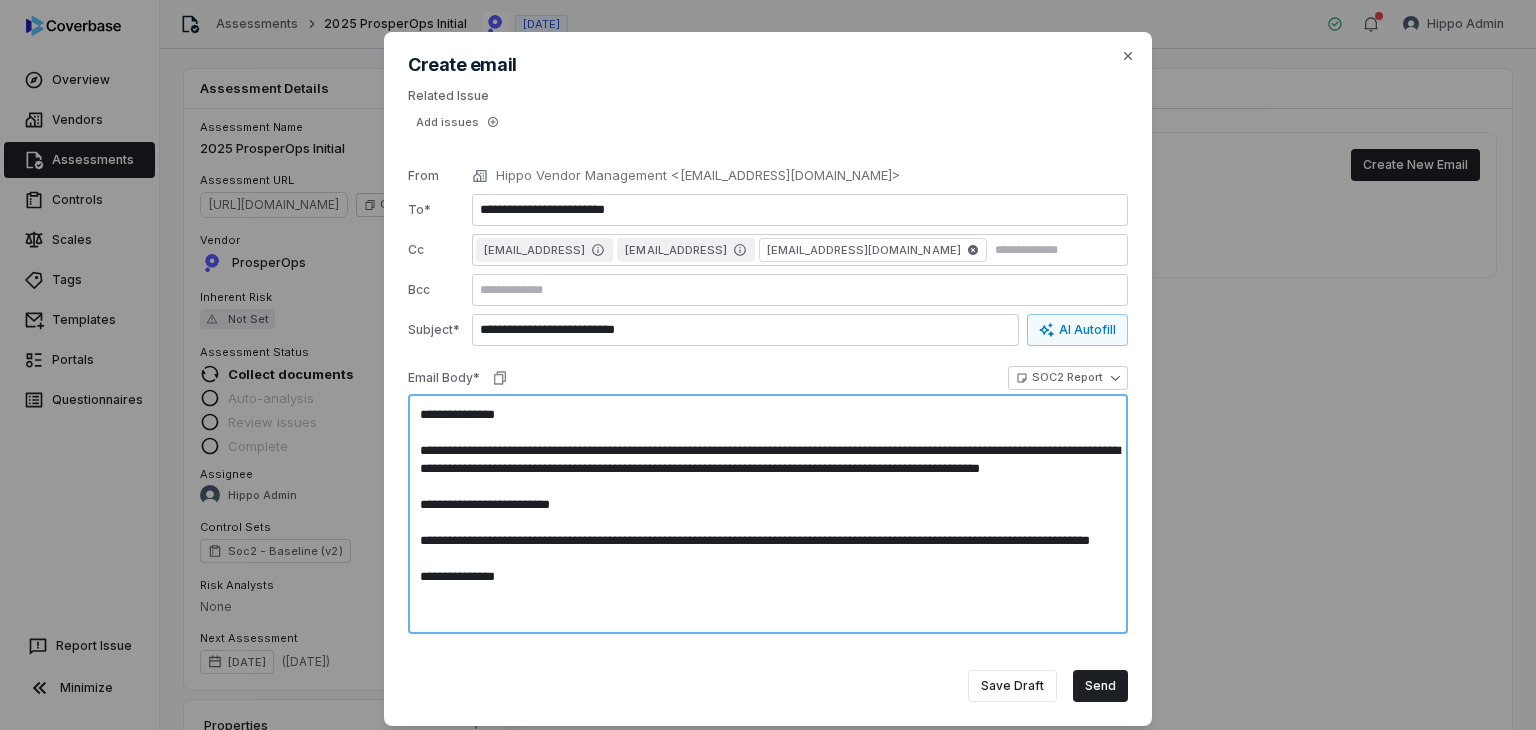 type on "*" 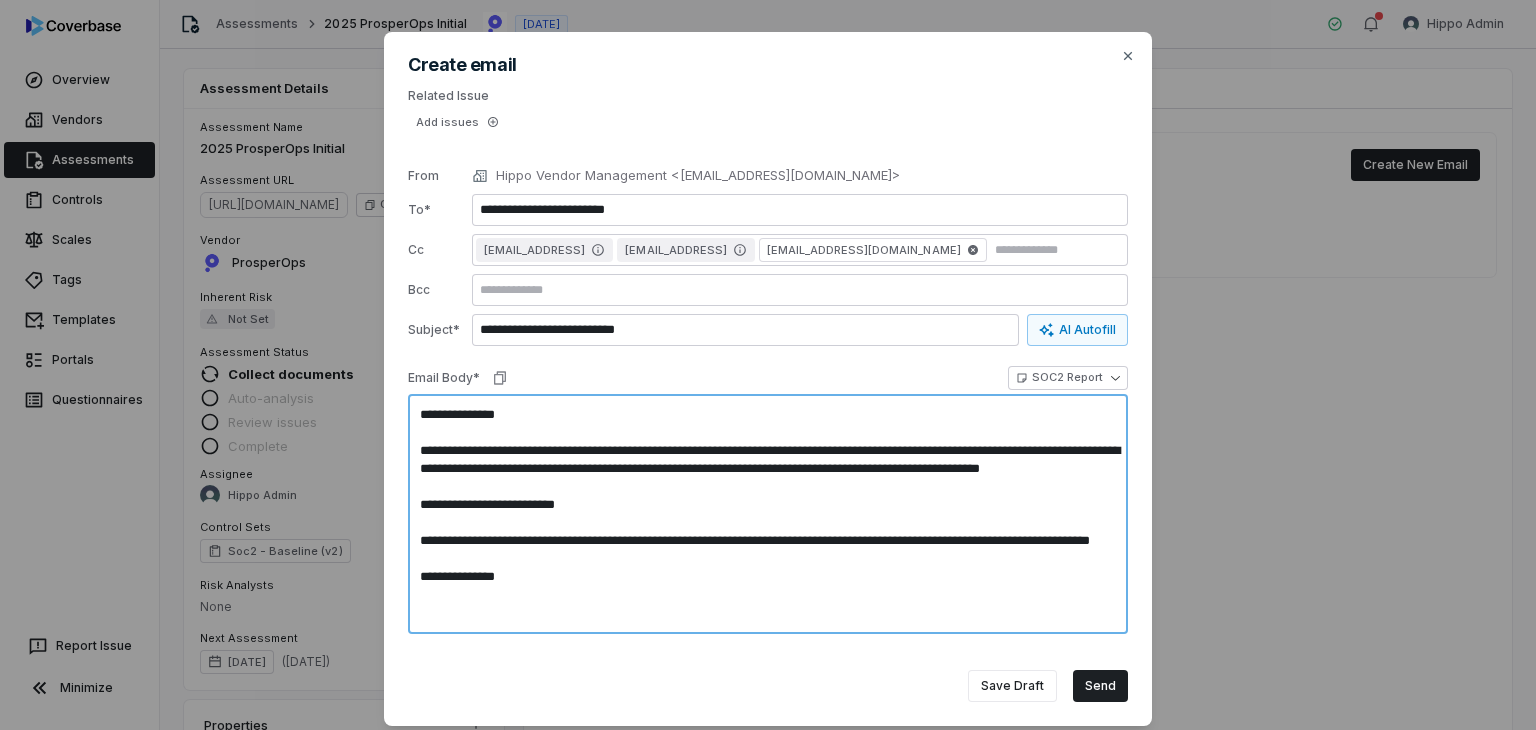 type on "*" 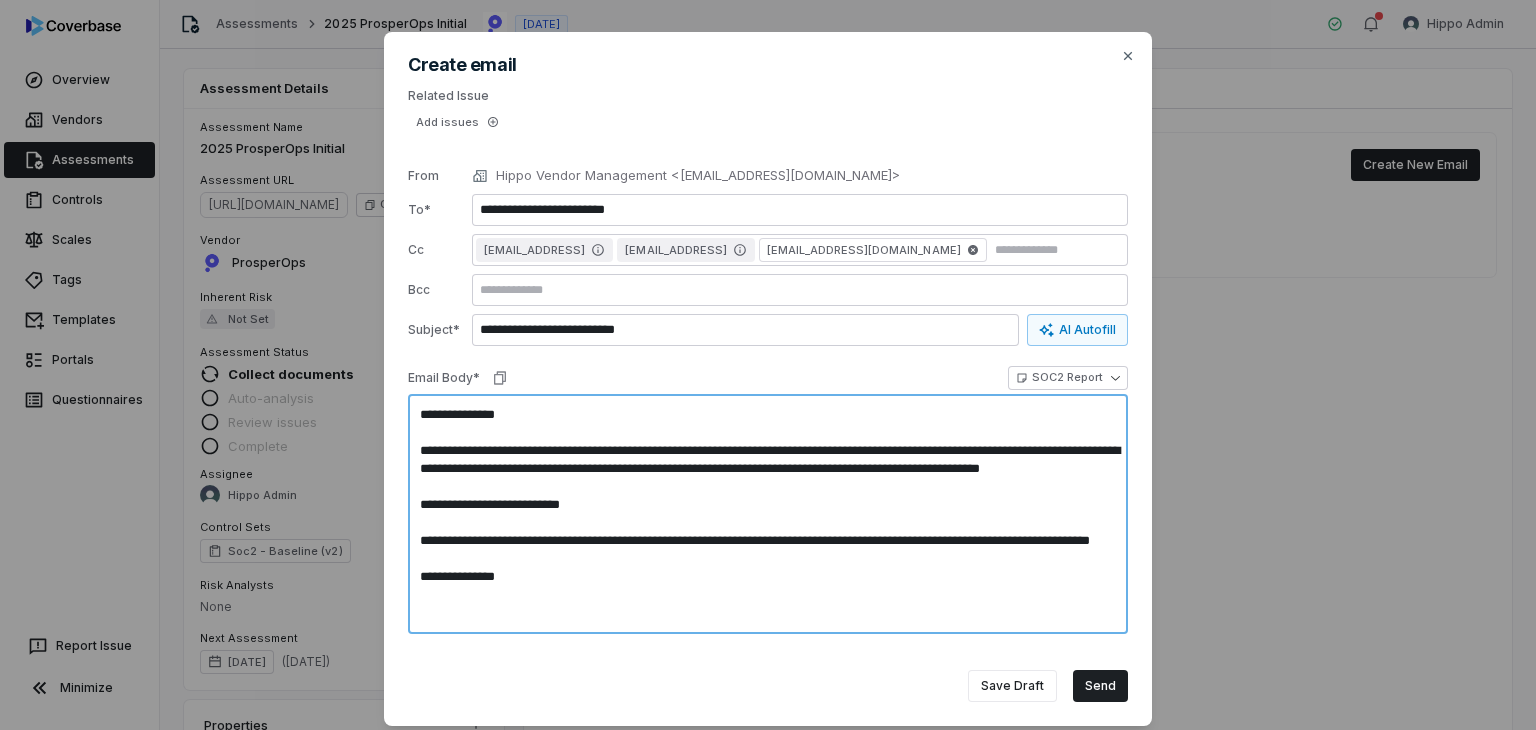 type on "*" 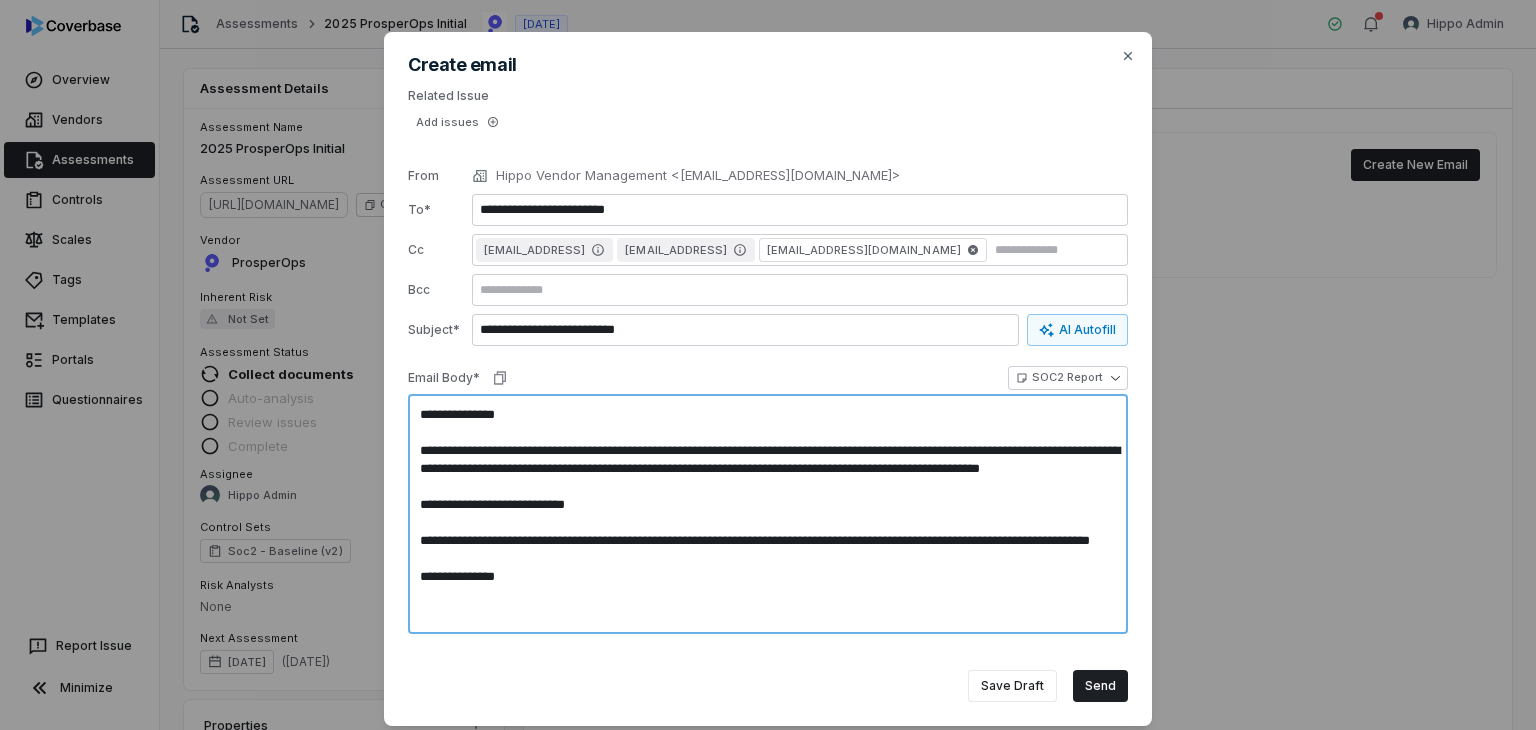type on "*" 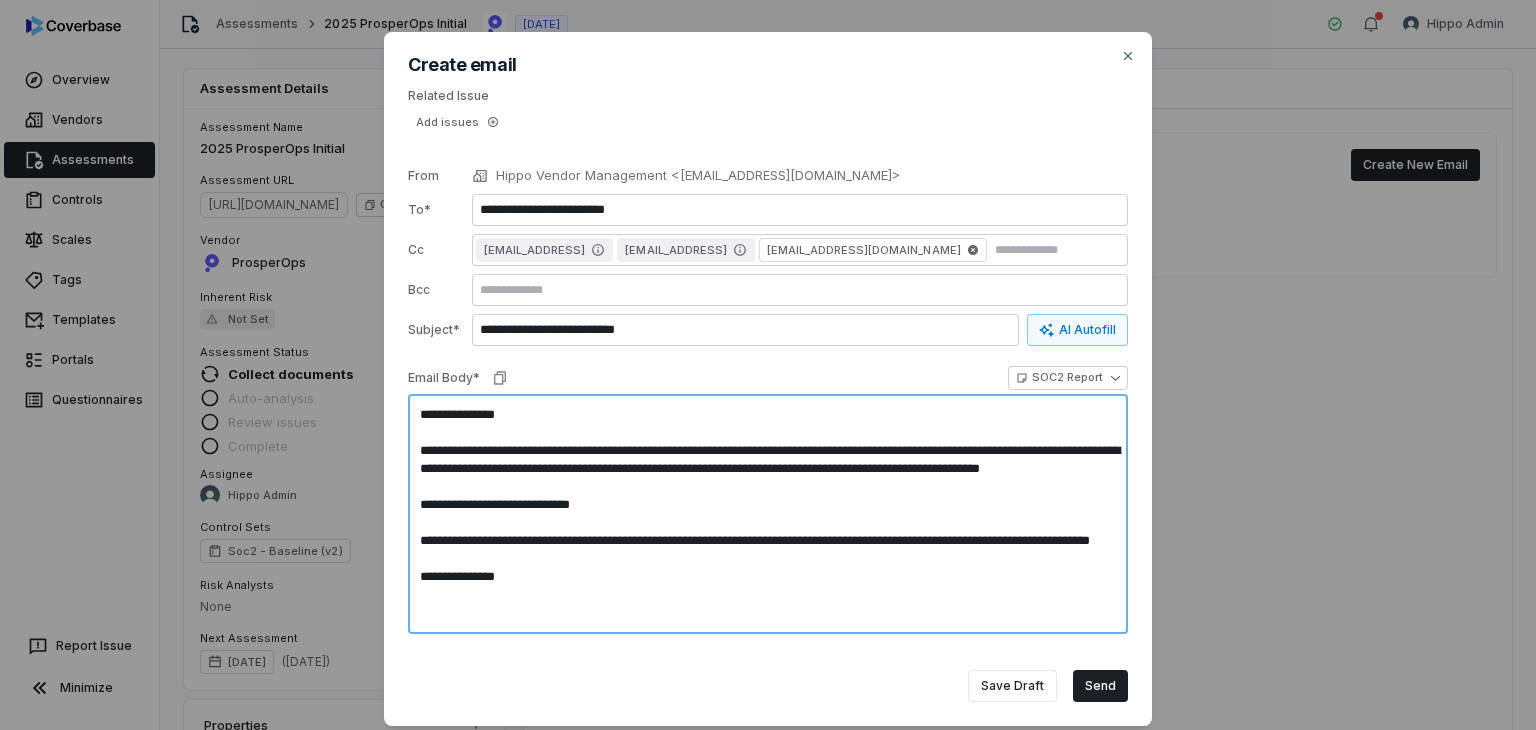 type on "*" 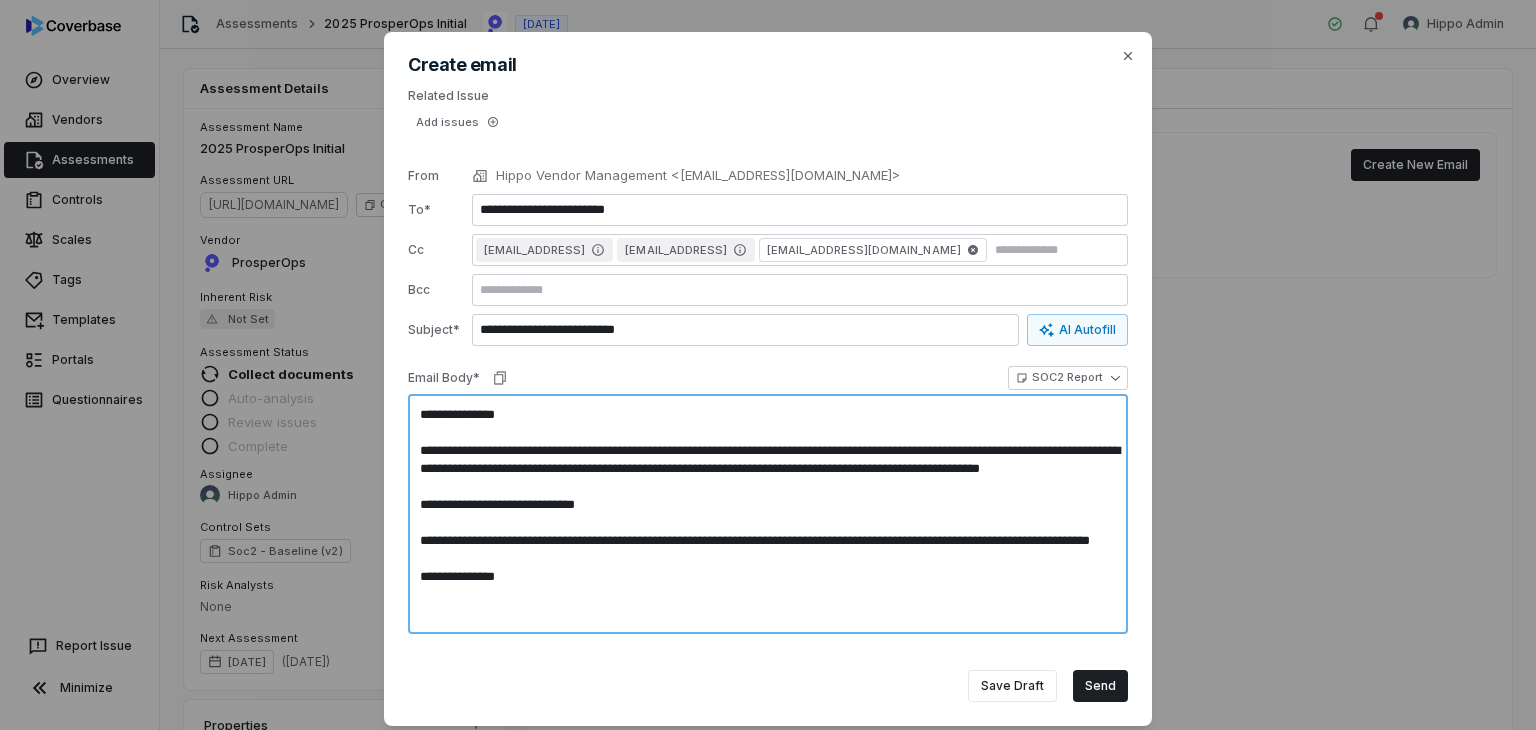 type on "*" 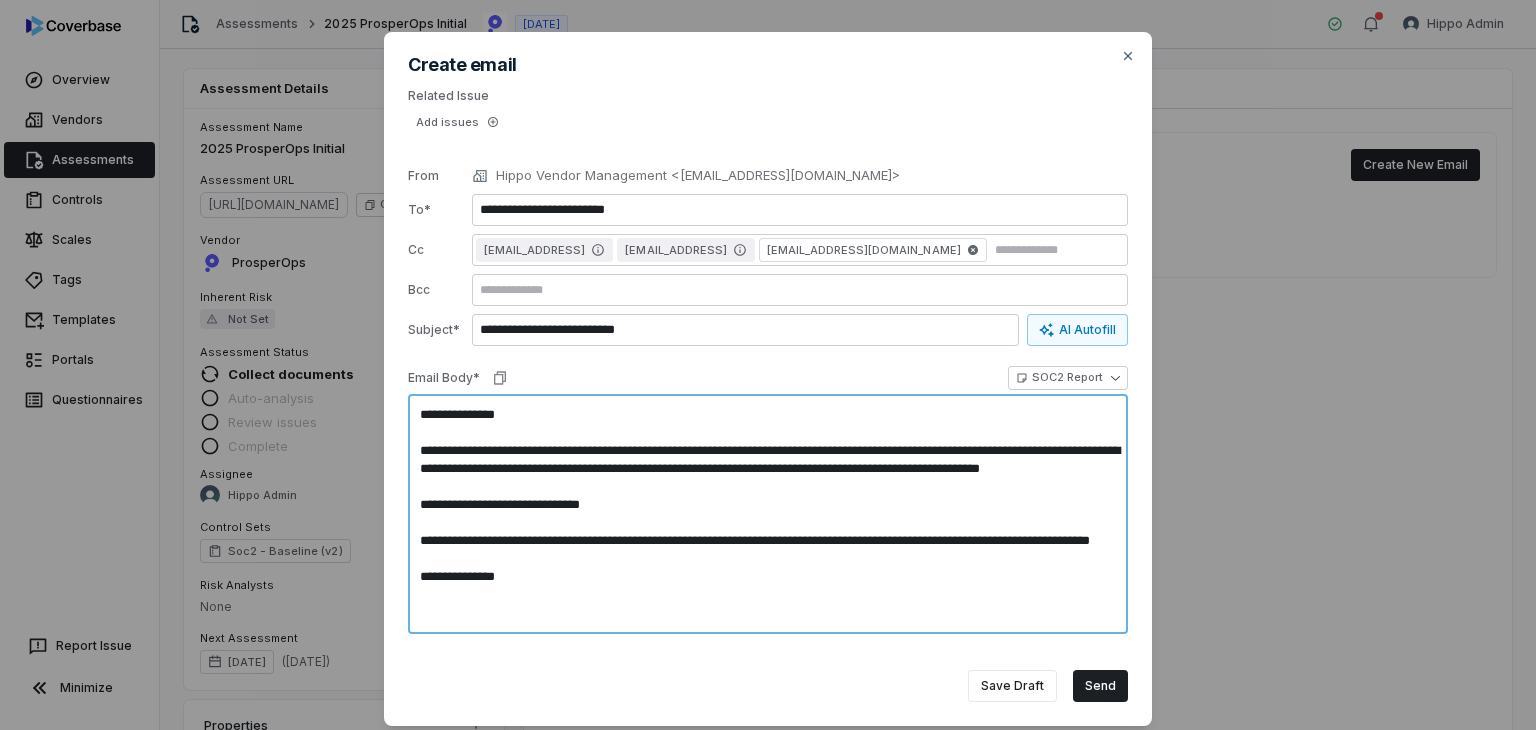 type on "*" 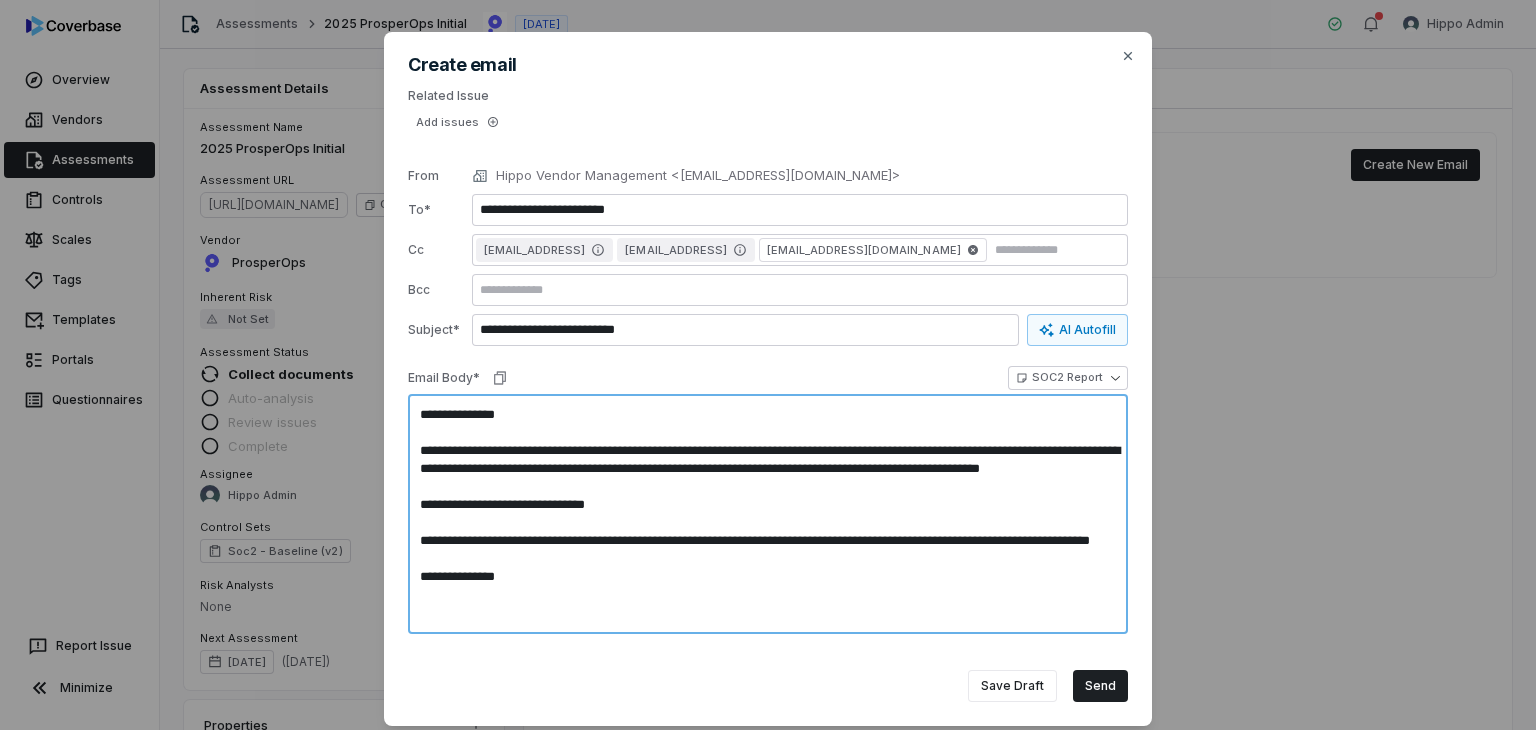 type on "*" 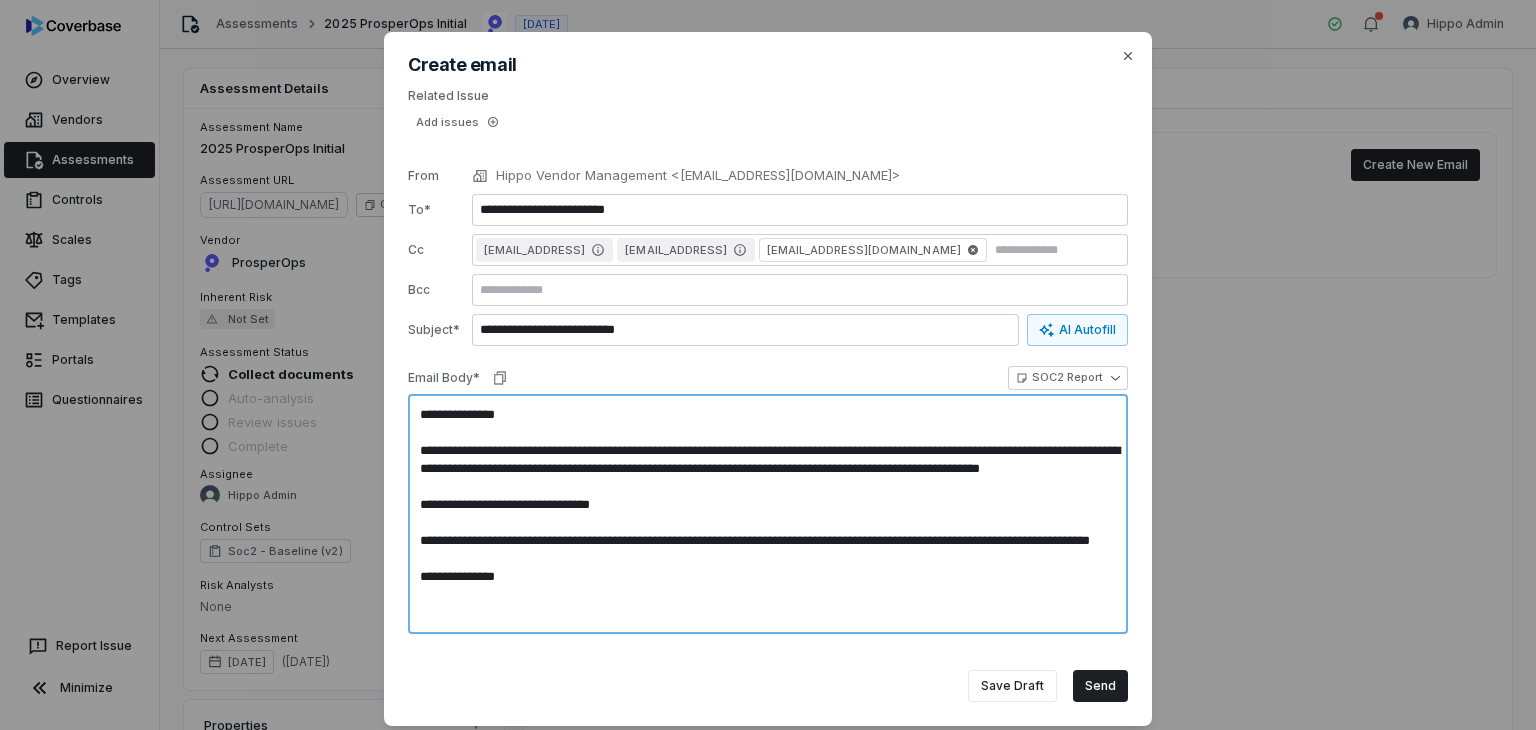 type on "*" 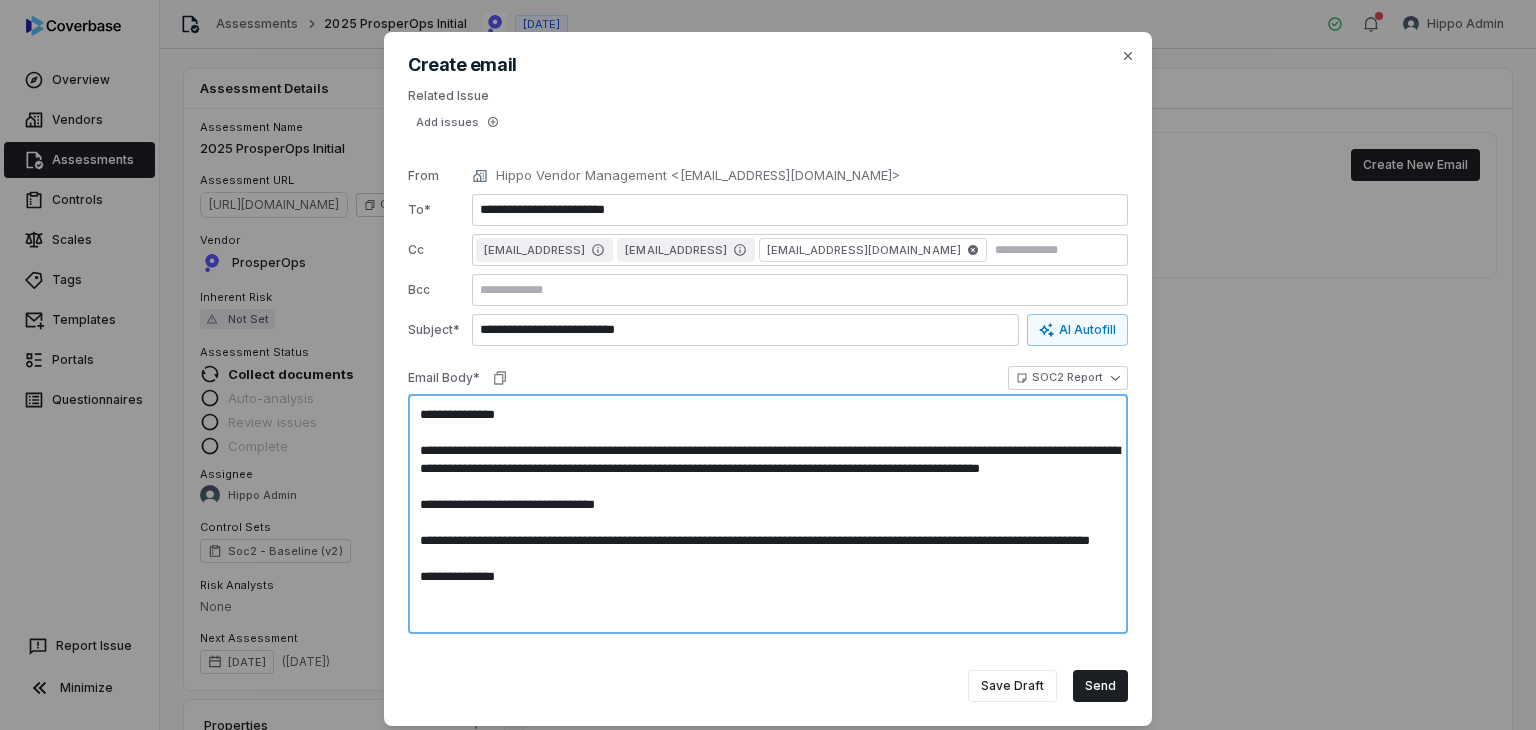 type on "*" 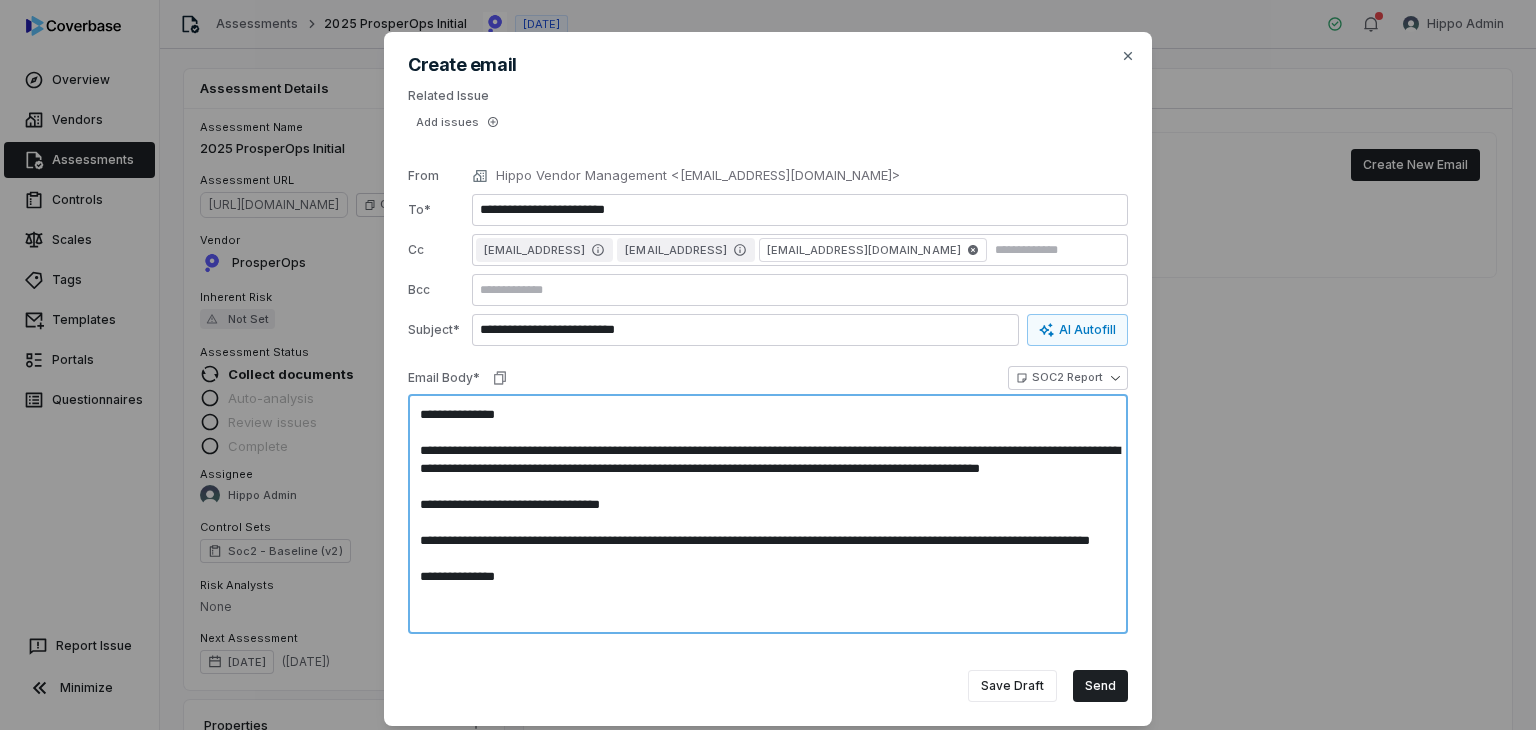 type on "*" 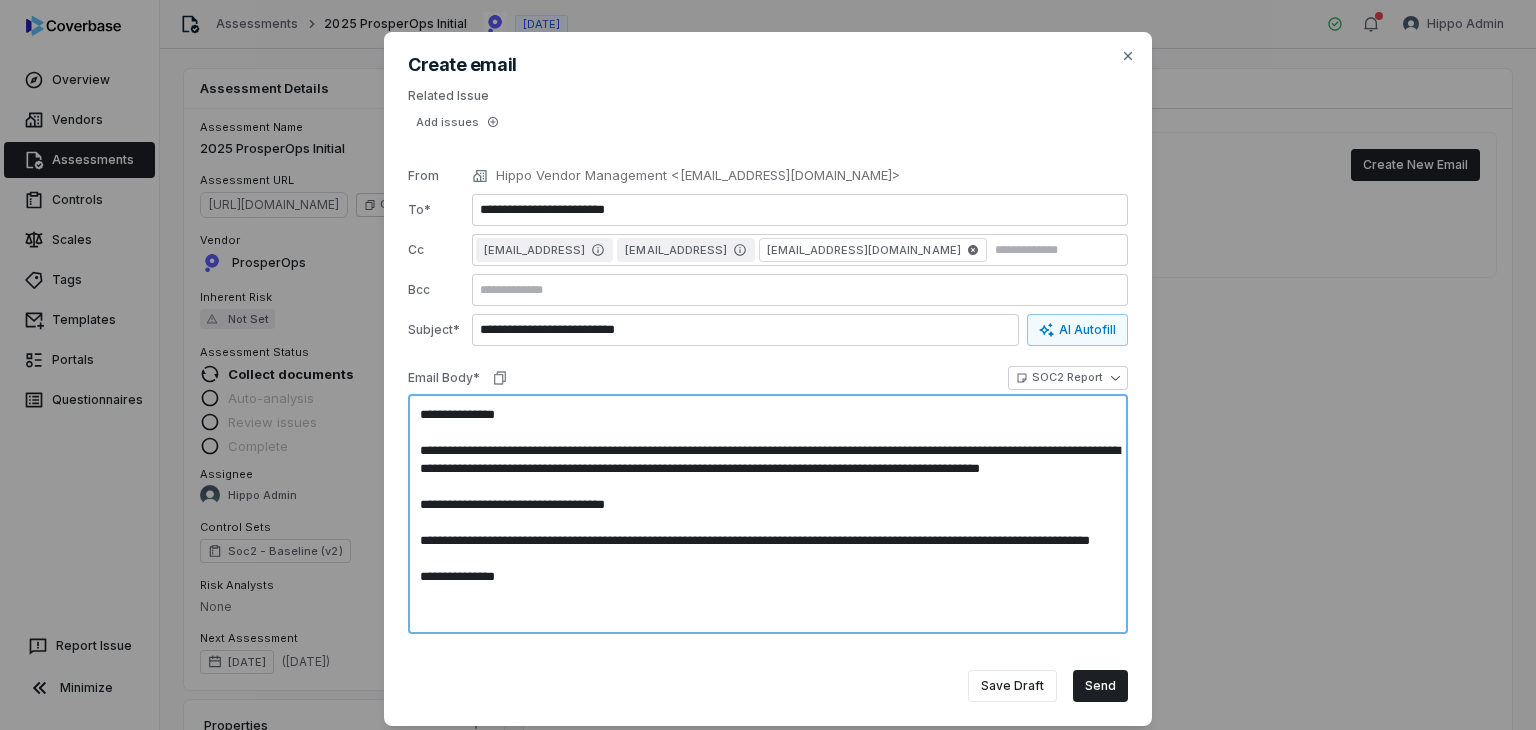 type on "*" 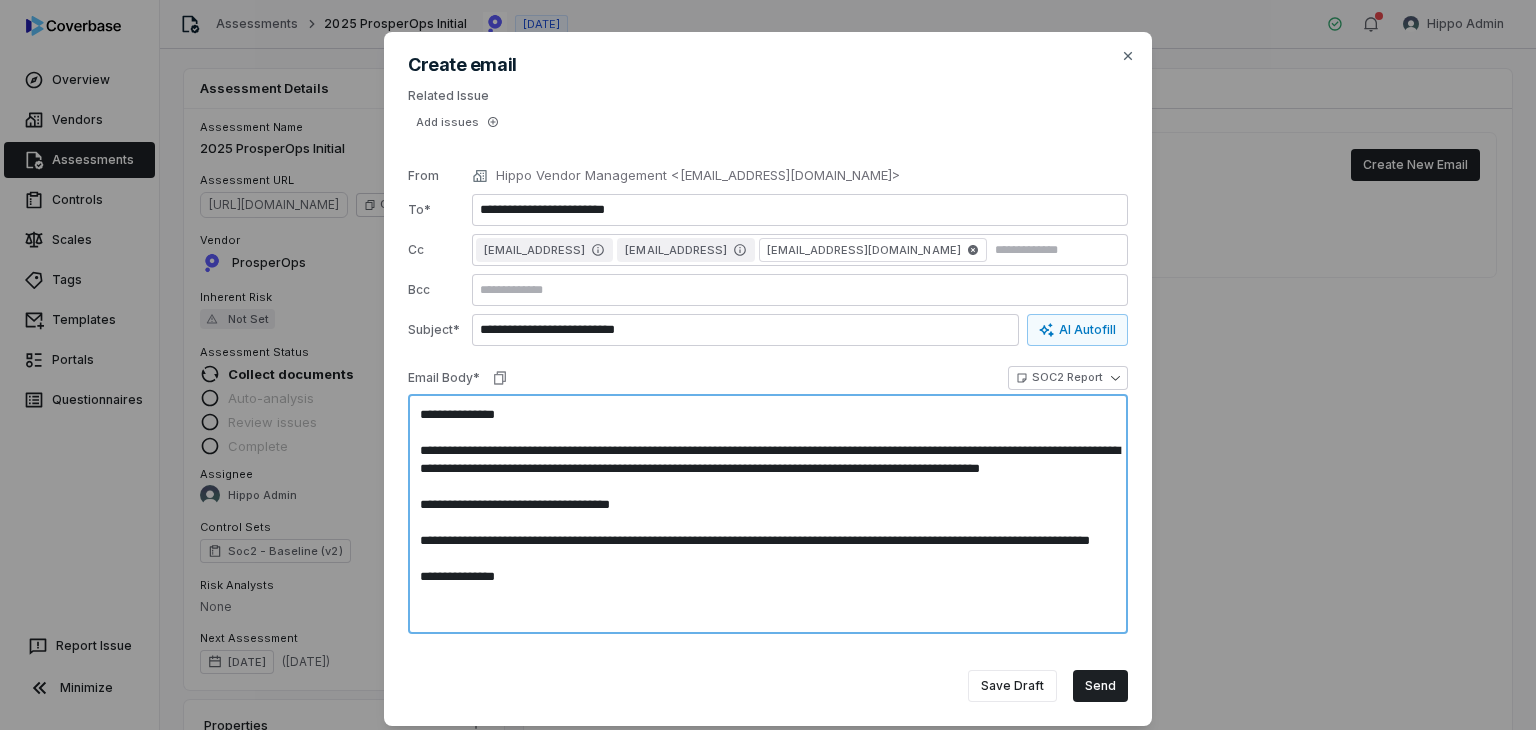 type on "*" 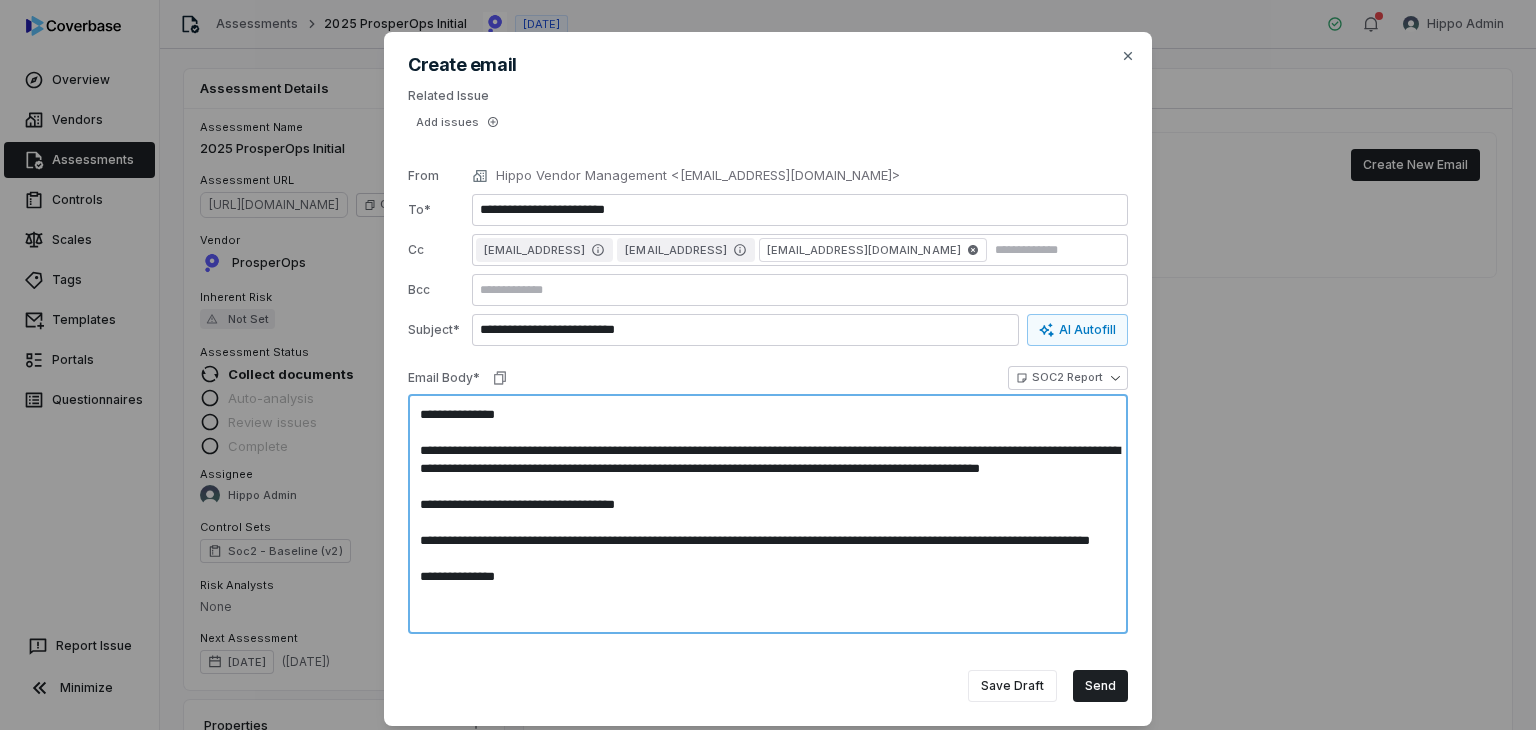 type on "*" 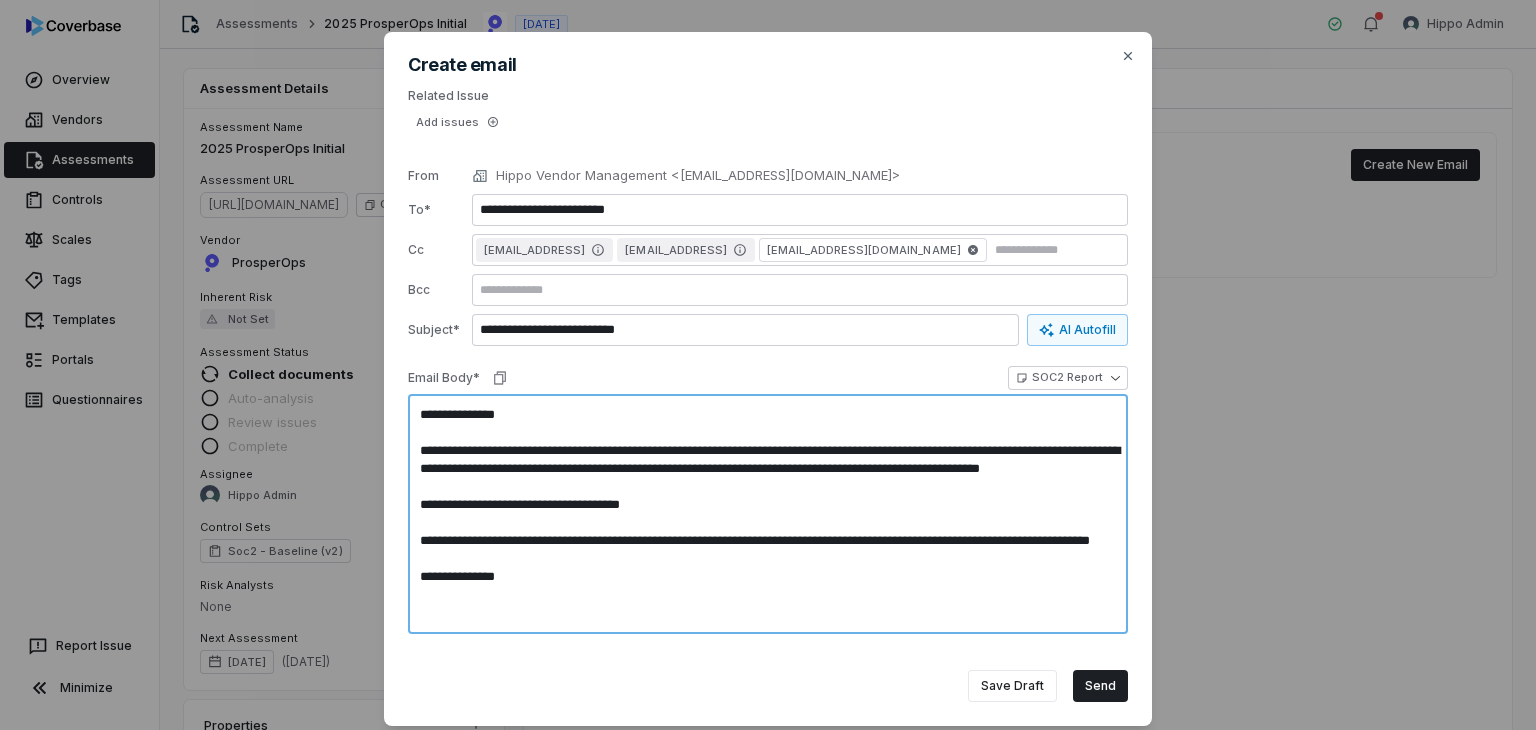 type on "*" 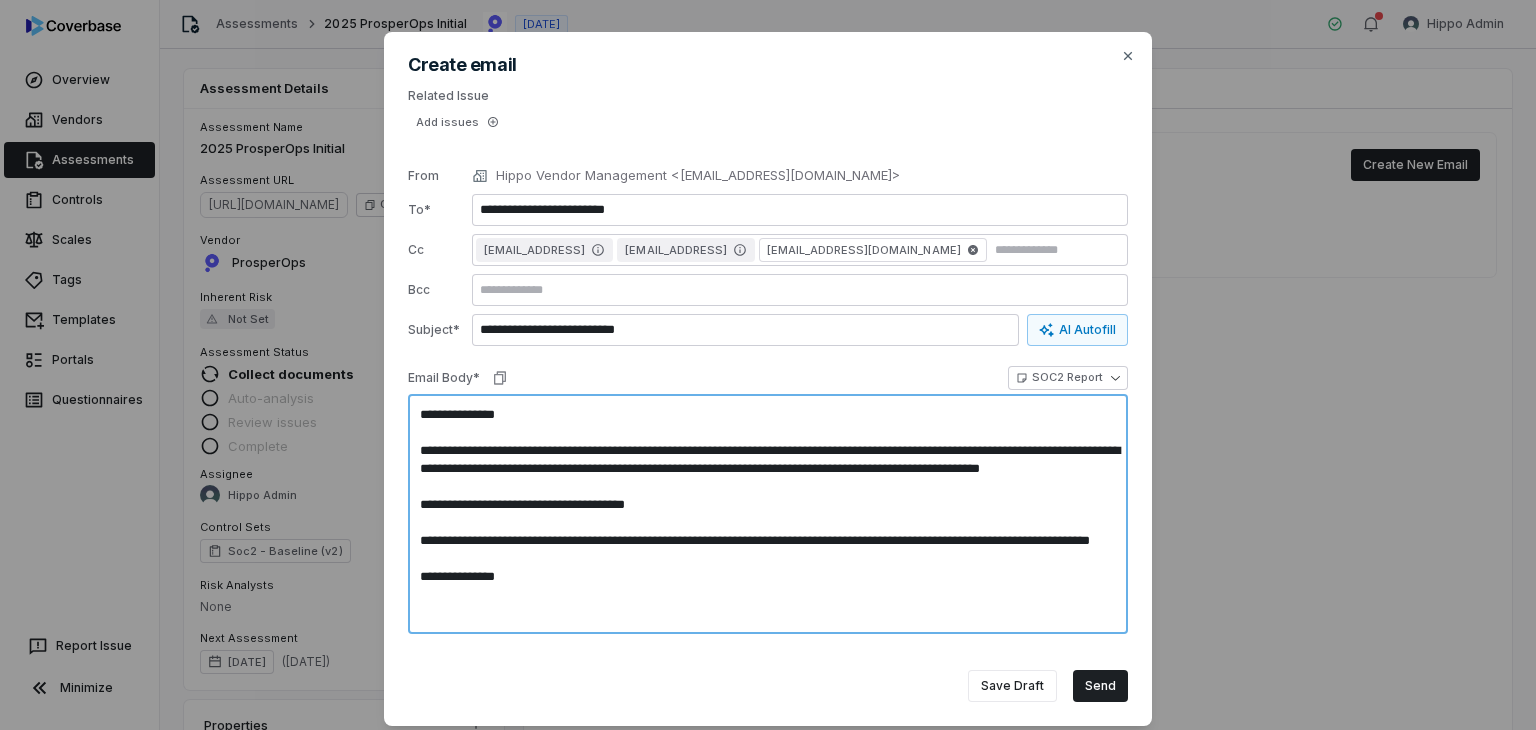 type on "*" 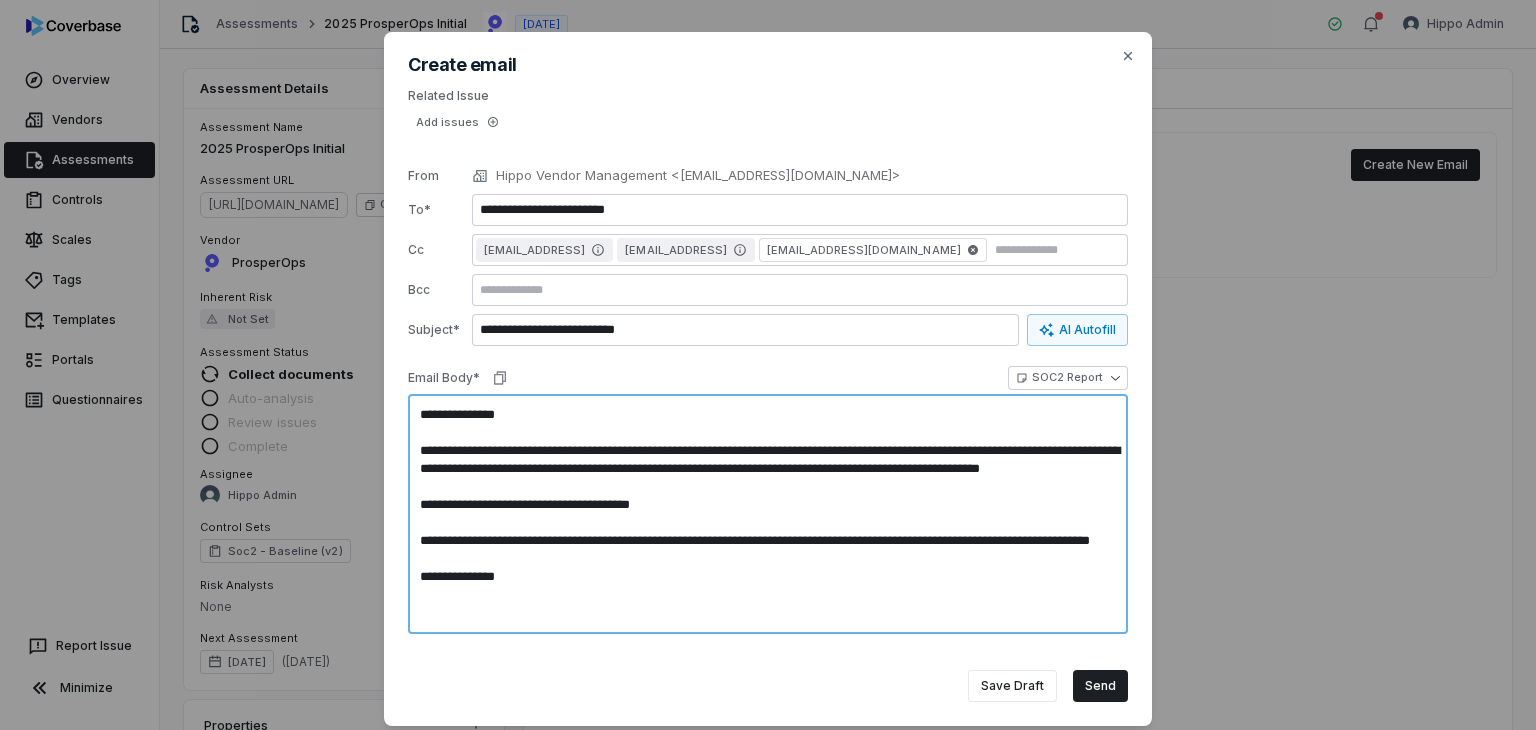 type on "*" 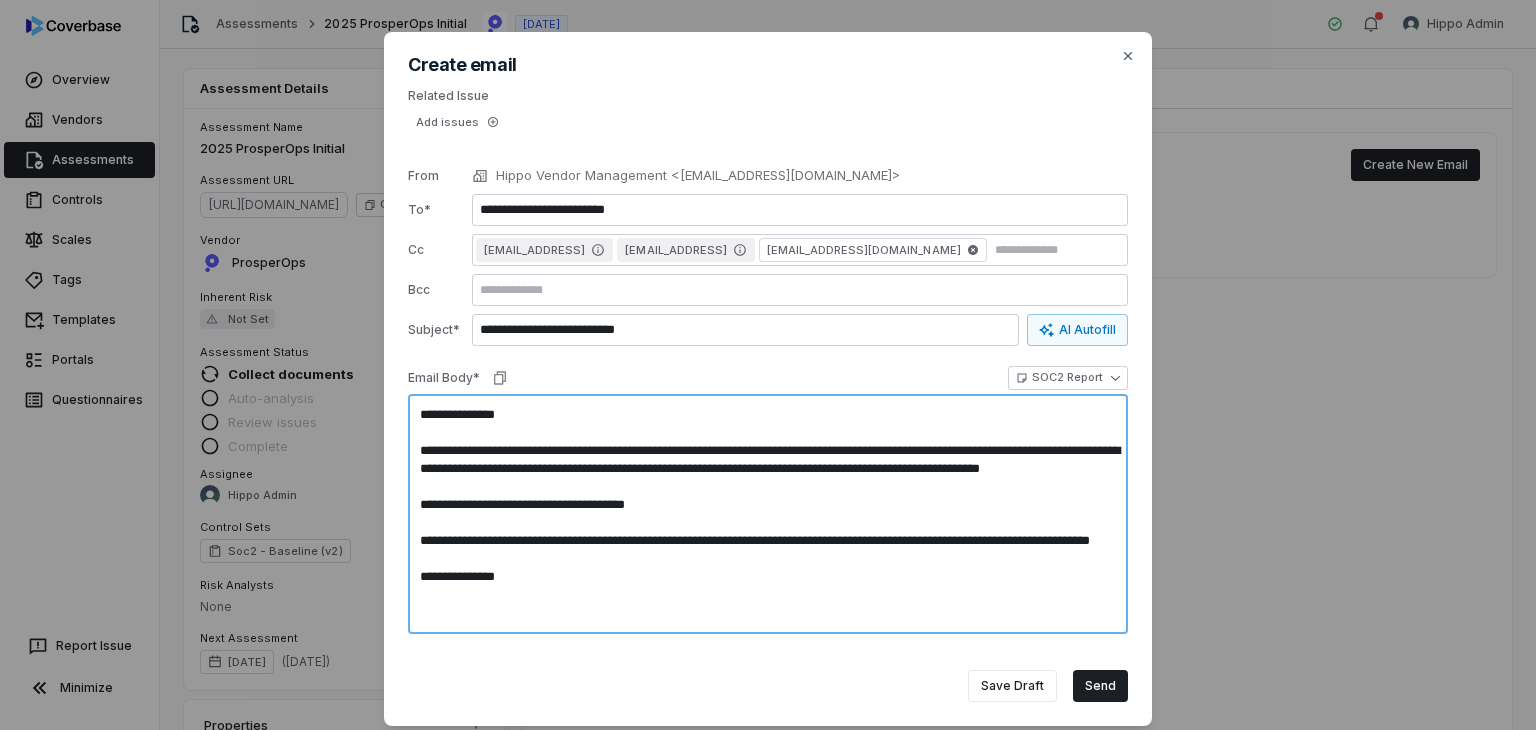 type on "*" 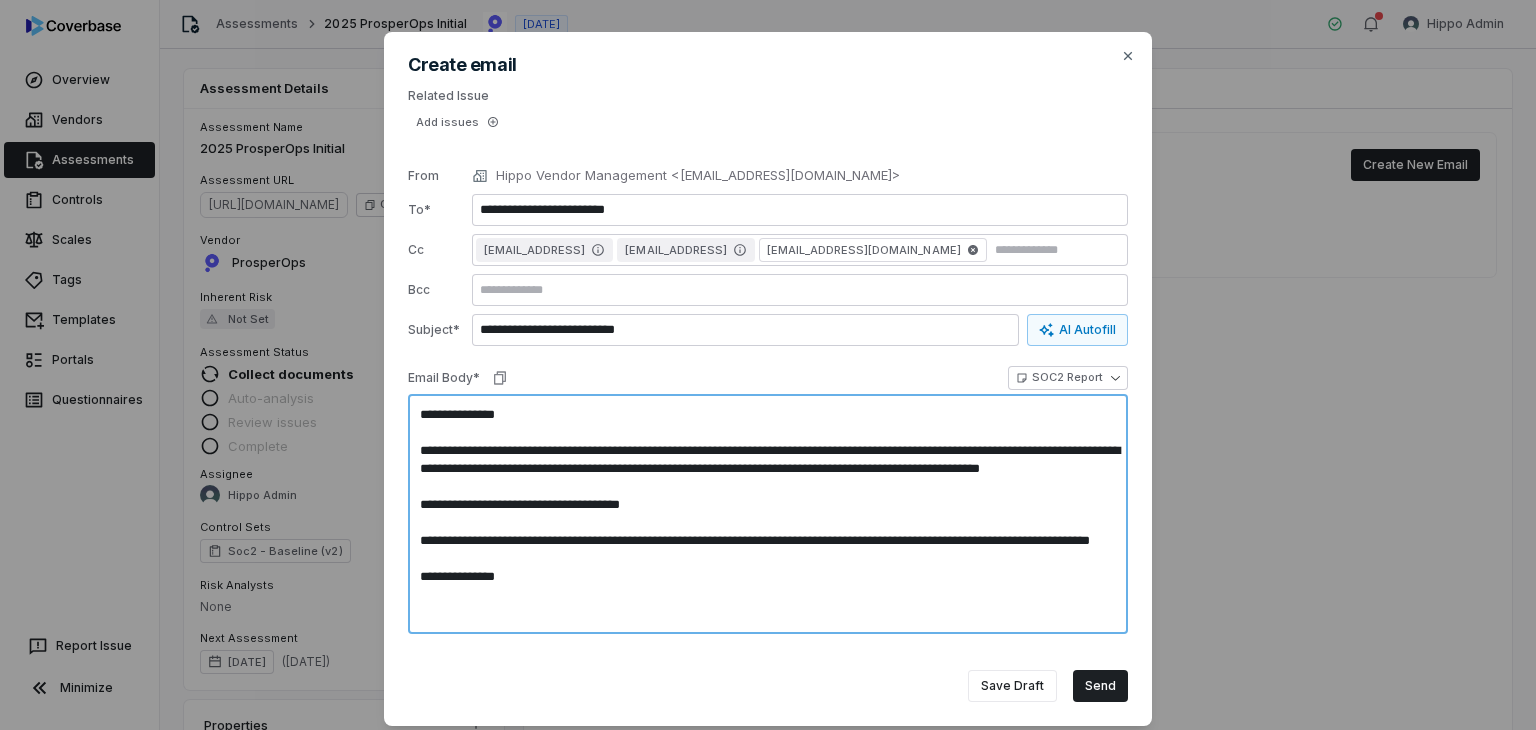 type on "*" 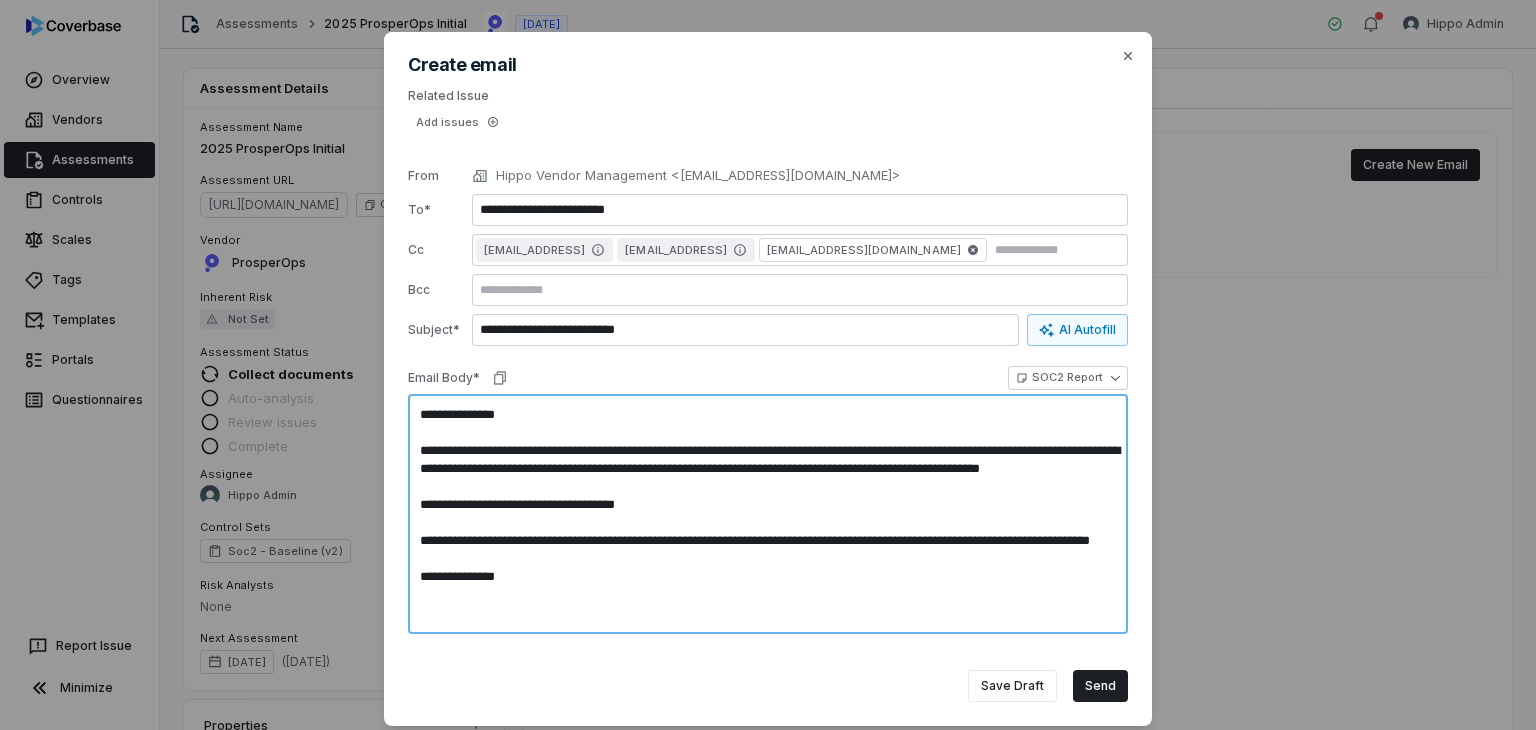 type on "*" 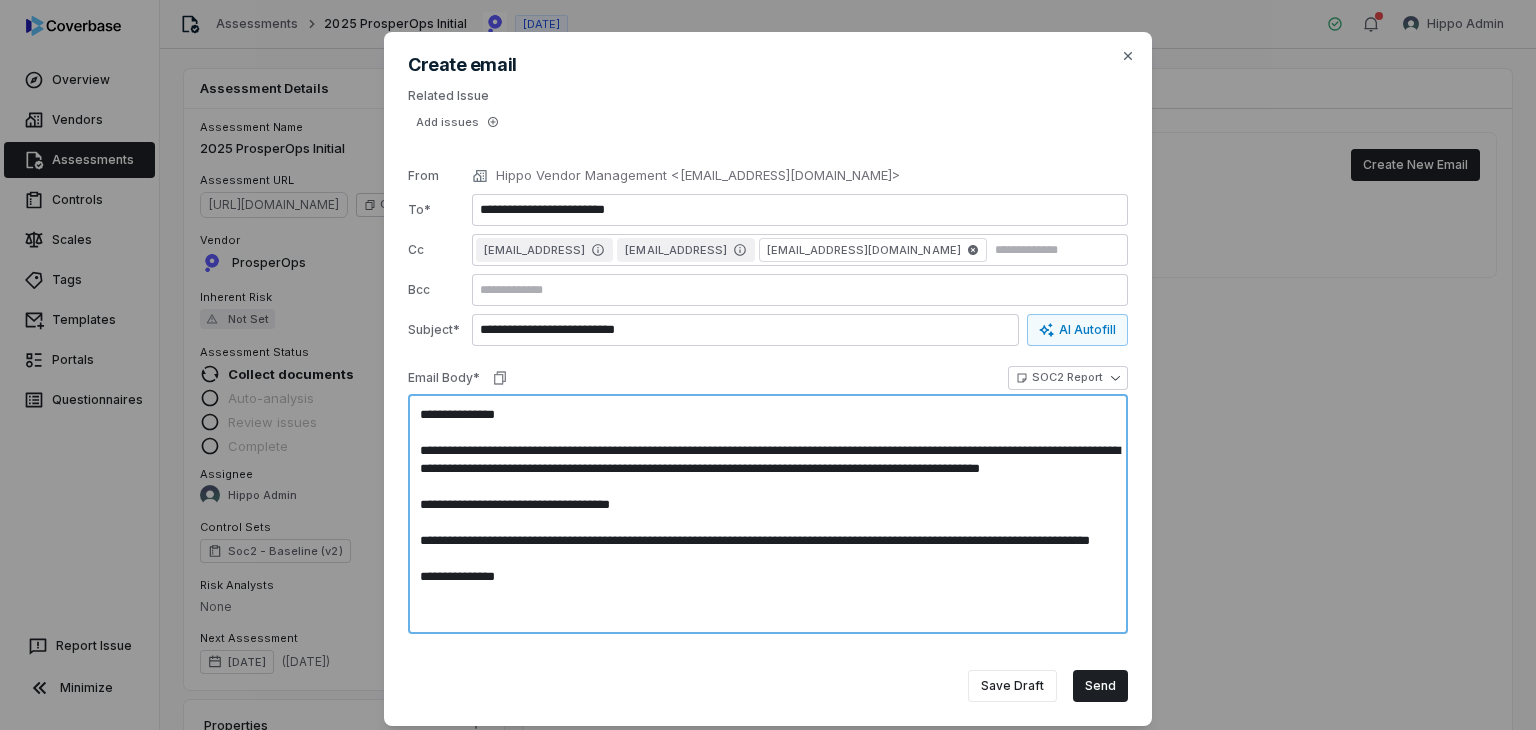 type on "*" 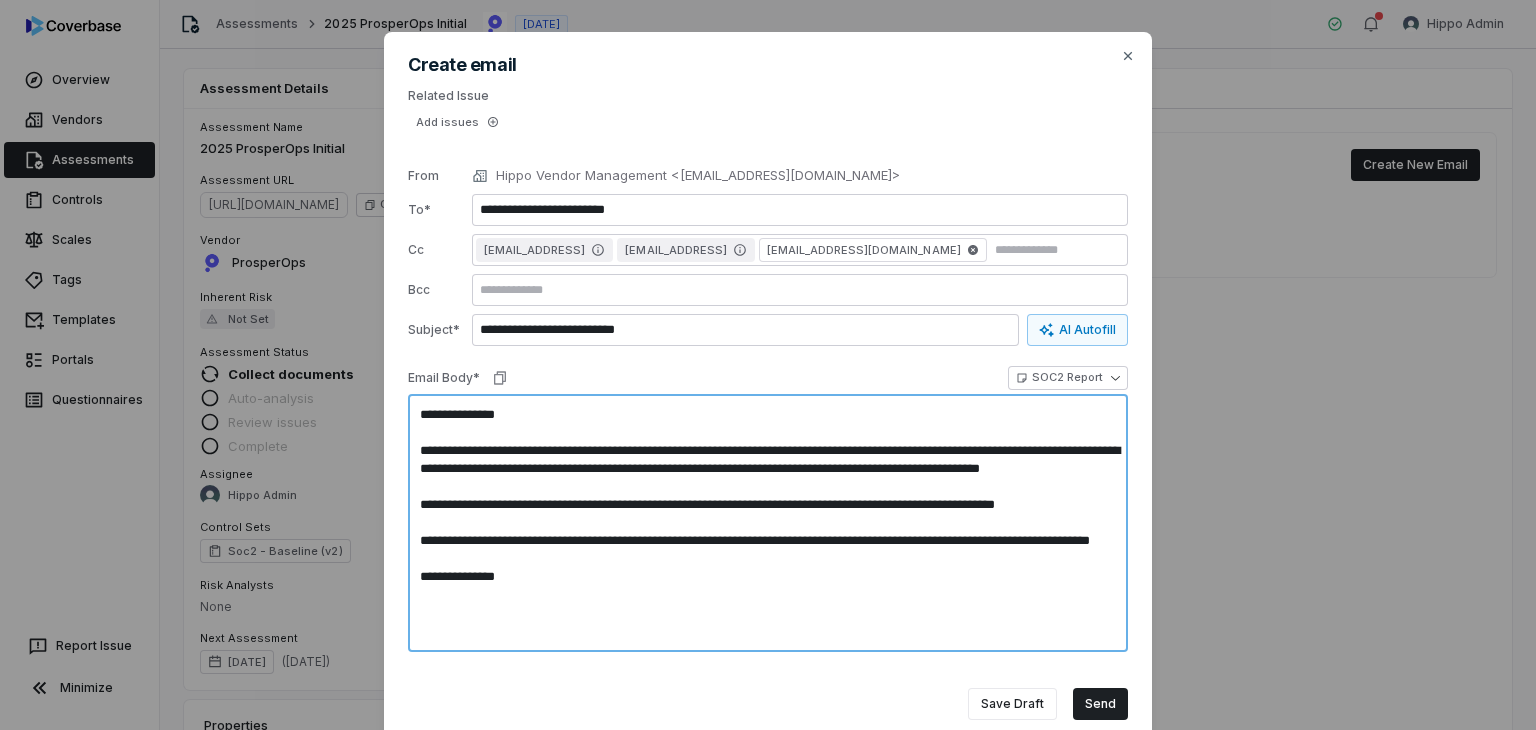 click on "**********" at bounding box center [768, 523] 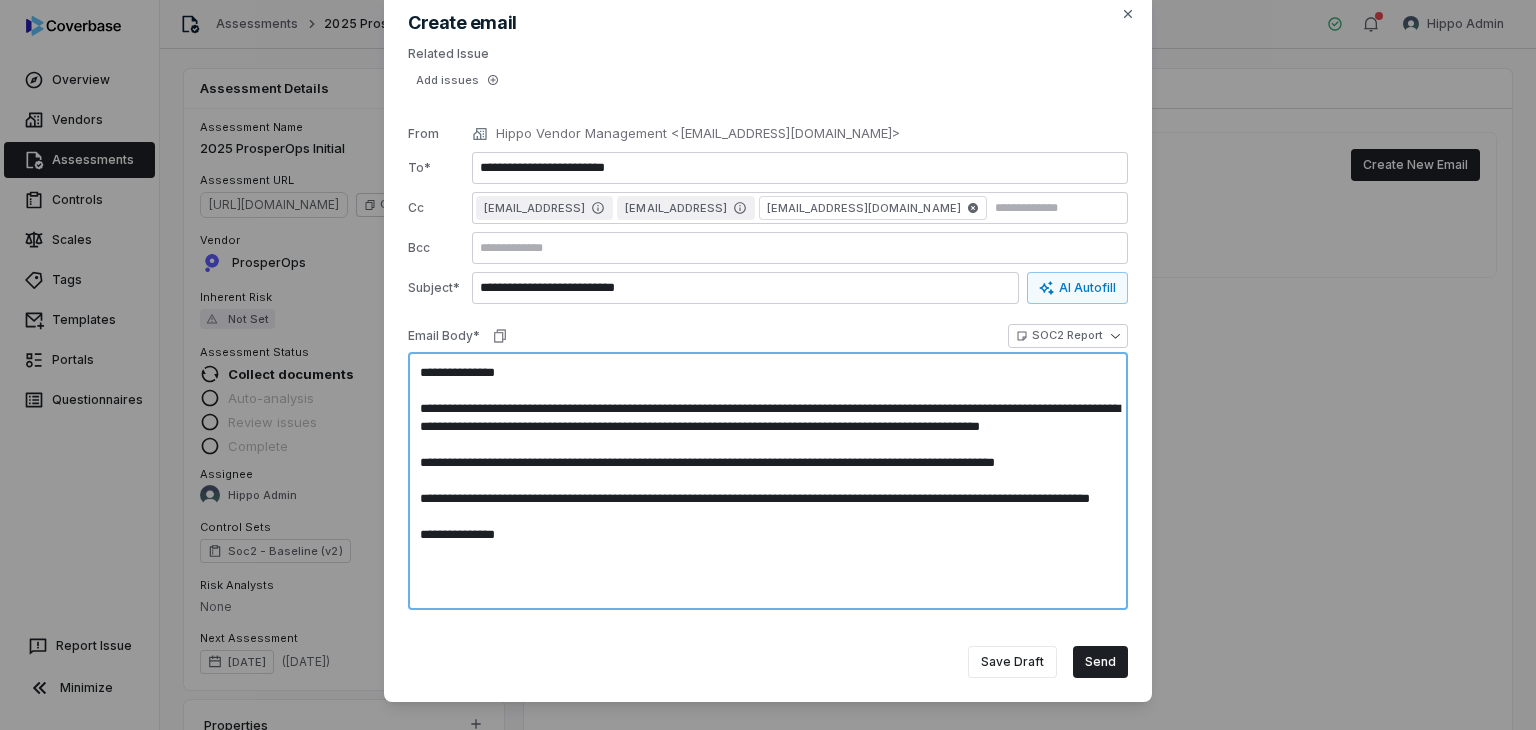 scroll, scrollTop: 77, scrollLeft: 0, axis: vertical 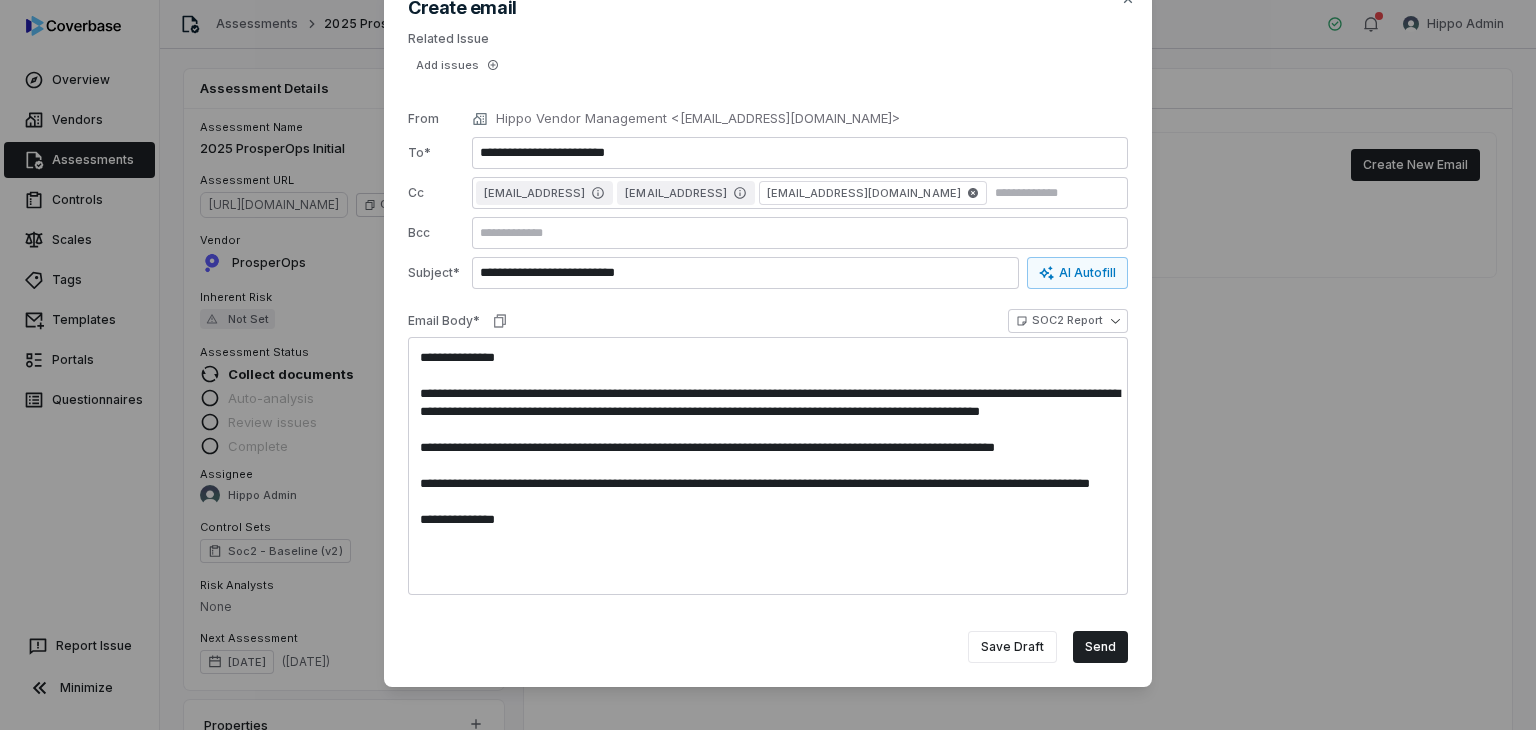 click on "**********" at bounding box center (768, 326) 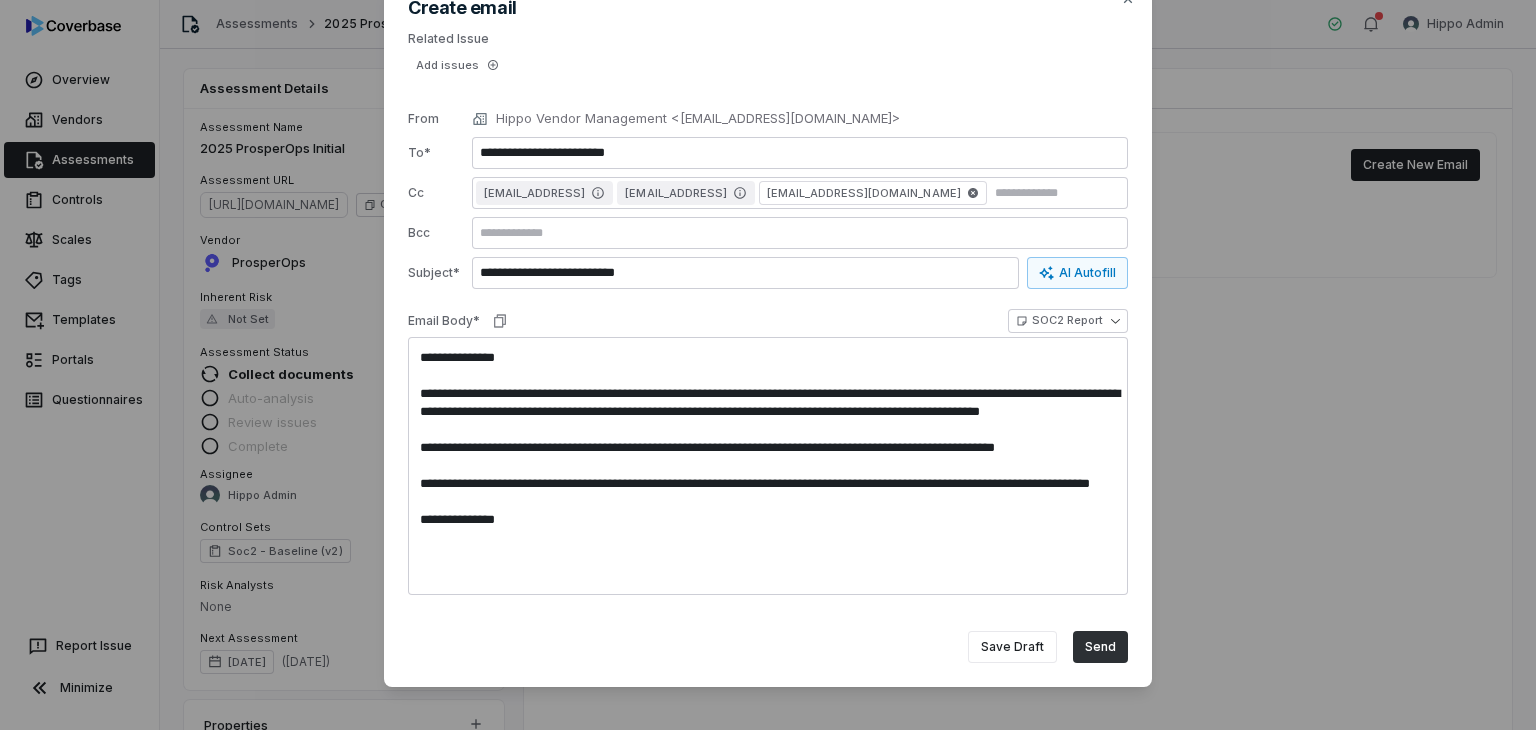 click on "Send" at bounding box center [1100, 647] 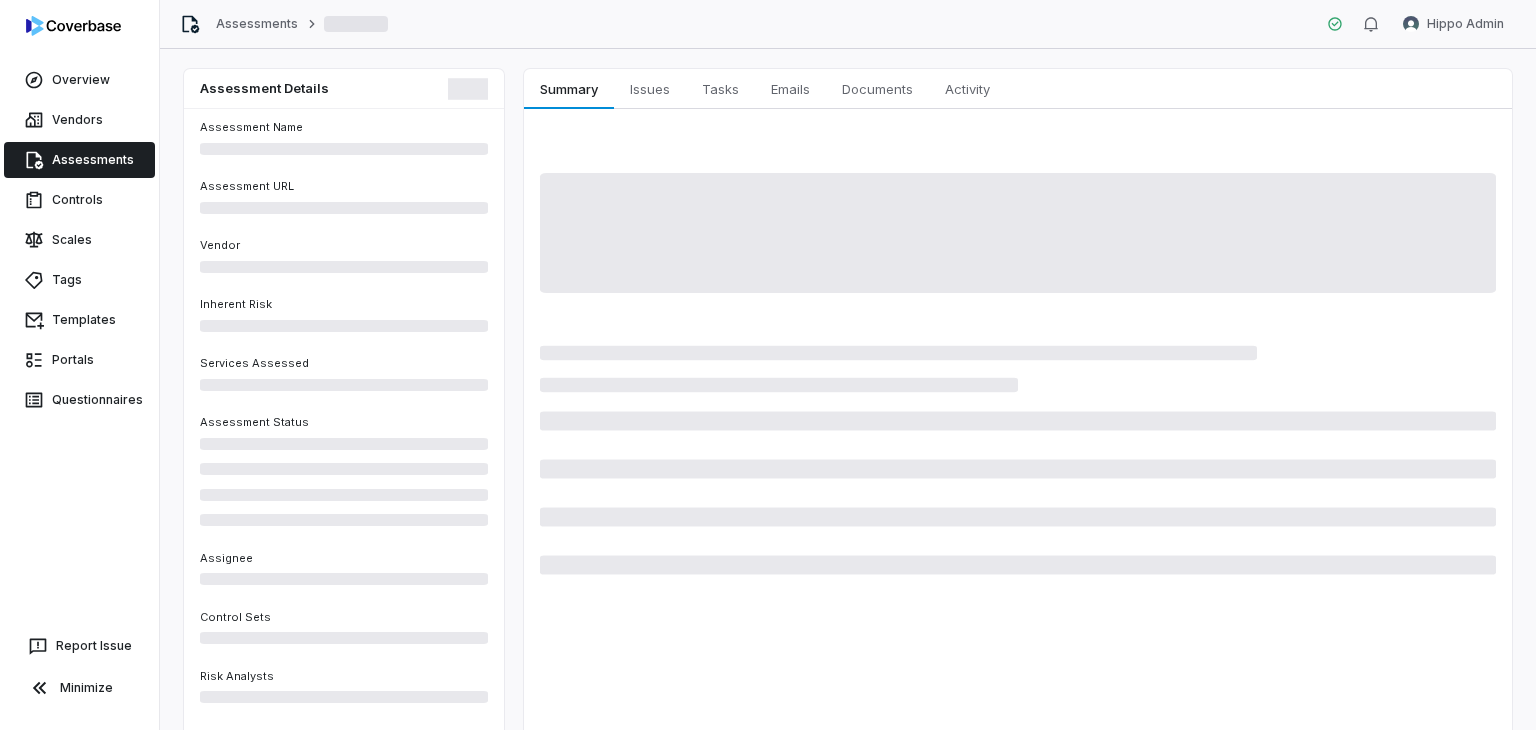 scroll, scrollTop: 0, scrollLeft: 0, axis: both 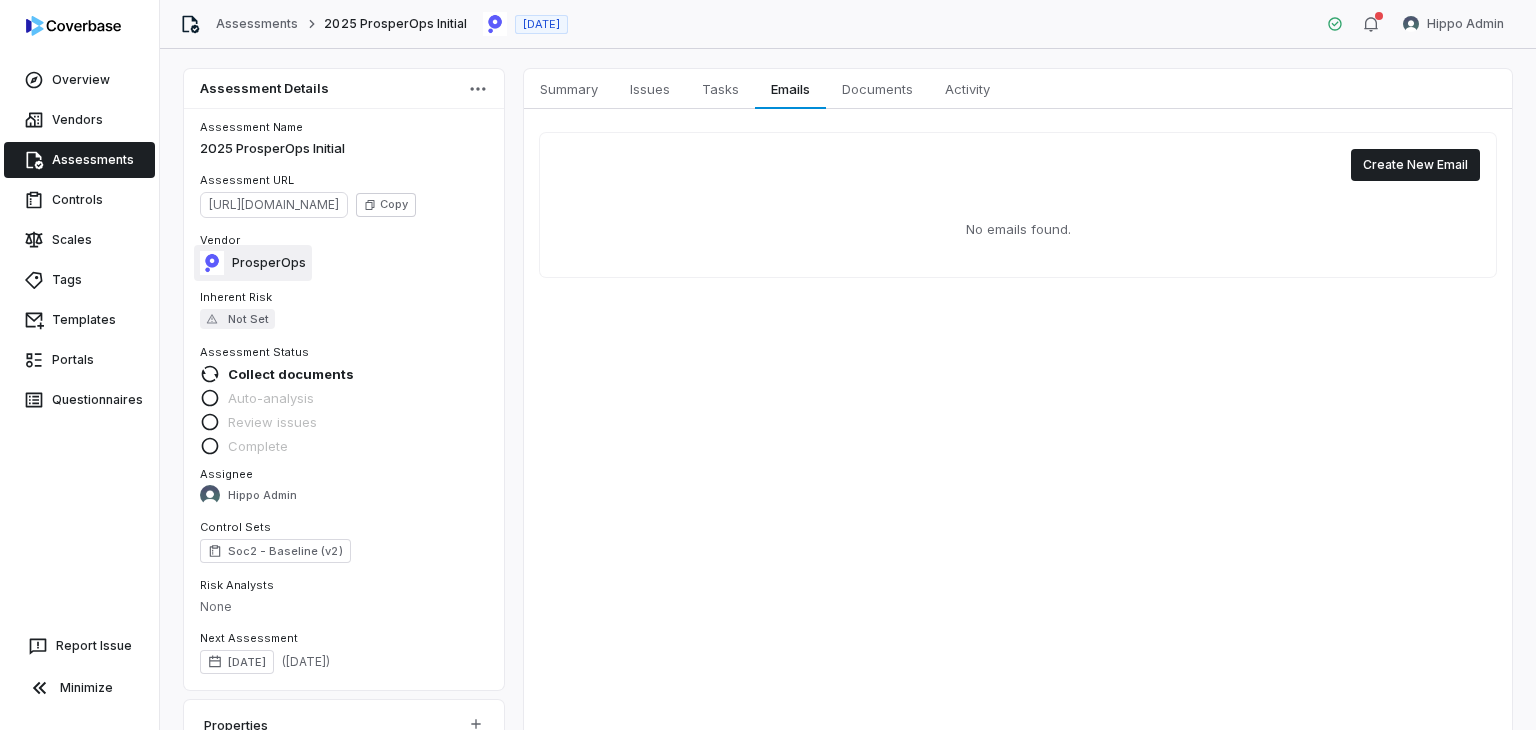 click on "ProsperOps" at bounding box center (269, 263) 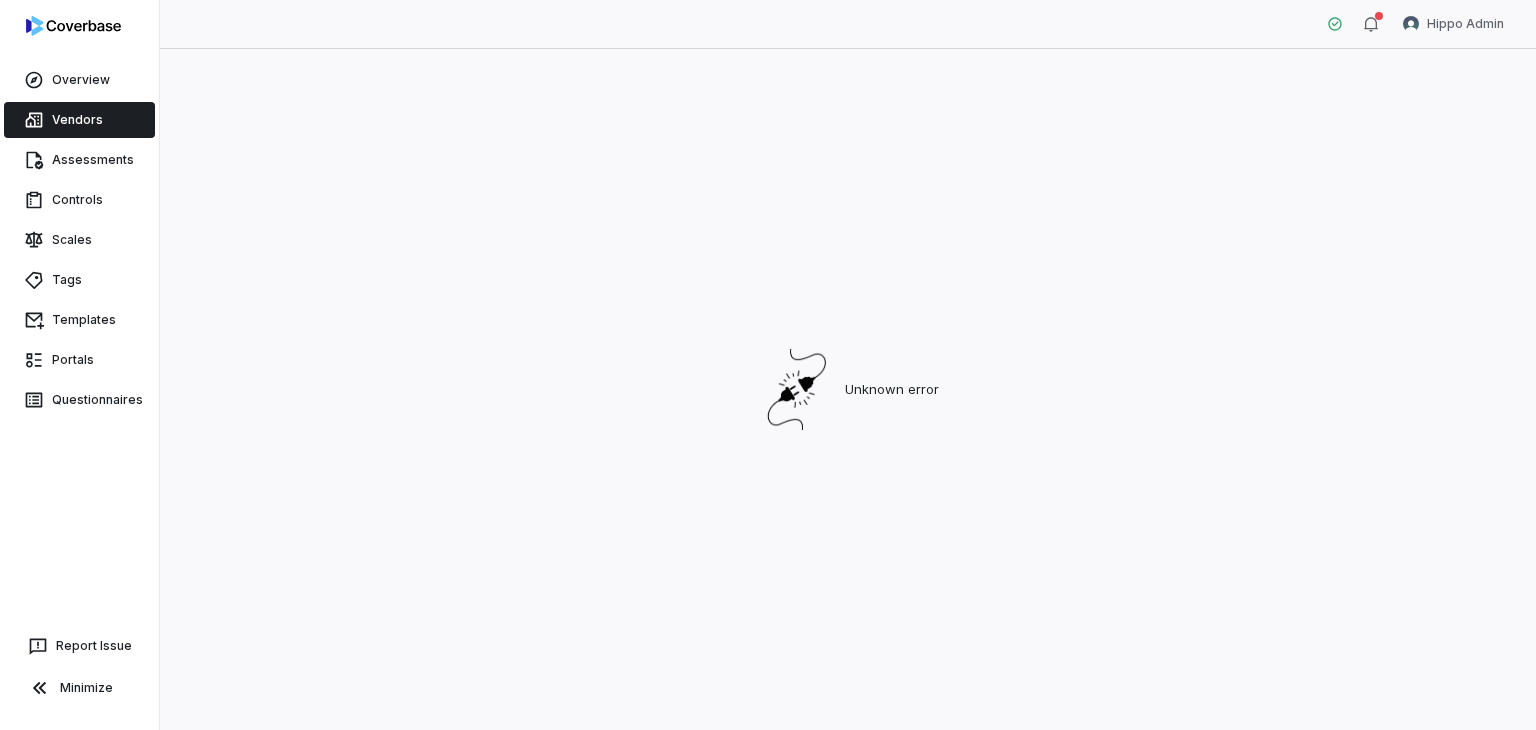 click on "Vendors" at bounding box center (79, 120) 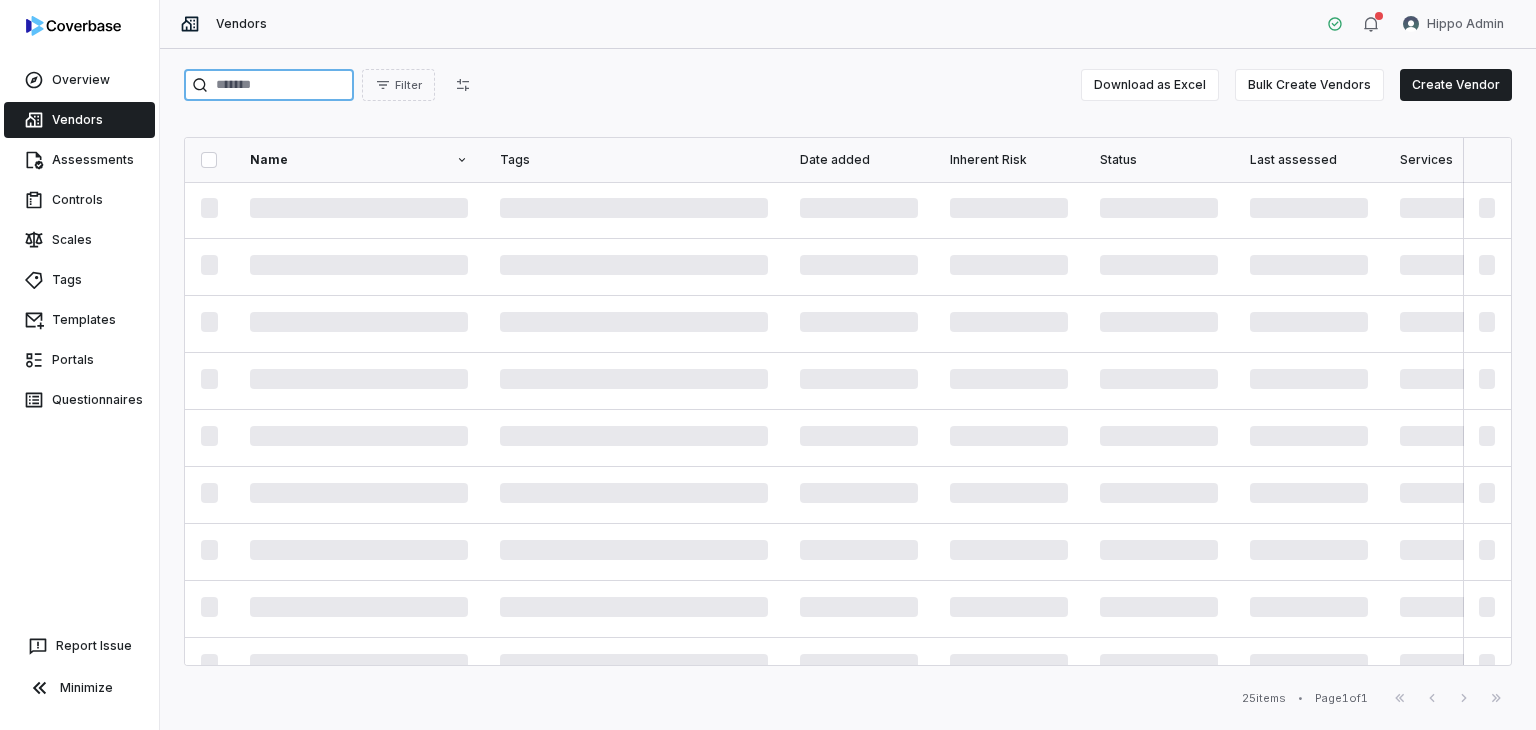 click at bounding box center (269, 85) 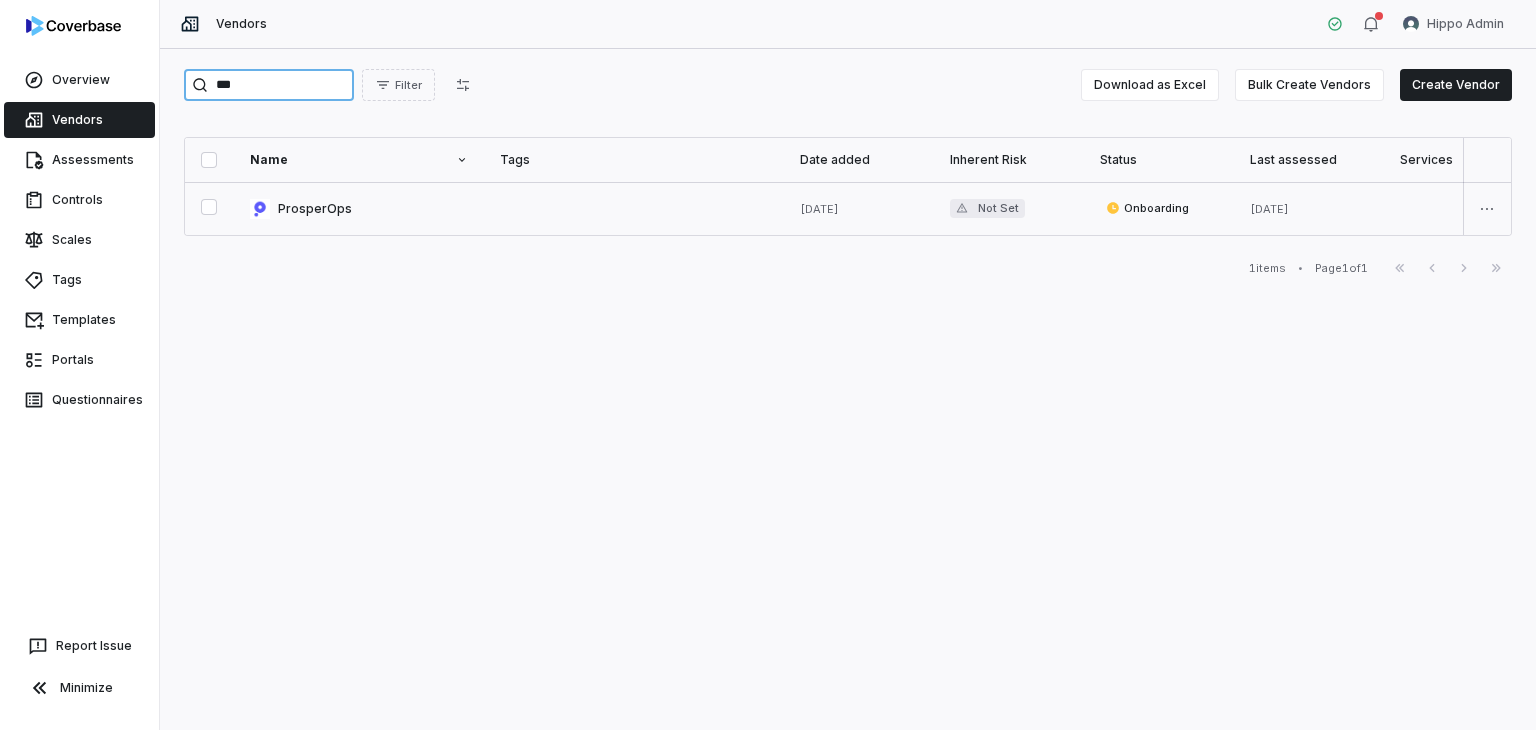 type on "***" 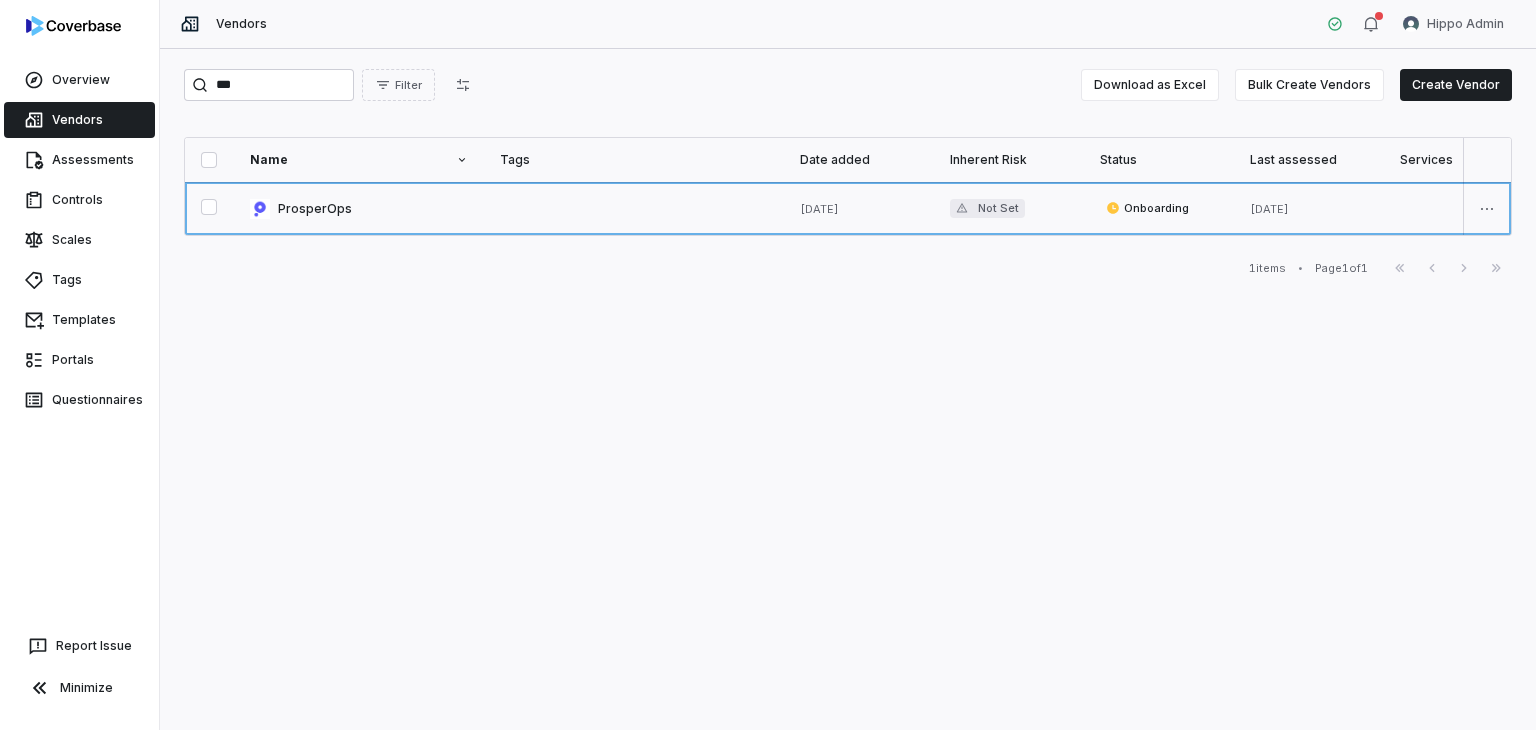 click at bounding box center (359, 208) 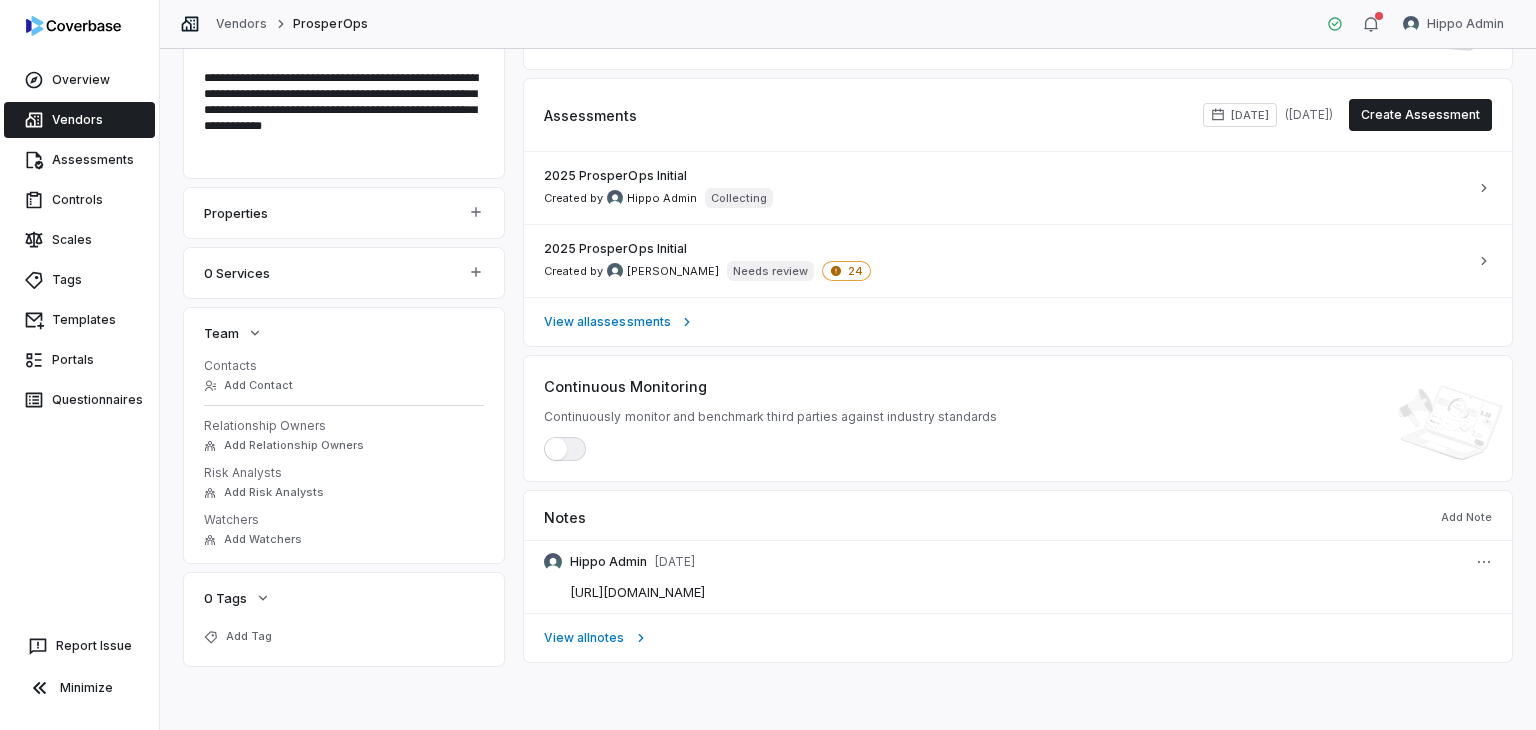 scroll, scrollTop: 0, scrollLeft: 0, axis: both 